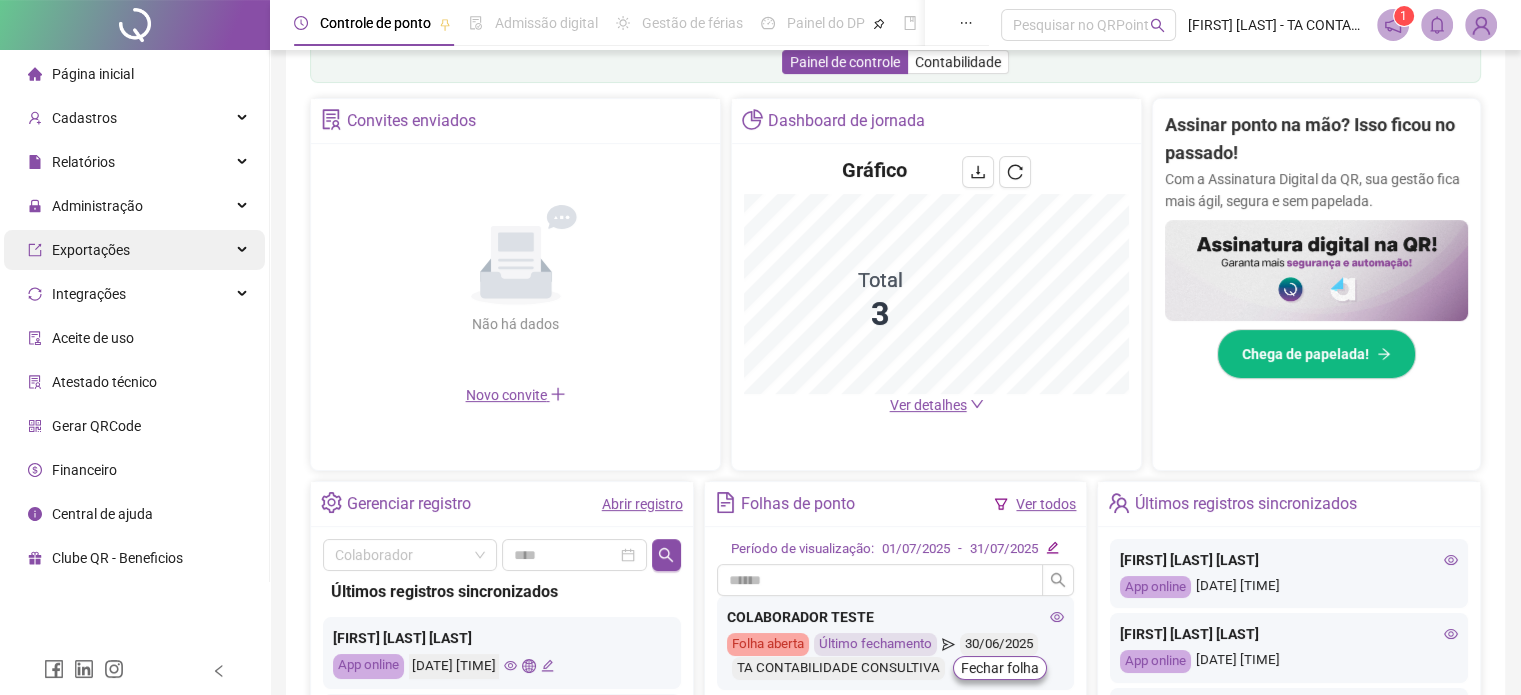 scroll, scrollTop: 304, scrollLeft: 0, axis: vertical 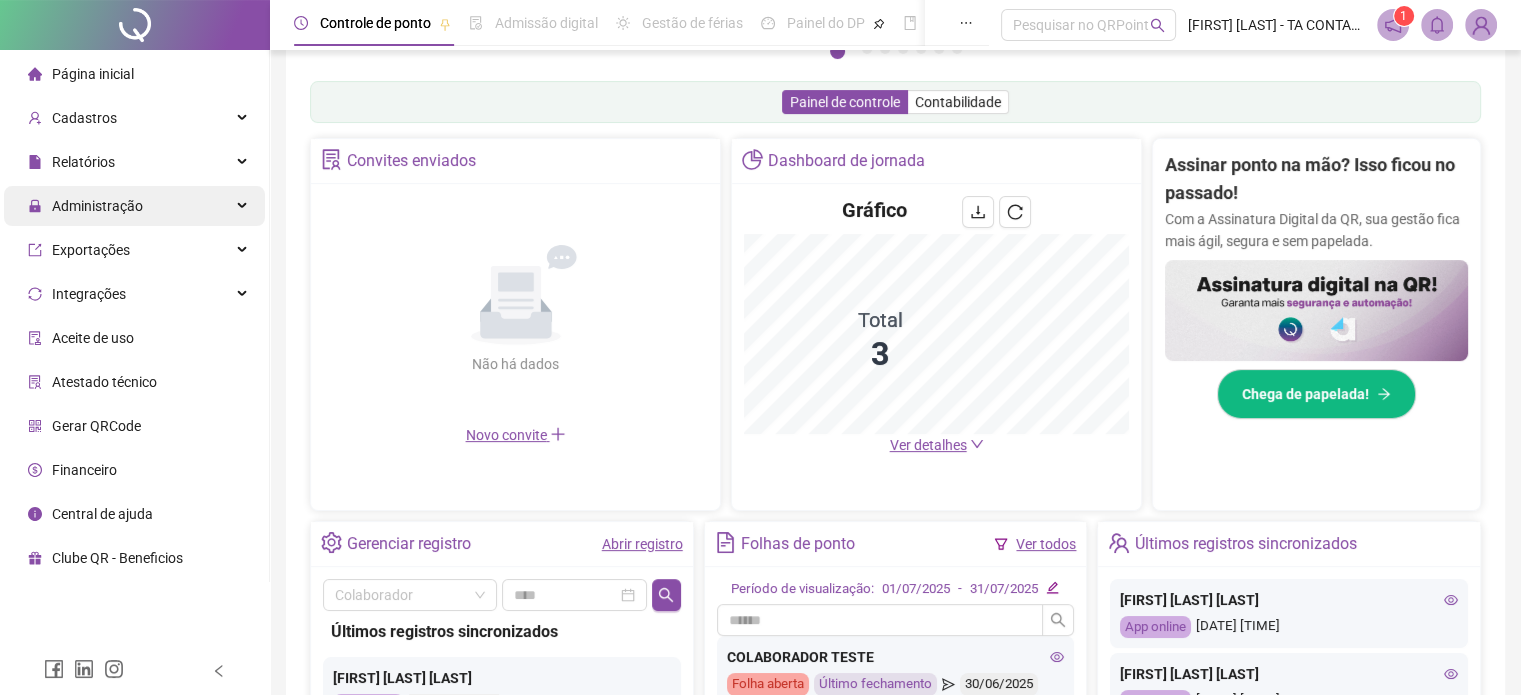 click on "Administração" at bounding box center (134, 206) 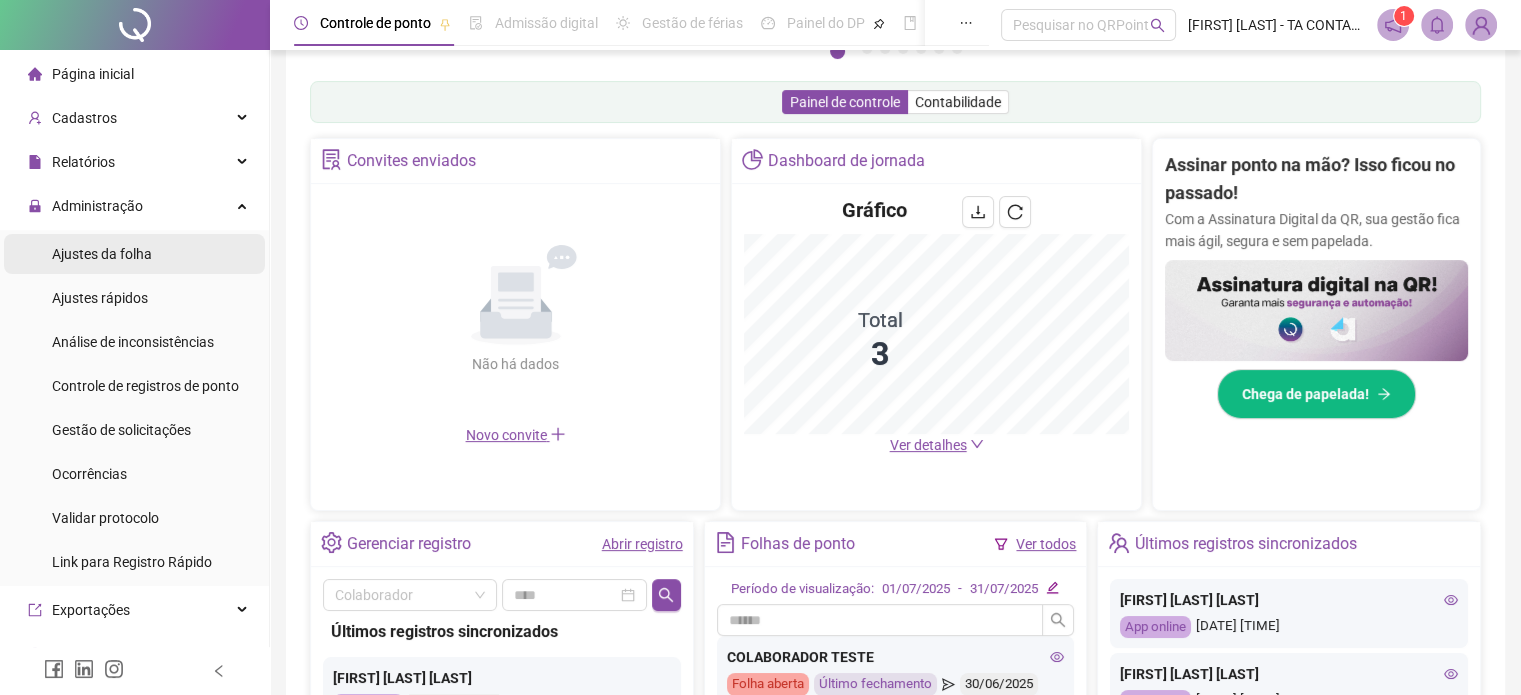 click on "Ajustes da folha" at bounding box center (102, 254) 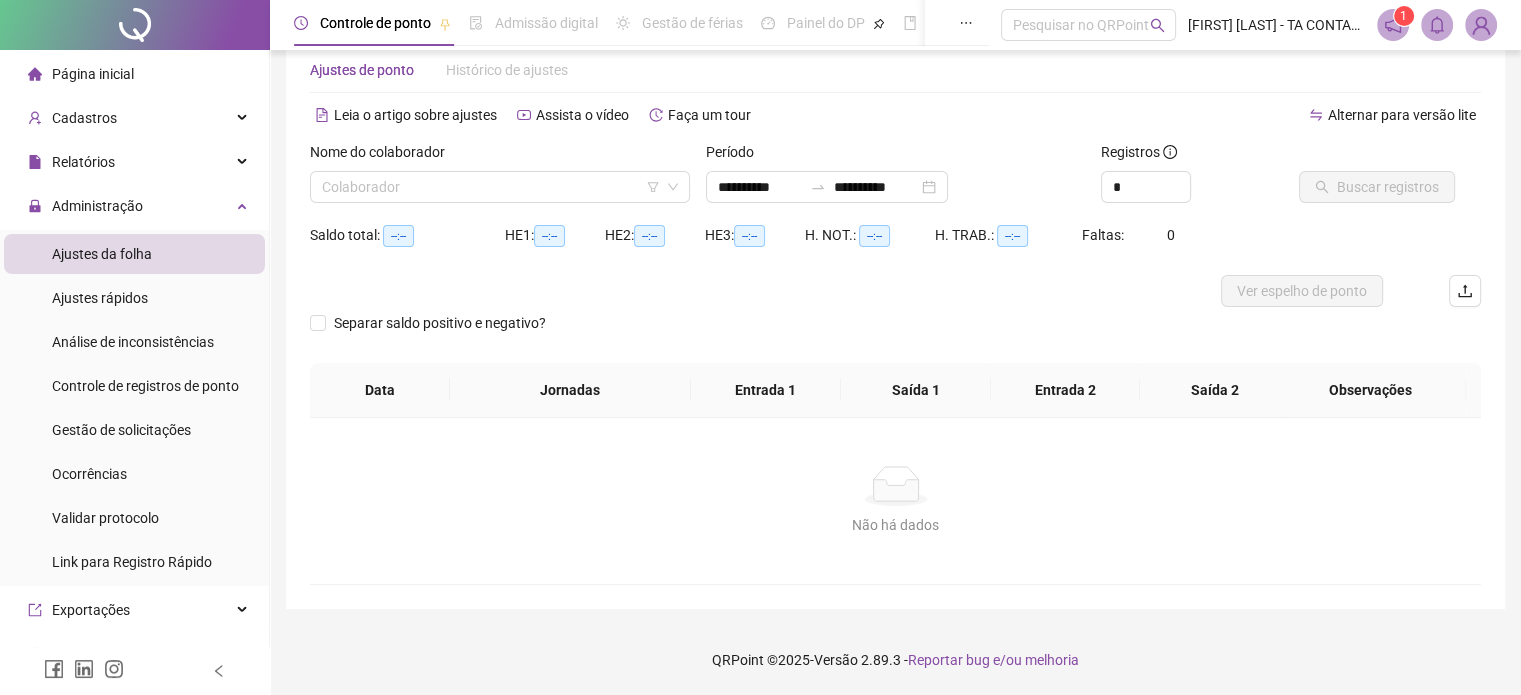 scroll, scrollTop: 42, scrollLeft: 0, axis: vertical 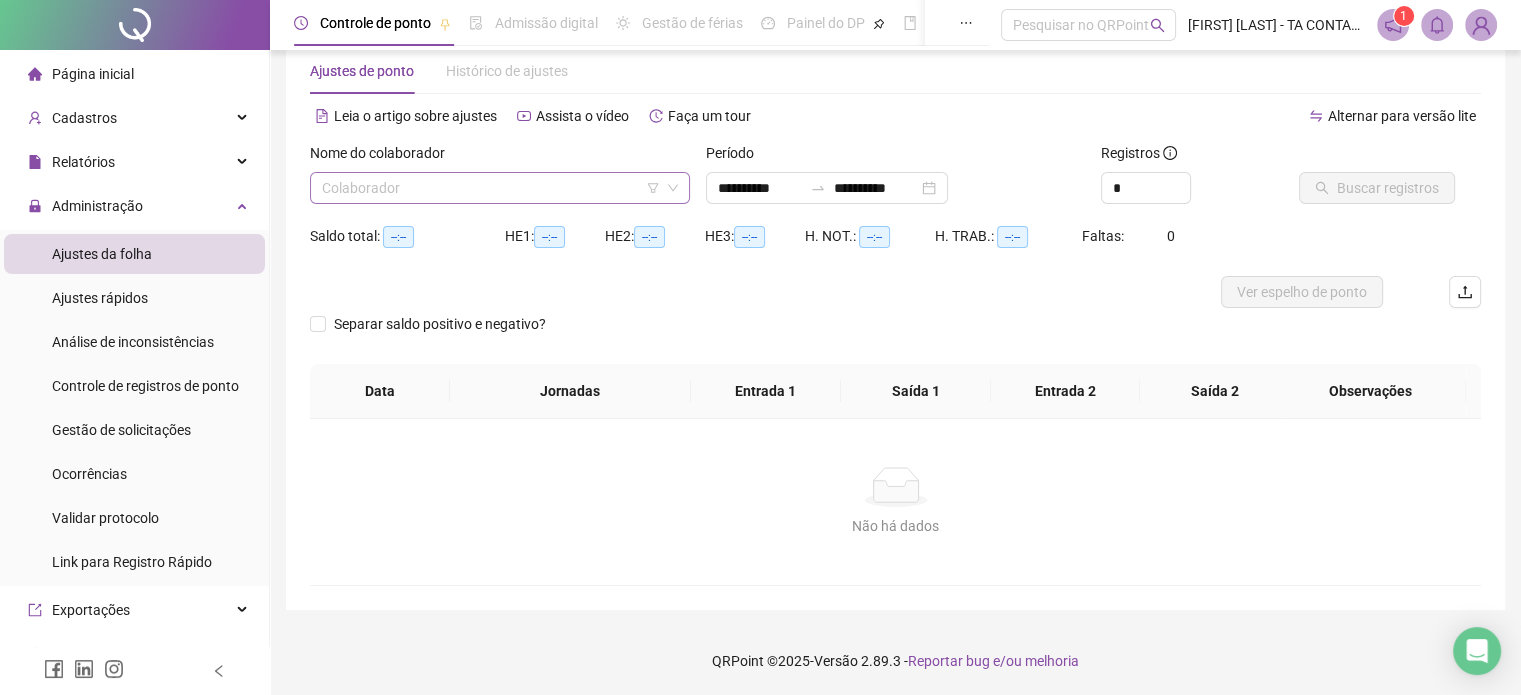 click 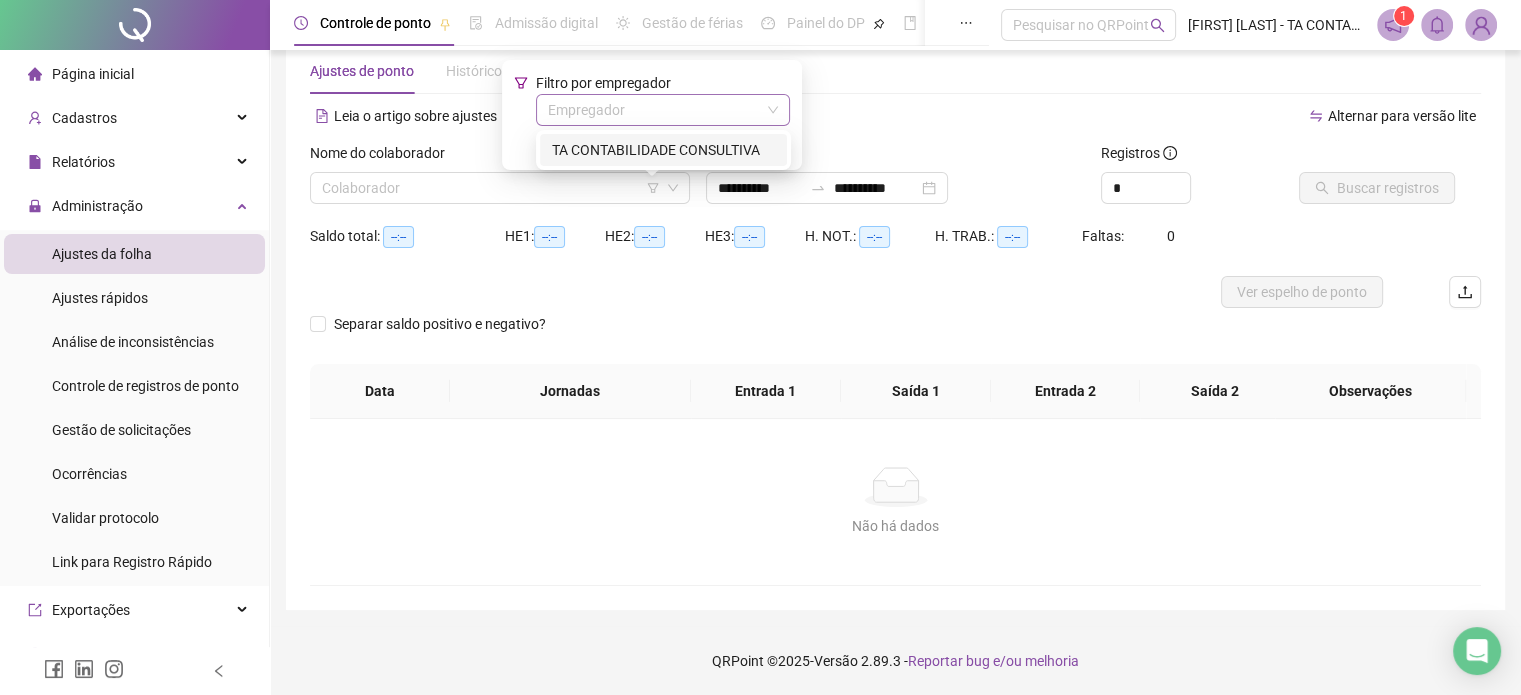 click at bounding box center (654, 110) 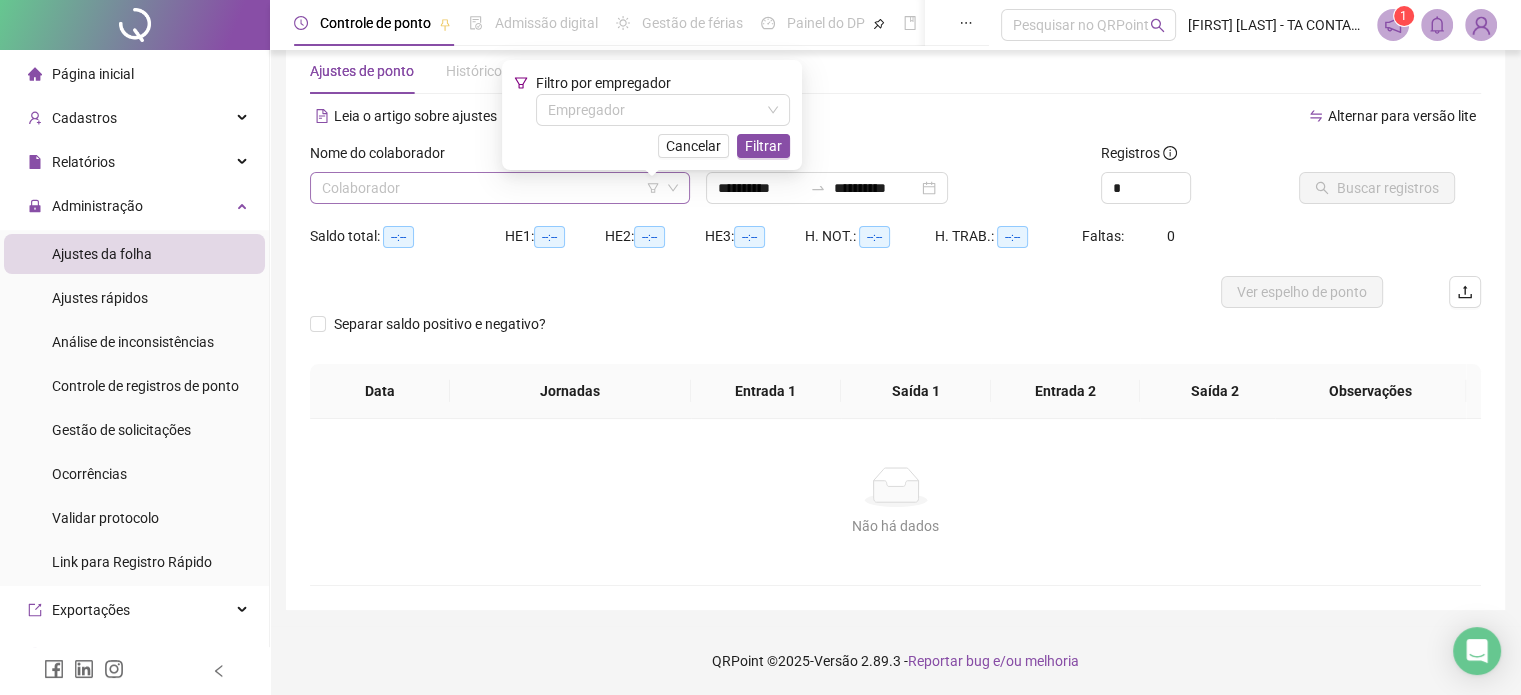 click 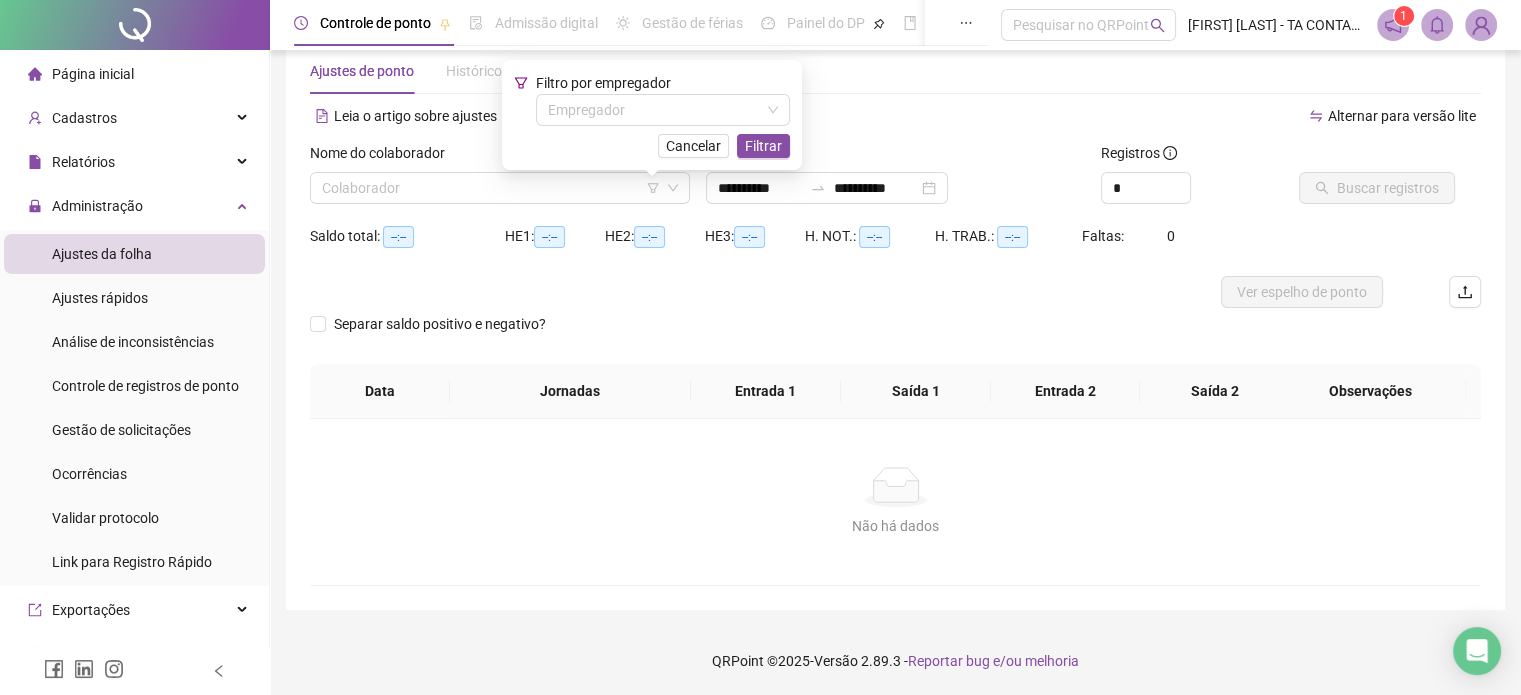 drag, startPoint x: 528, startPoint y: 187, endPoint x: 500, endPoint y: 204, distance: 32.75668 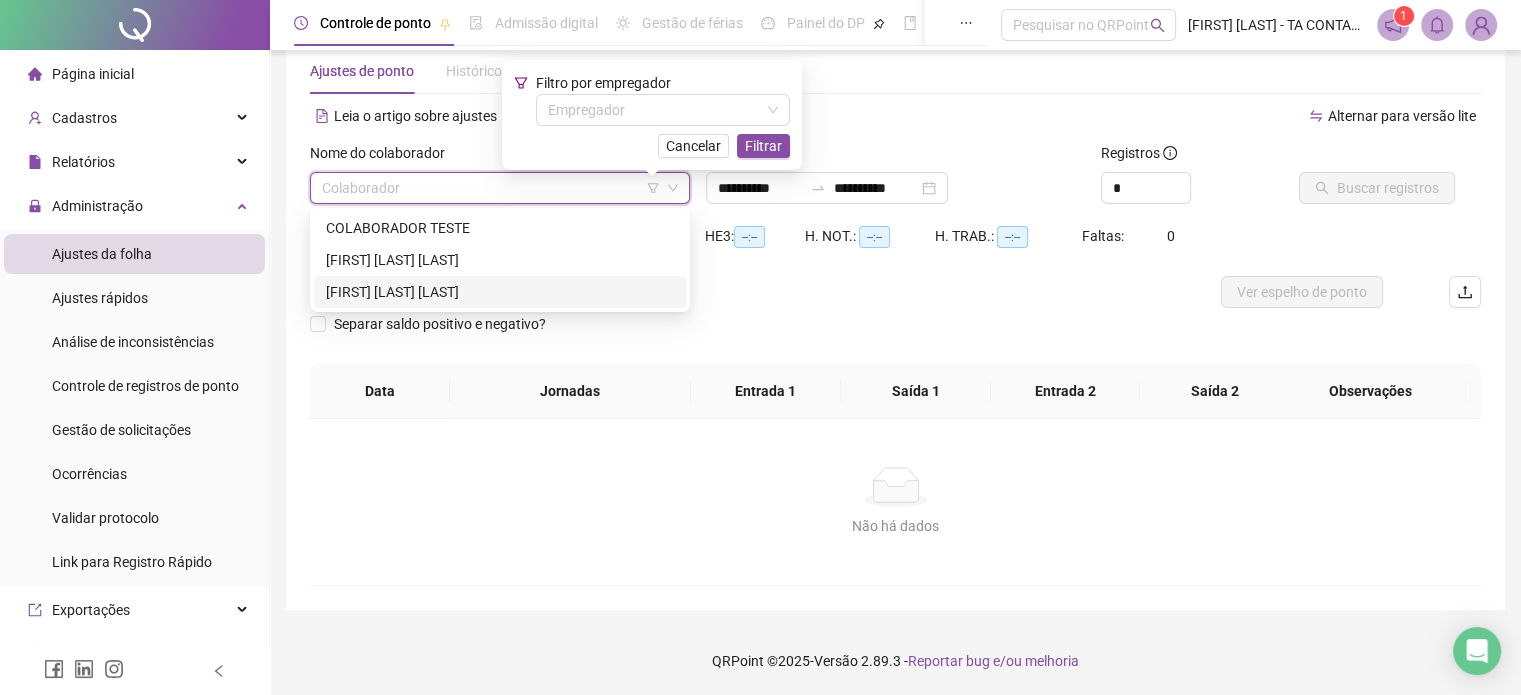 click on "[FIRST] [LAST] [LAST]" at bounding box center [500, 292] 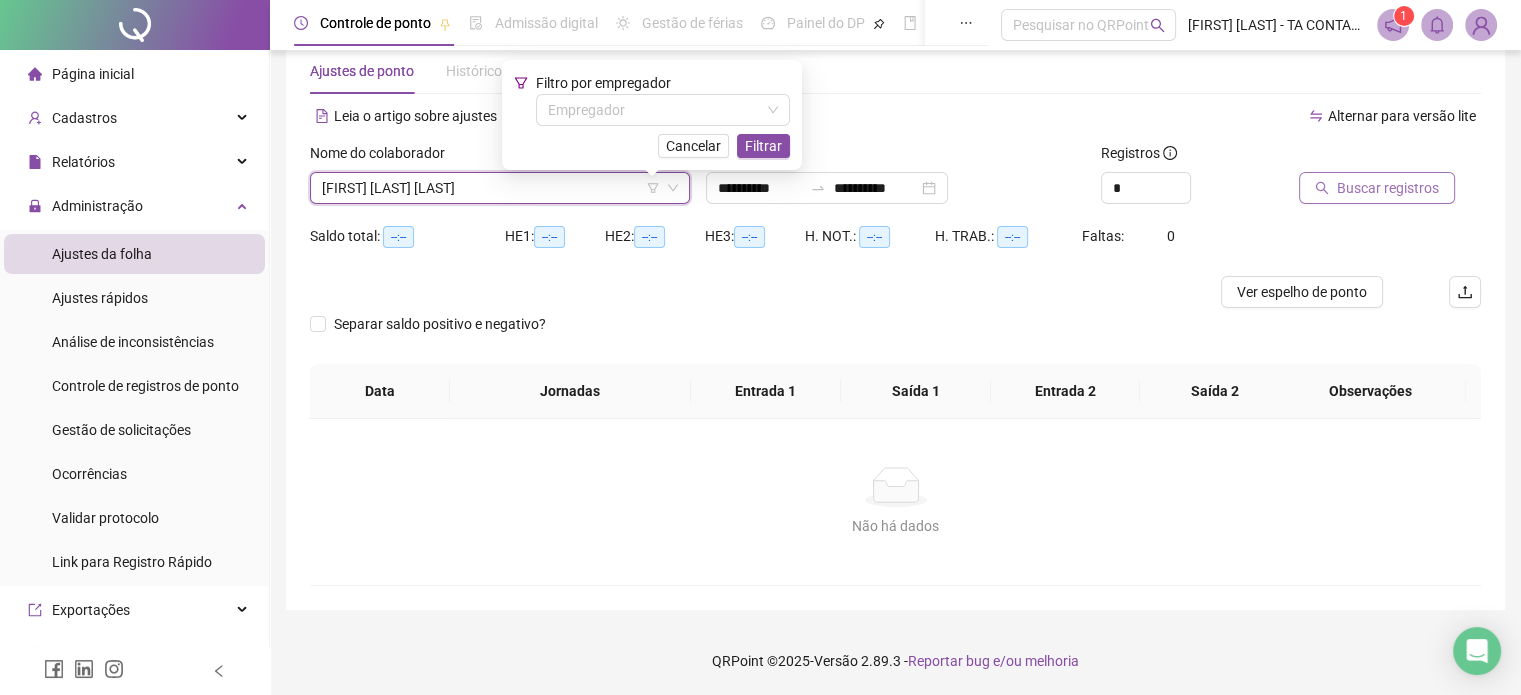 click on "Buscar registros" at bounding box center (1388, 188) 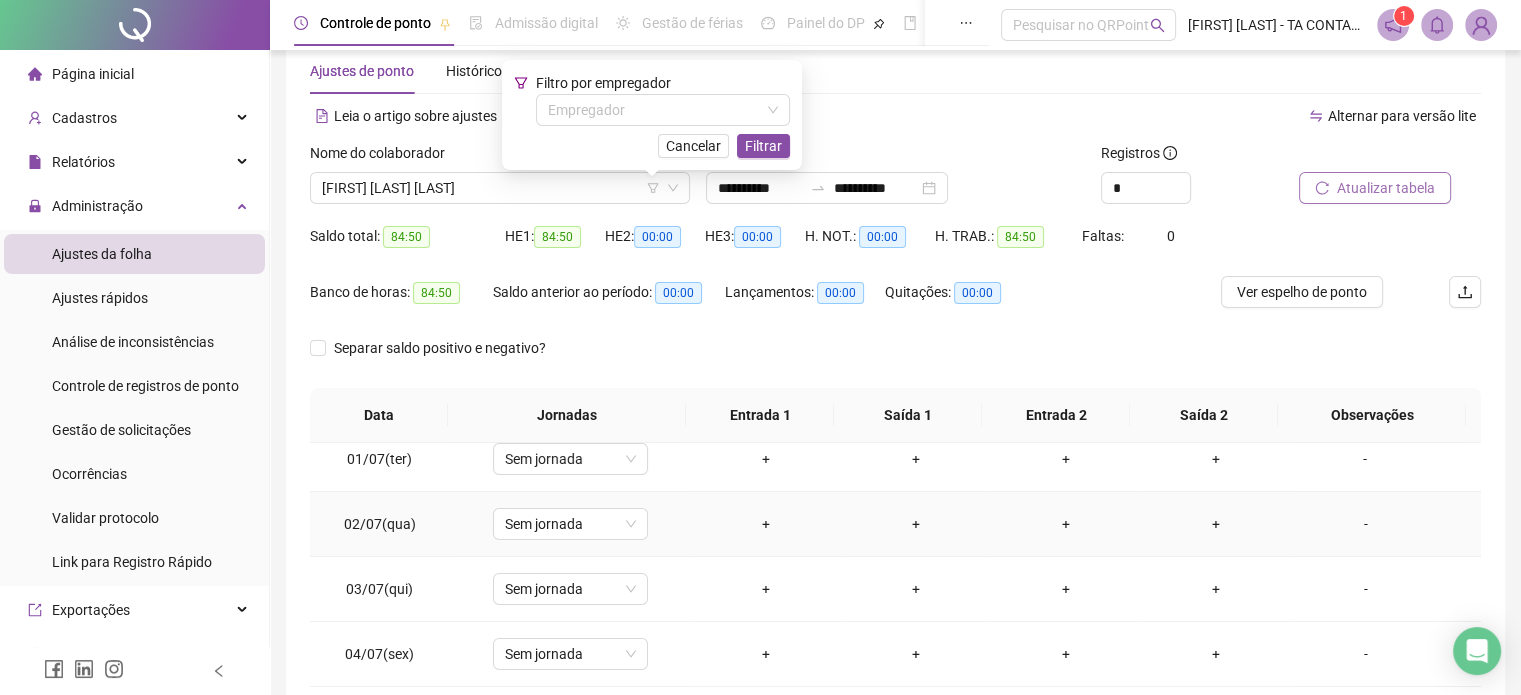 scroll, scrollTop: 0, scrollLeft: 0, axis: both 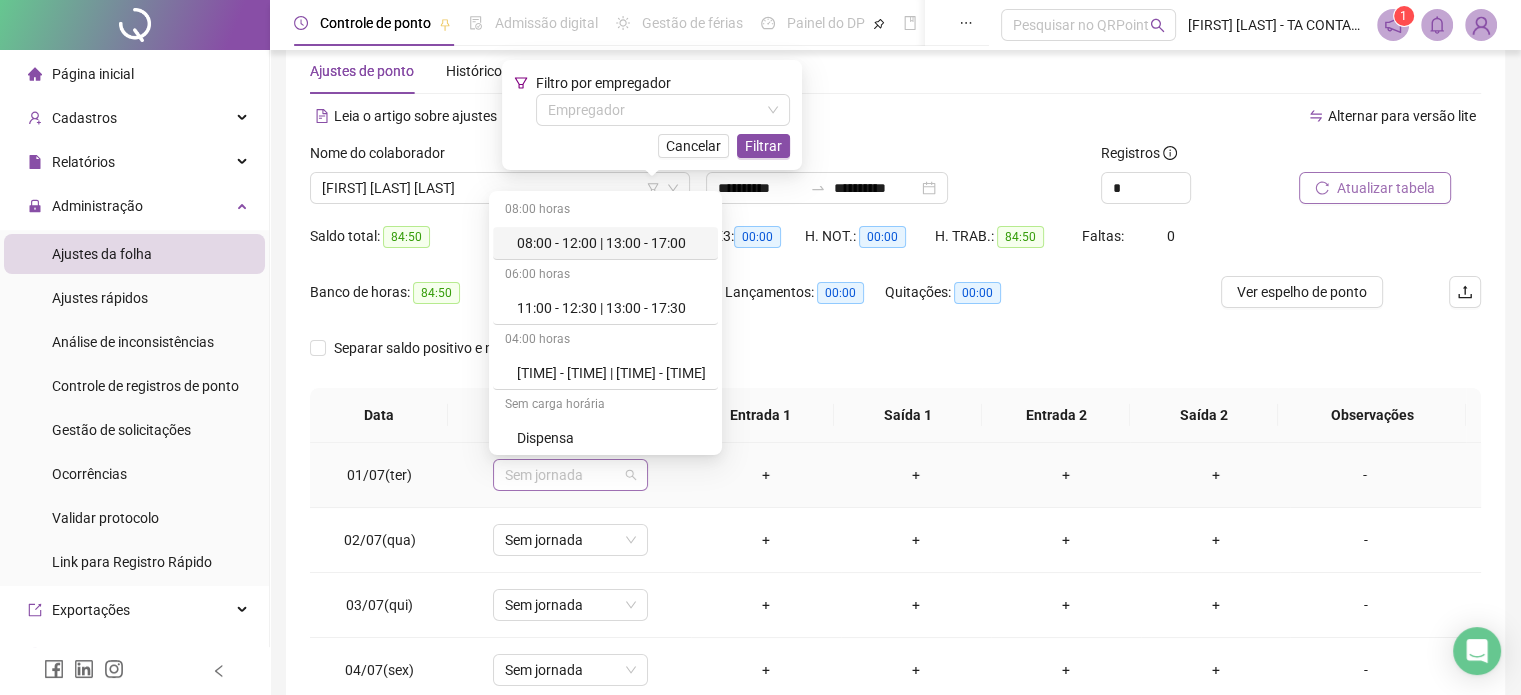 click on "Sem jornada" at bounding box center (570, 475) 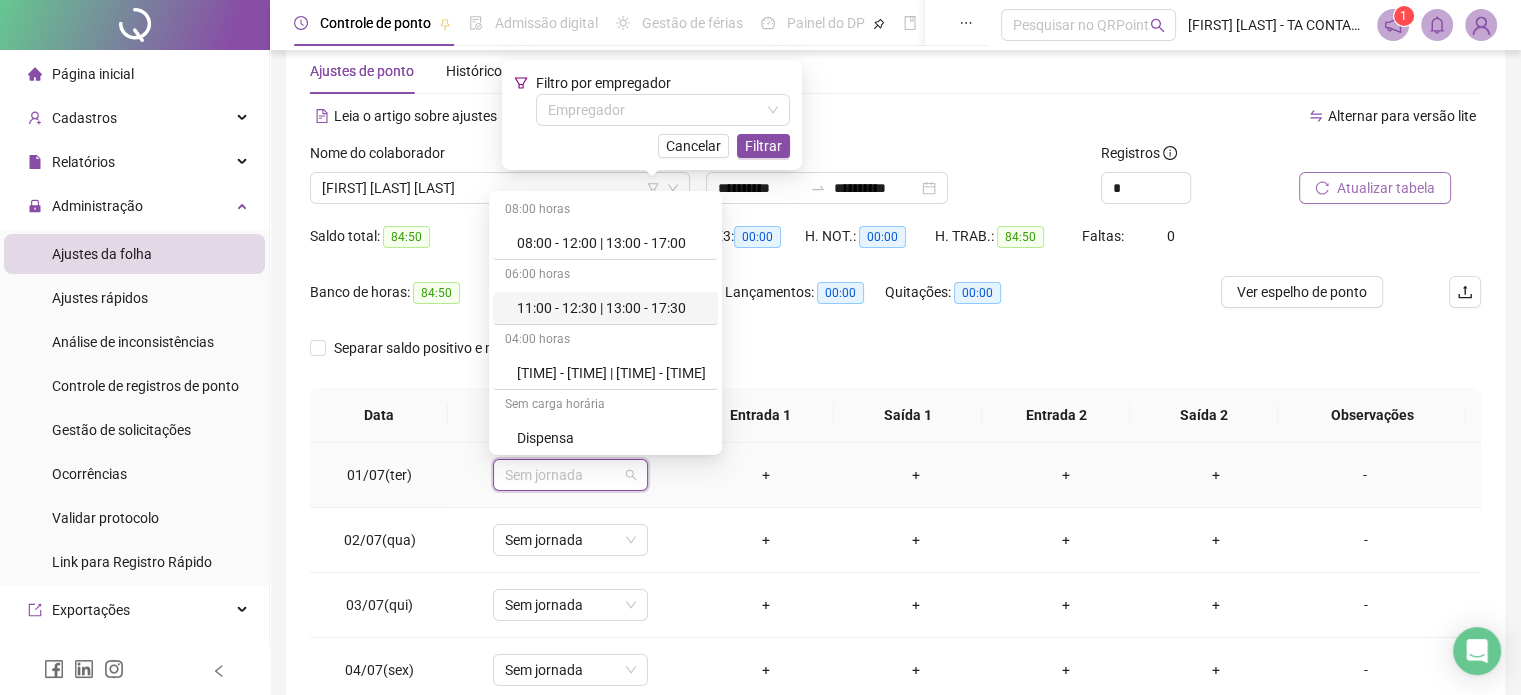 click on "11:00 - 12:30 | 13:00 - 17:30" at bounding box center (611, 308) 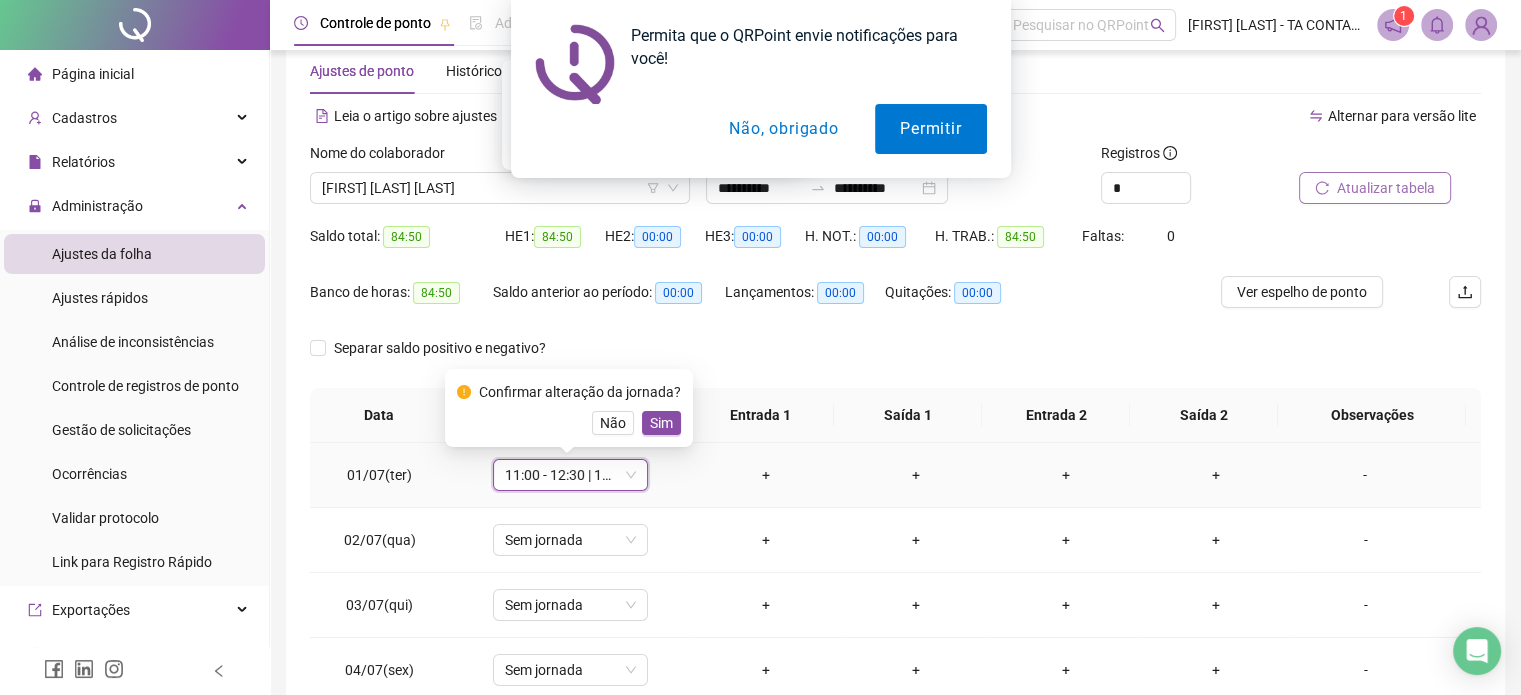 click on "Não" at bounding box center [613, 423] 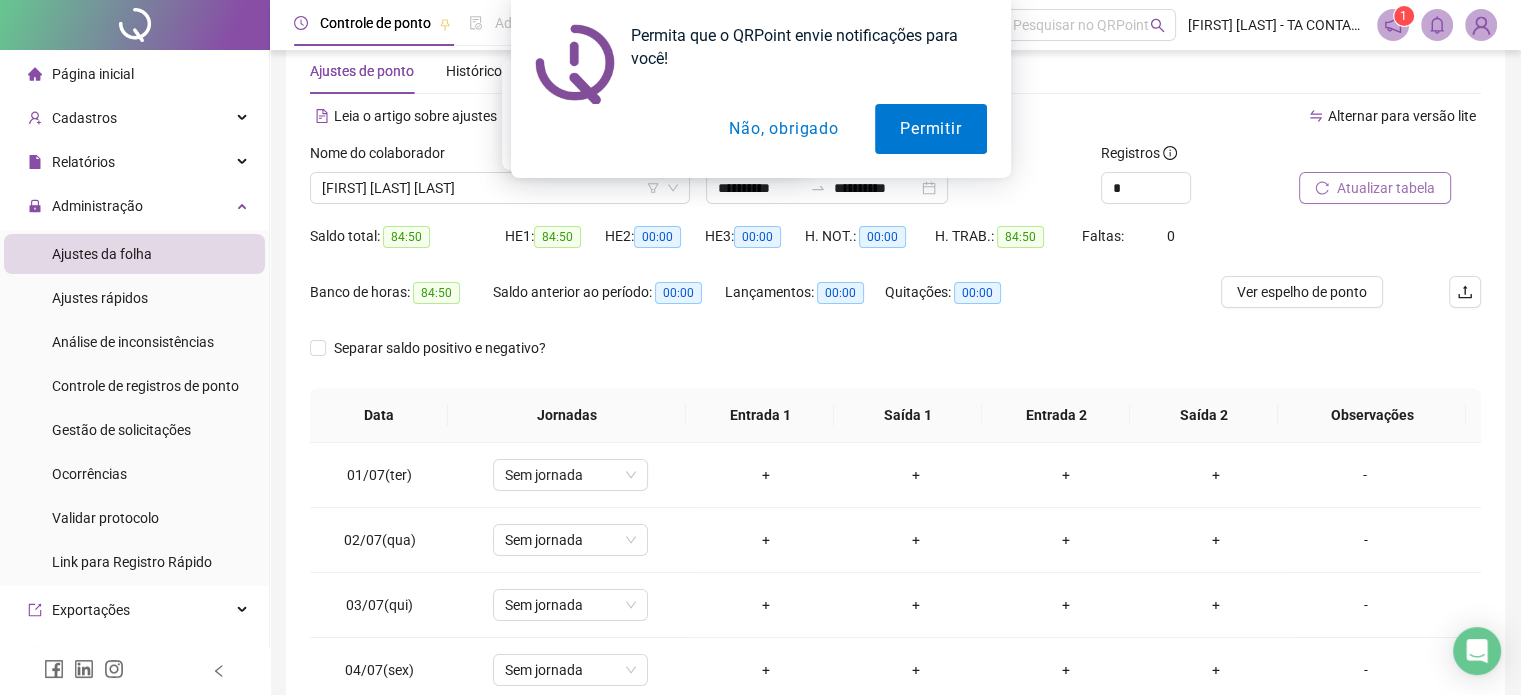 click on "Não, obrigado" at bounding box center [783, 129] 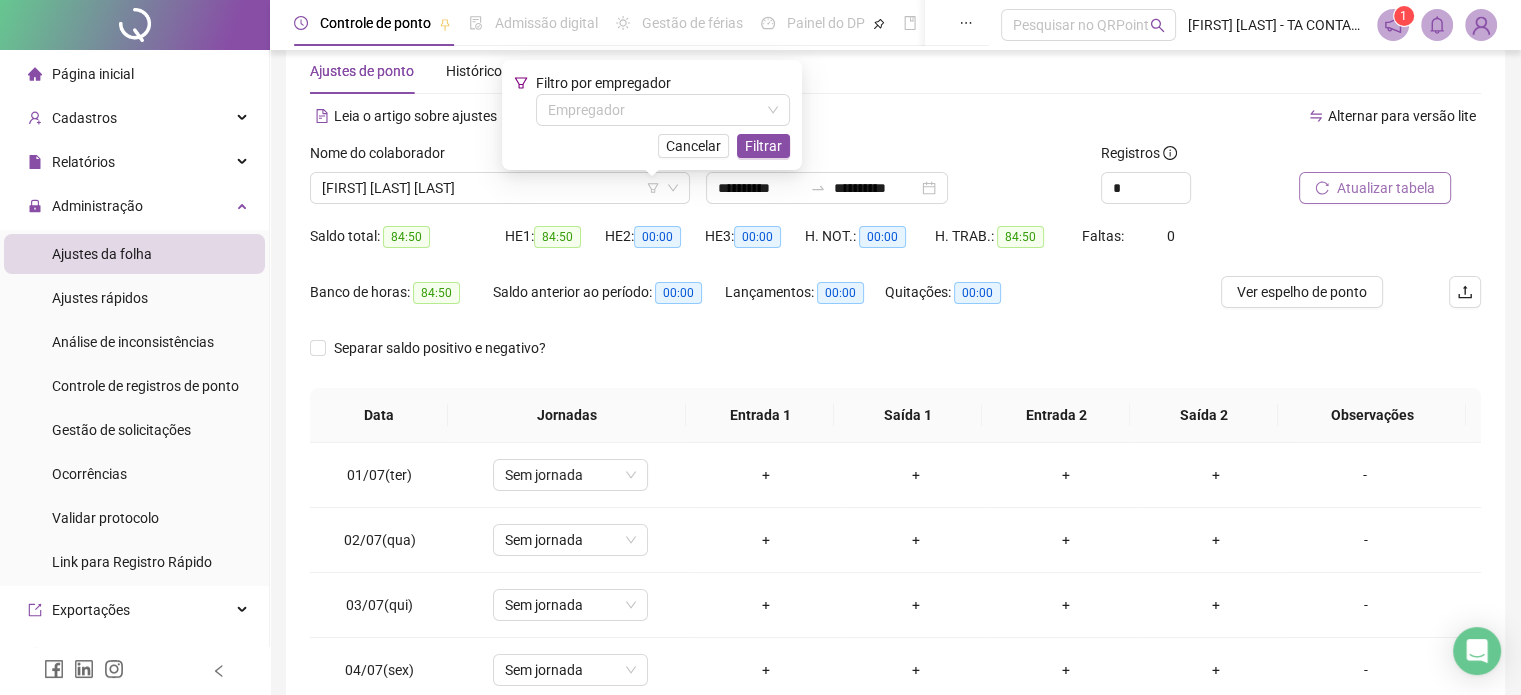click on "Alternar para versão lite" at bounding box center [1189, 116] 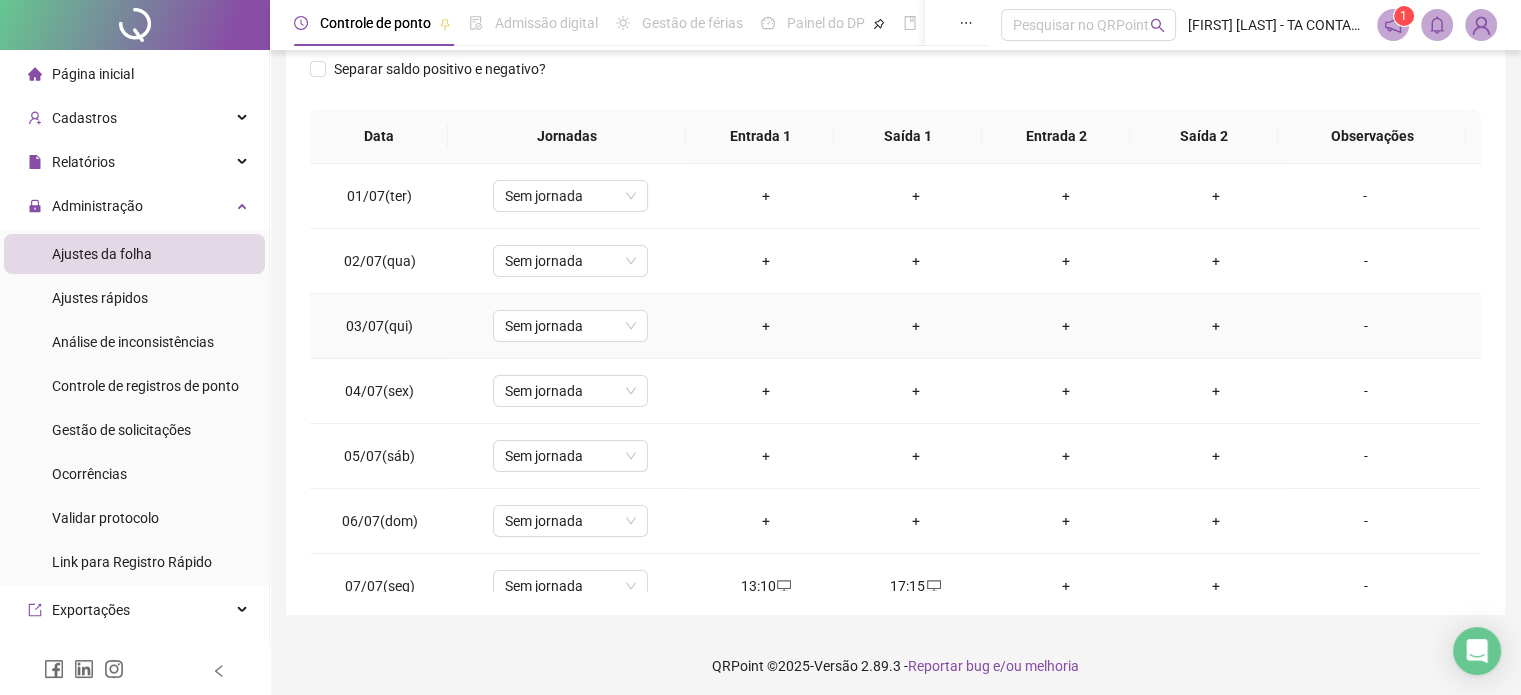 scroll, scrollTop: 326, scrollLeft: 0, axis: vertical 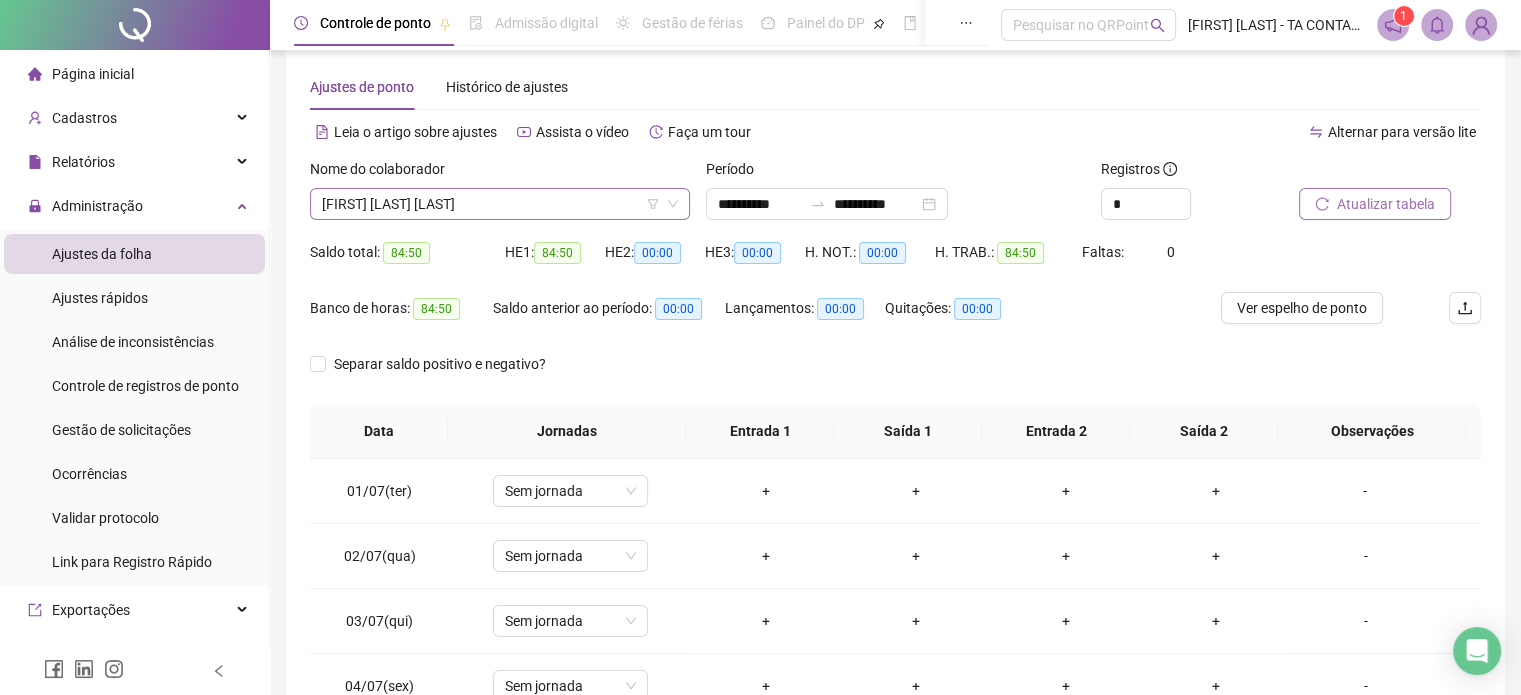 click 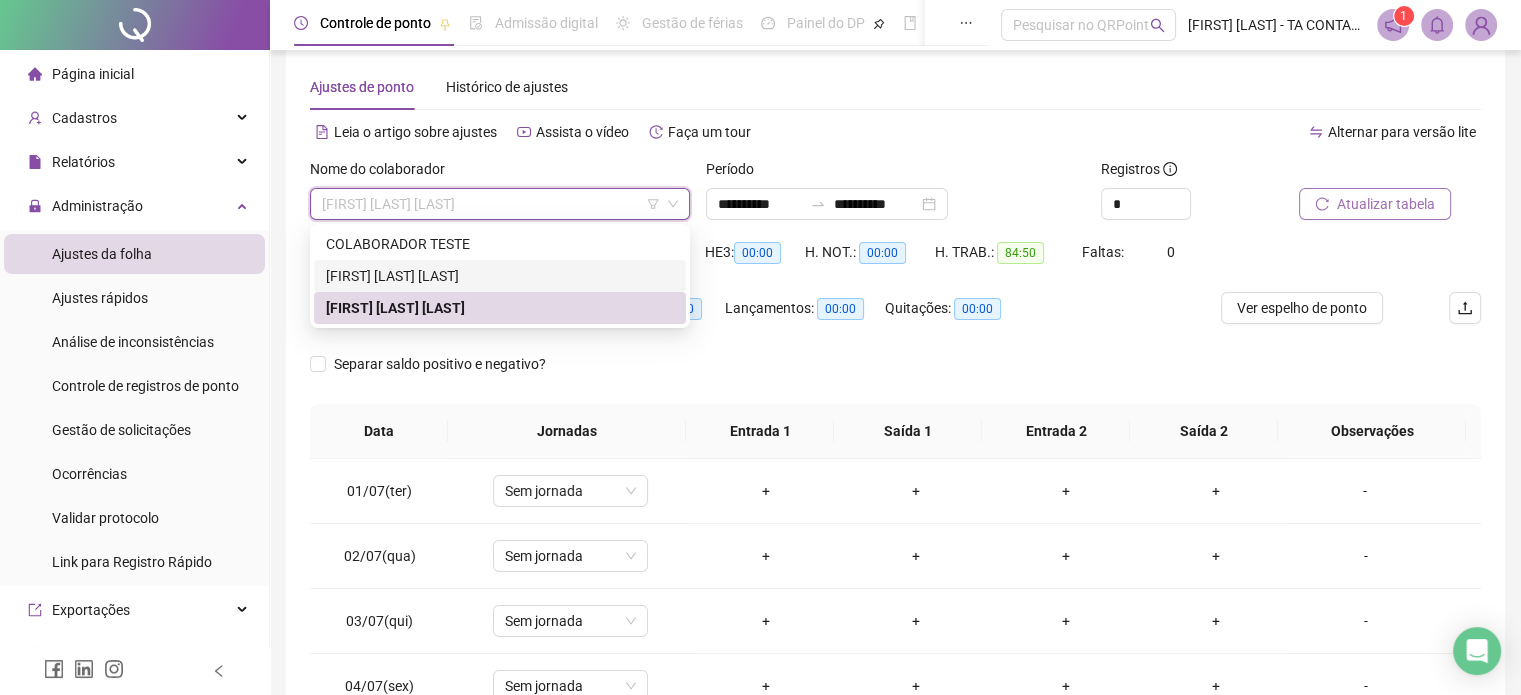 click on "[FIRST] [LAST] [LAST]" at bounding box center [500, 276] 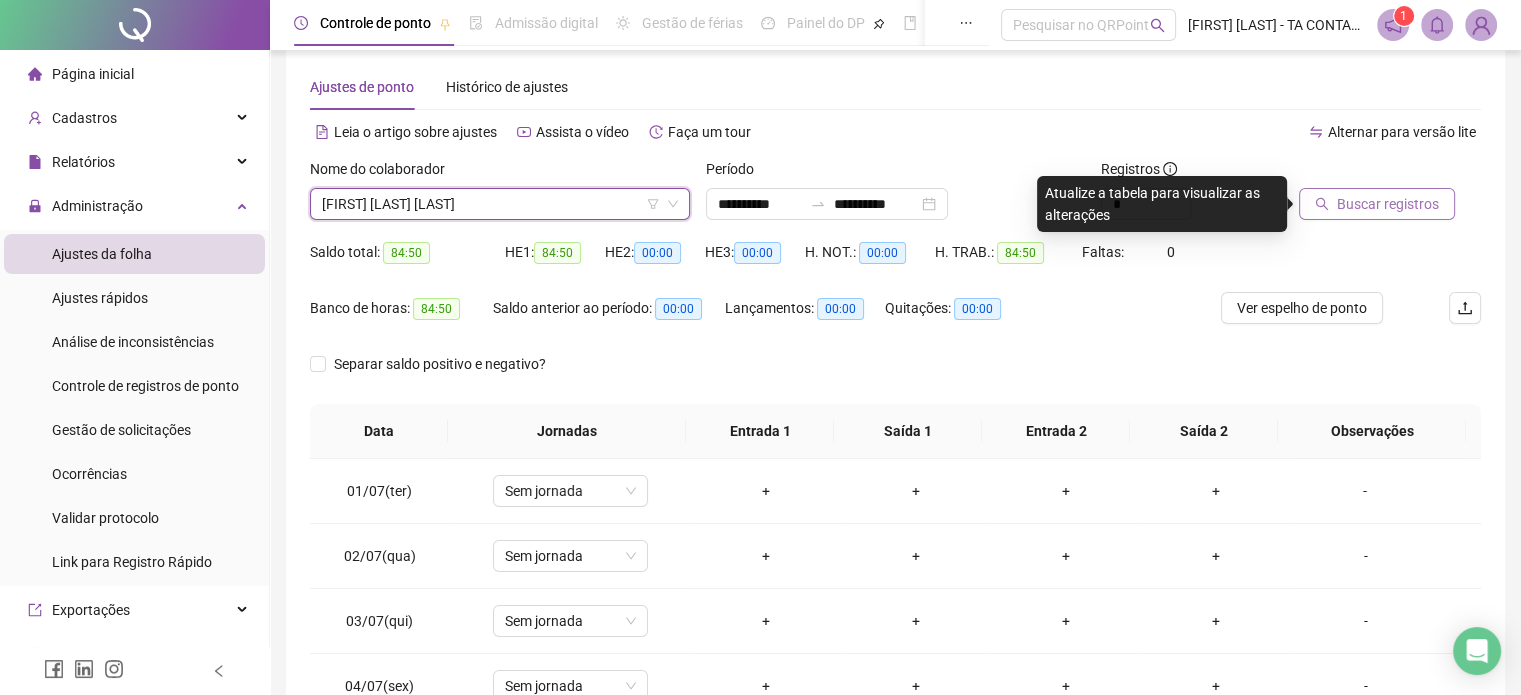 click on "Buscar registros" at bounding box center (1388, 204) 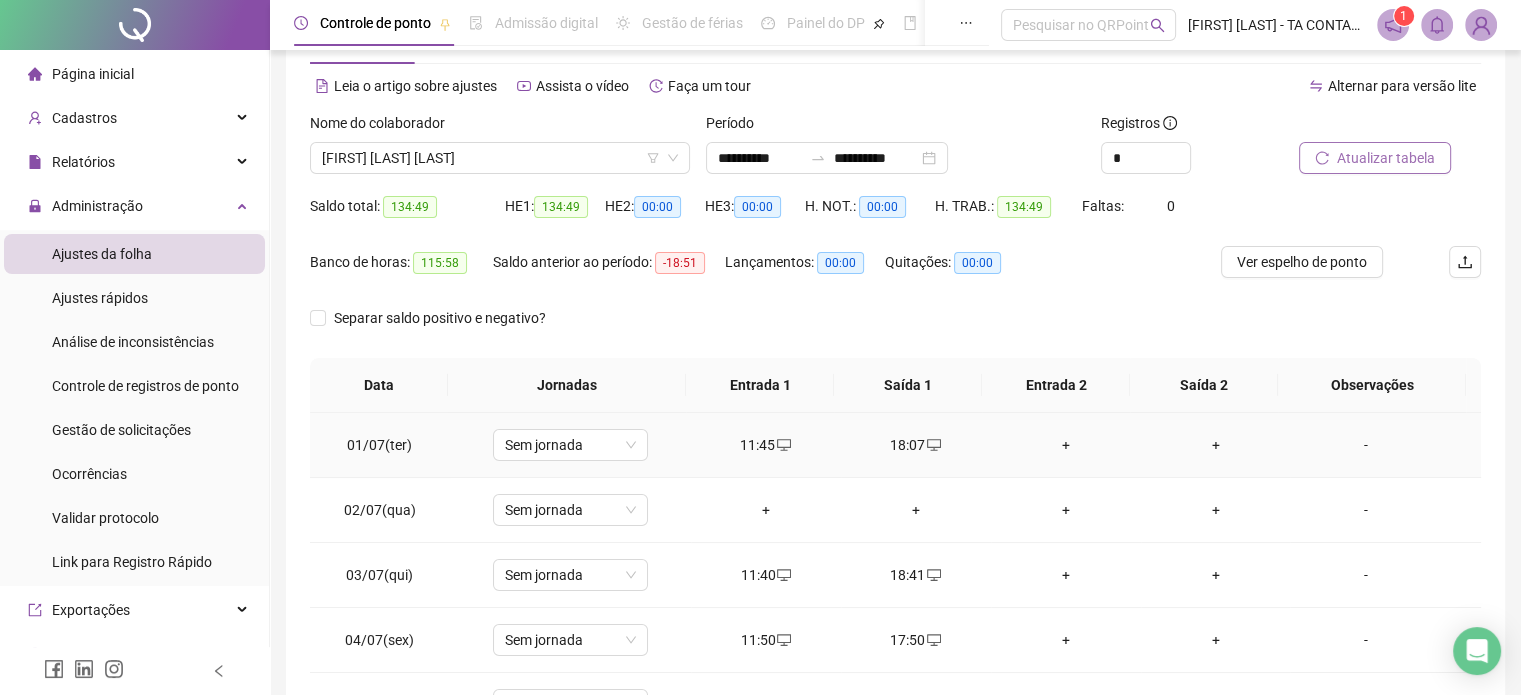 scroll, scrollTop: 126, scrollLeft: 0, axis: vertical 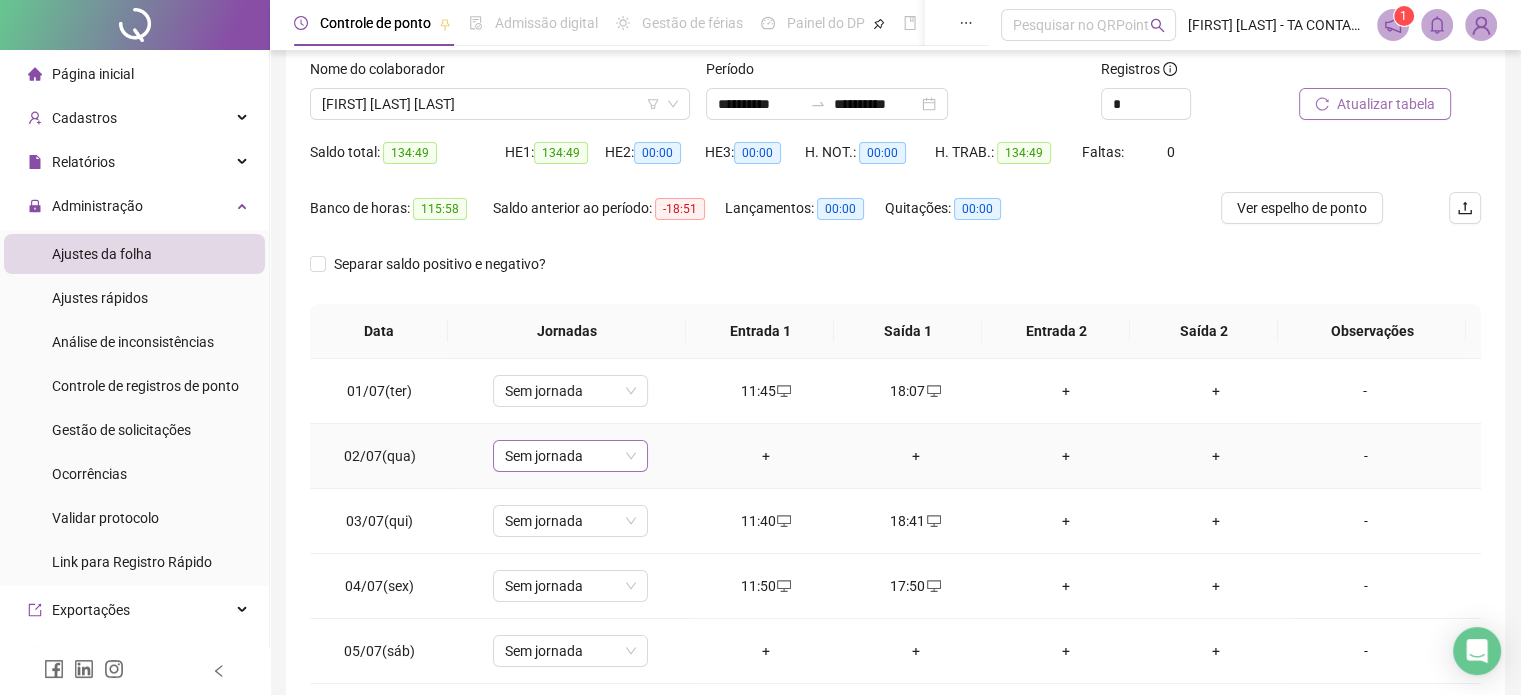 click on "Sem jornada" at bounding box center [570, 456] 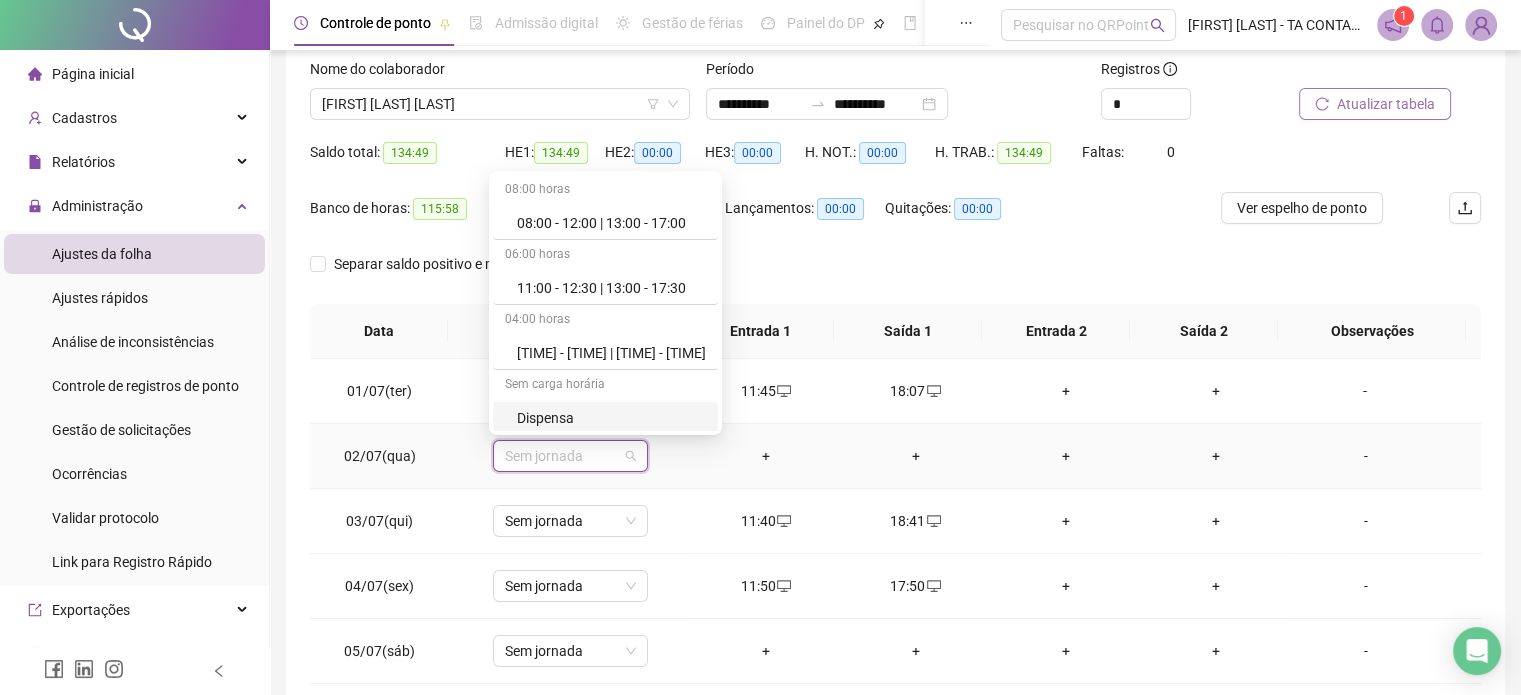 click on "Dispensa" at bounding box center (611, 418) 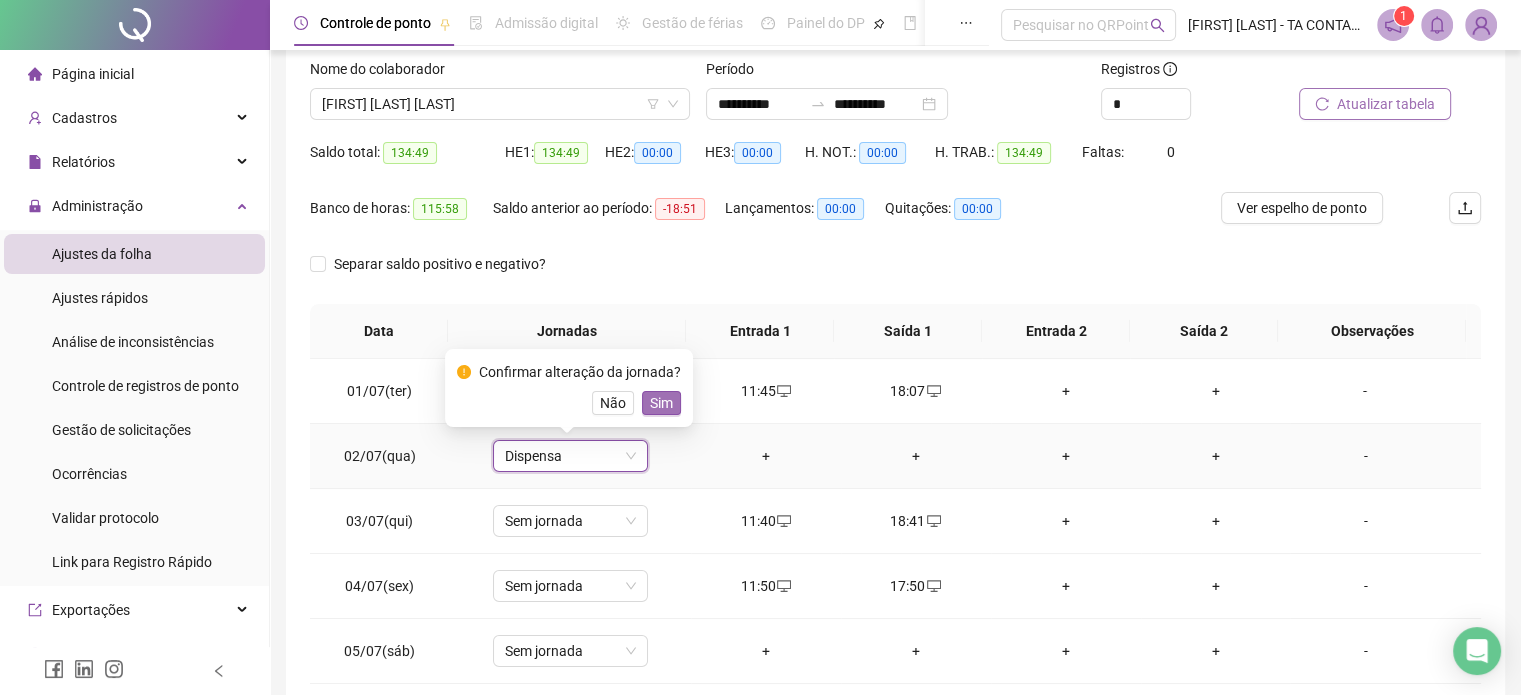 click on "Sim" at bounding box center [661, 403] 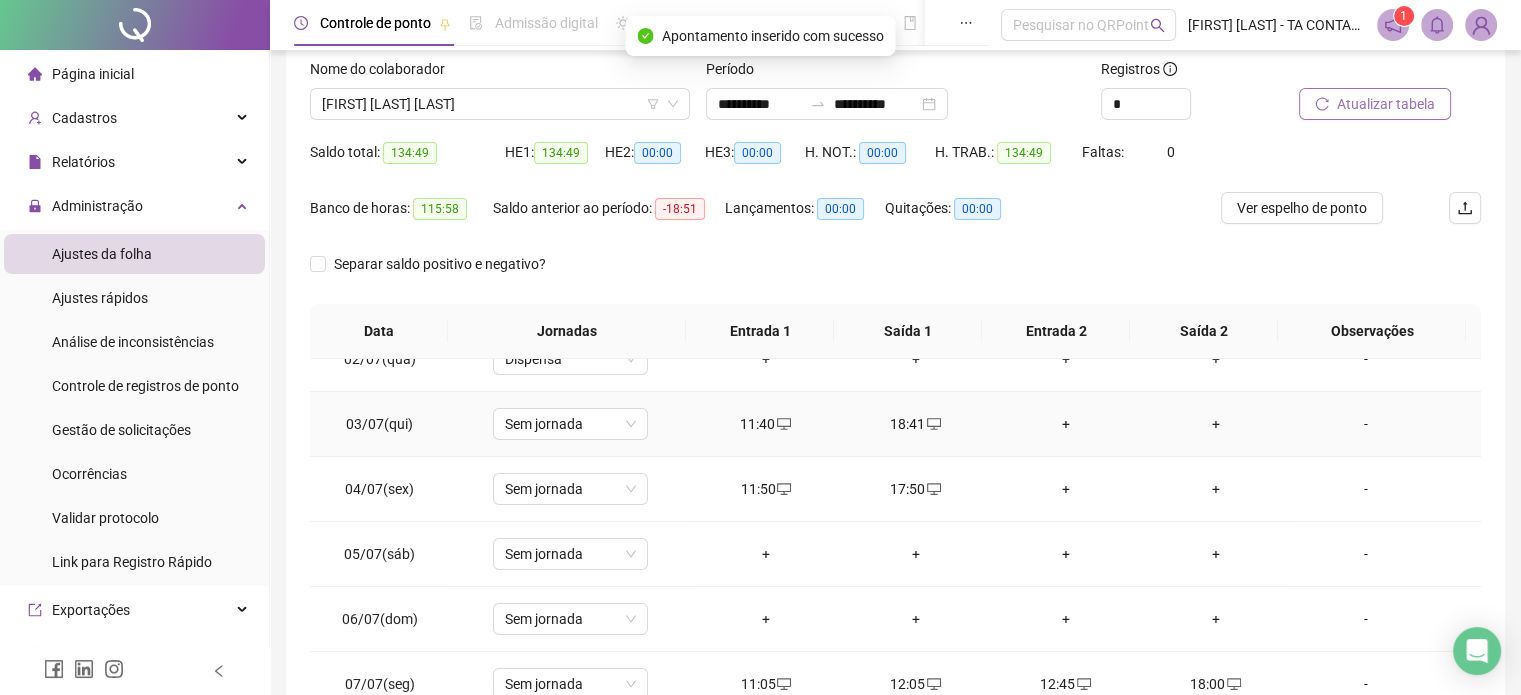 scroll, scrollTop: 100, scrollLeft: 0, axis: vertical 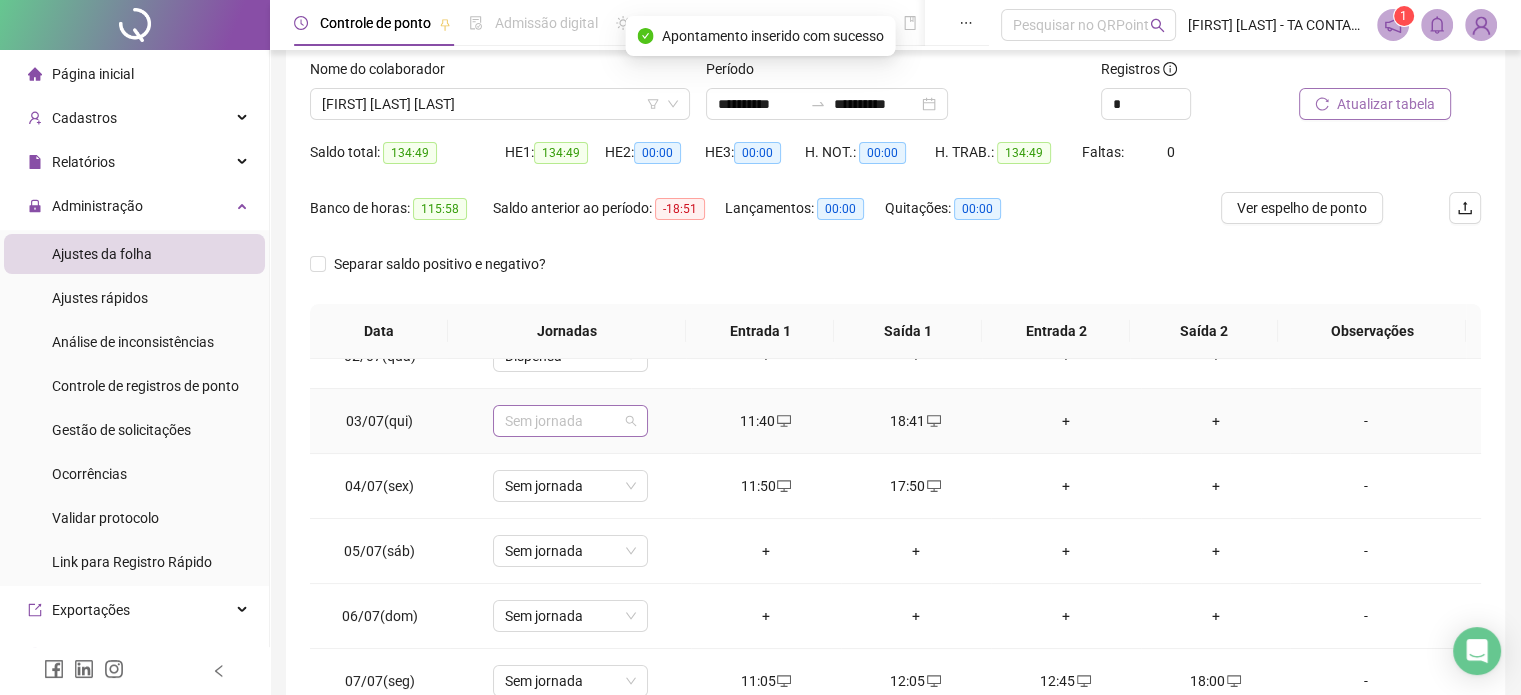 click on "Sem jornada" at bounding box center (570, 421) 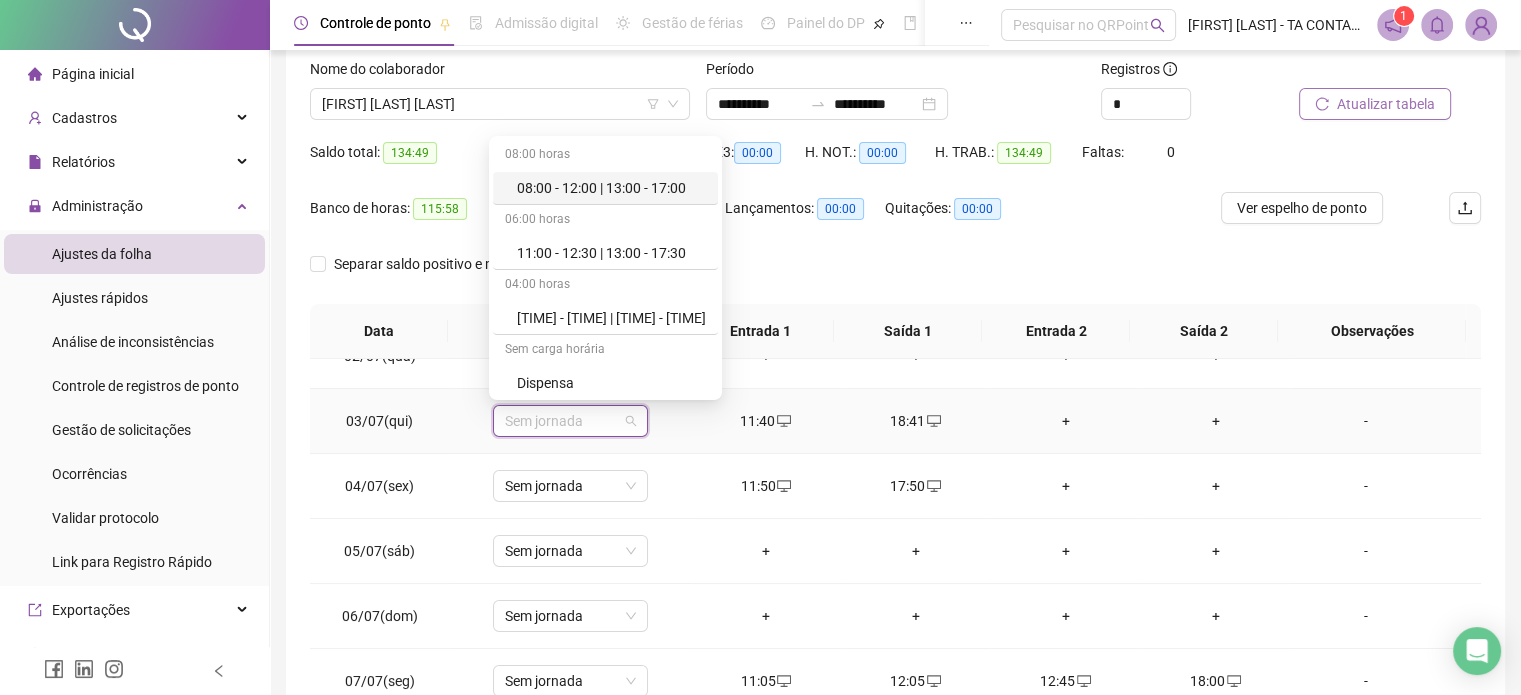 click on "Sem jornada" at bounding box center [570, 421] 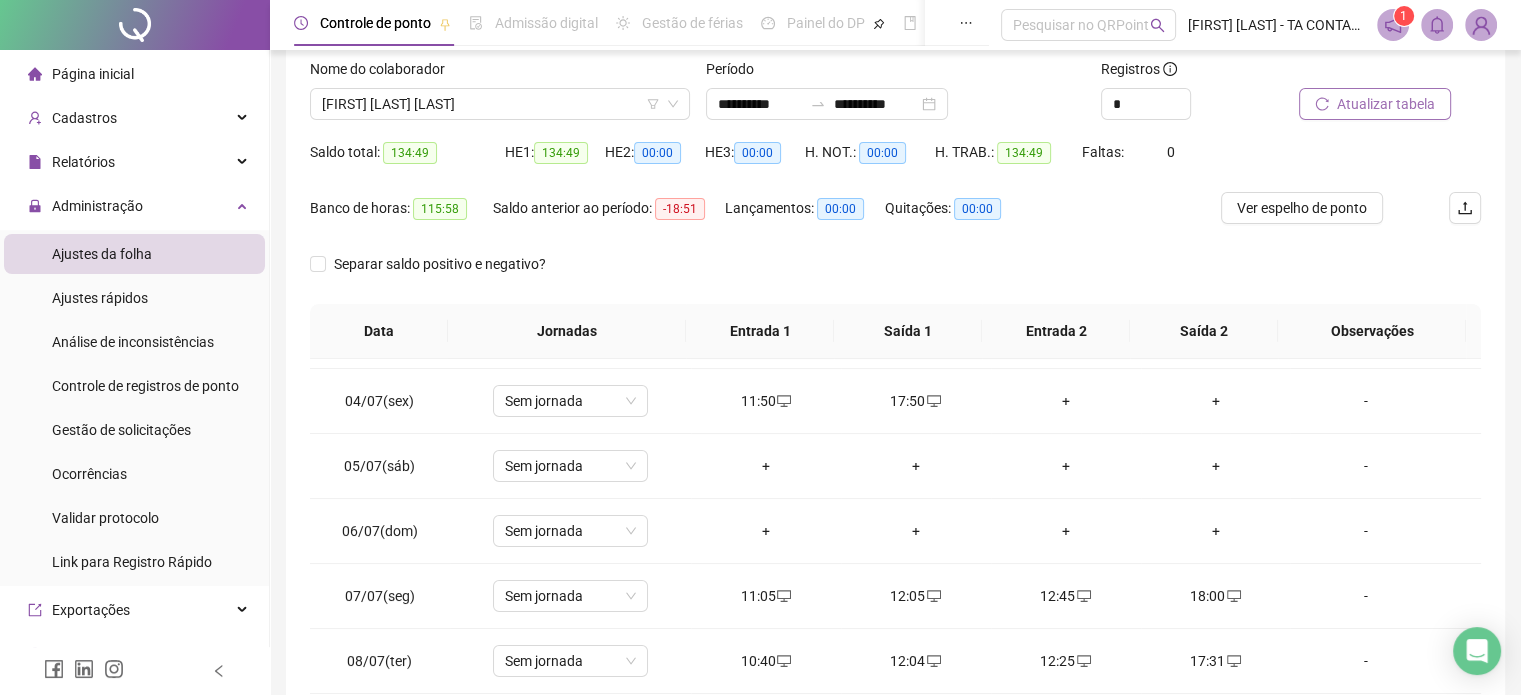 scroll, scrollTop: 100, scrollLeft: 0, axis: vertical 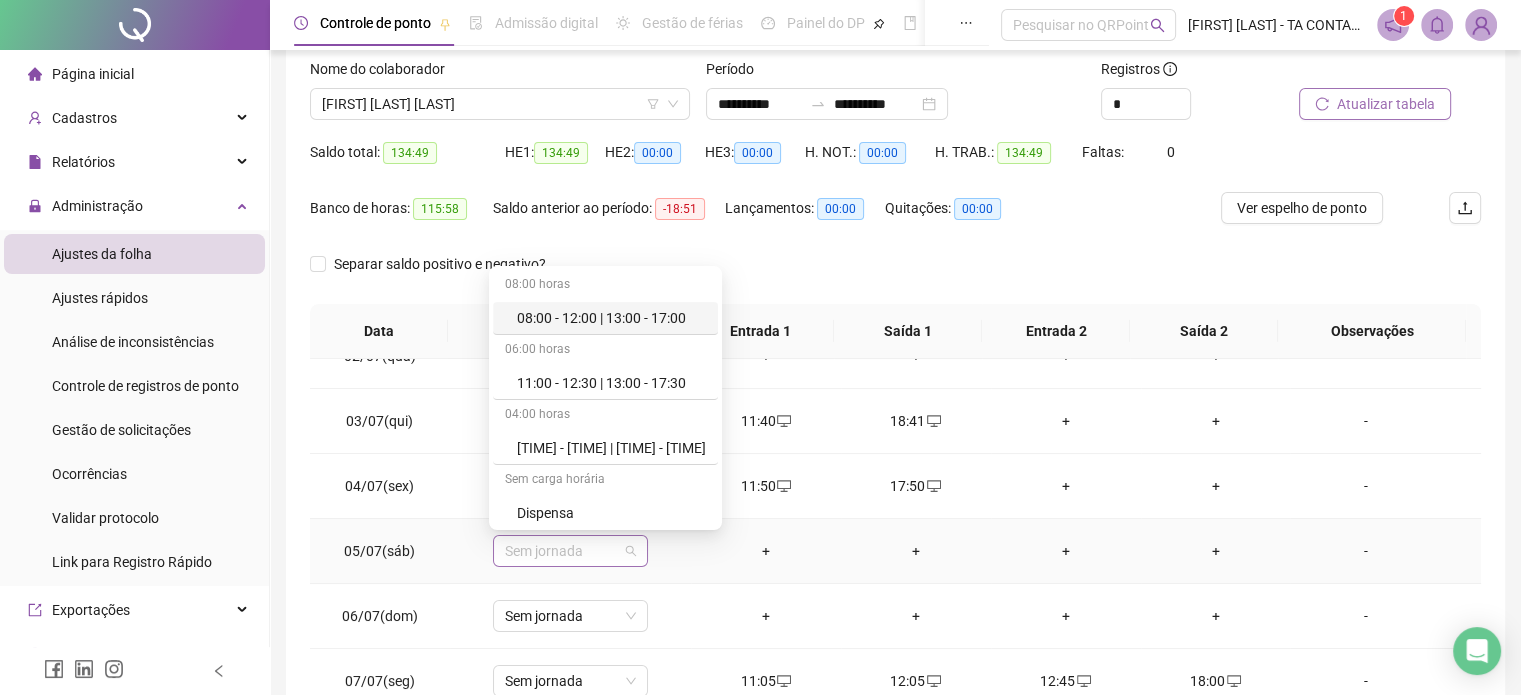 click on "Sem jornada" at bounding box center [570, 551] 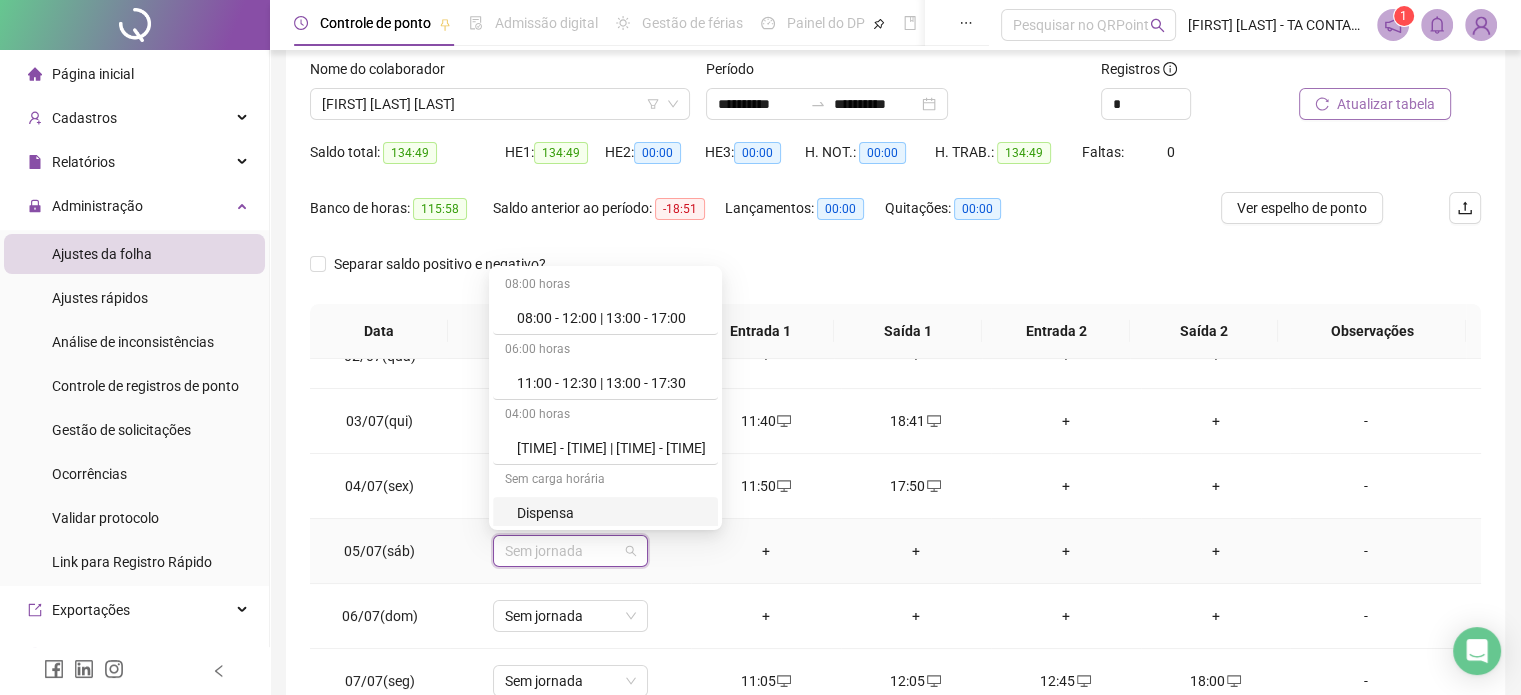 click on "Dispensa" at bounding box center (611, 513) 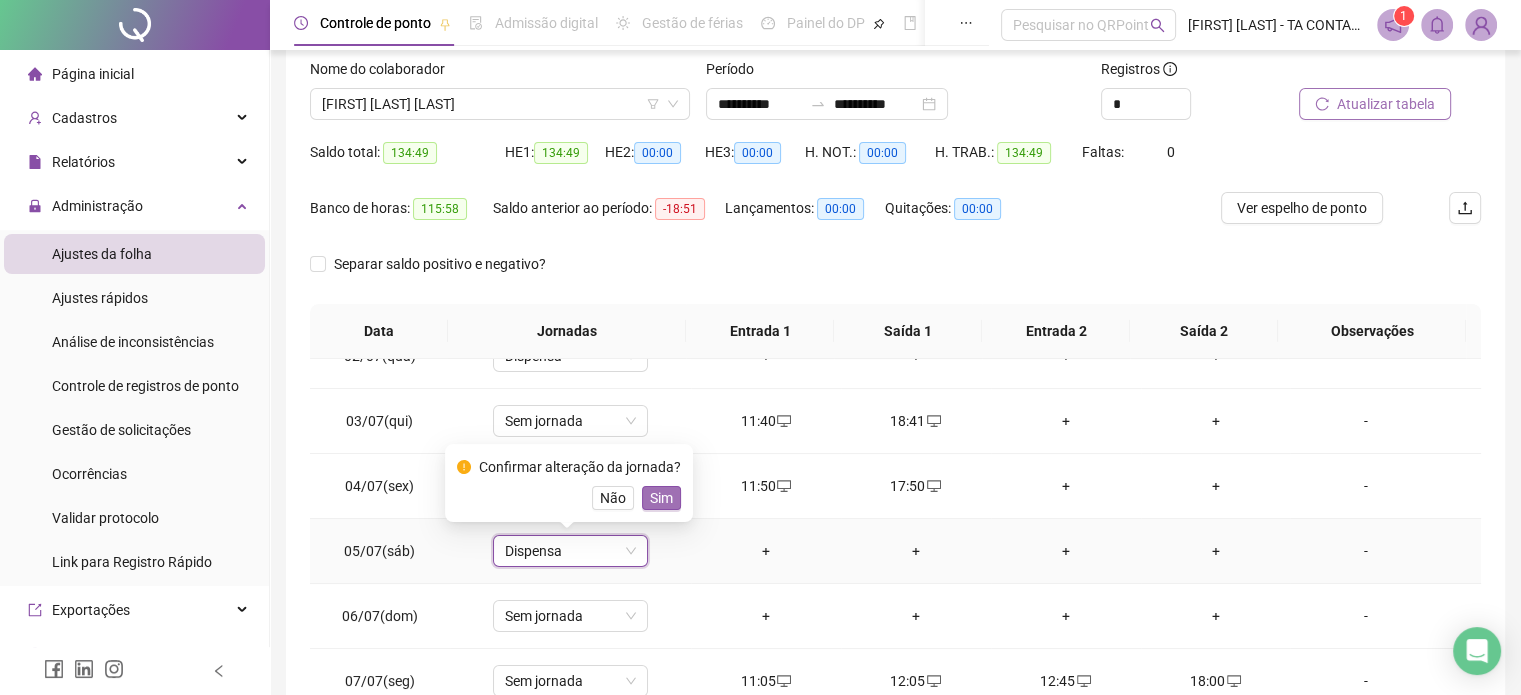 click on "Sim" at bounding box center (661, 498) 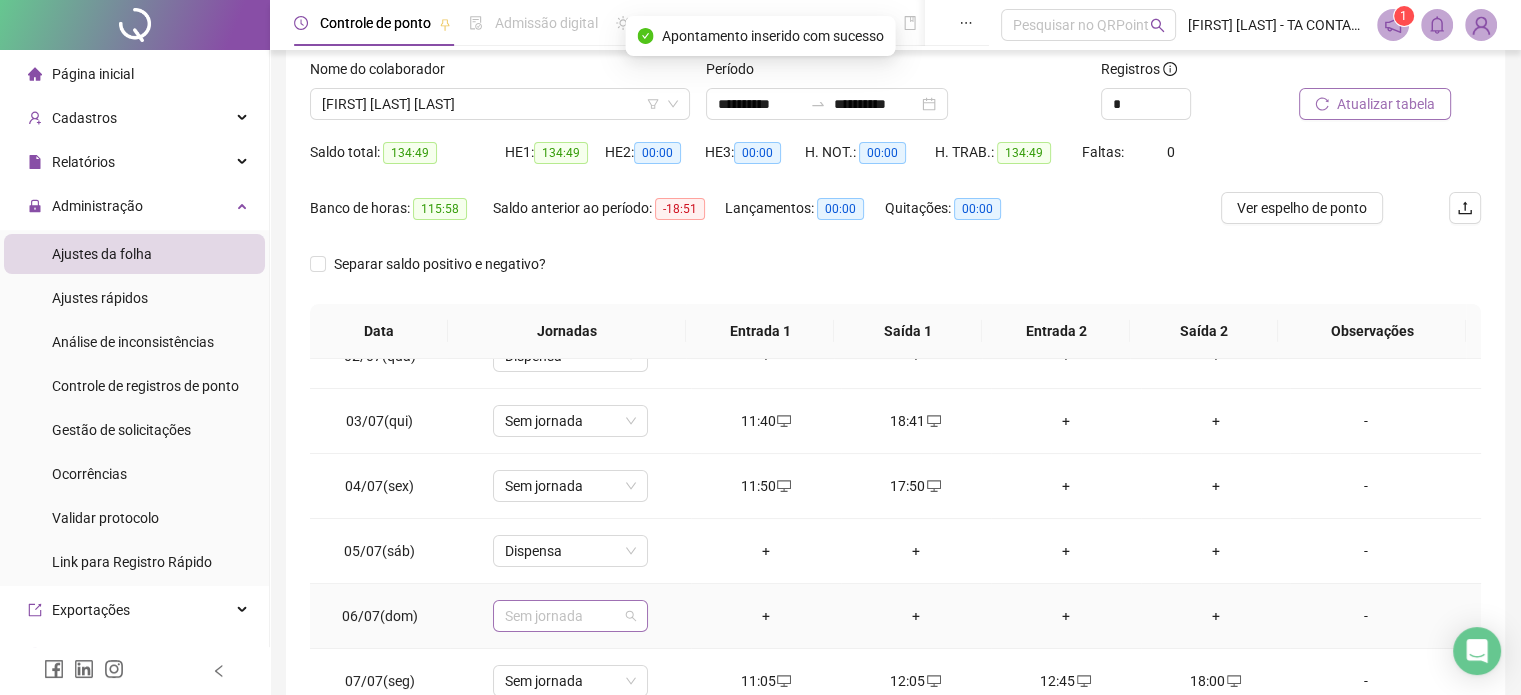 click on "Sem jornada" at bounding box center (570, 616) 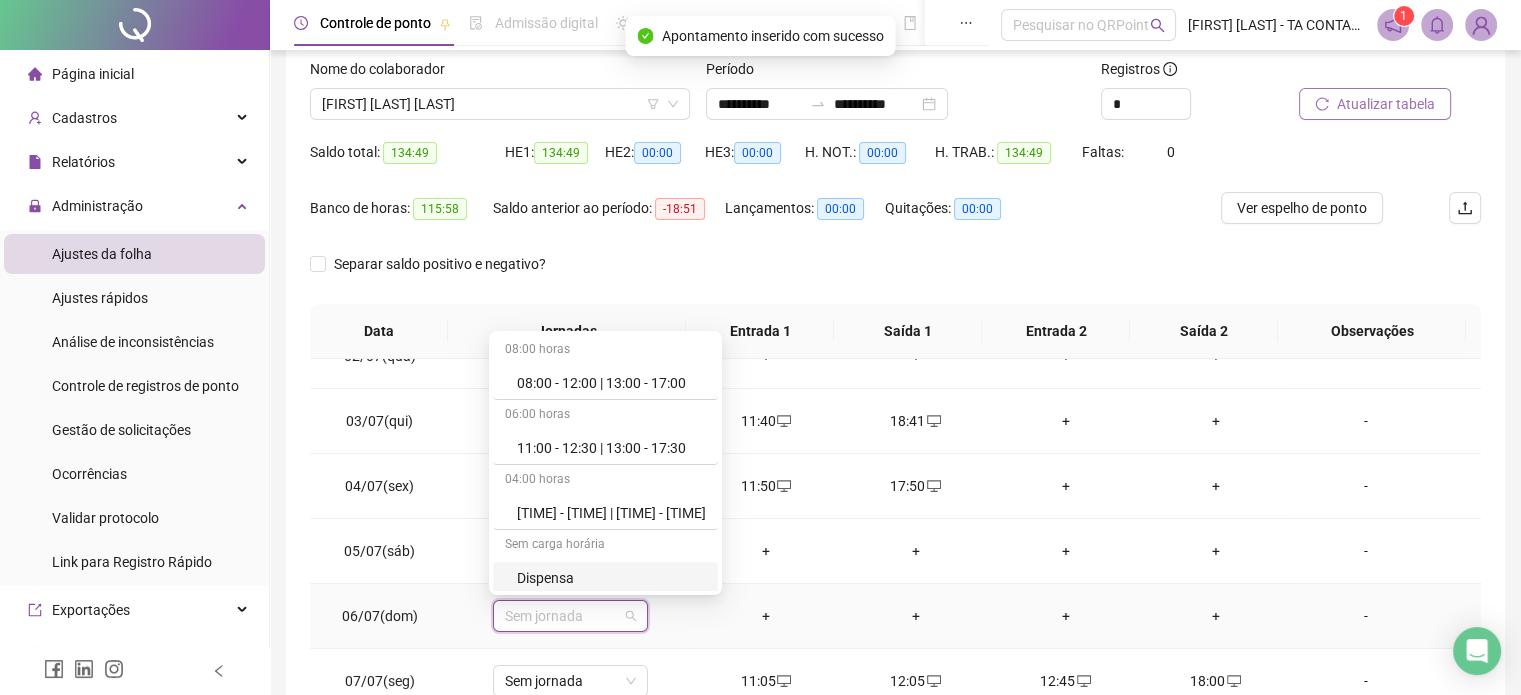 click on "Dispensa" at bounding box center (611, 578) 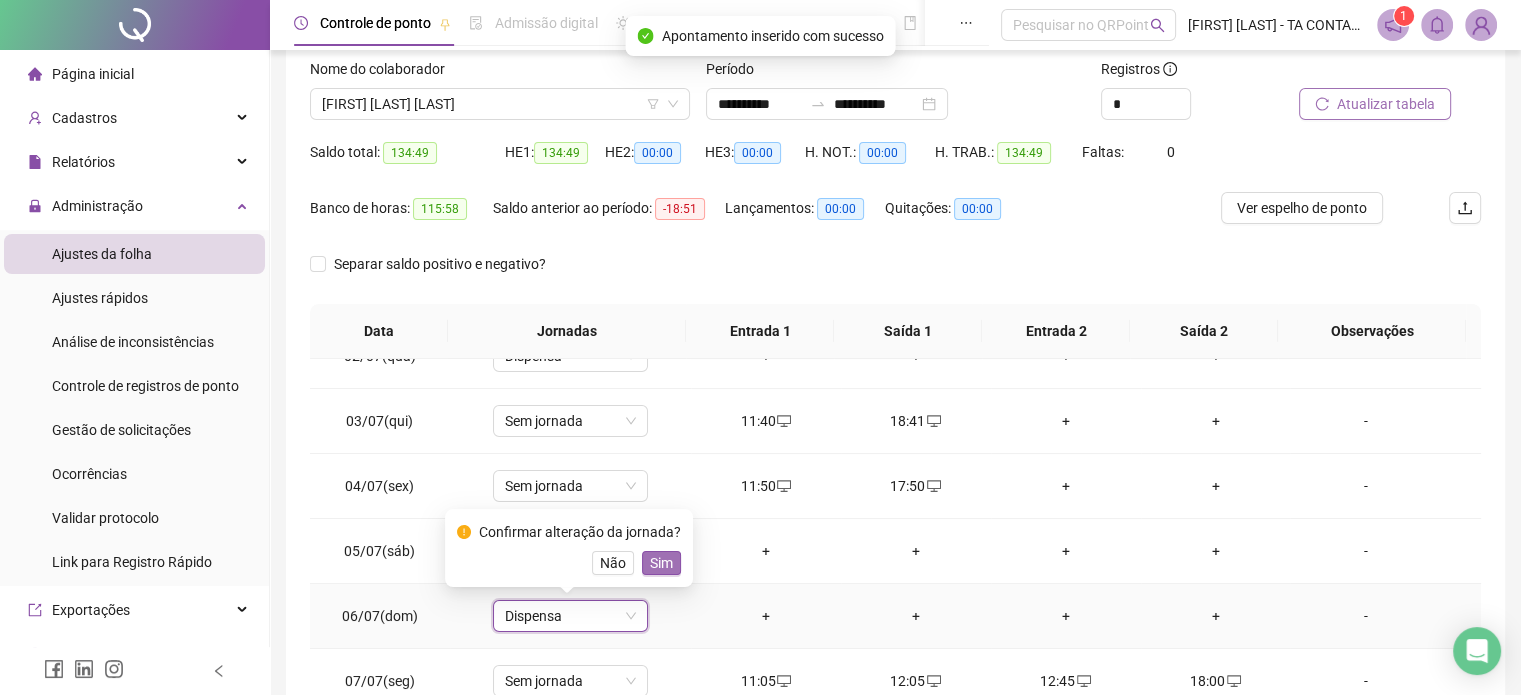 click on "Sim" at bounding box center (661, 563) 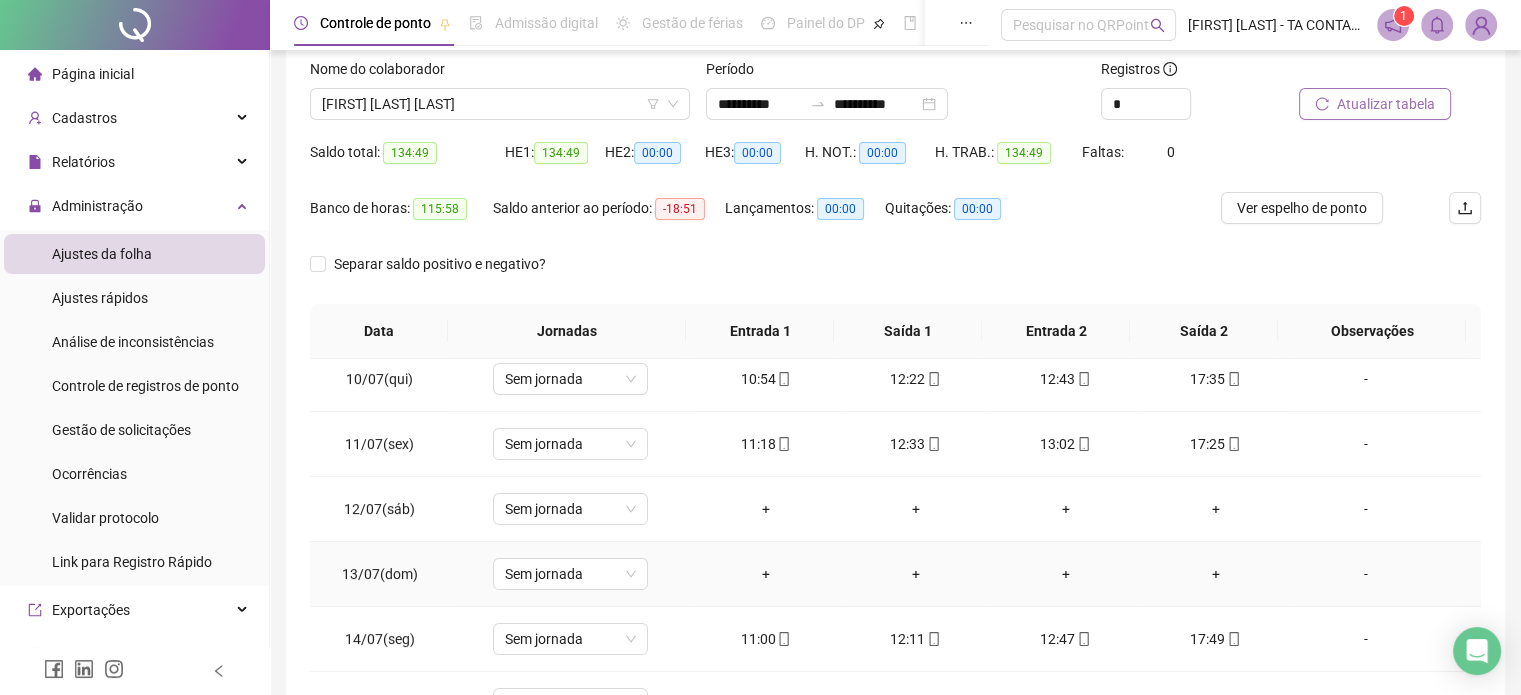 scroll, scrollTop: 600, scrollLeft: 0, axis: vertical 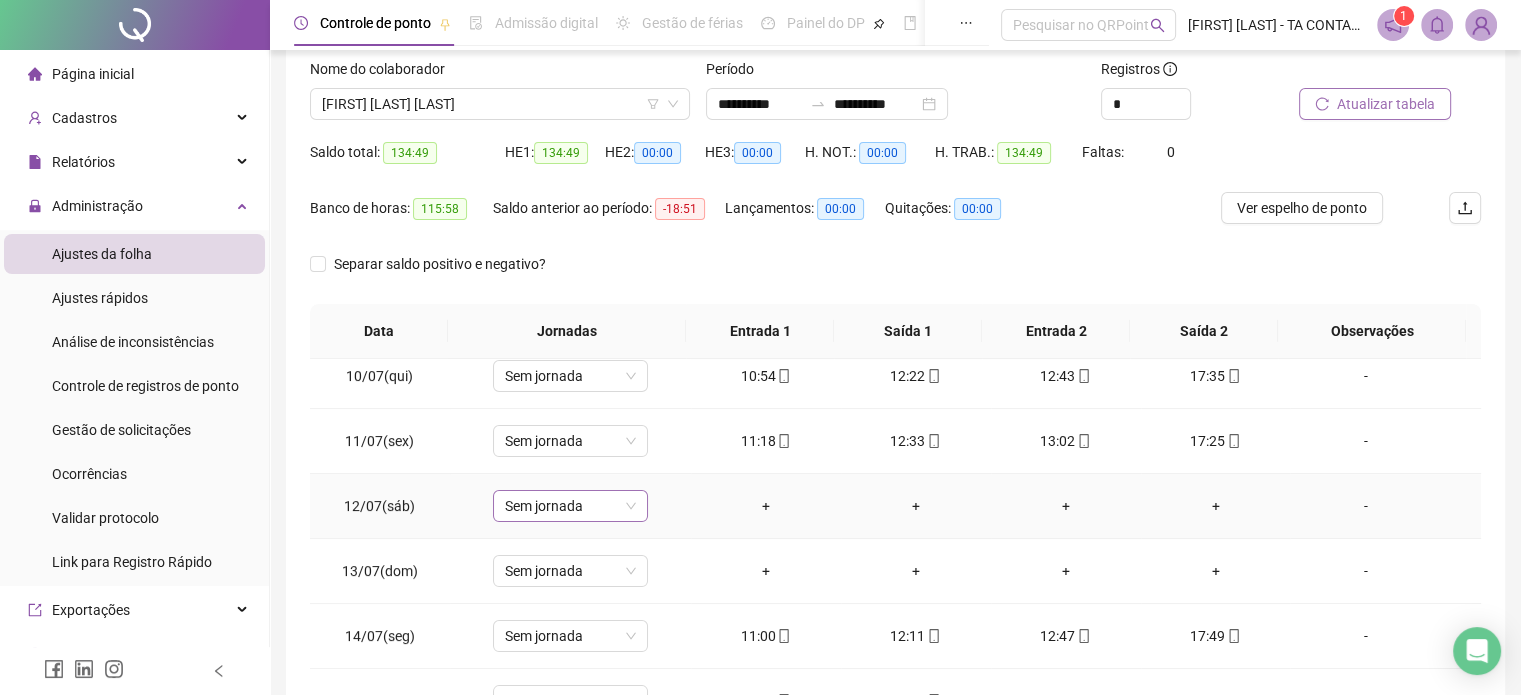 click on "Sem jornada" at bounding box center [570, 506] 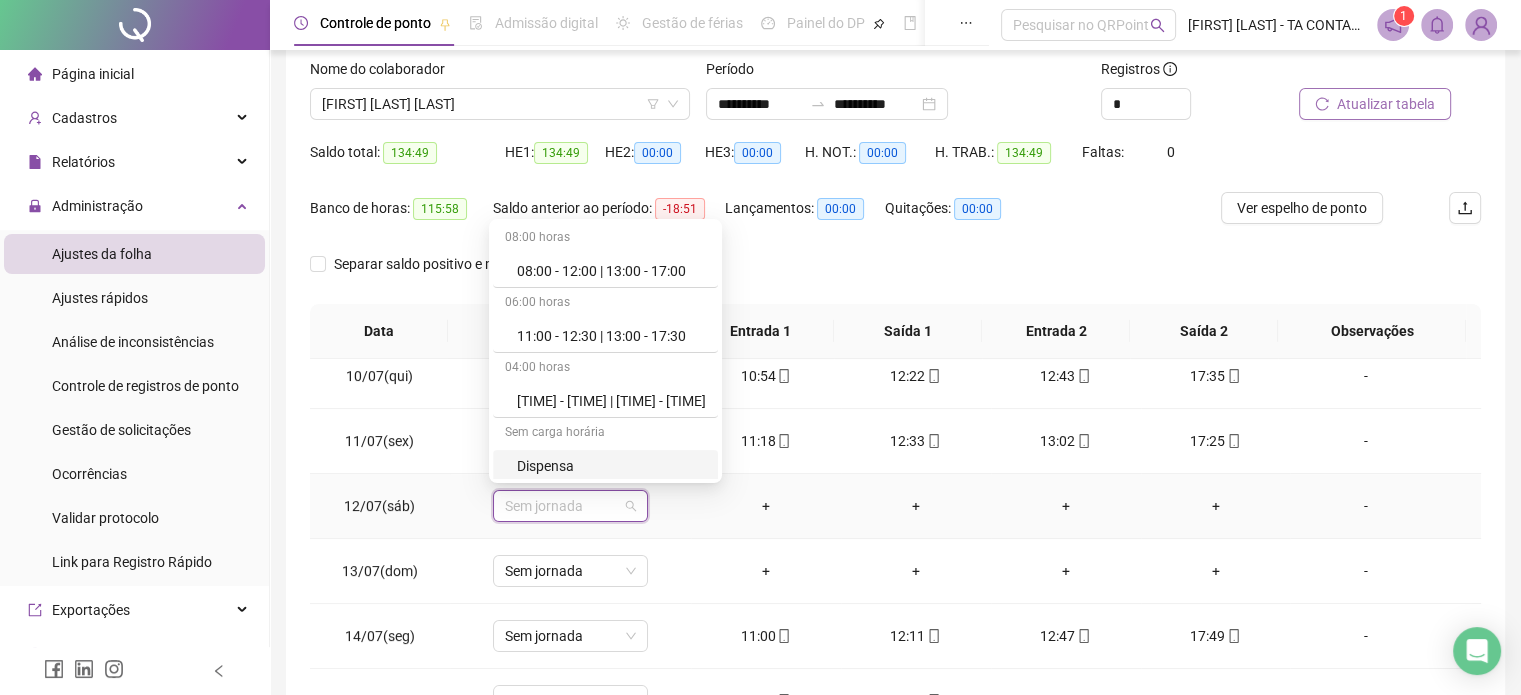 click on "Dispensa" at bounding box center (611, 466) 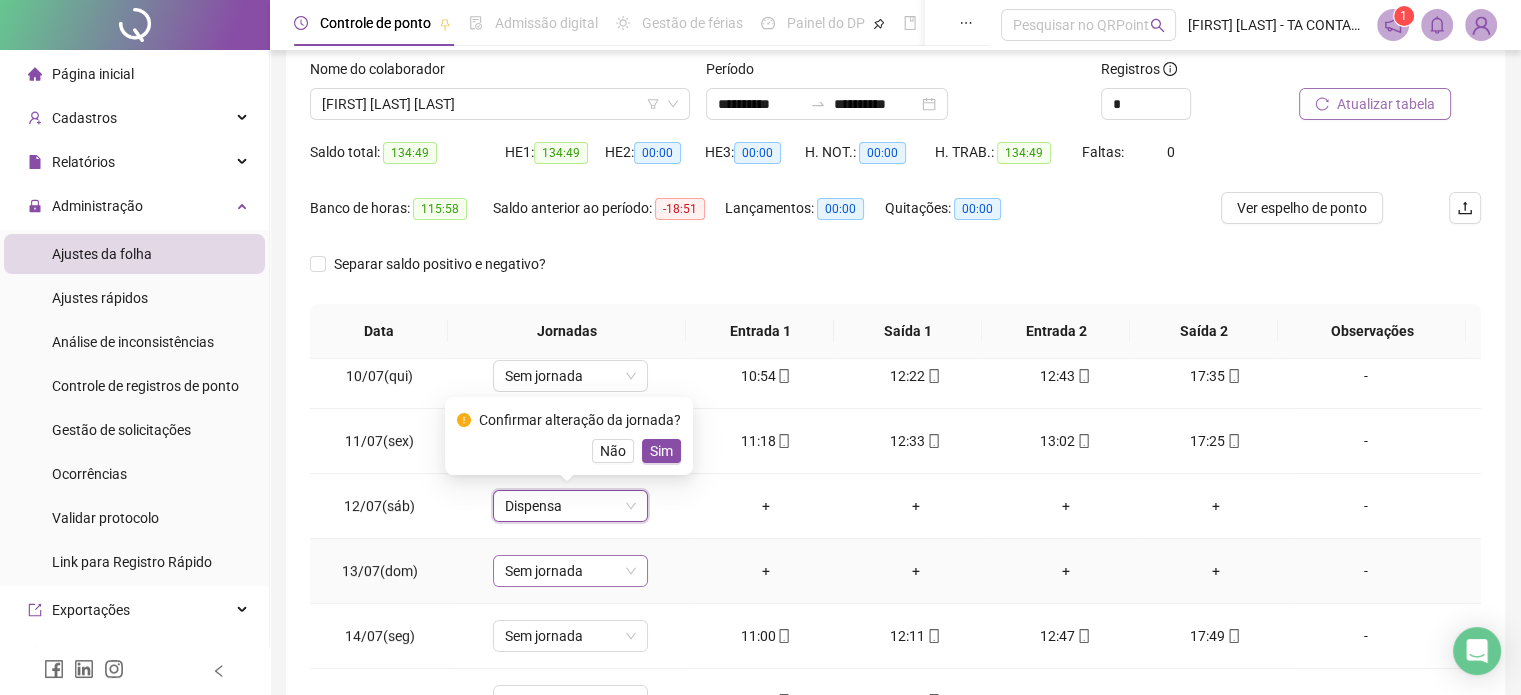 click on "Sem jornada" at bounding box center (570, 571) 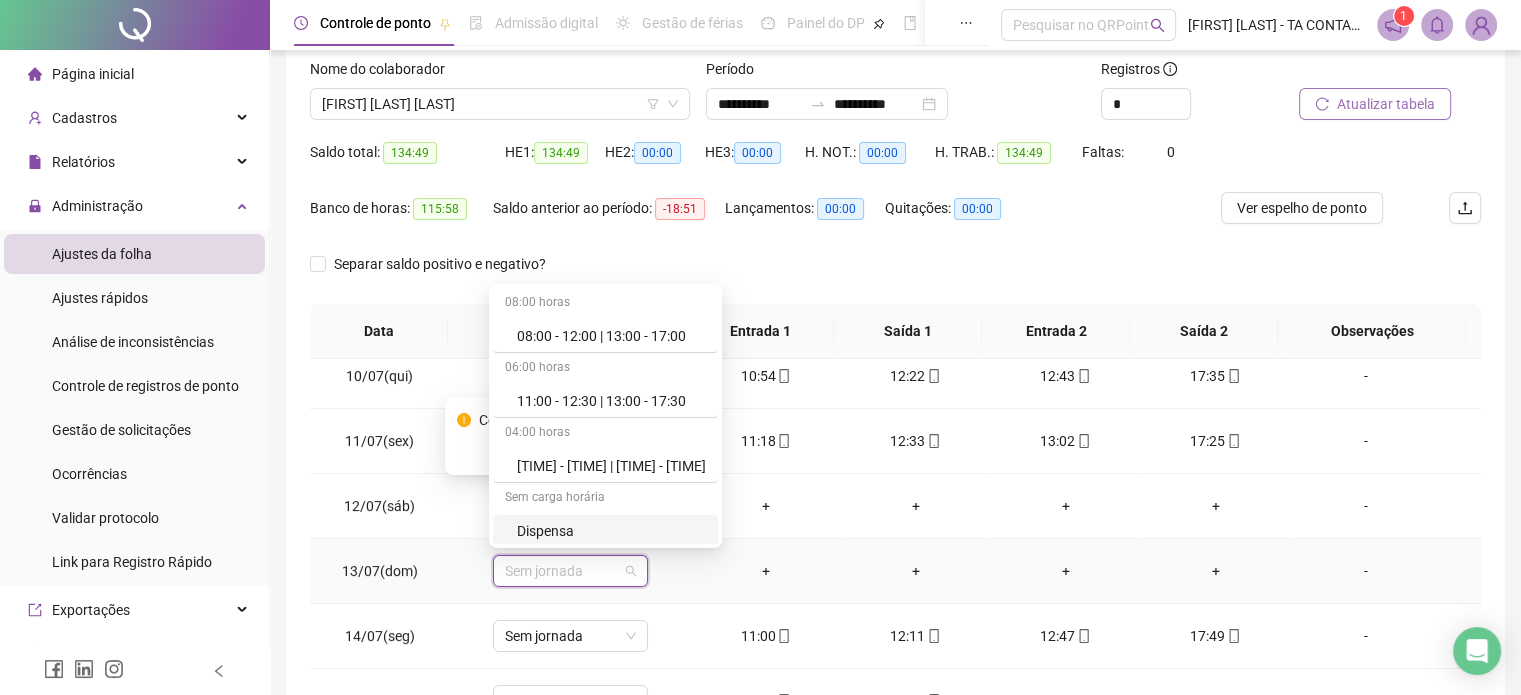 click on "Dispensa" at bounding box center (611, 531) 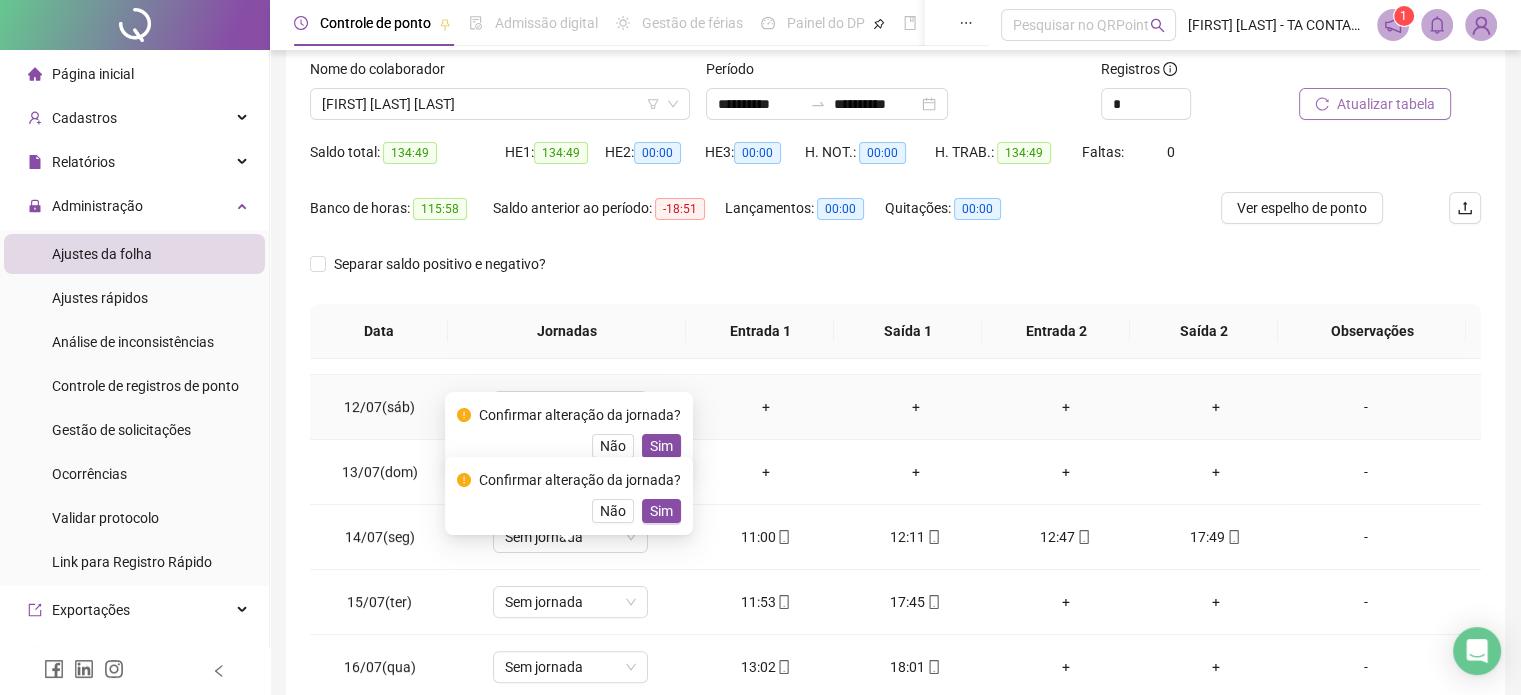 scroll, scrollTop: 700, scrollLeft: 0, axis: vertical 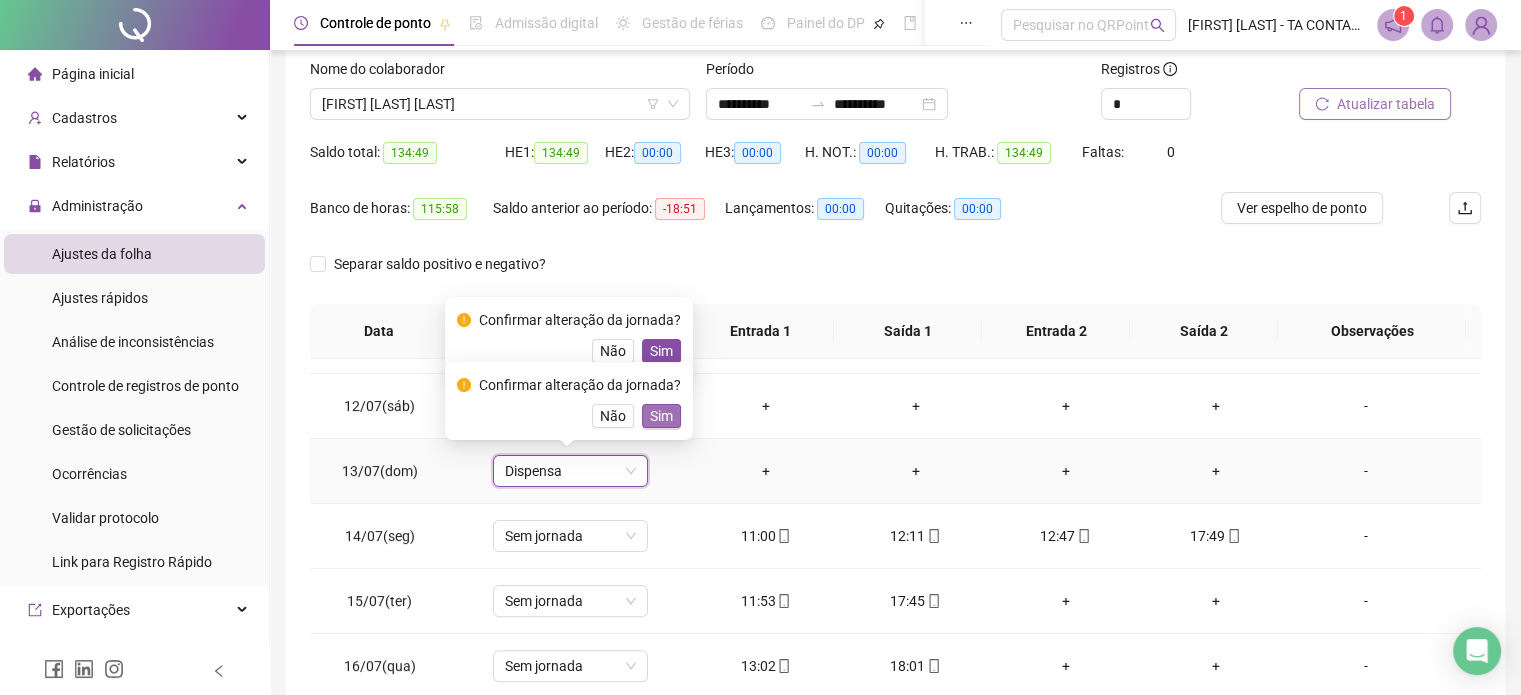 click on "Sim" at bounding box center [661, 416] 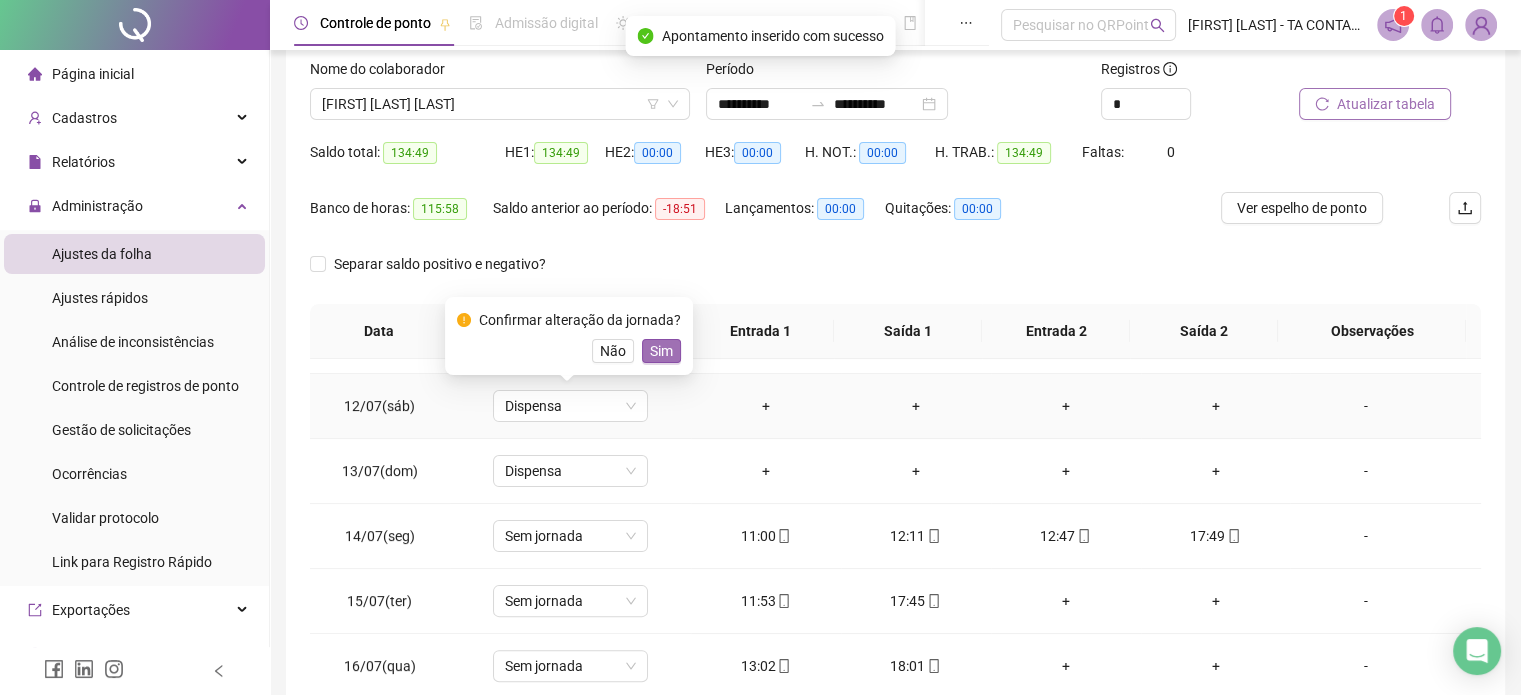 click on "Sim" at bounding box center [661, 351] 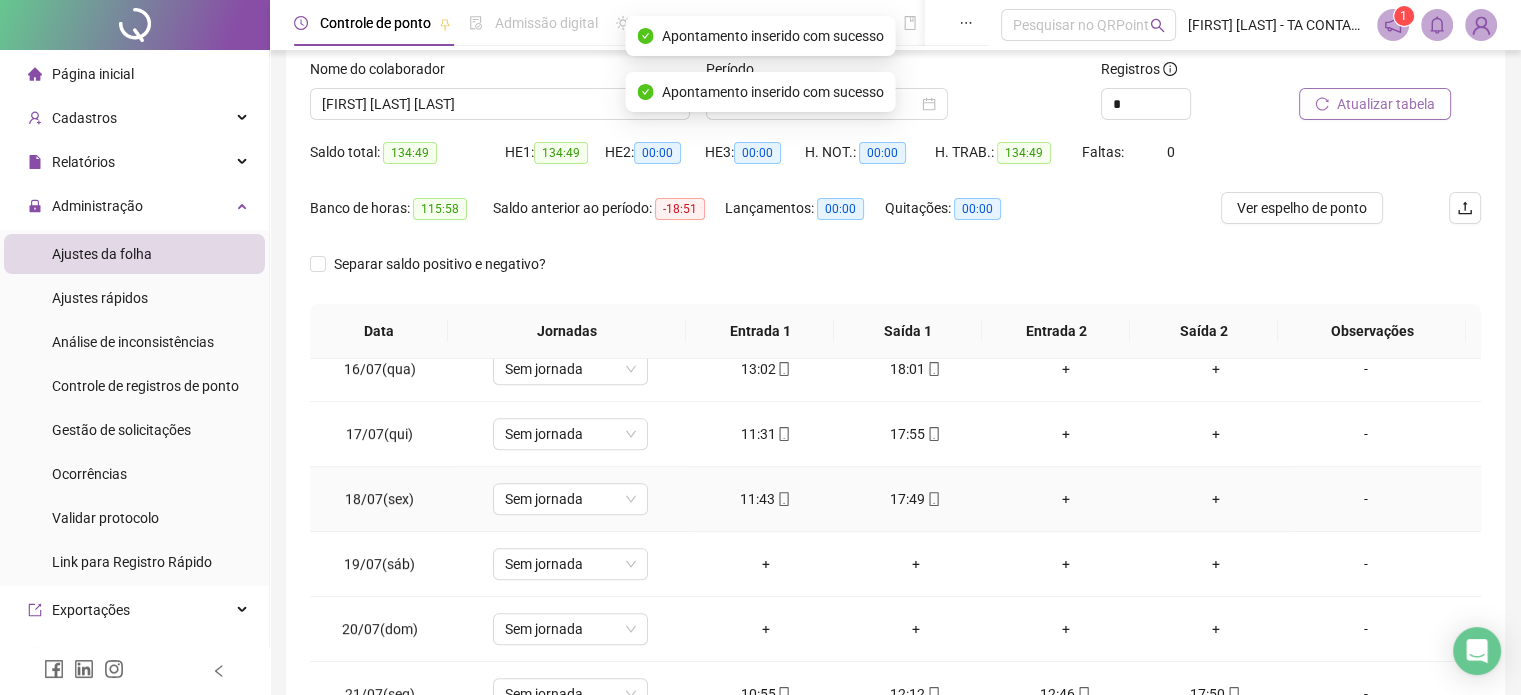scroll, scrollTop: 1000, scrollLeft: 0, axis: vertical 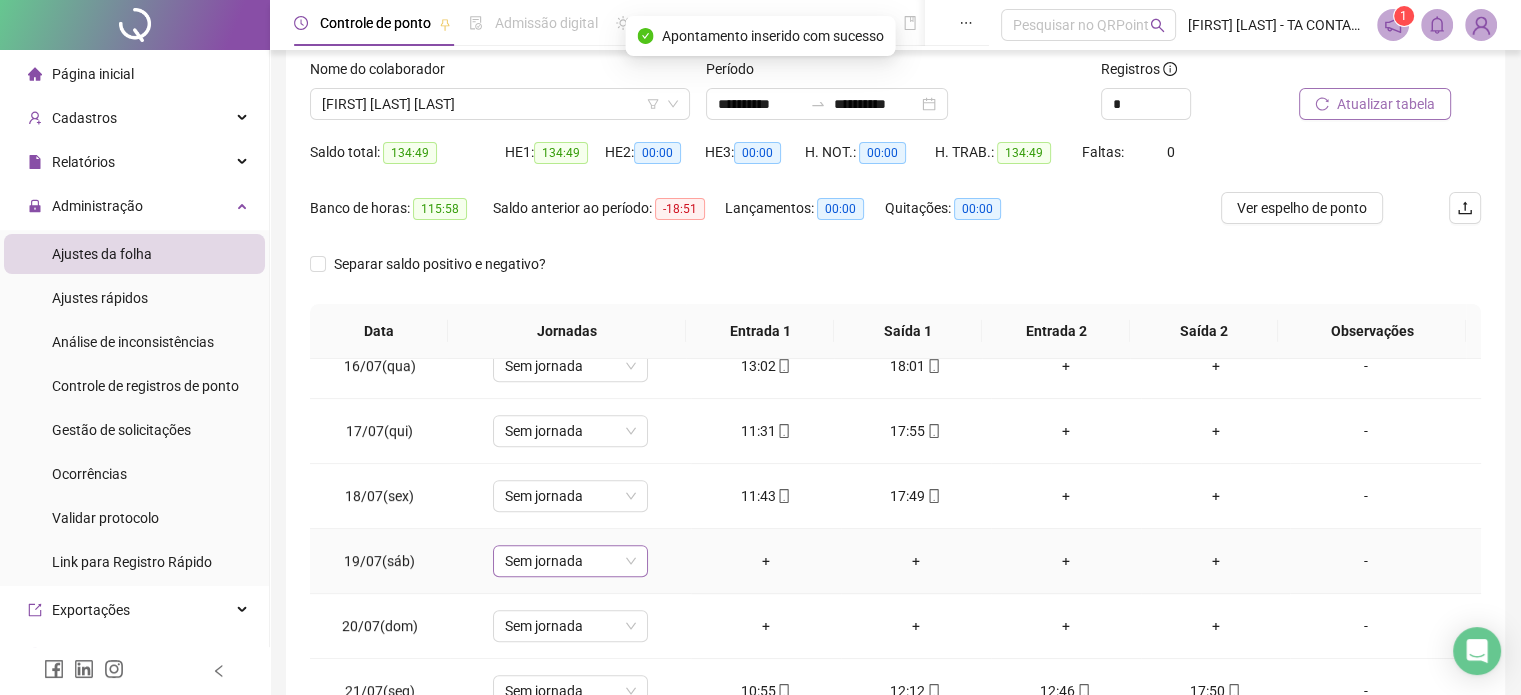click on "Sem jornada" at bounding box center (570, 561) 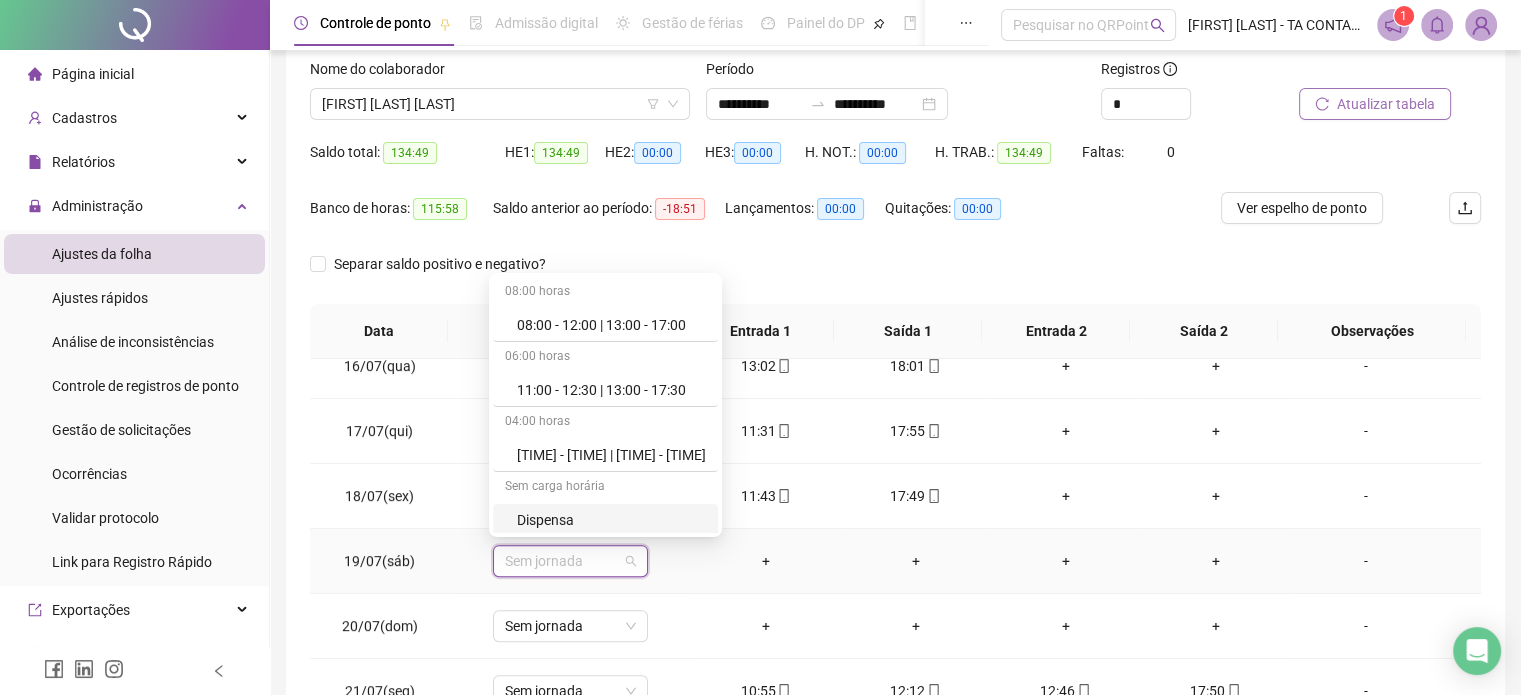 click on "Dispensa" at bounding box center [611, 520] 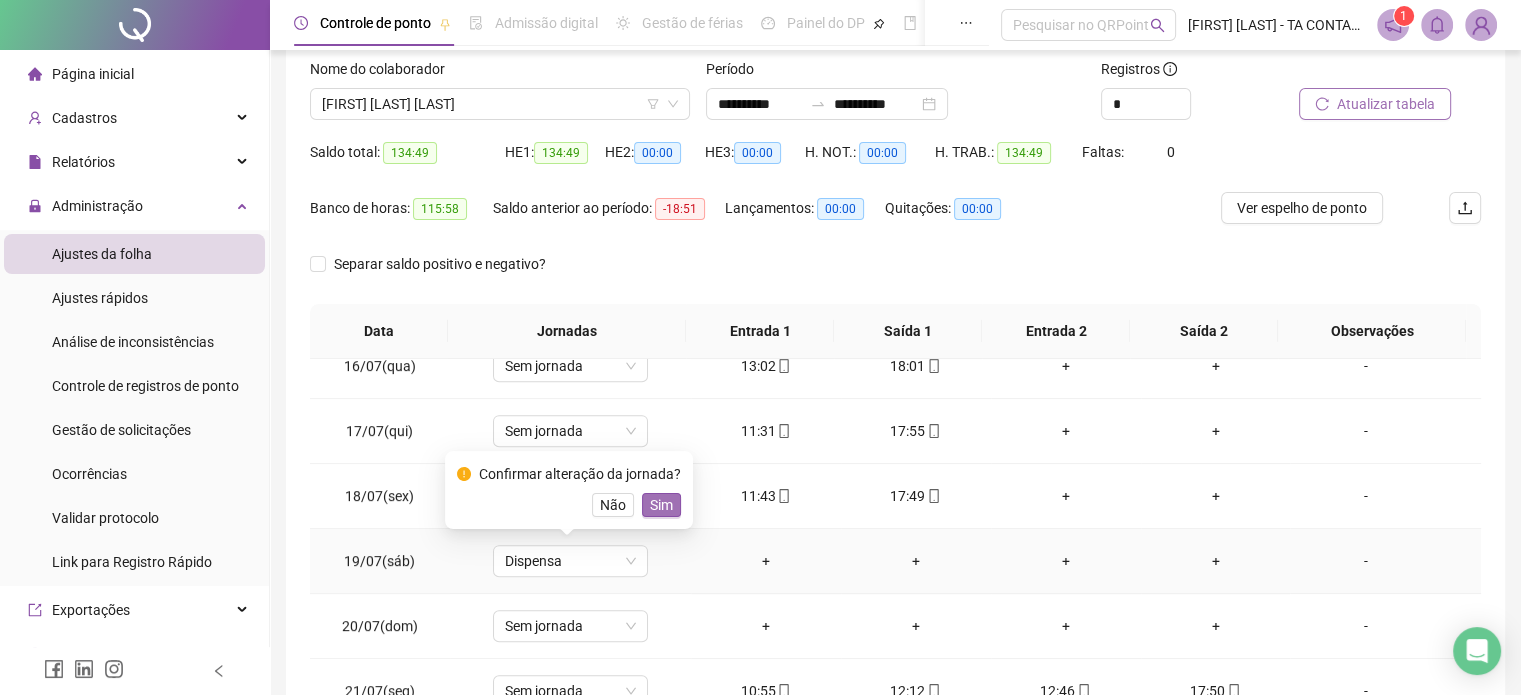 click on "Sim" at bounding box center [661, 505] 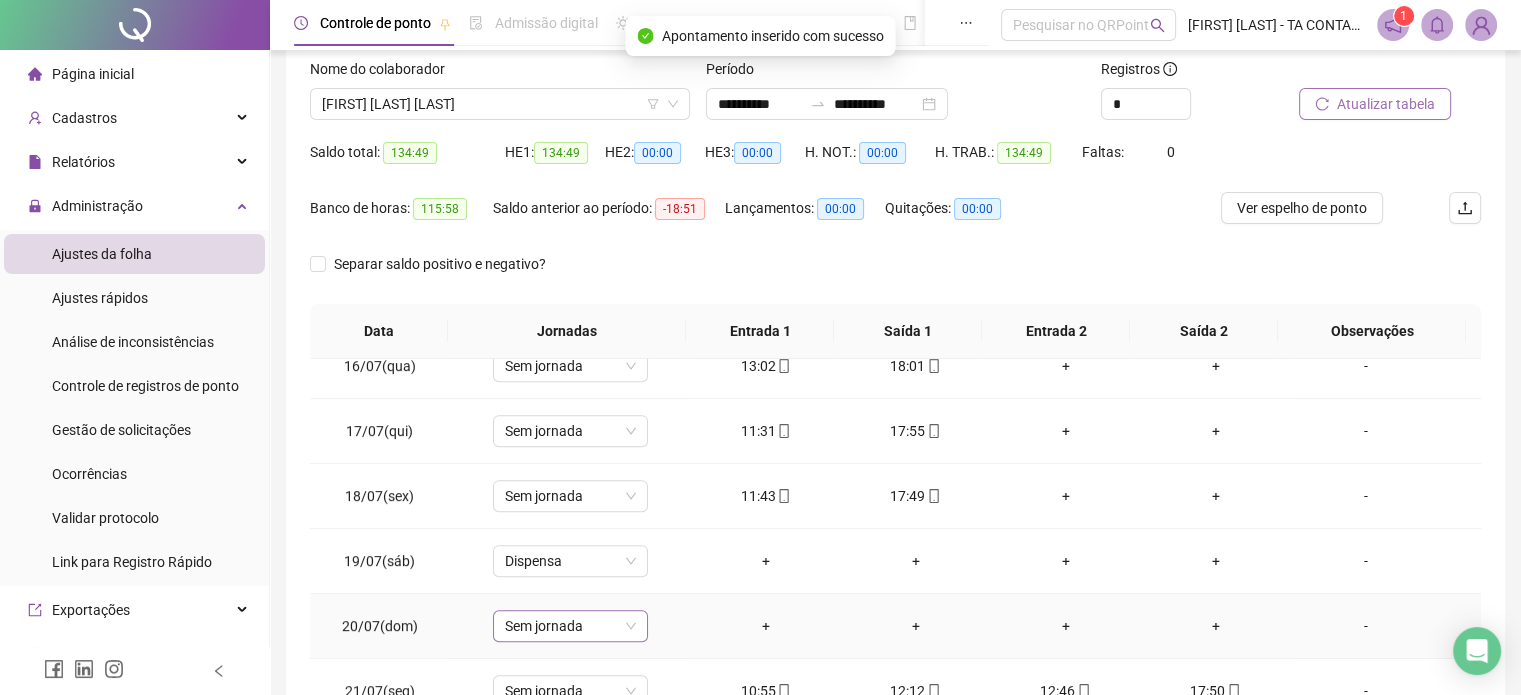 click on "Sem jornada" at bounding box center (570, 626) 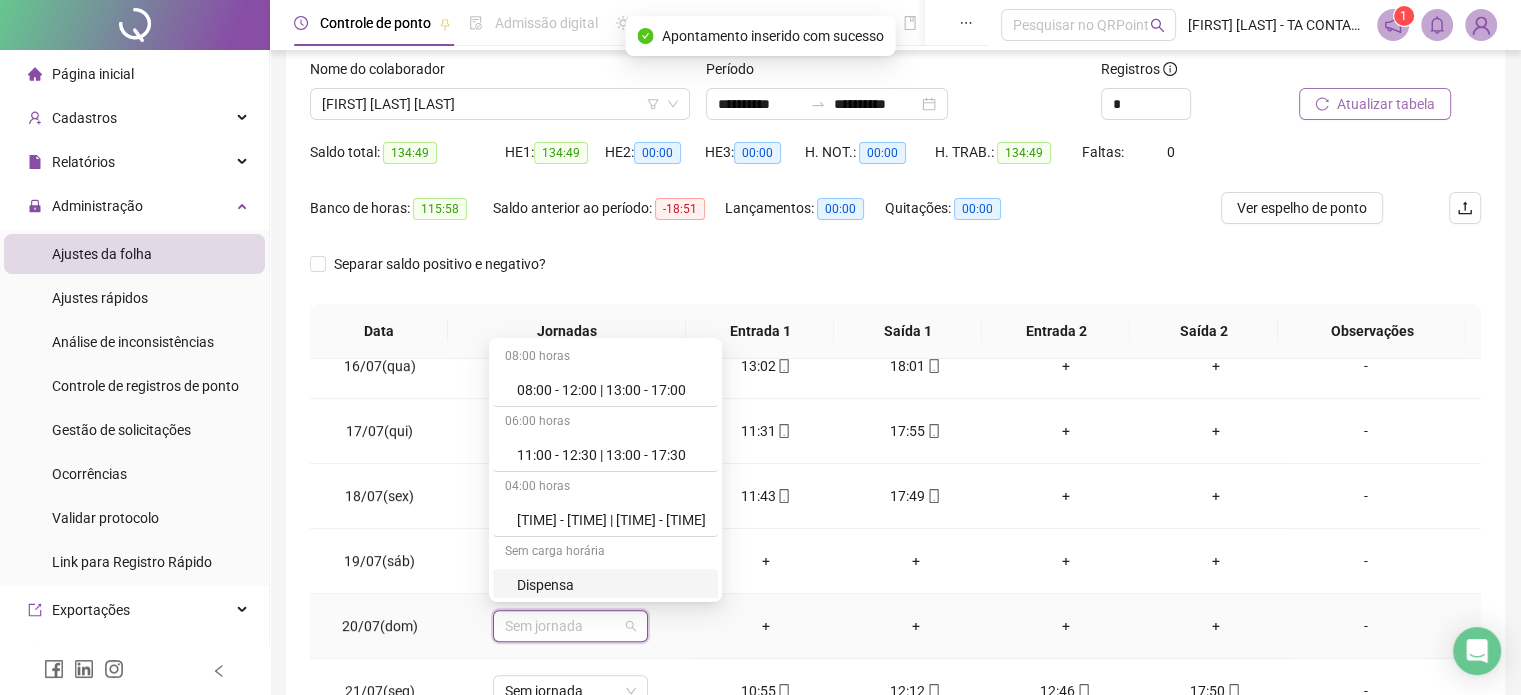 click on "Dispensa" at bounding box center [611, 585] 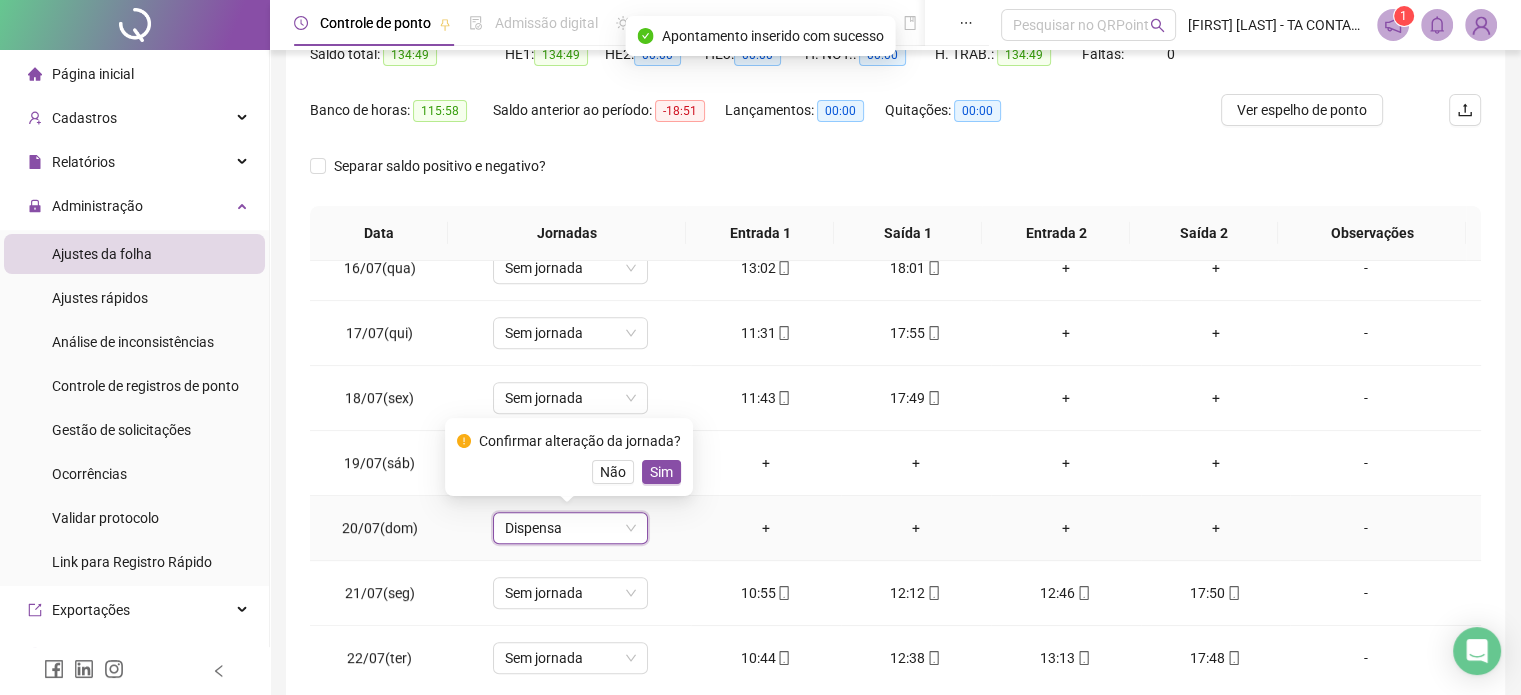 scroll, scrollTop: 226, scrollLeft: 0, axis: vertical 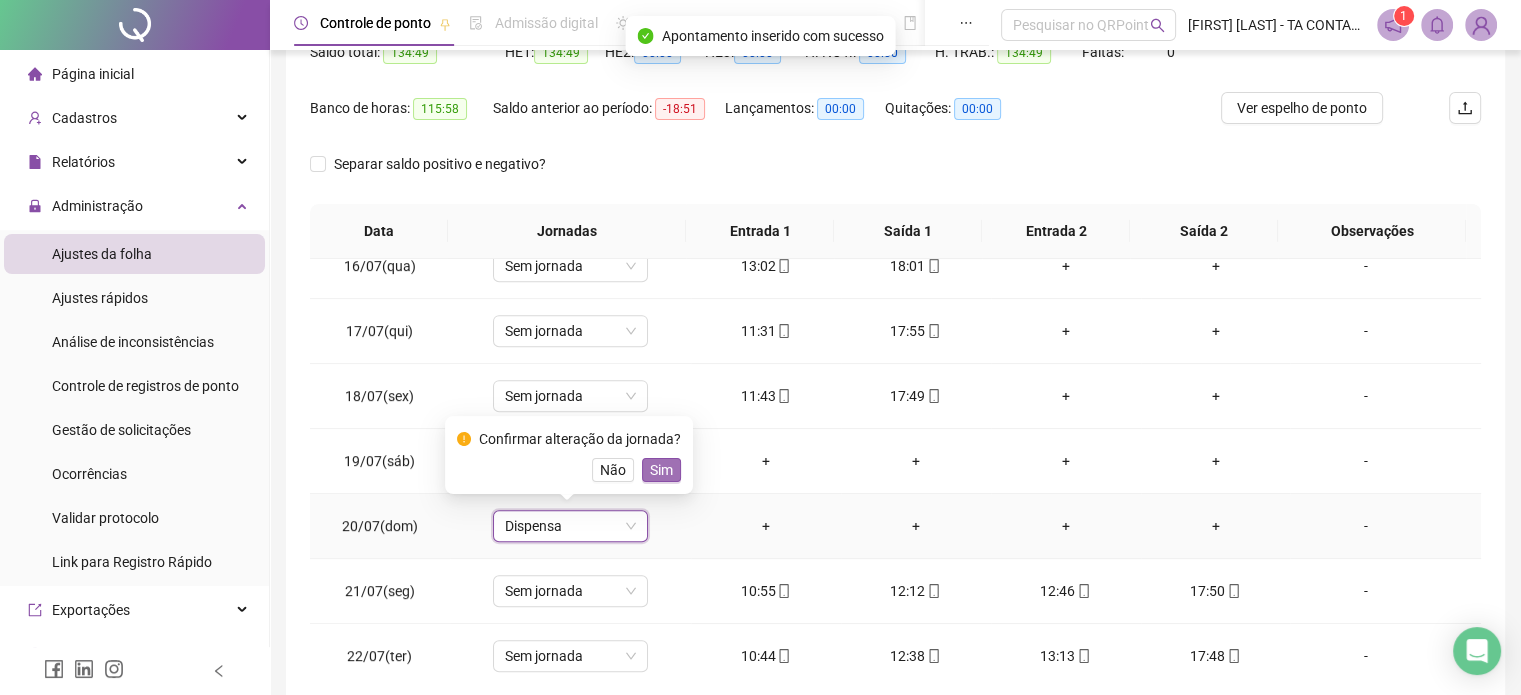 click on "Sim" at bounding box center [661, 470] 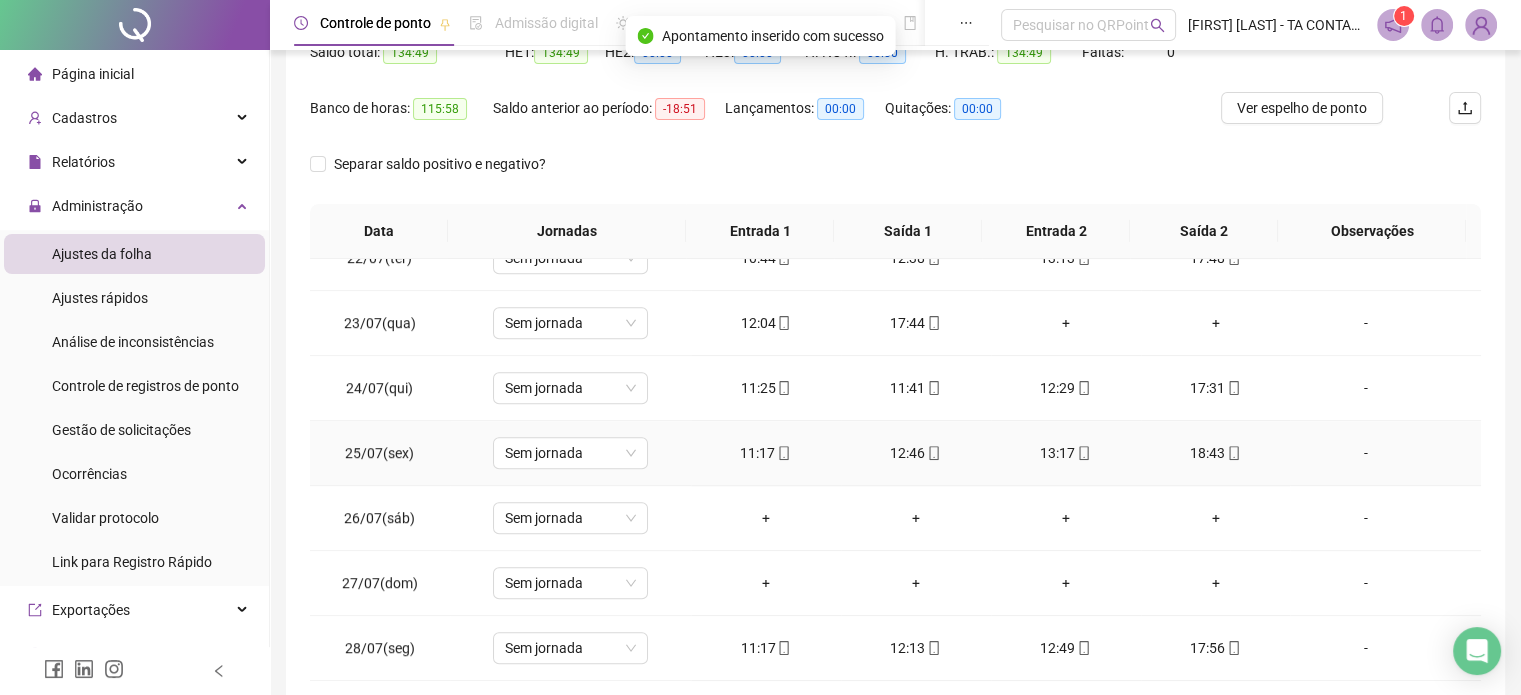 scroll, scrollTop: 1400, scrollLeft: 0, axis: vertical 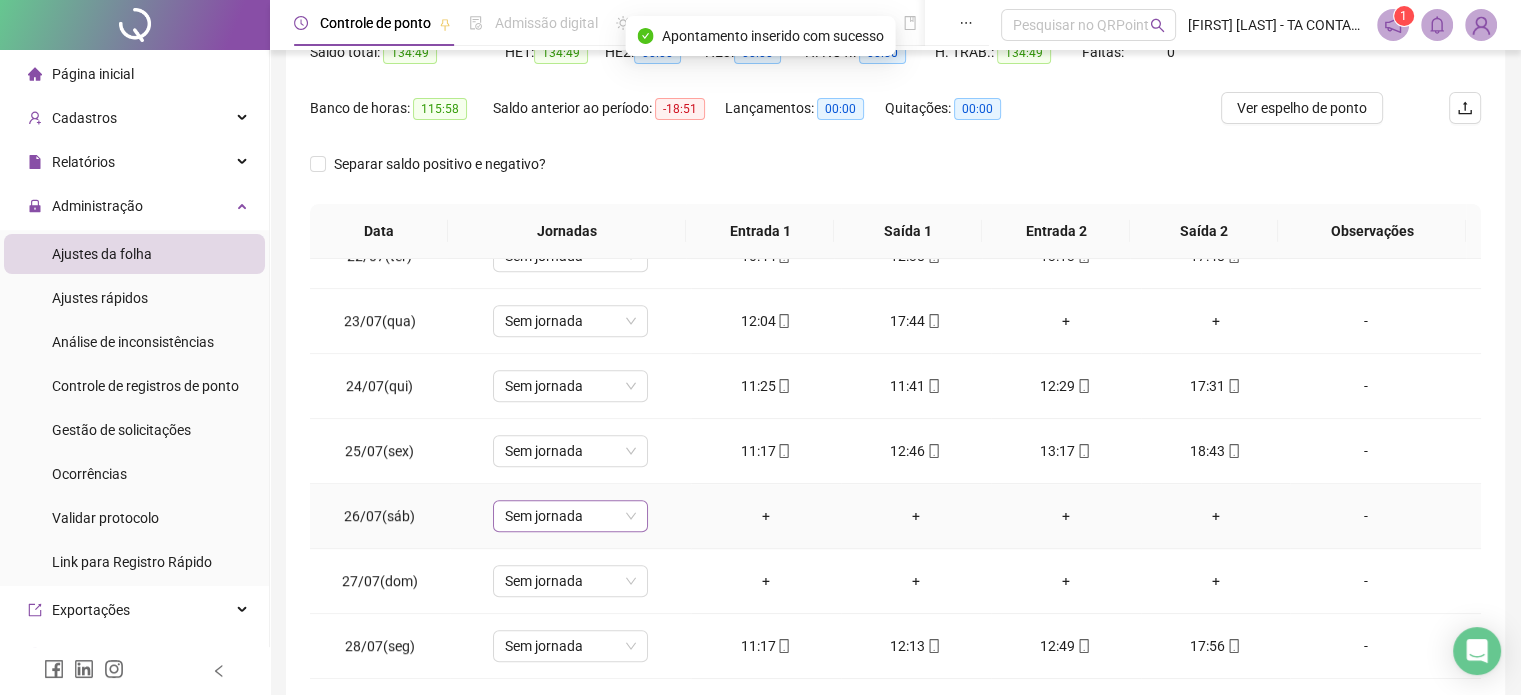 click on "Sem jornada" at bounding box center [570, 516] 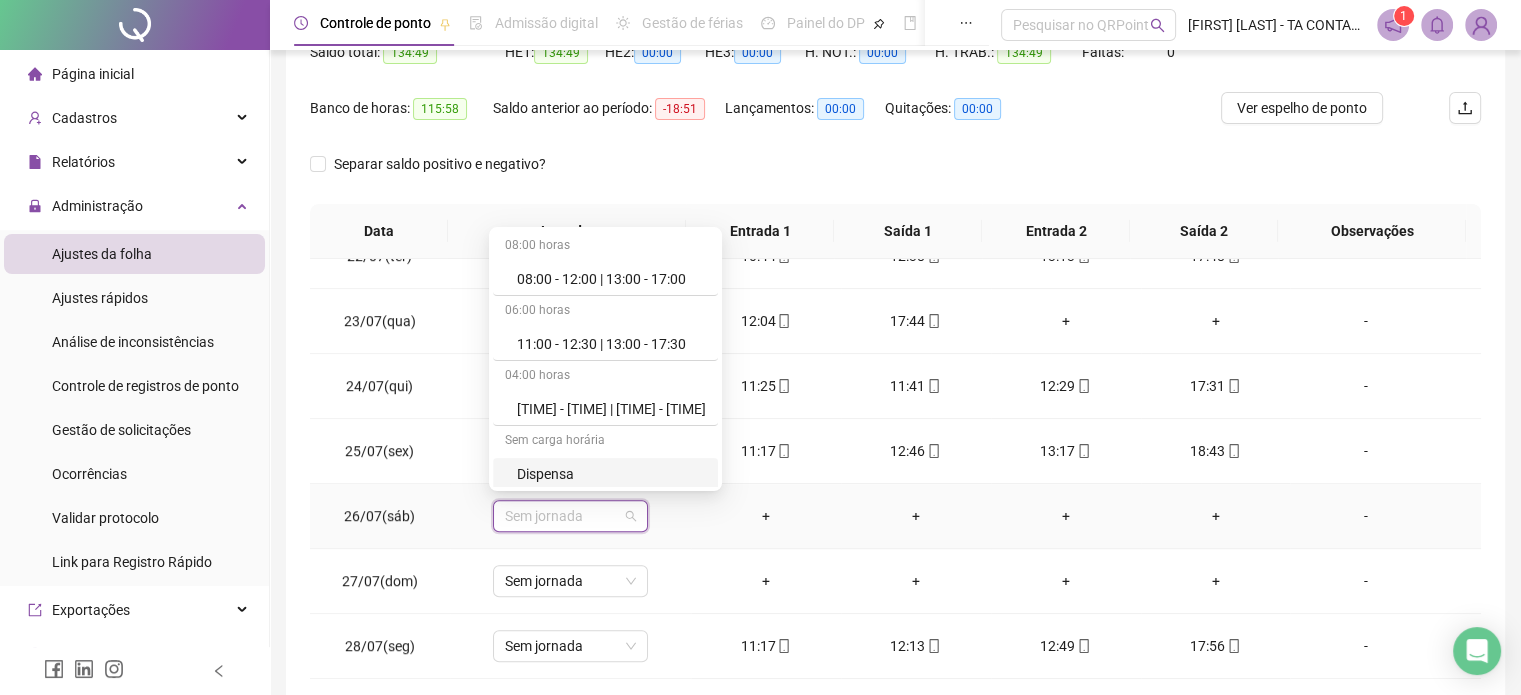 click on "Dispensa" at bounding box center [611, 474] 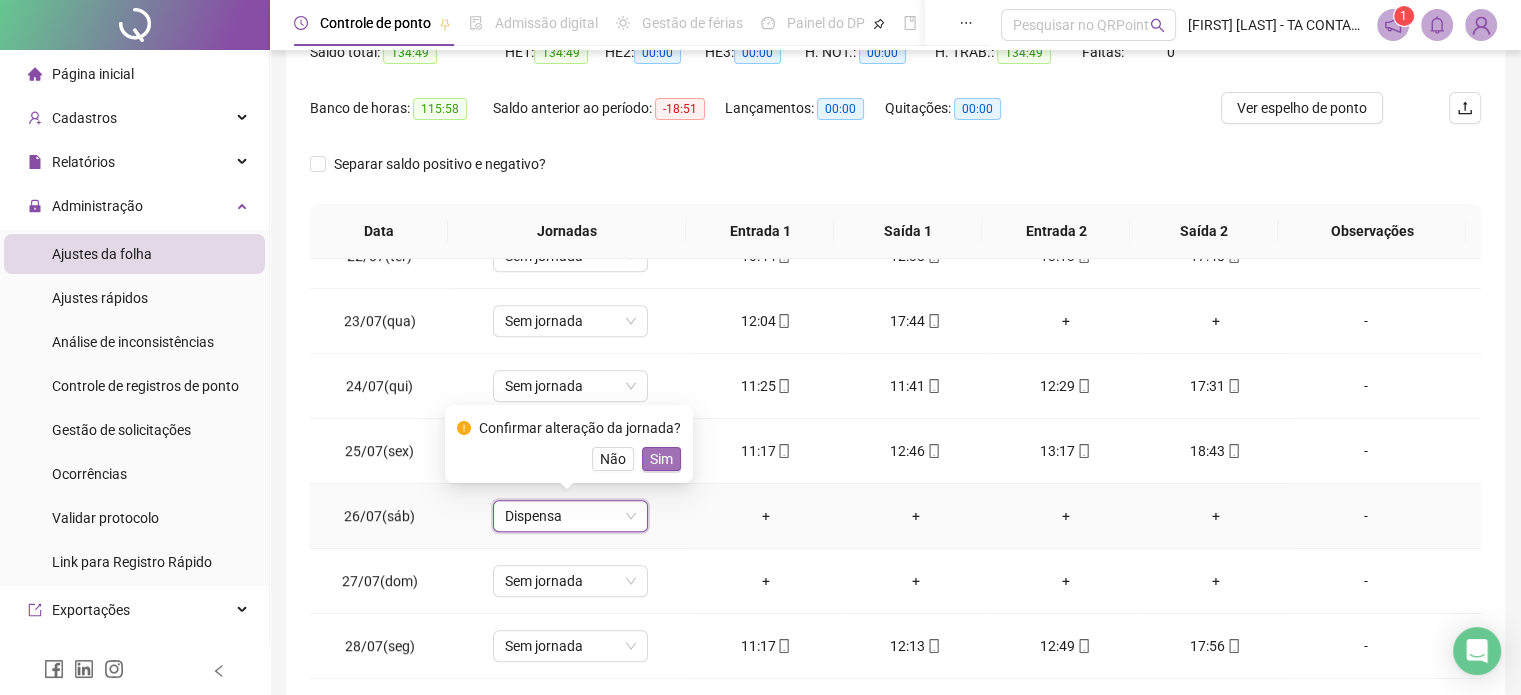 click on "Sim" at bounding box center [661, 459] 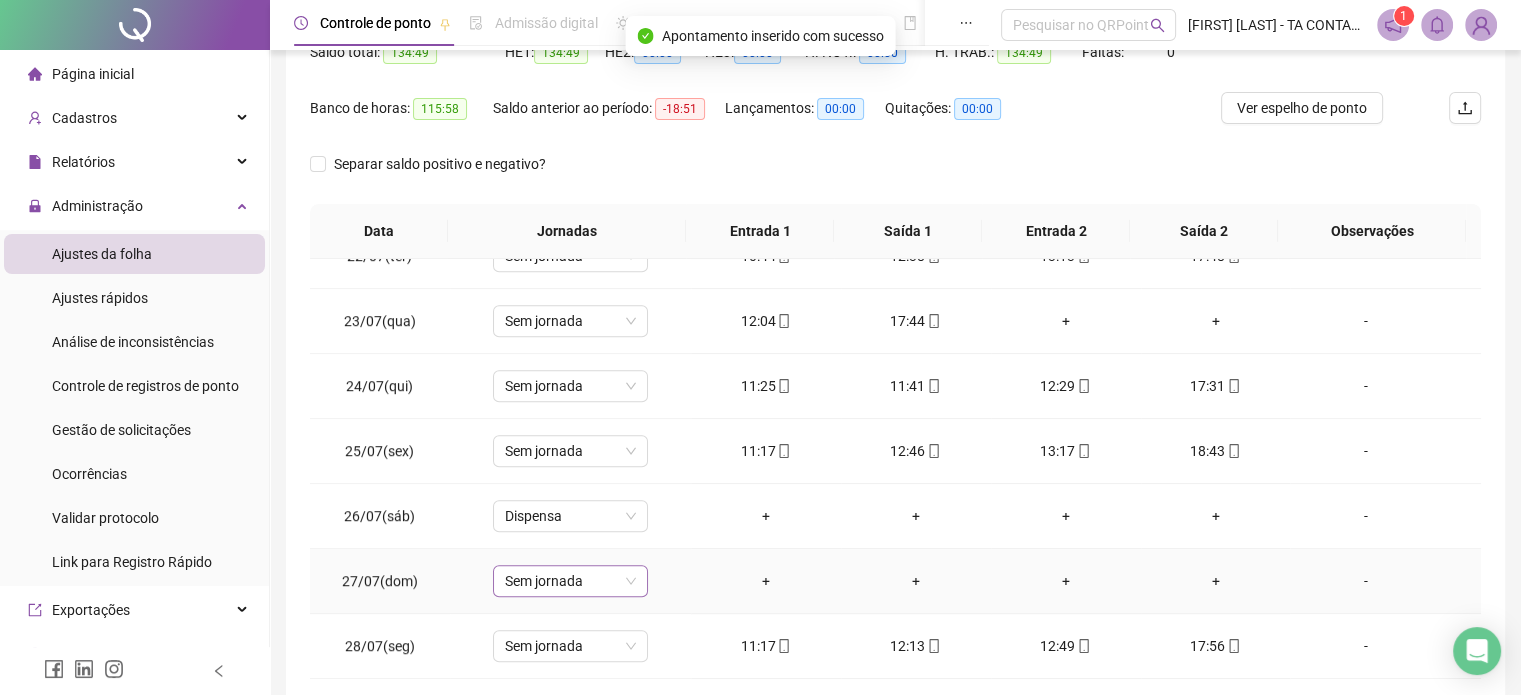click on "Sem jornada" at bounding box center [570, 581] 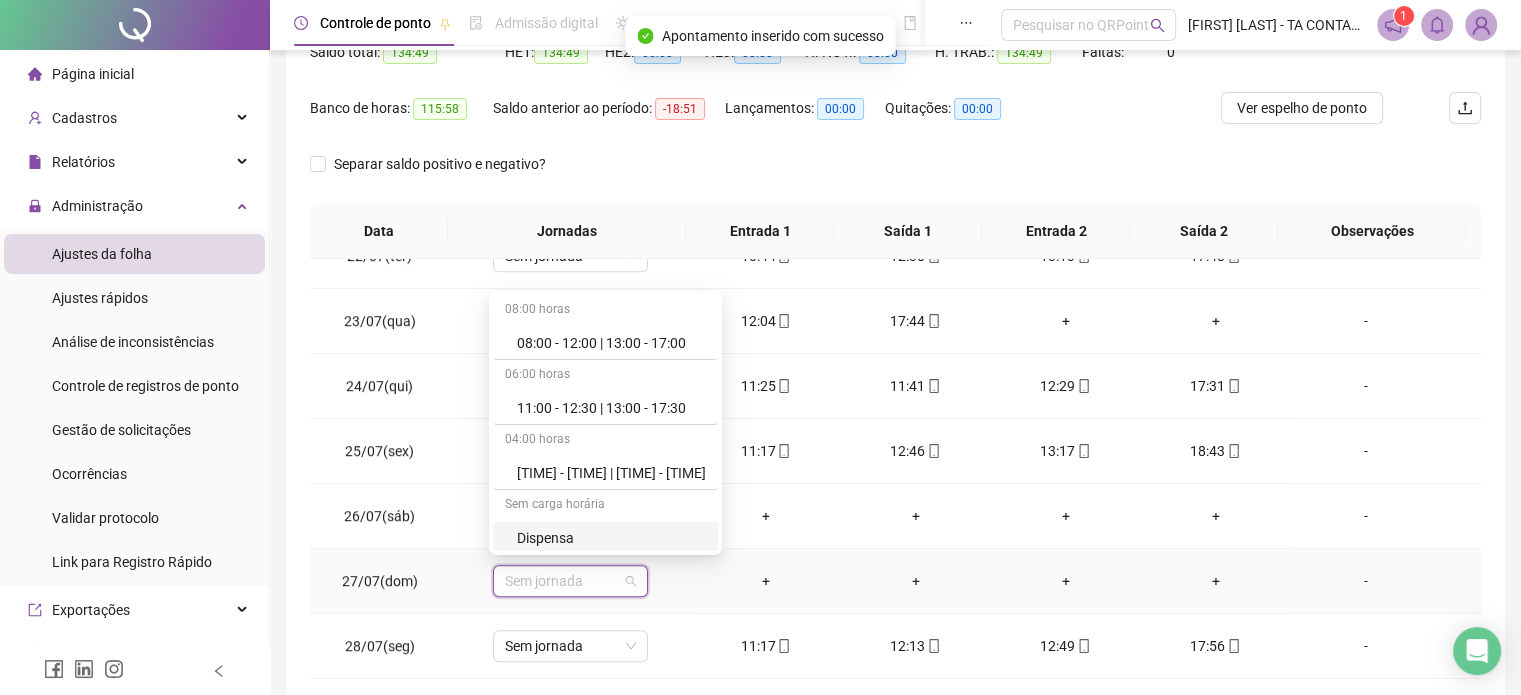 click on "Dispensa" at bounding box center (611, 538) 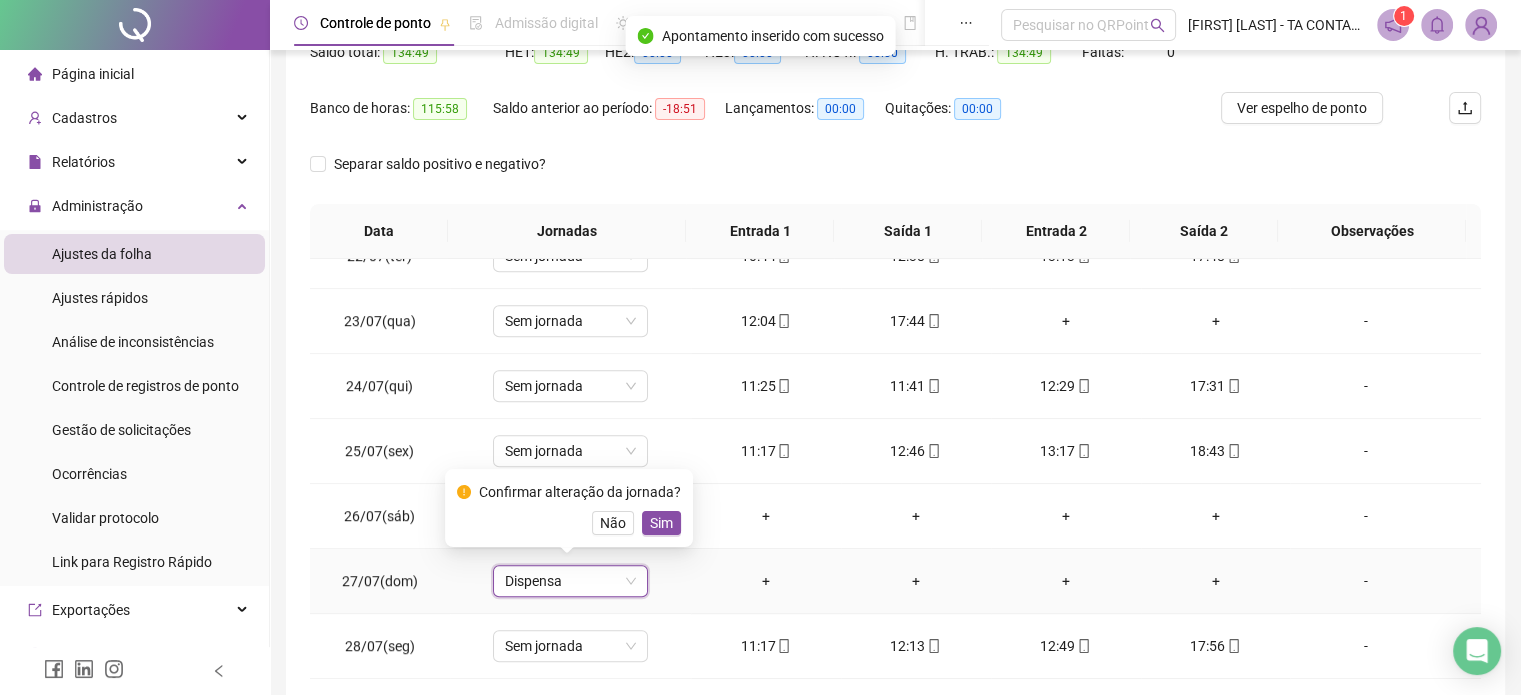 drag, startPoint x: 656, startPoint y: 523, endPoint x: 623, endPoint y: 551, distance: 43.27817 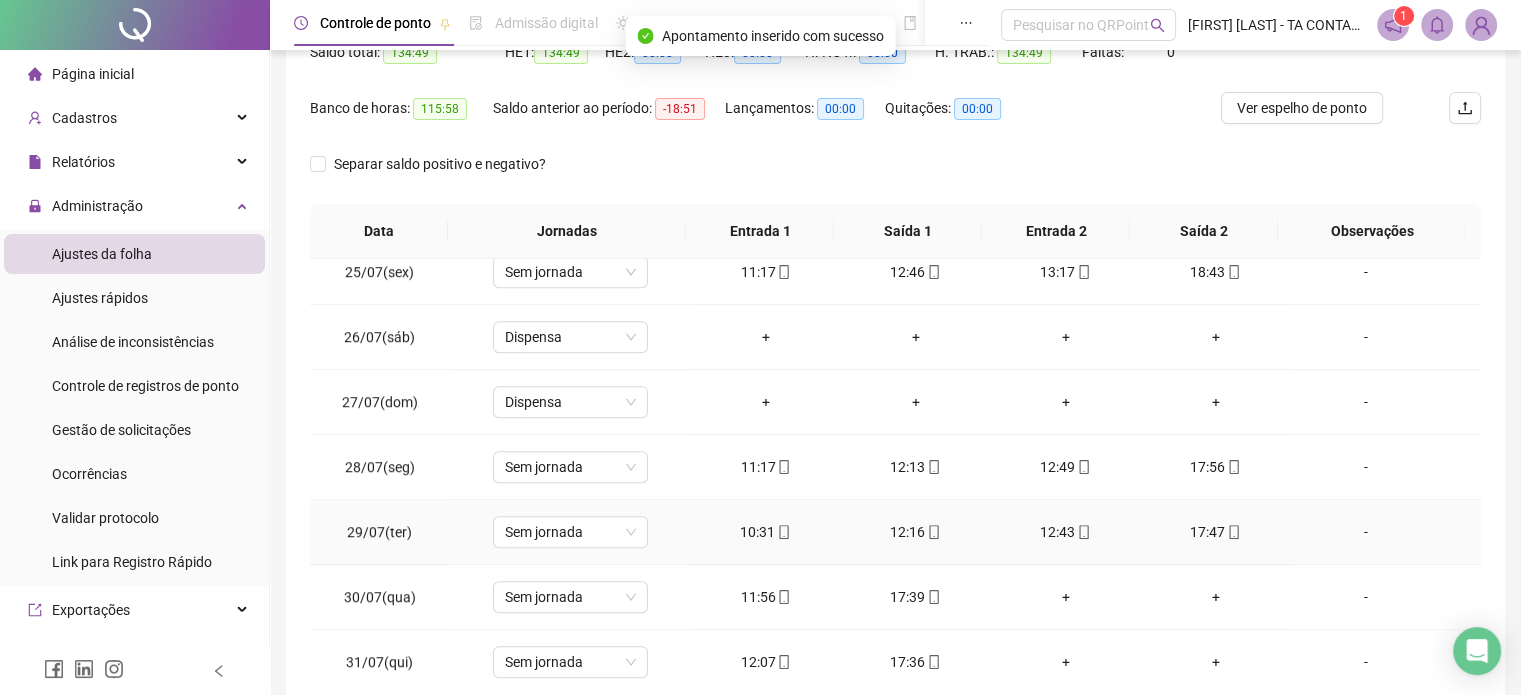 scroll, scrollTop: 1581, scrollLeft: 0, axis: vertical 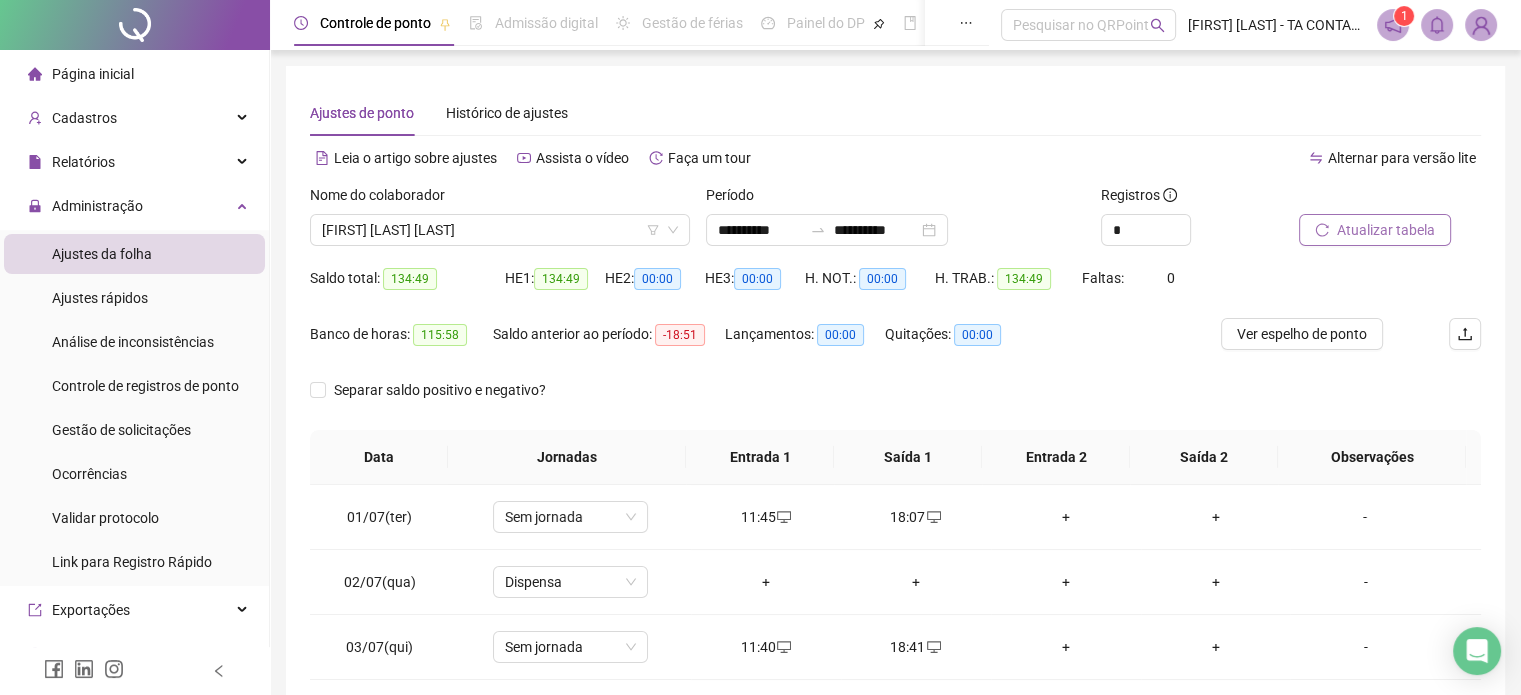 click on "Separar saldo positivo e negativo?" at bounding box center [895, 402] 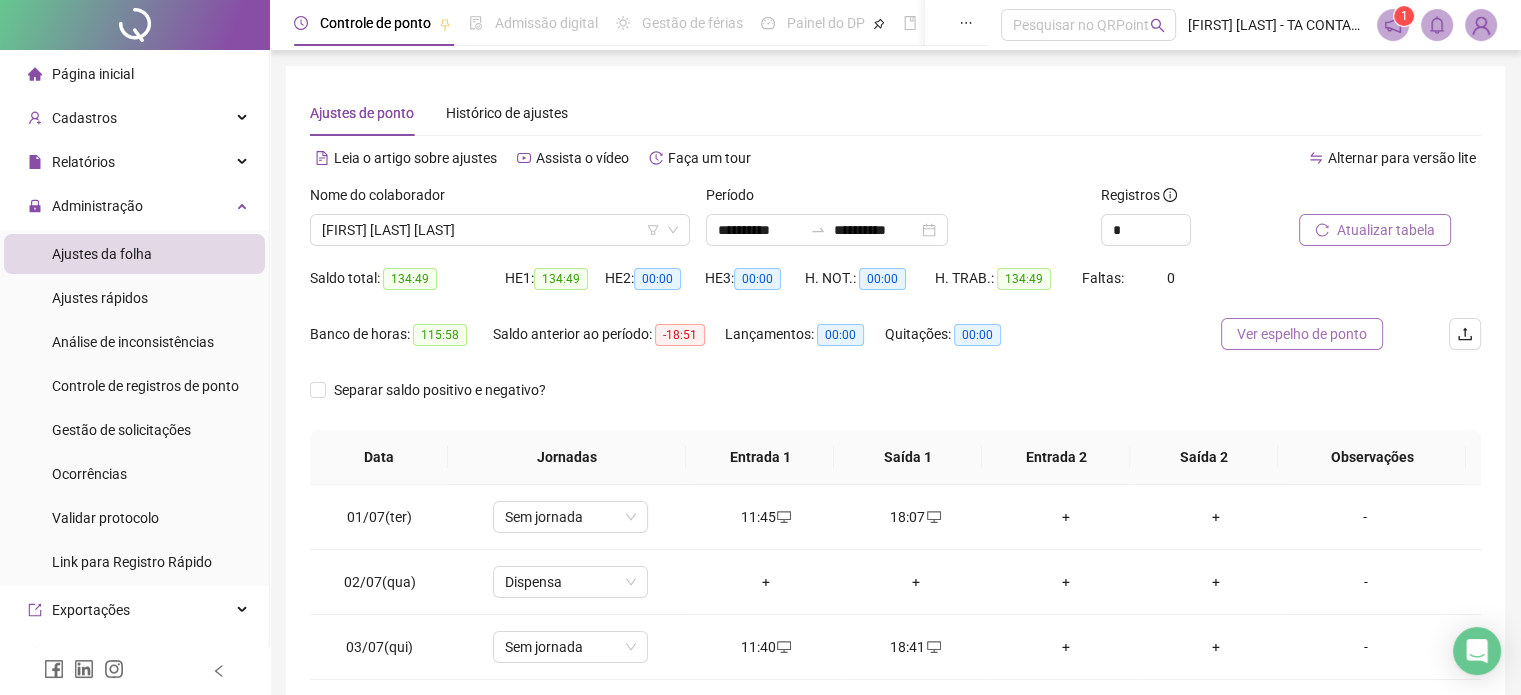 click on "Ver espelho de ponto" at bounding box center [1302, 334] 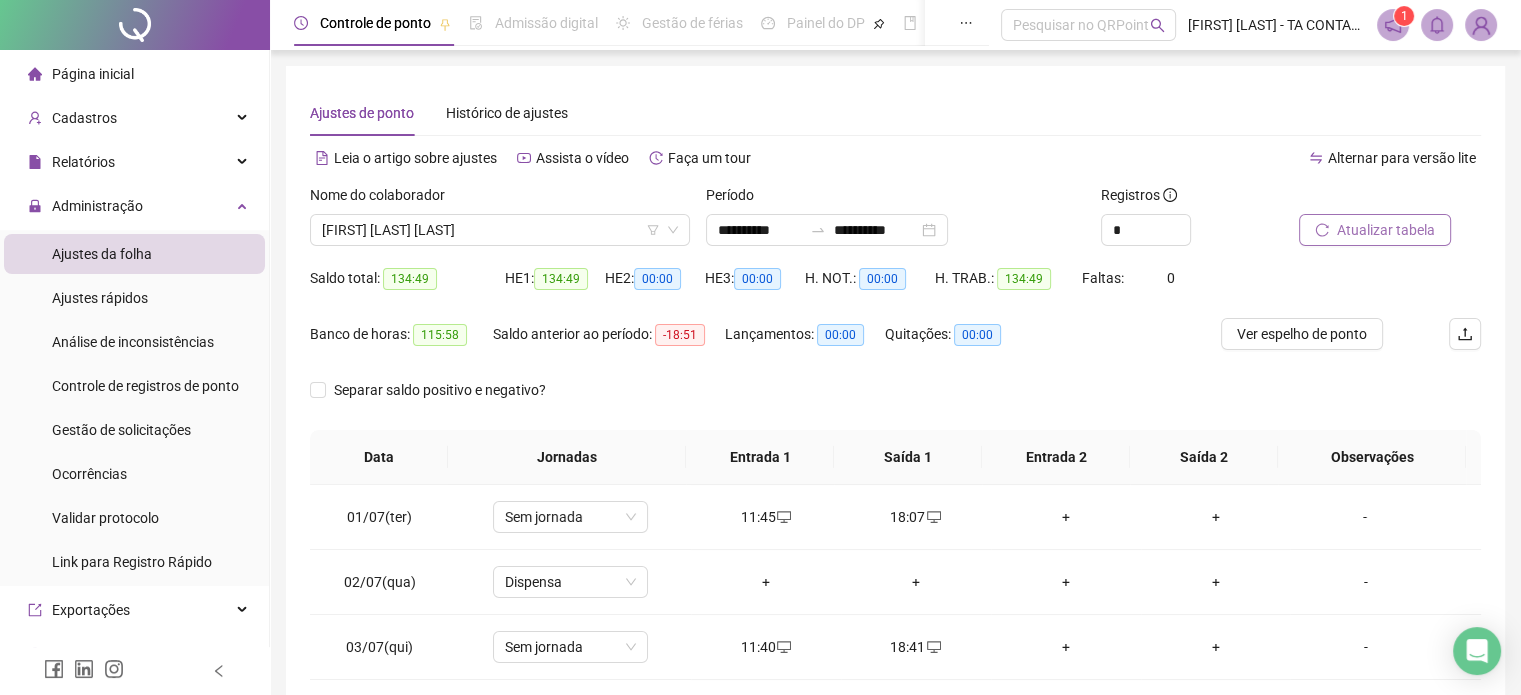 click on "Saldo total:   134:49" at bounding box center [407, 278] 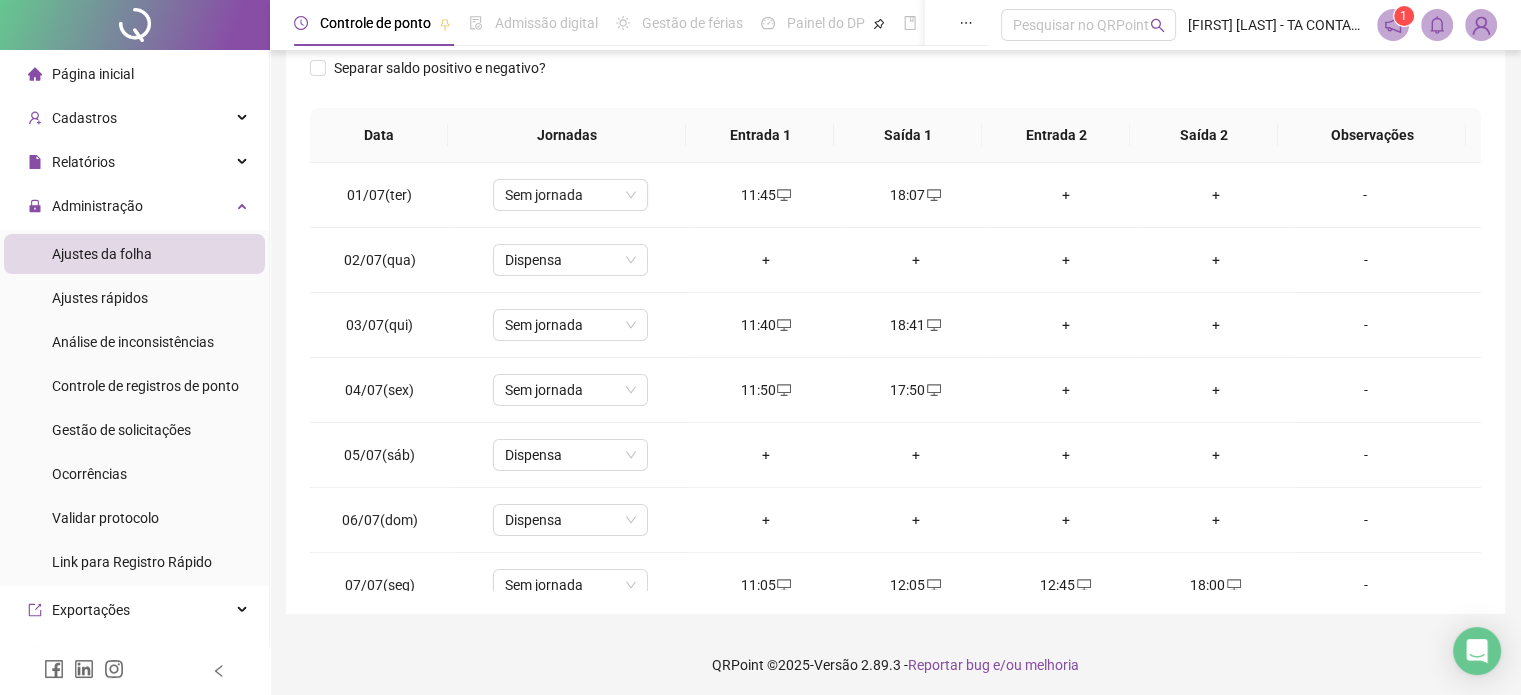 scroll, scrollTop: 326, scrollLeft: 0, axis: vertical 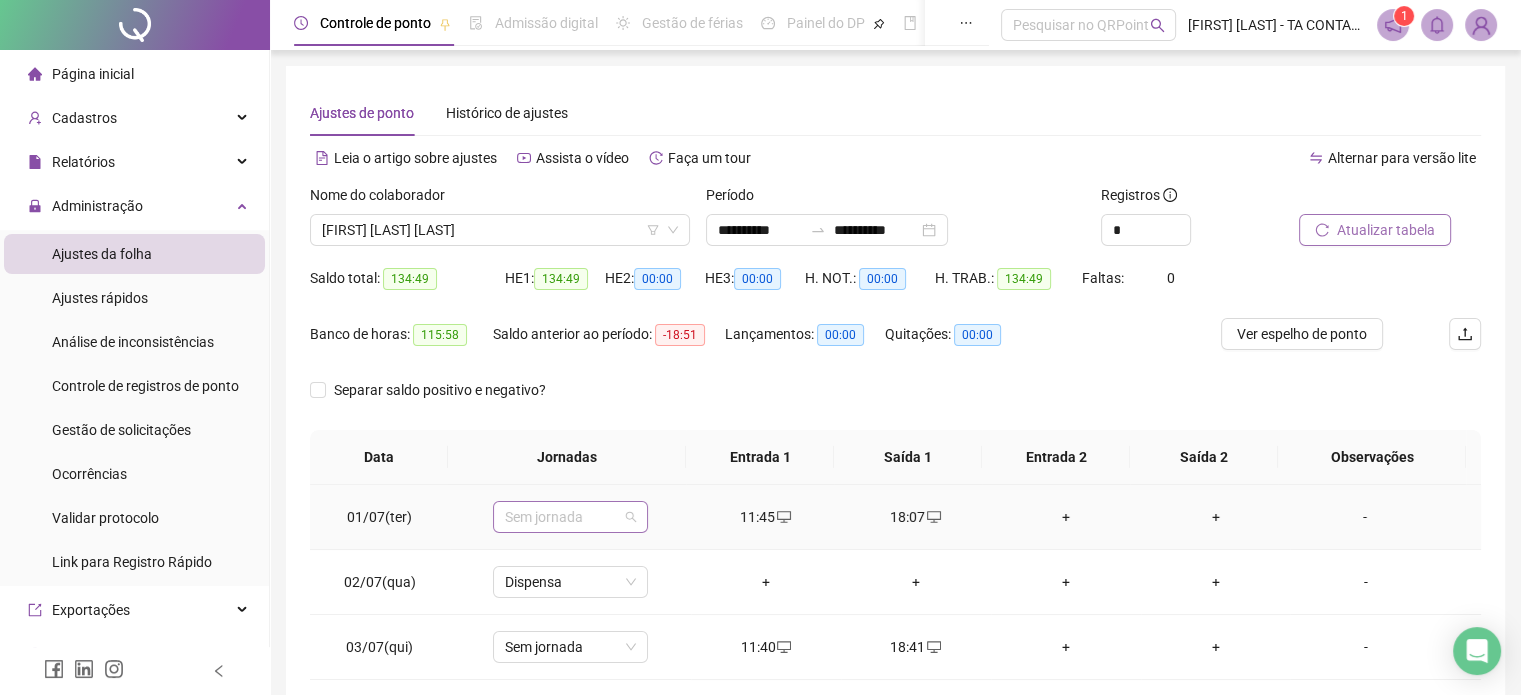 click on "Sem jornada" at bounding box center (570, 517) 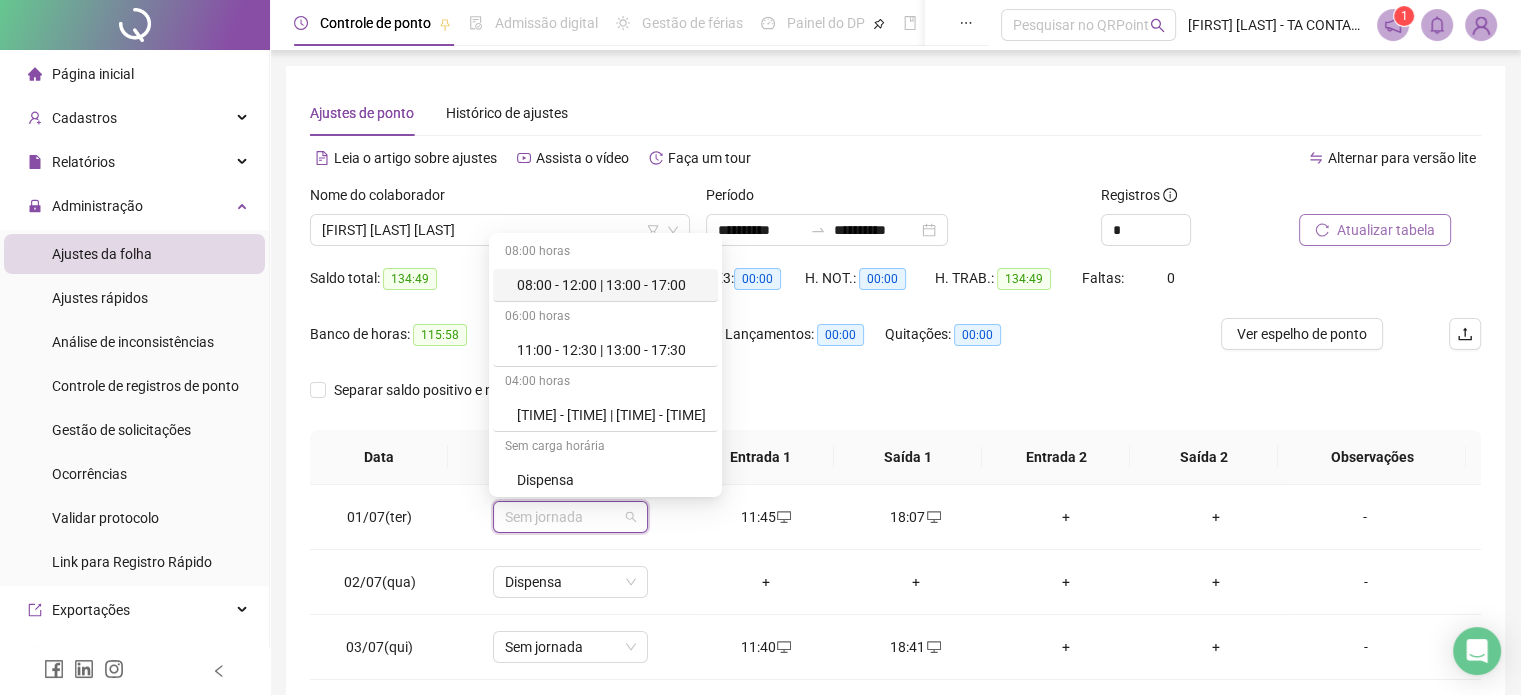 click on "Separar saldo positivo e negativo?" at bounding box center (895, 402) 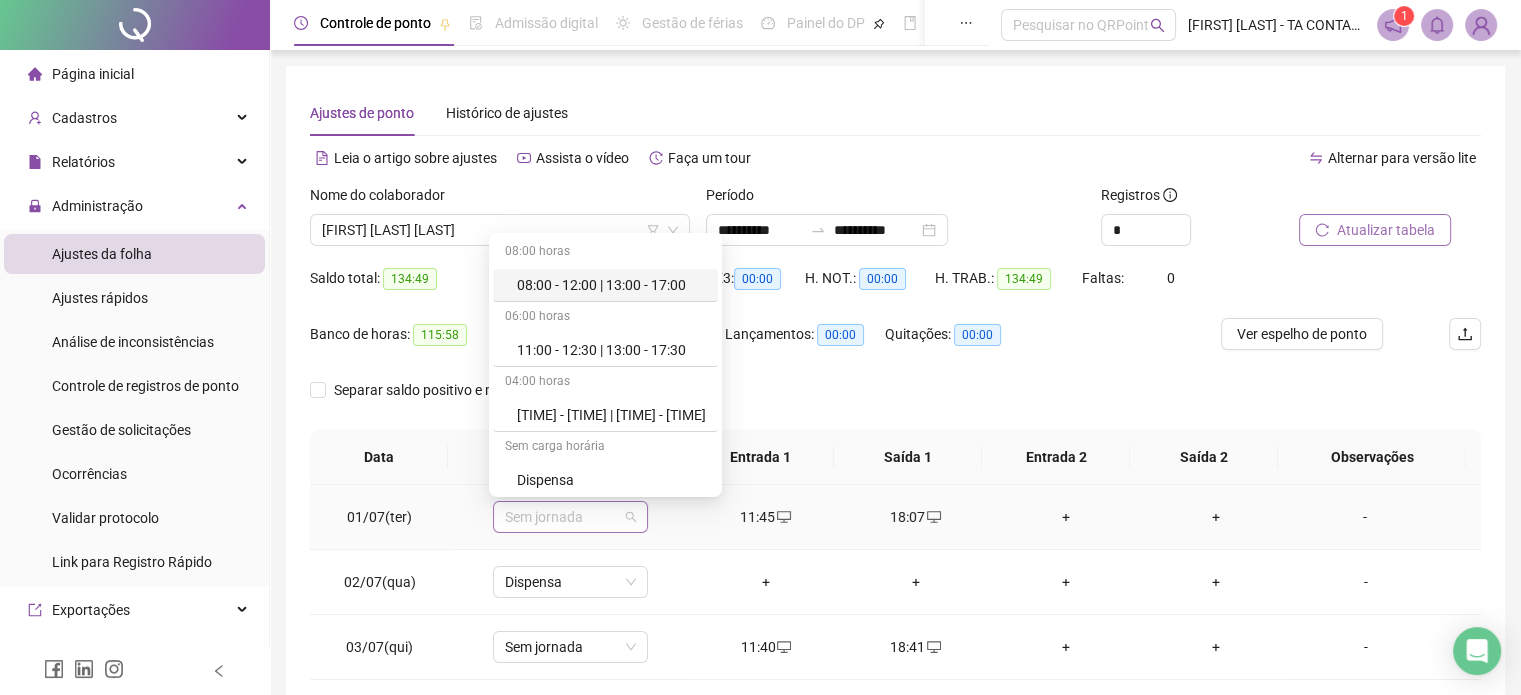 click on "Sem jornada" at bounding box center [570, 517] 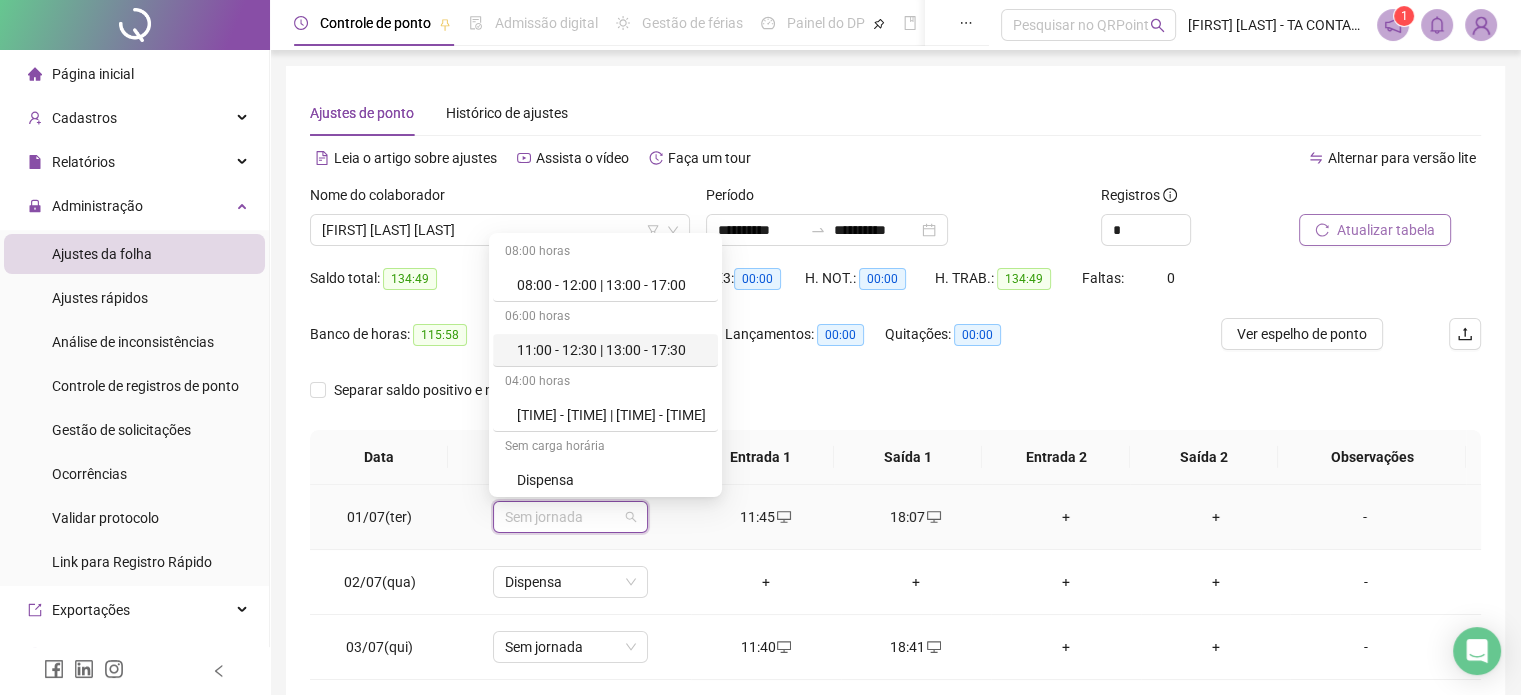 click on "11:00 - 12:30 | 13:00 - 17:30" at bounding box center (611, 350) 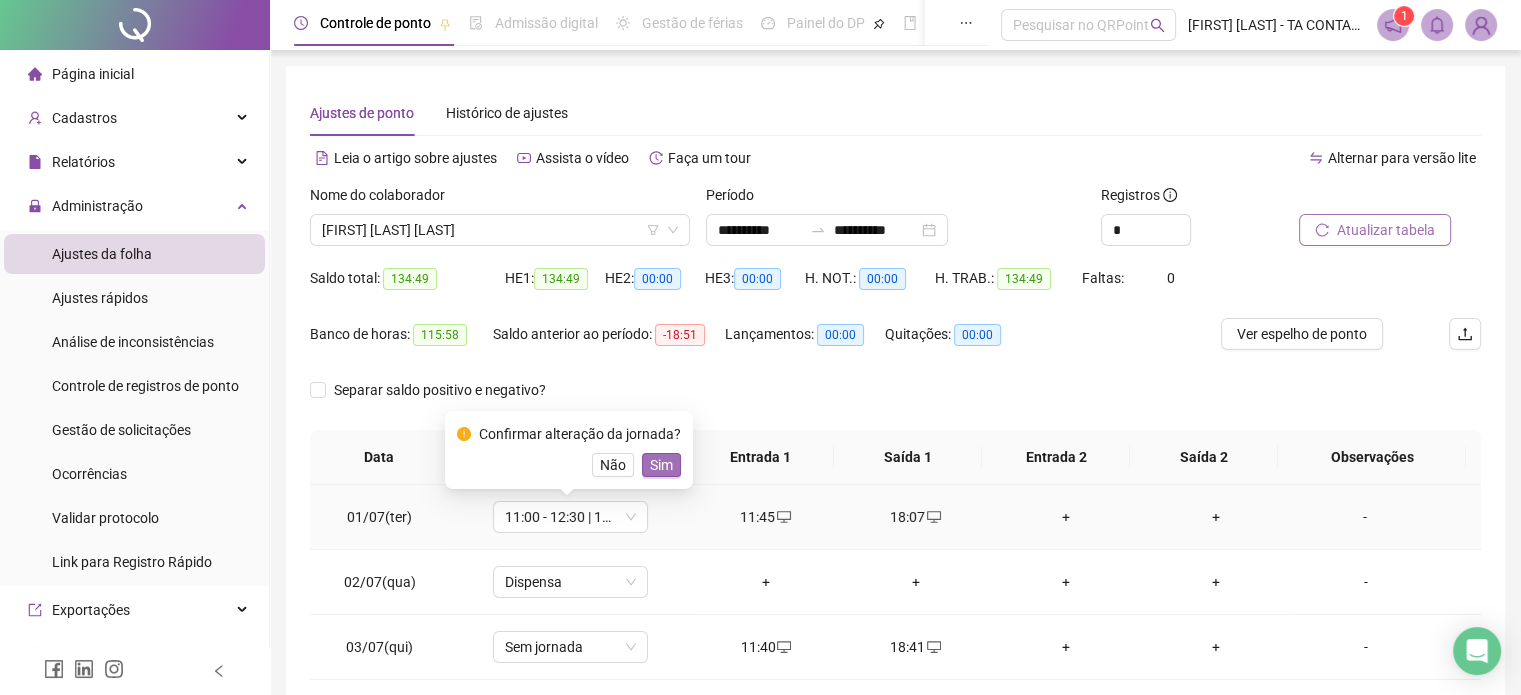 click on "Sim" at bounding box center (661, 465) 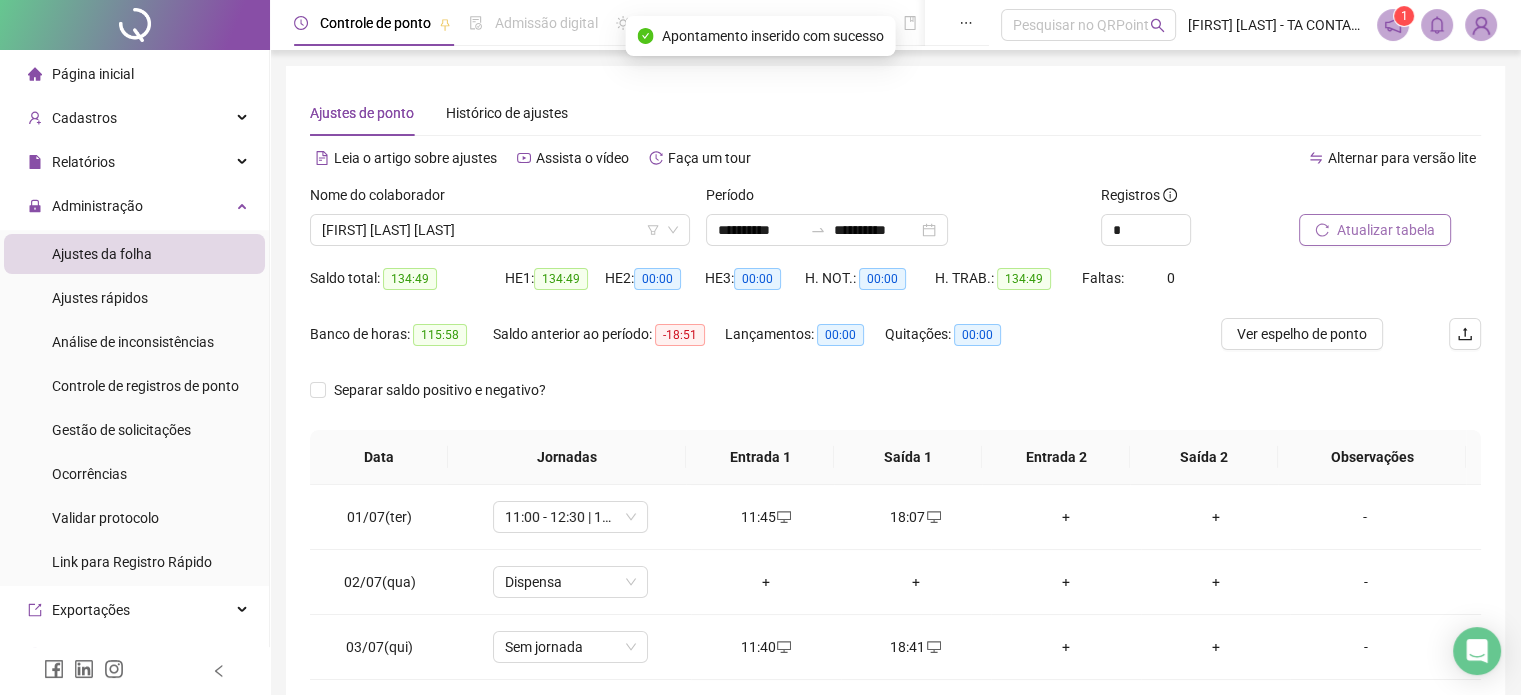 click on "Separar saldo positivo e negativo?" at bounding box center [895, 402] 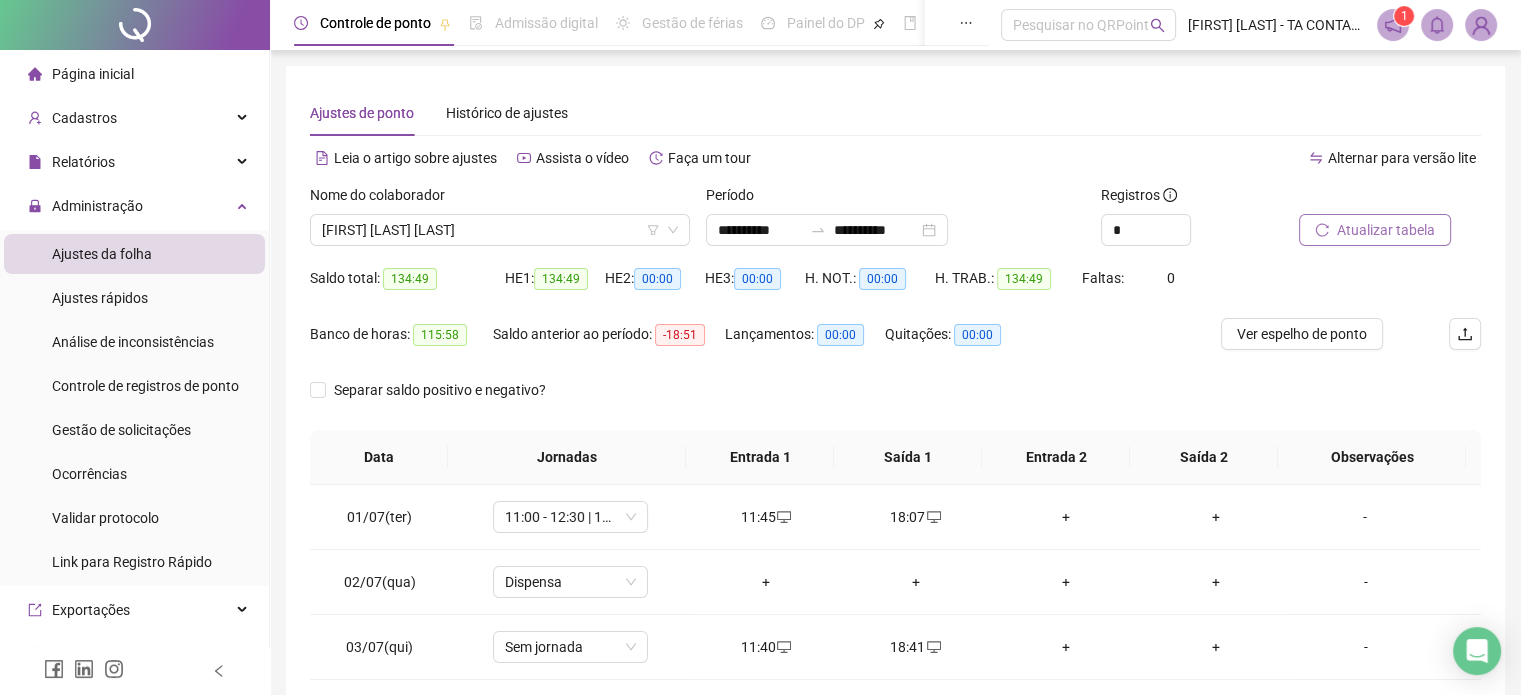 click on "Atualizar tabela" at bounding box center (1386, 230) 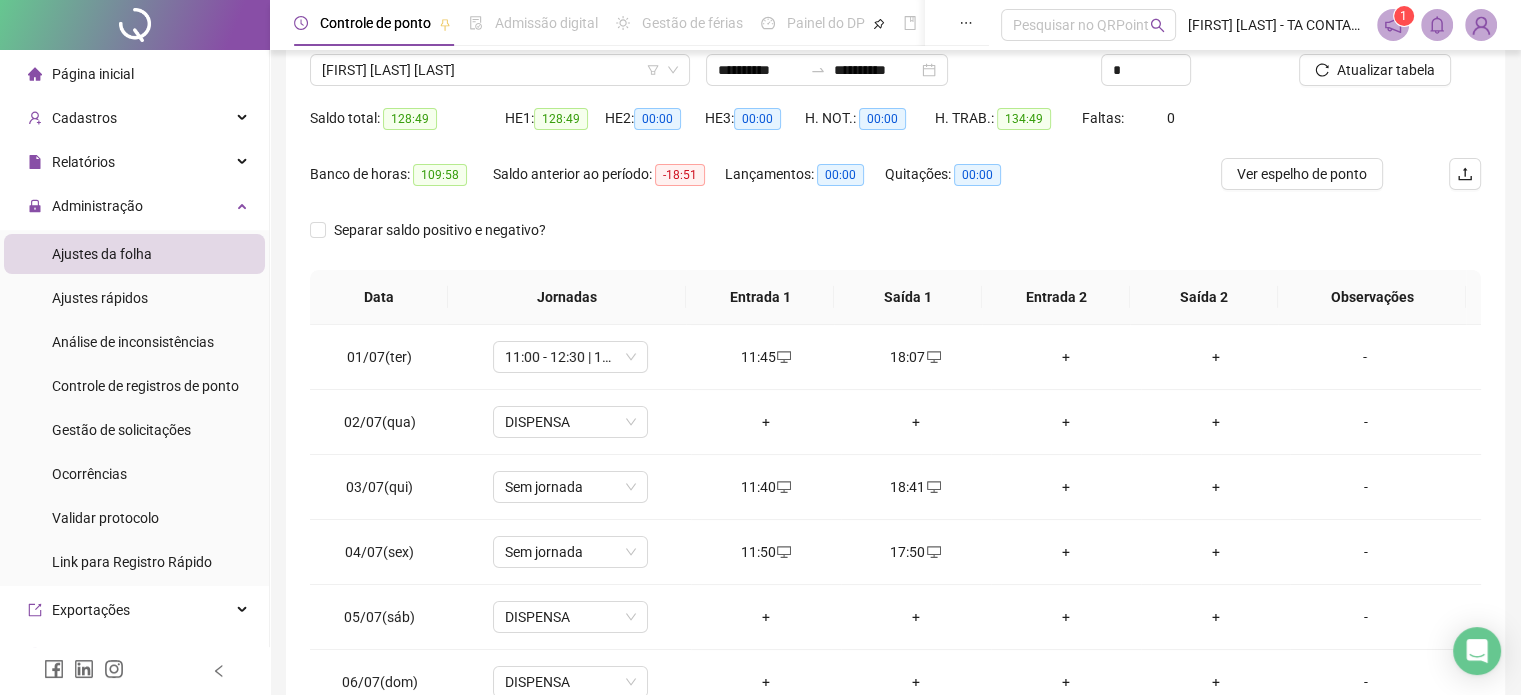 scroll, scrollTop: 200, scrollLeft: 0, axis: vertical 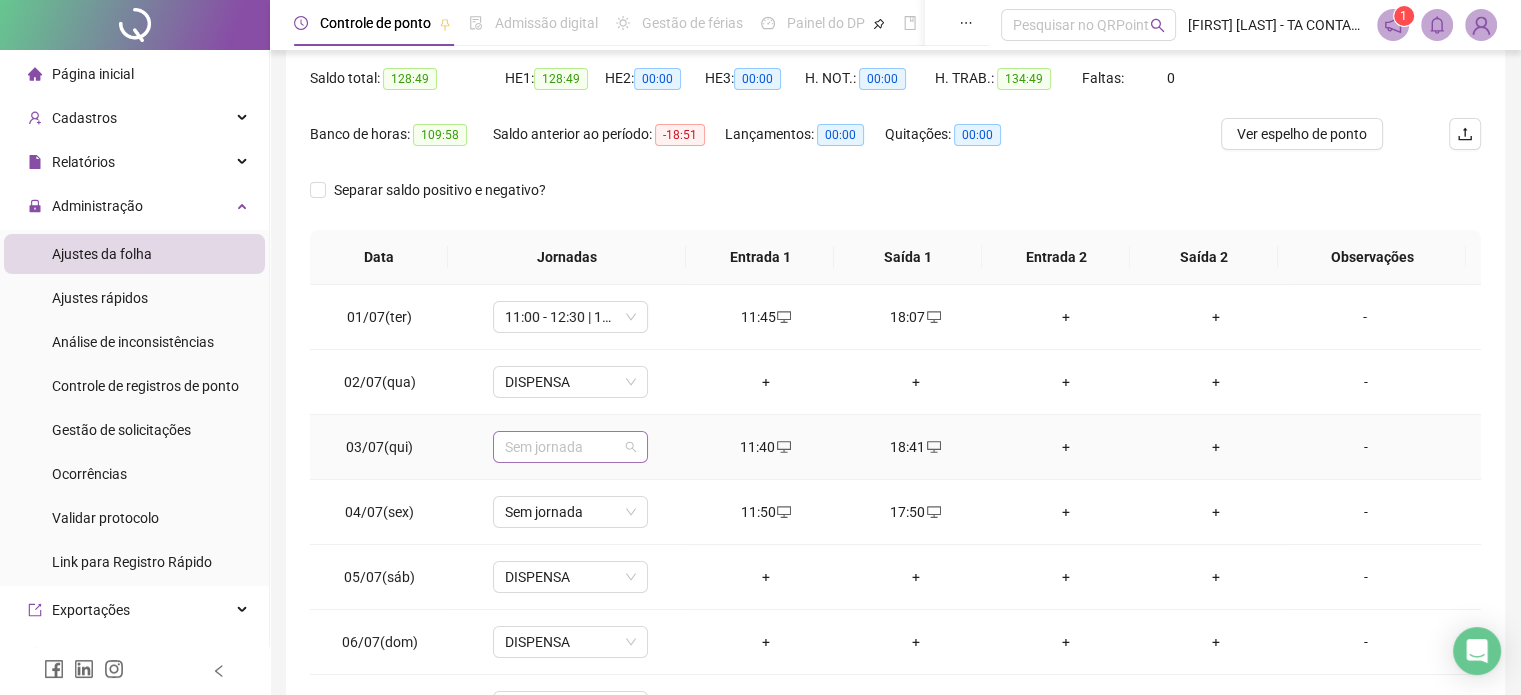 click on "Sem jornada" at bounding box center (570, 447) 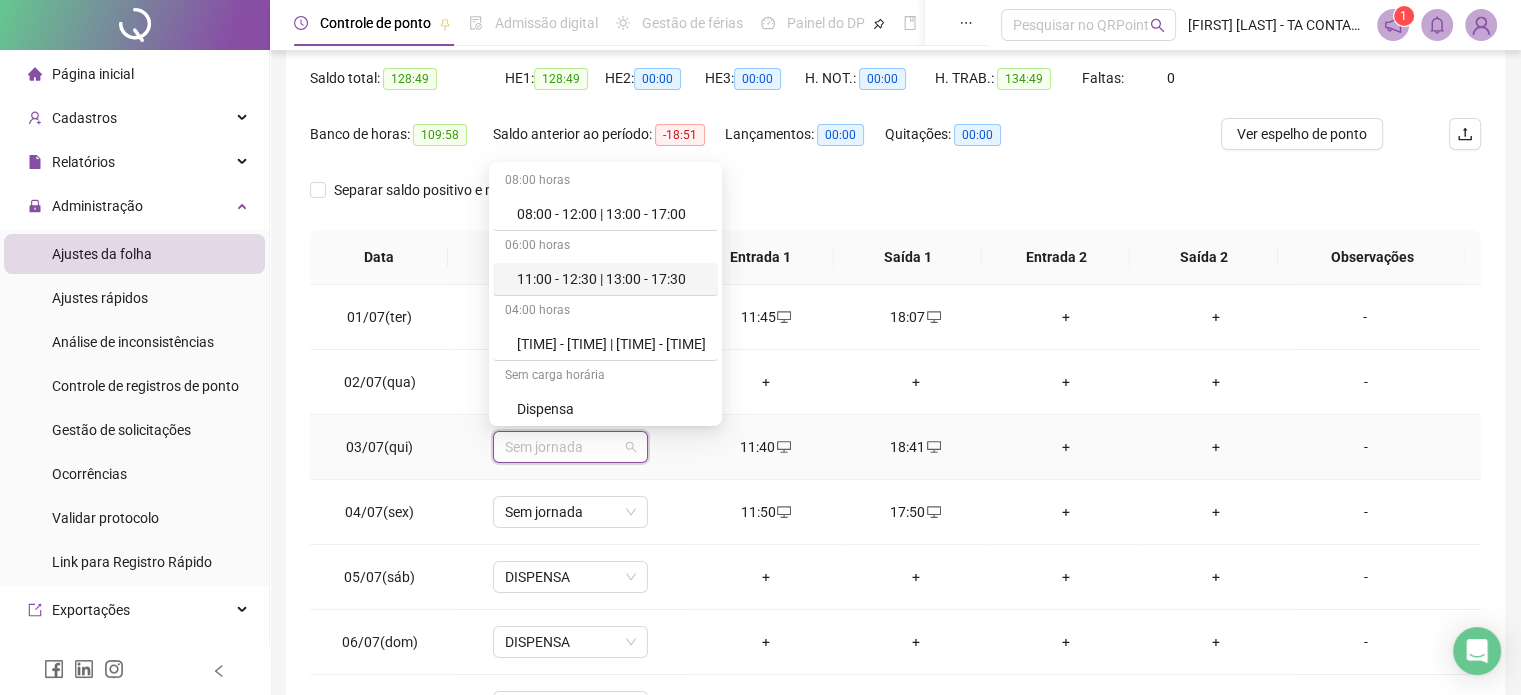 click on "11:00 - 12:30 | 13:00 - 17:30" at bounding box center [611, 279] 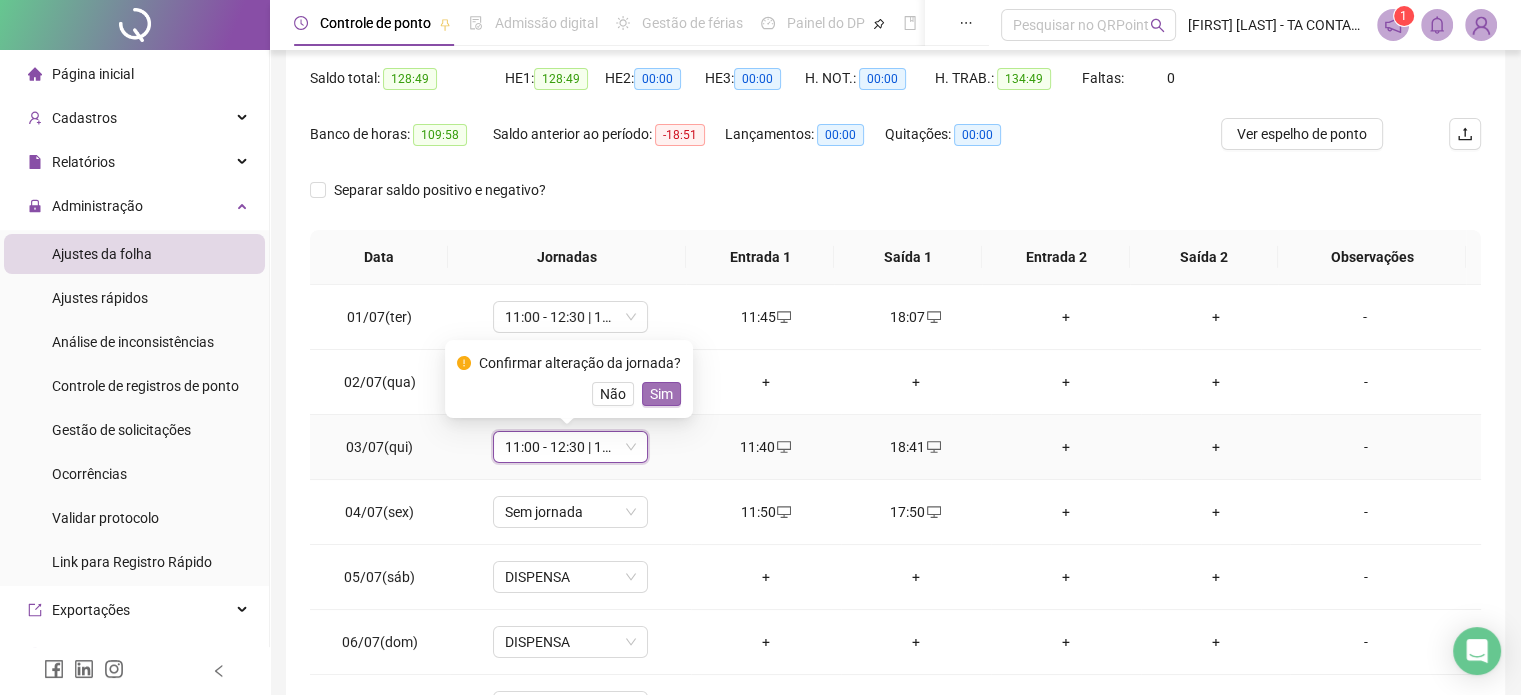 click on "Sim" at bounding box center (661, 394) 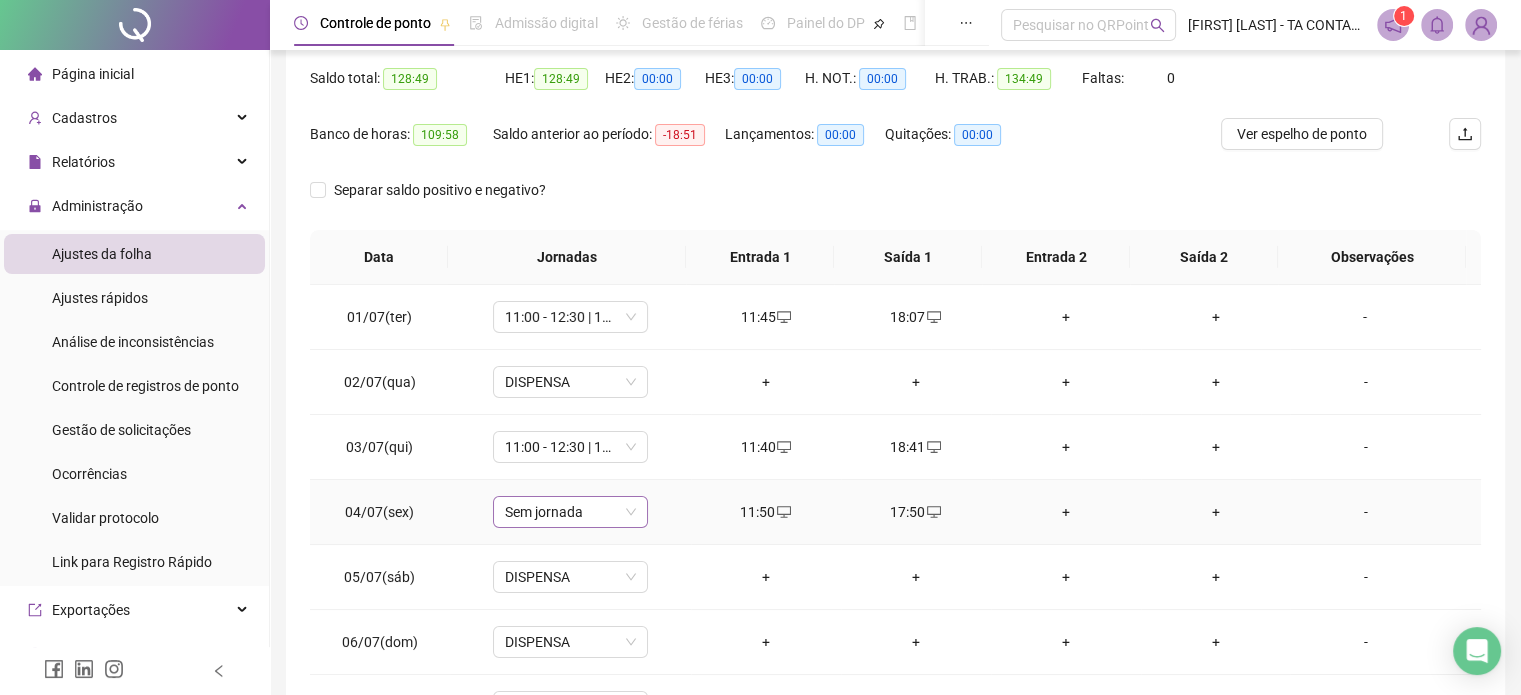 click on "Sem jornada" at bounding box center (570, 512) 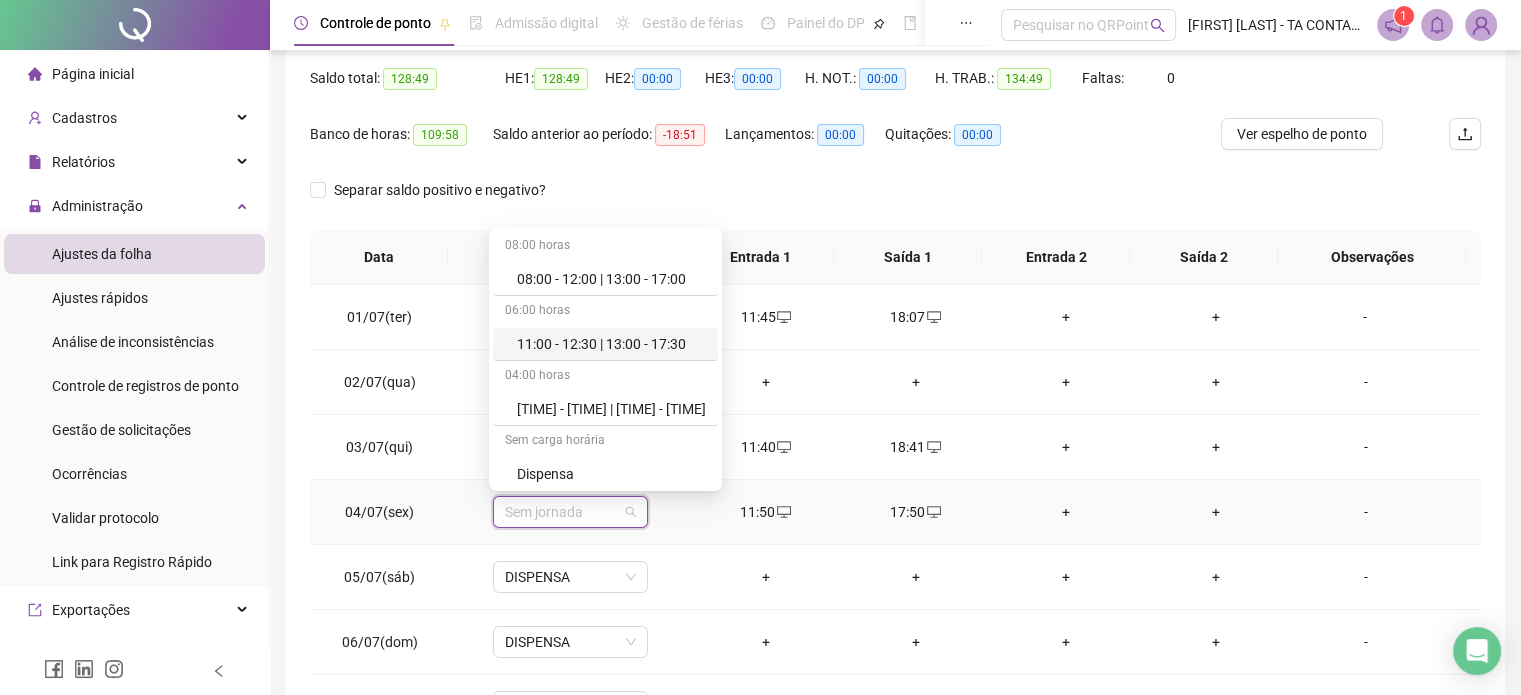 click on "11:00 - 12:30 | 13:00 - 17:30" at bounding box center (611, 344) 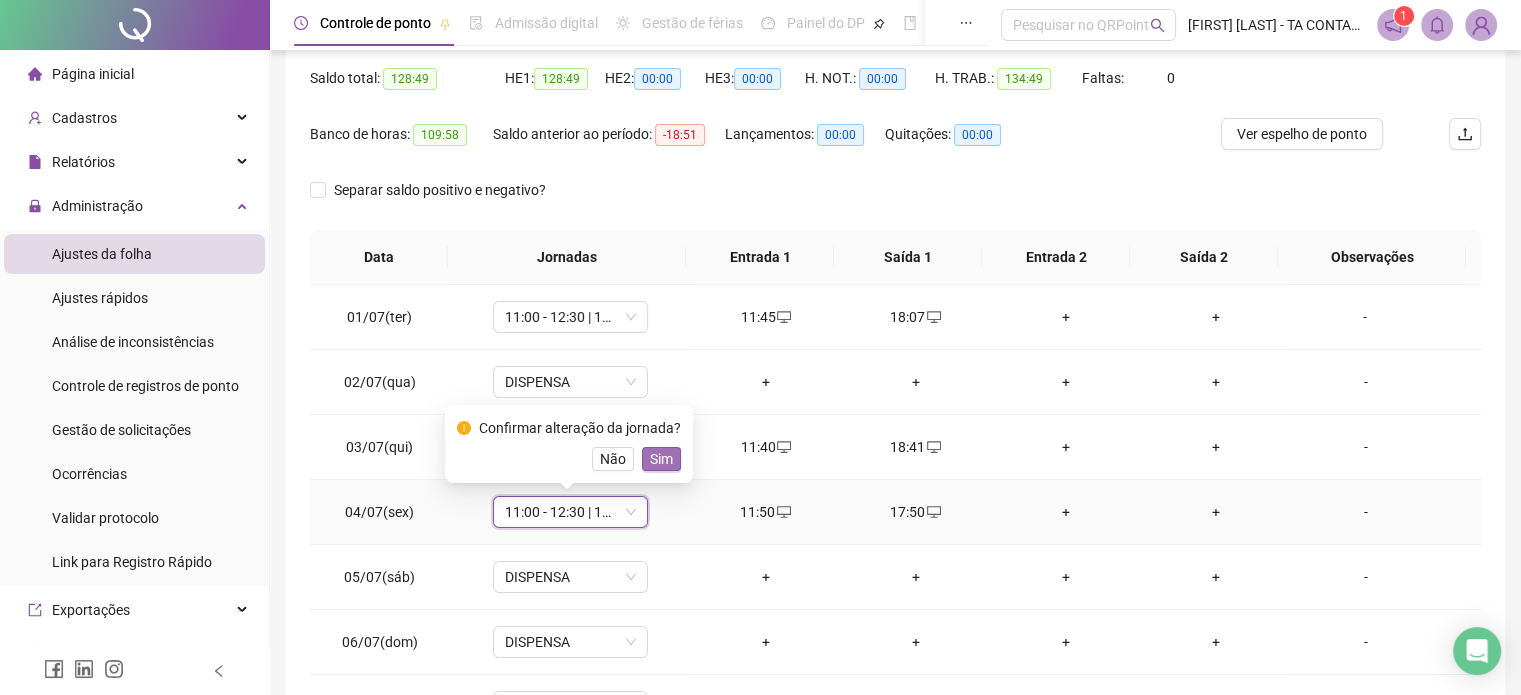 click on "Sim" at bounding box center (661, 459) 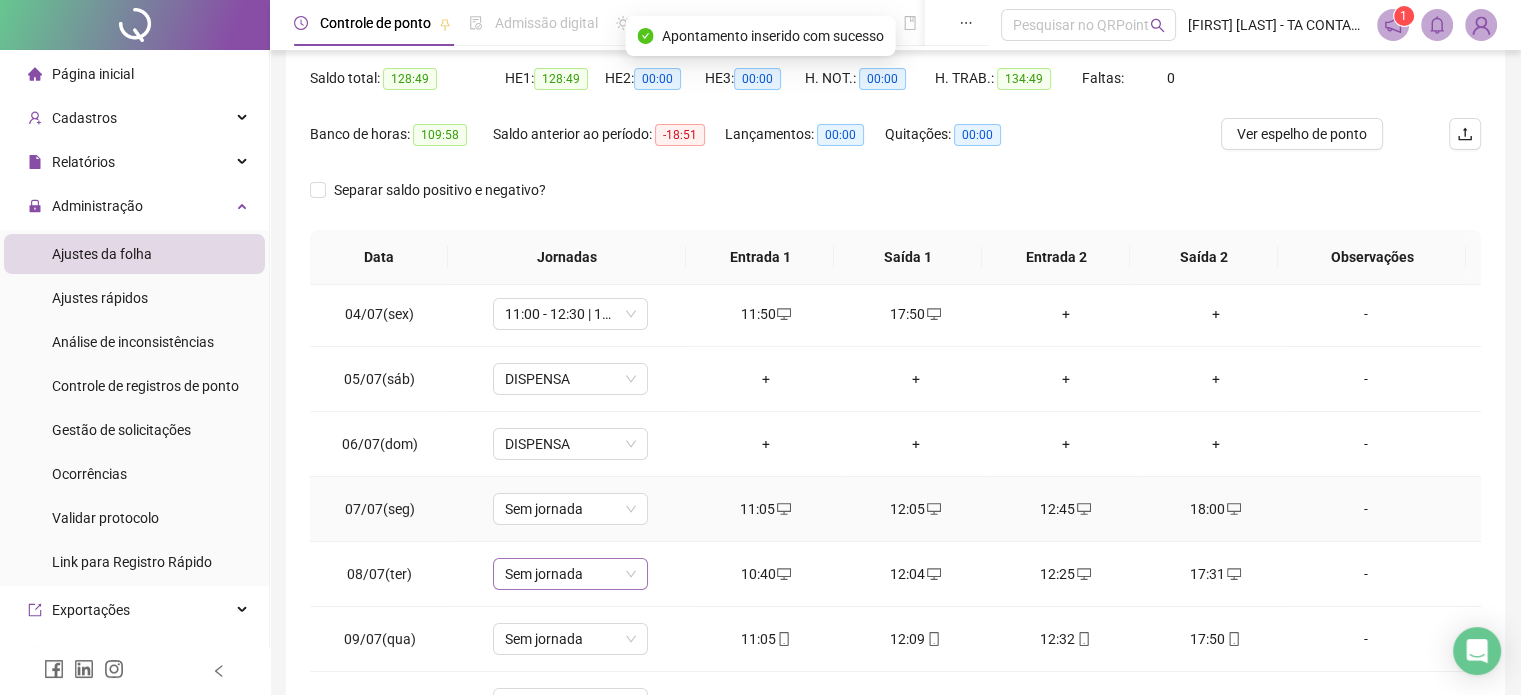 scroll, scrollTop: 200, scrollLeft: 0, axis: vertical 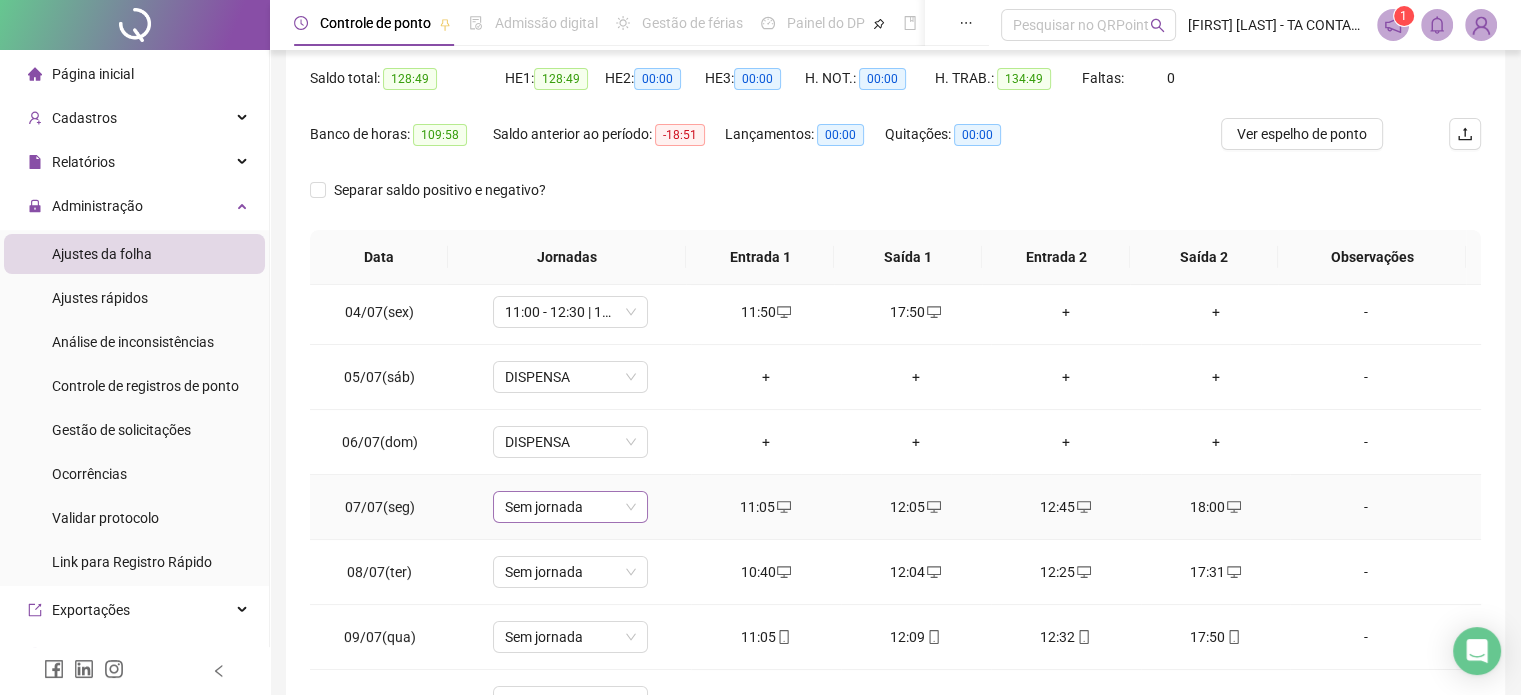 click on "Sem jornada" at bounding box center (570, 507) 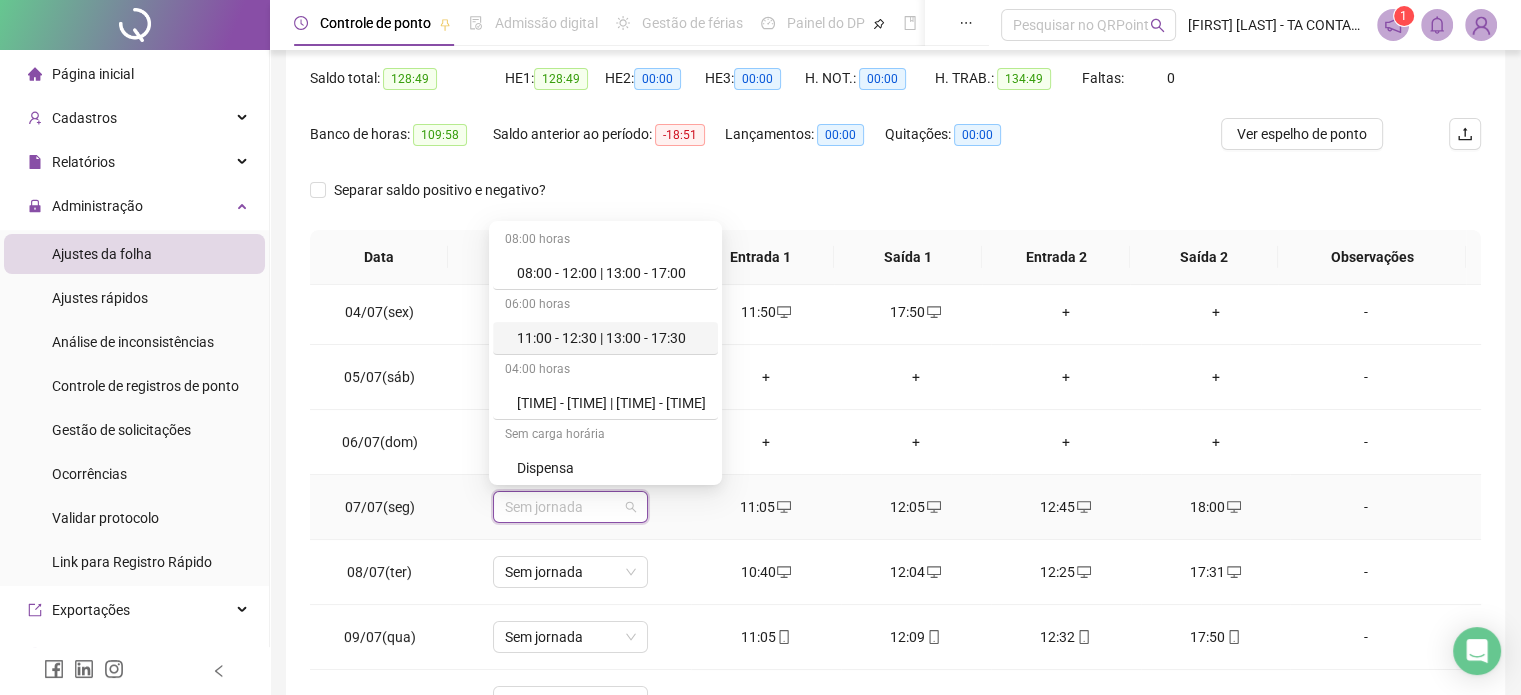 click on "11:00 - 12:30 | 13:00 - 17:30" at bounding box center [611, 338] 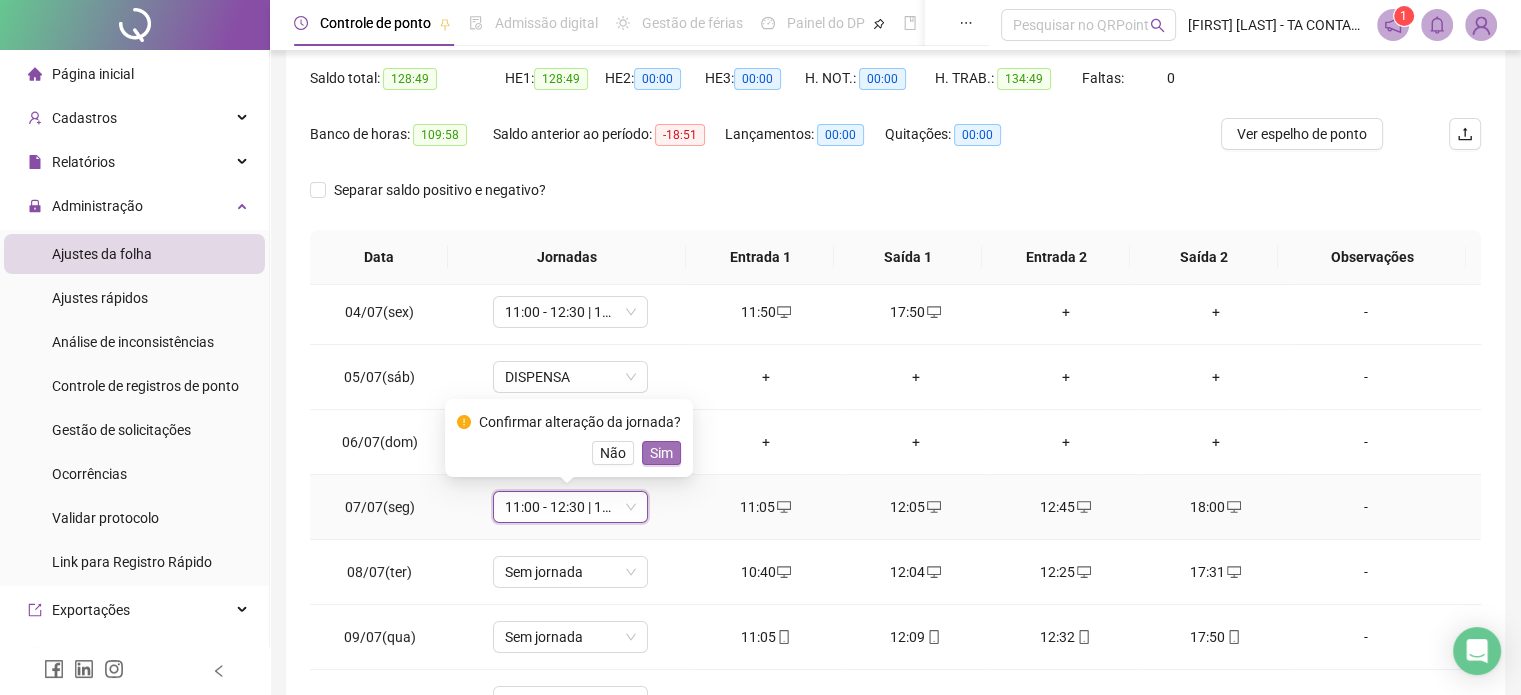 click on "Sim" at bounding box center [661, 453] 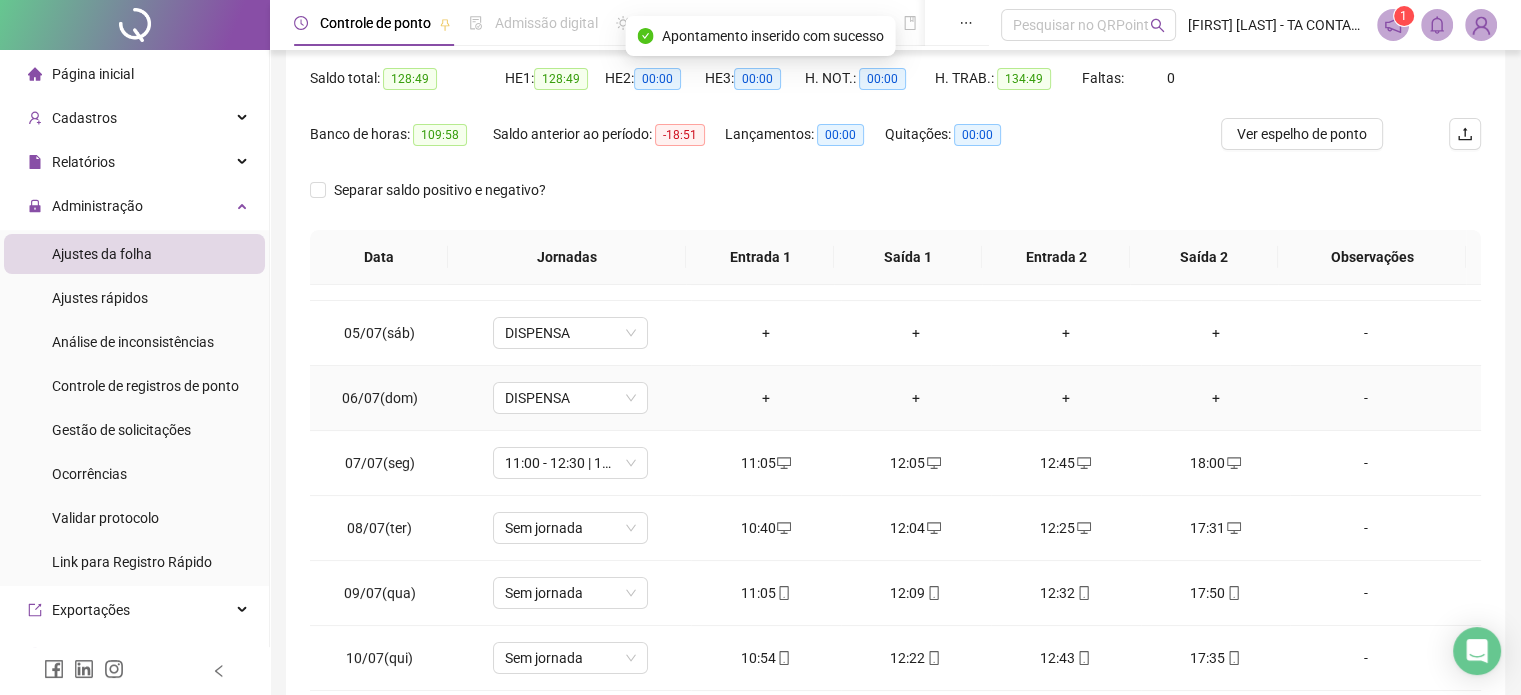 scroll, scrollTop: 300, scrollLeft: 0, axis: vertical 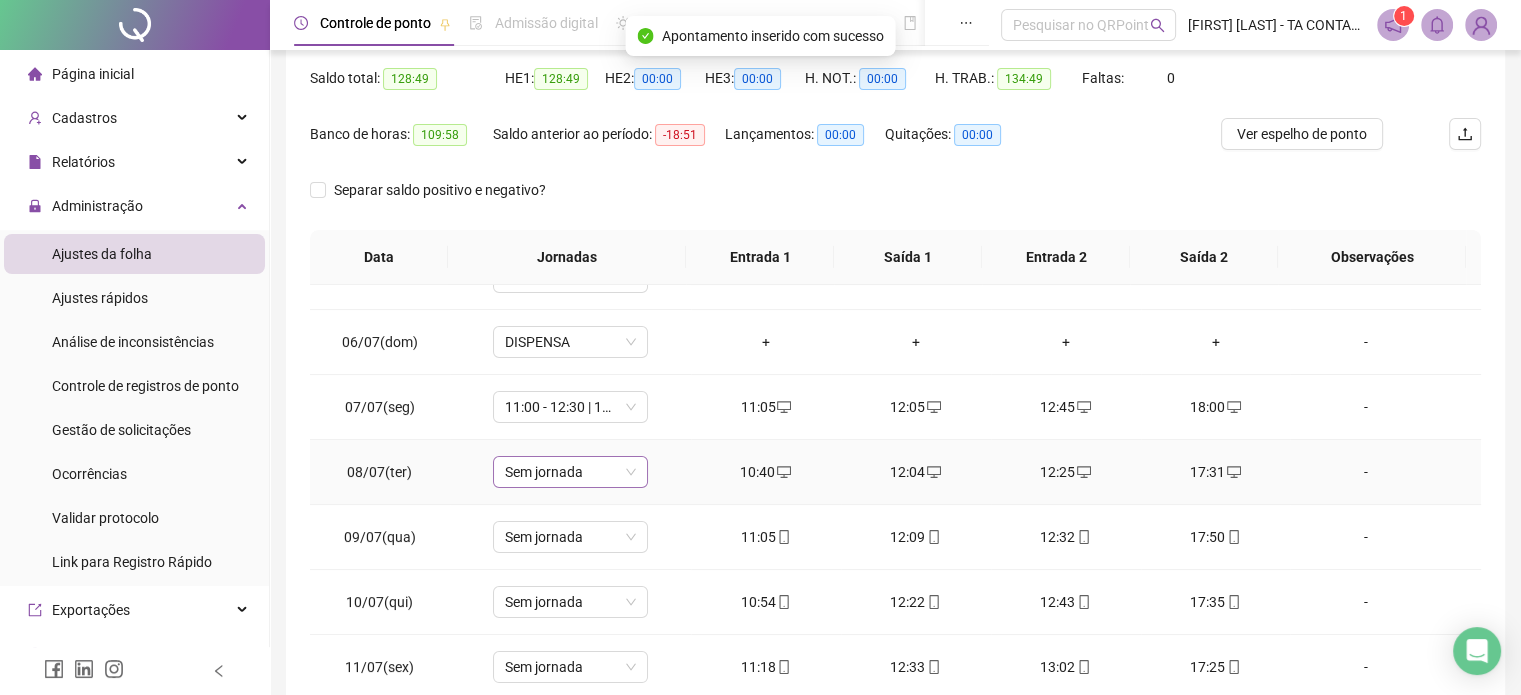 click on "Sem jornada" at bounding box center (570, 472) 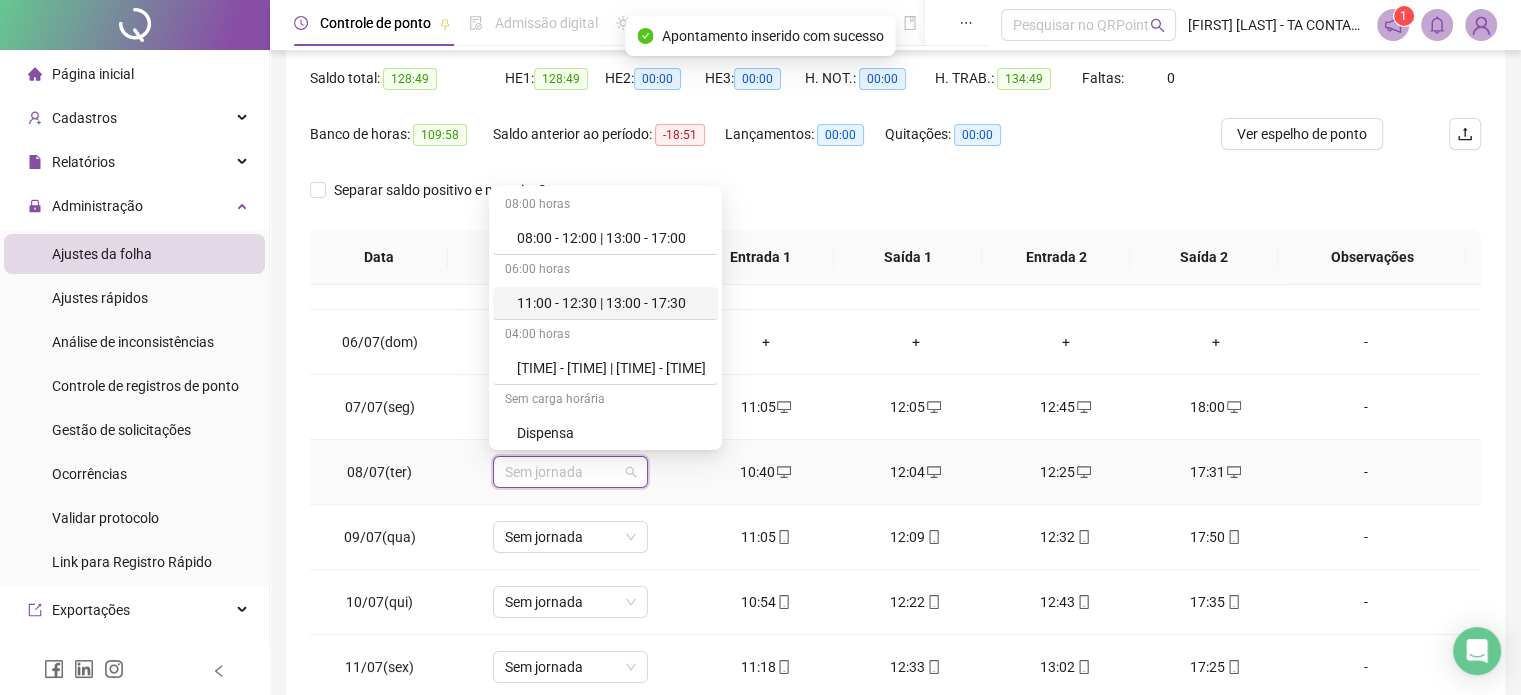 click on "11:00 - 12:30 | 13:00 - 17:30" at bounding box center (611, 303) 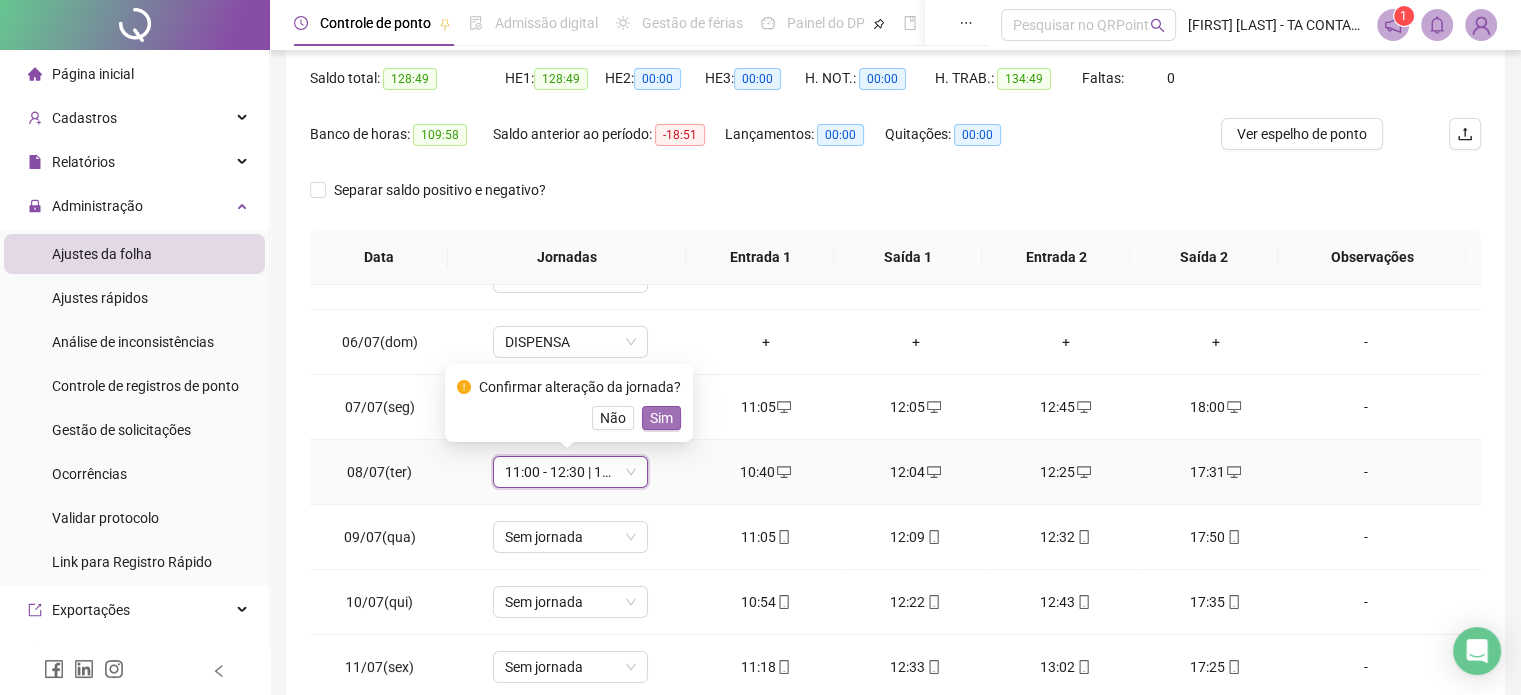 click on "Sim" at bounding box center [661, 418] 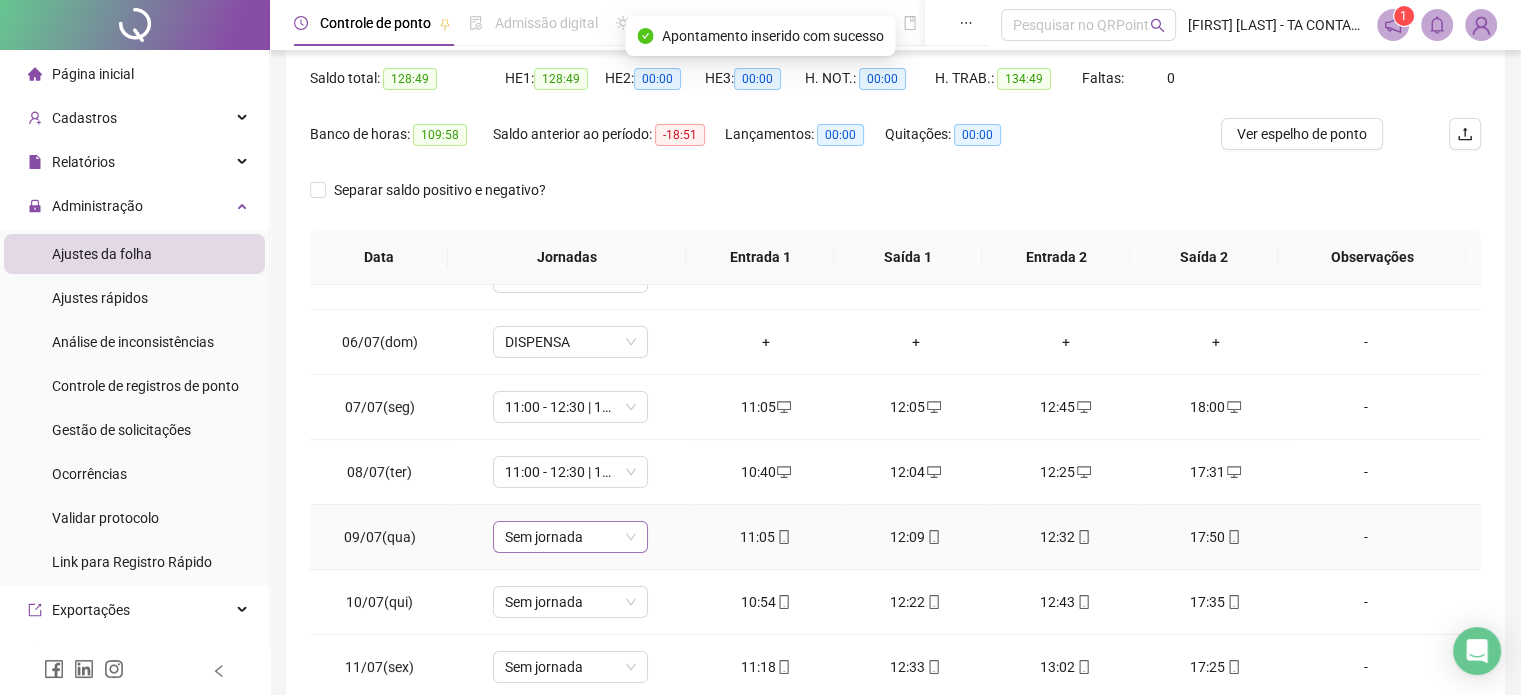 click on "Sem jornada" at bounding box center (570, 537) 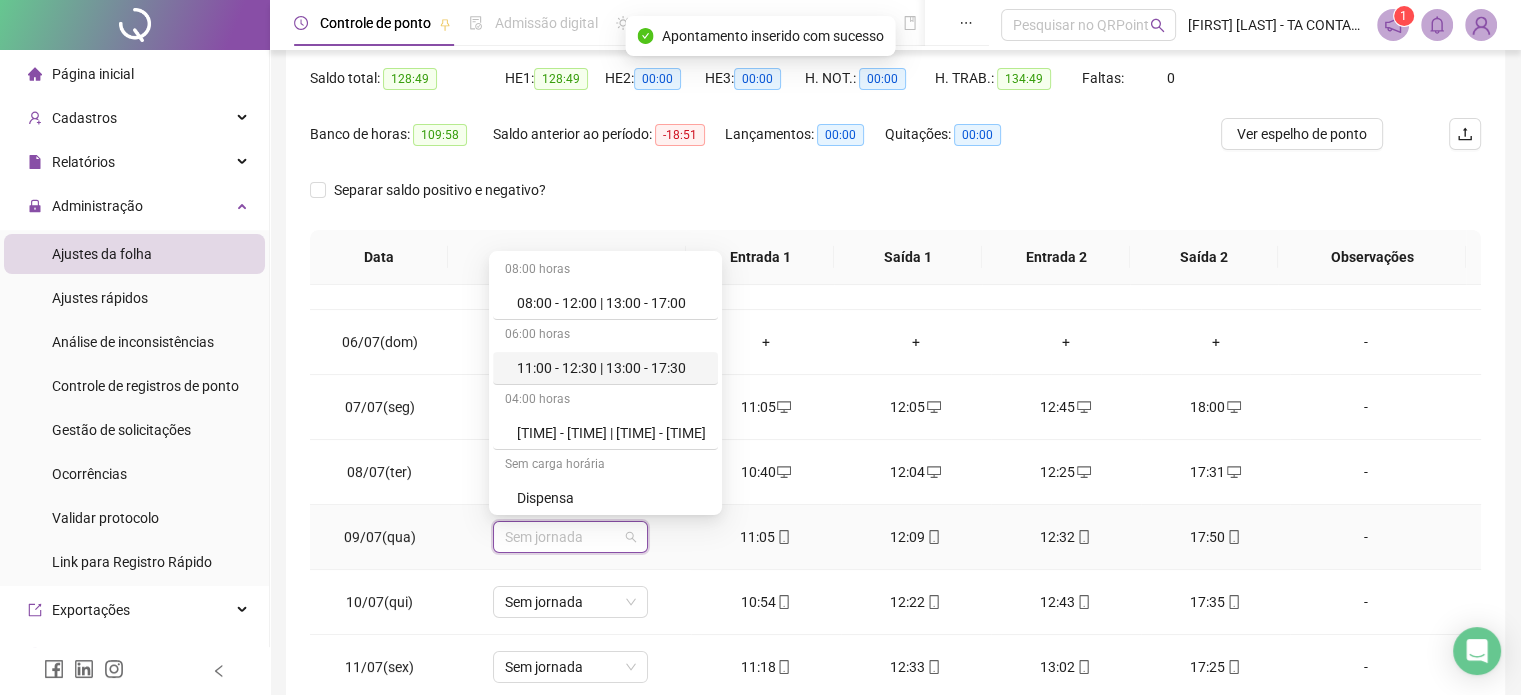 click on "11:00 - 12:30 | 13:00 - 17:30" at bounding box center (611, 368) 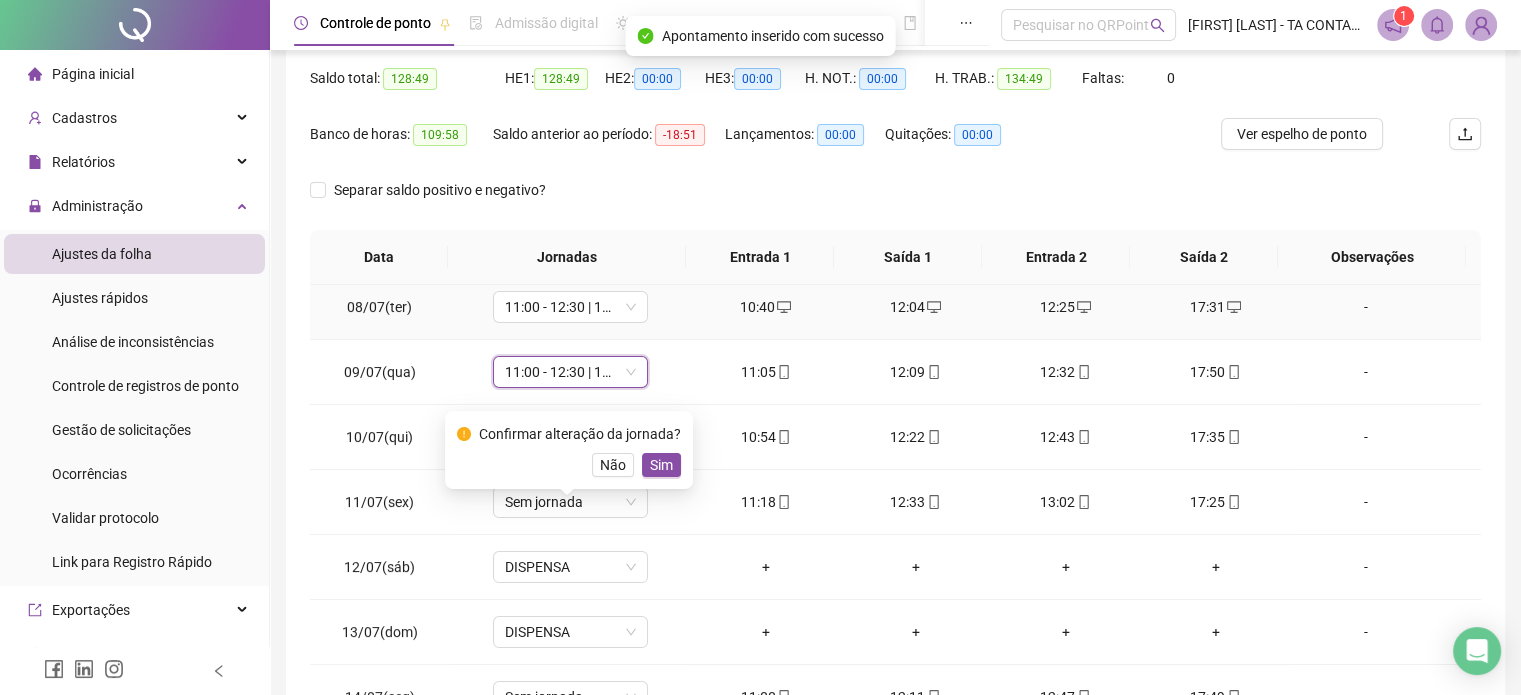 scroll, scrollTop: 500, scrollLeft: 0, axis: vertical 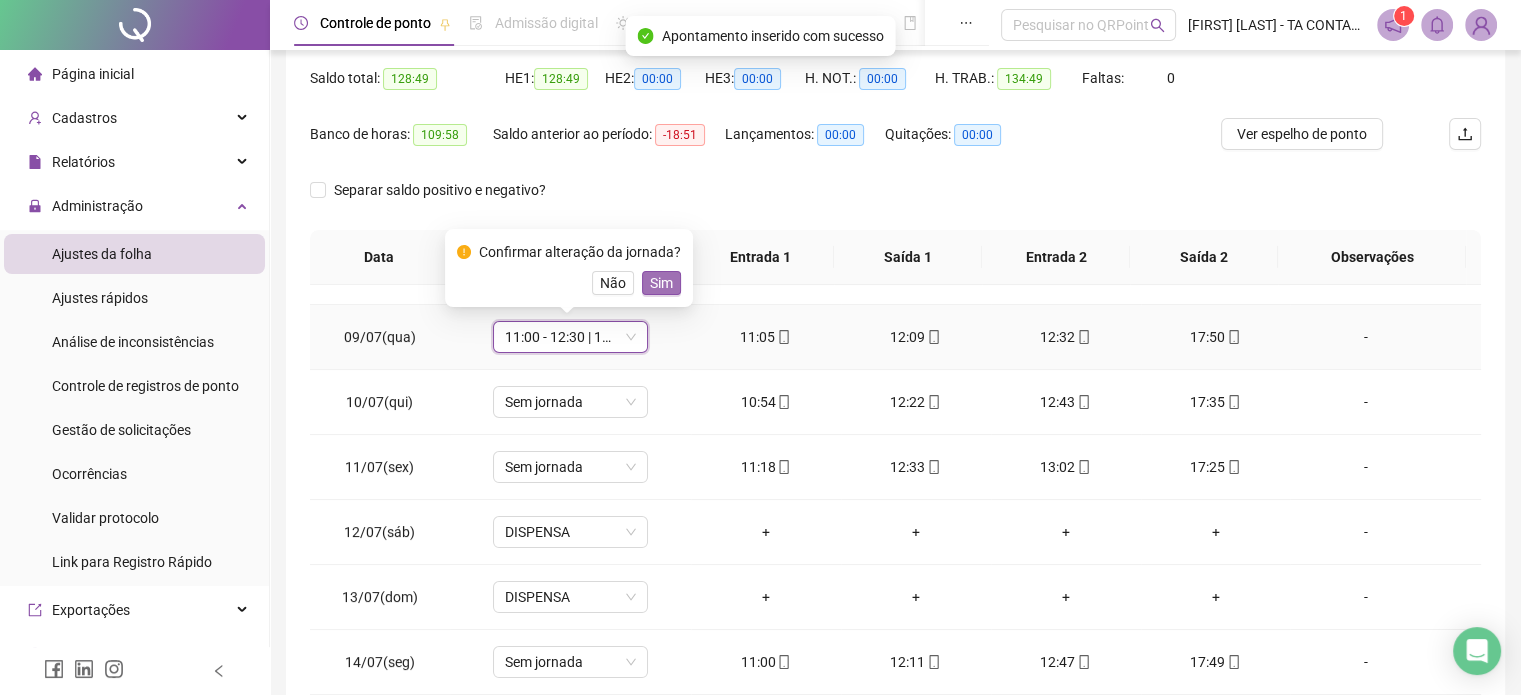 click on "Sim" at bounding box center [661, 283] 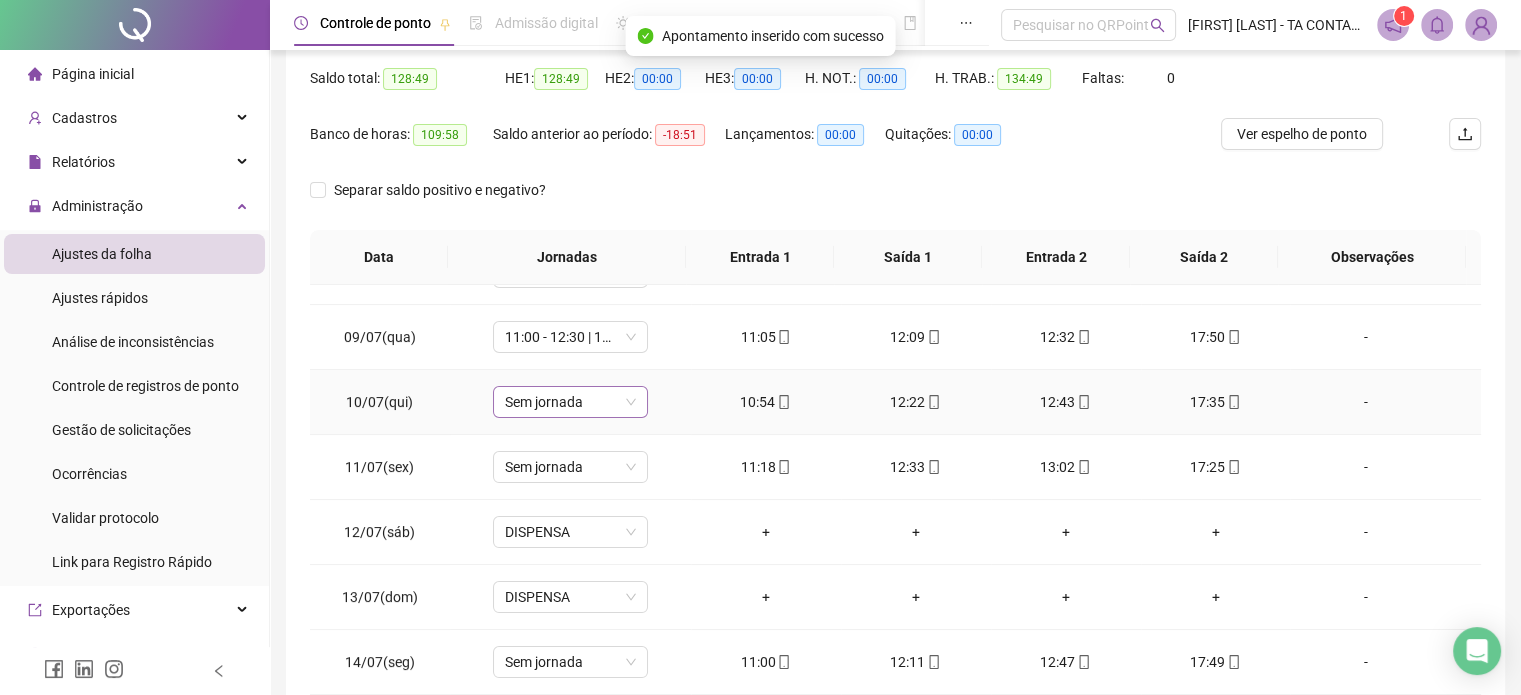 click on "Sem jornada" at bounding box center [570, 402] 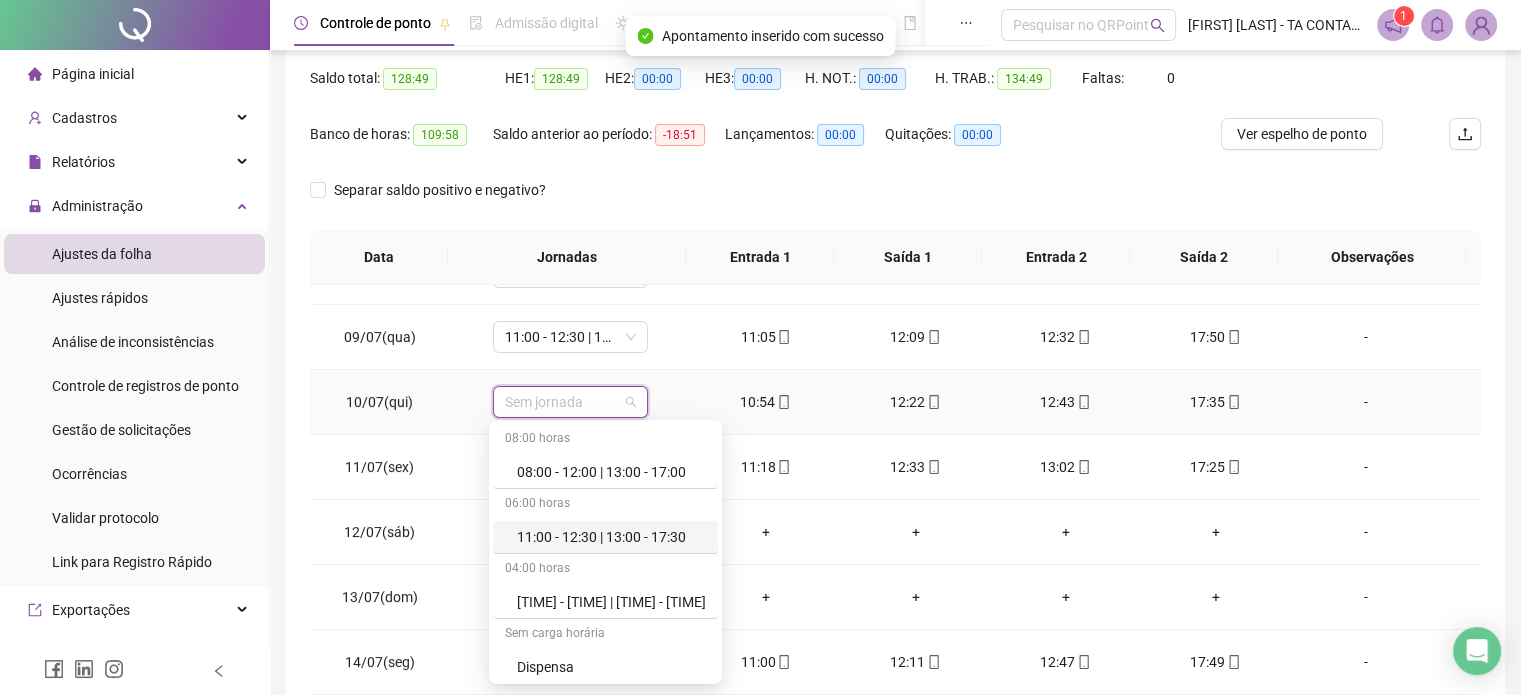 click on "11:00 - 12:30 | 13:00 - 17:30" at bounding box center (611, 537) 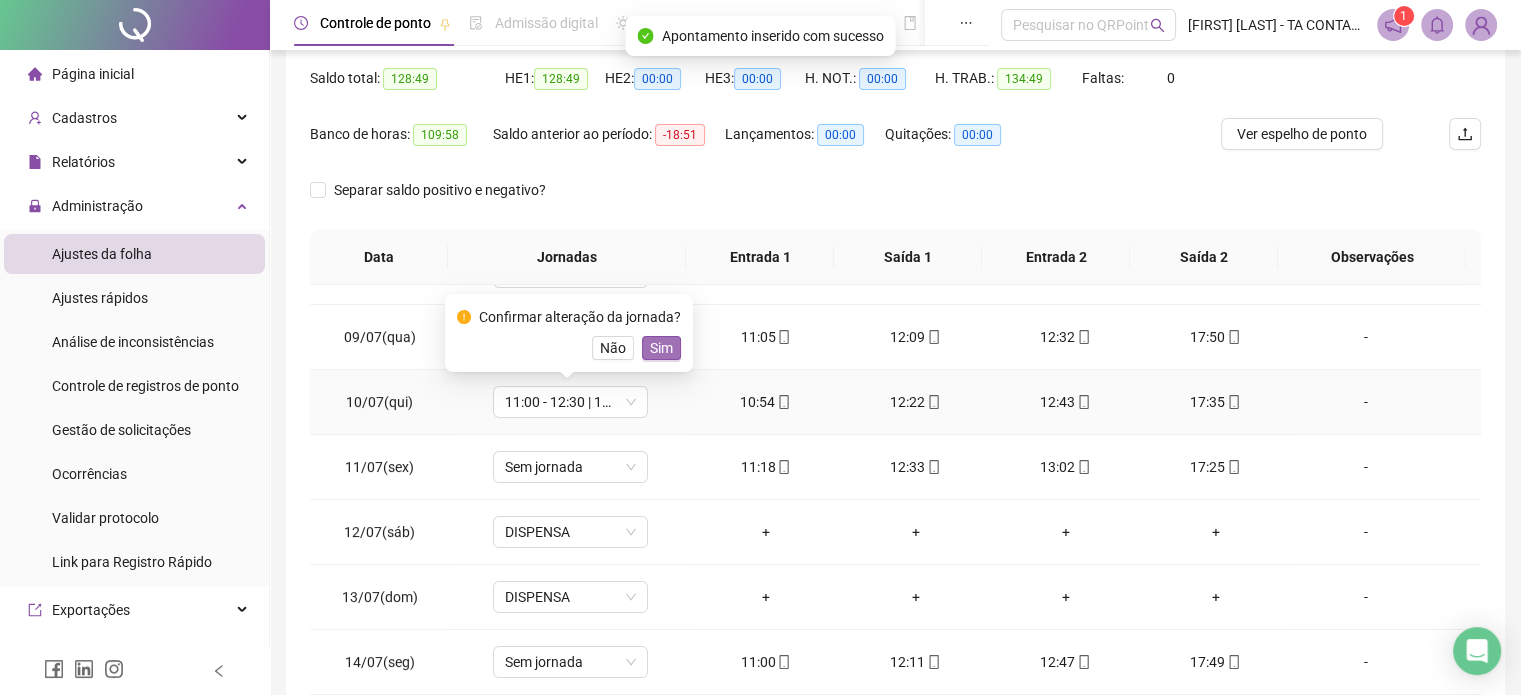 click on "Sim" at bounding box center [661, 348] 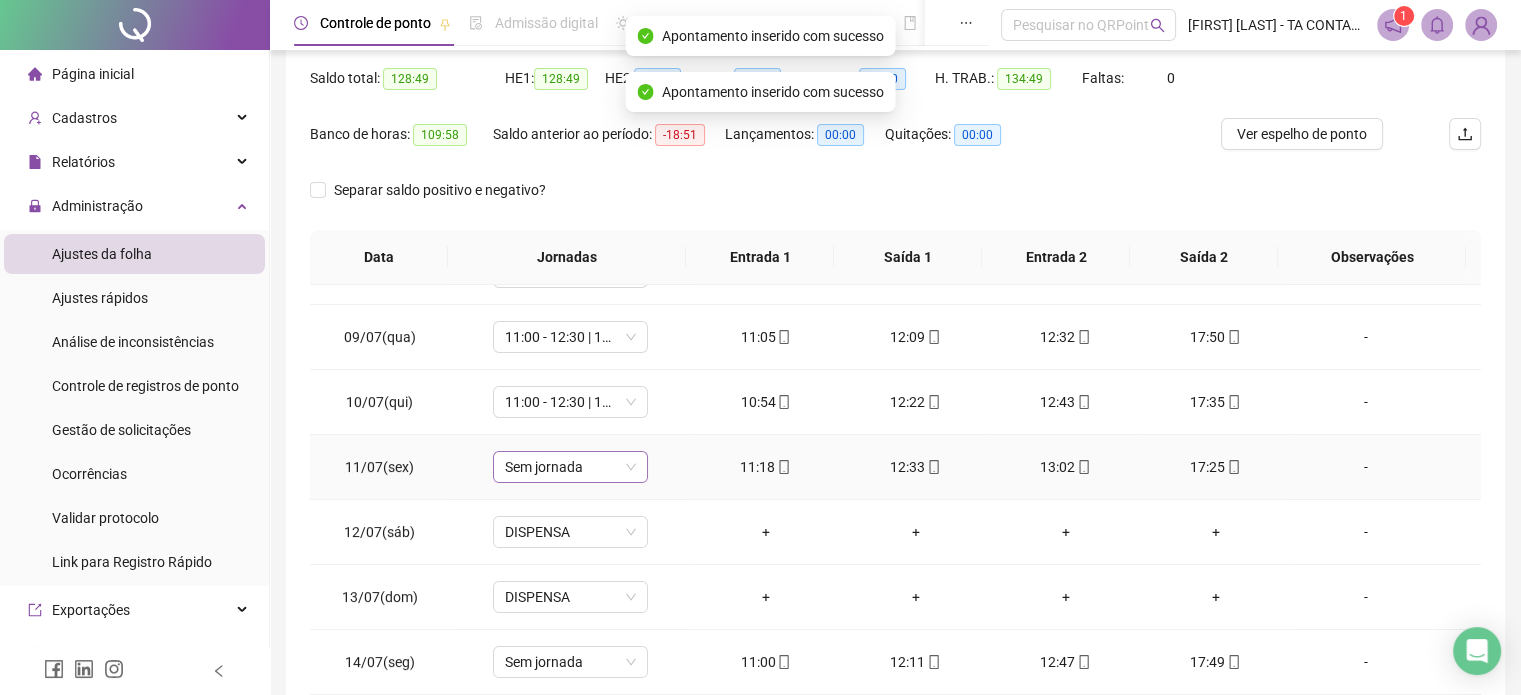 click on "Sem jornada" at bounding box center [570, 467] 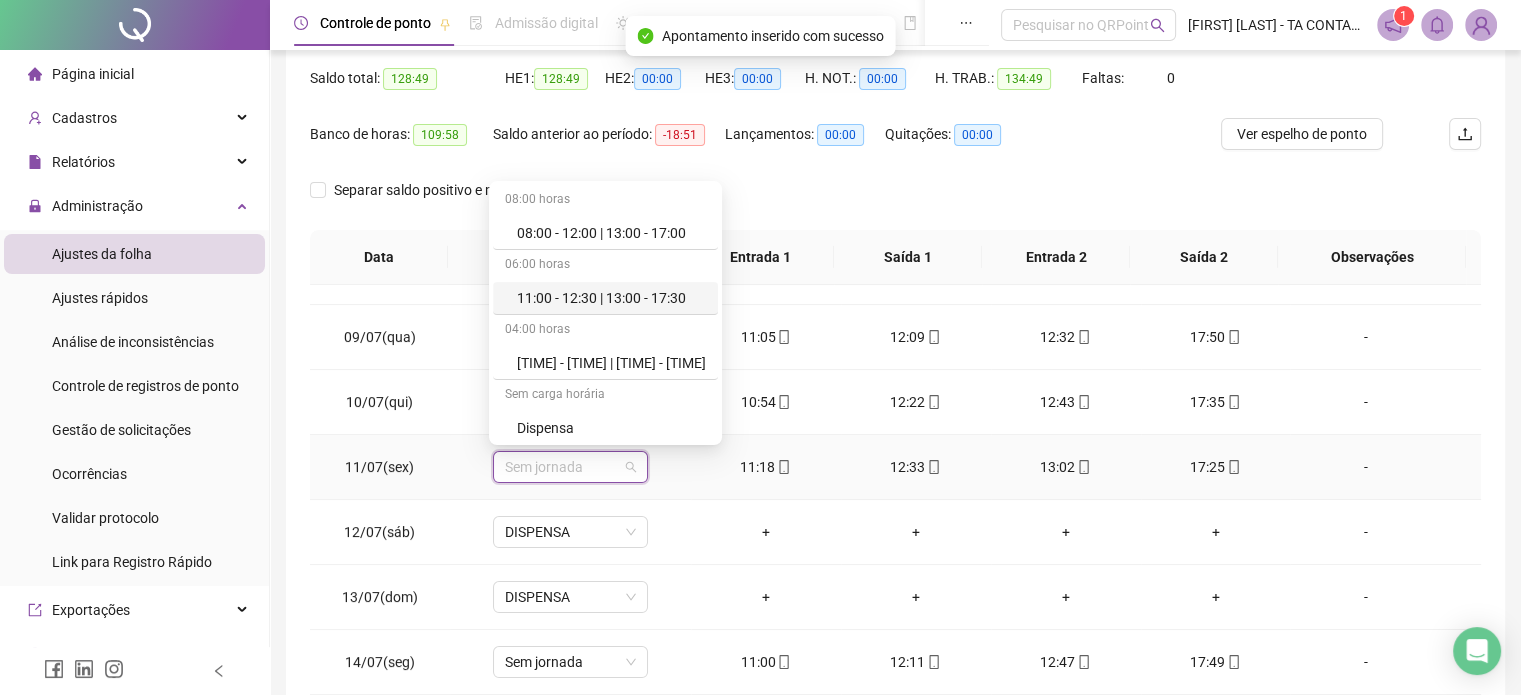 click on "11:00 - 12:30 | 13:00 - 17:30" at bounding box center [611, 298] 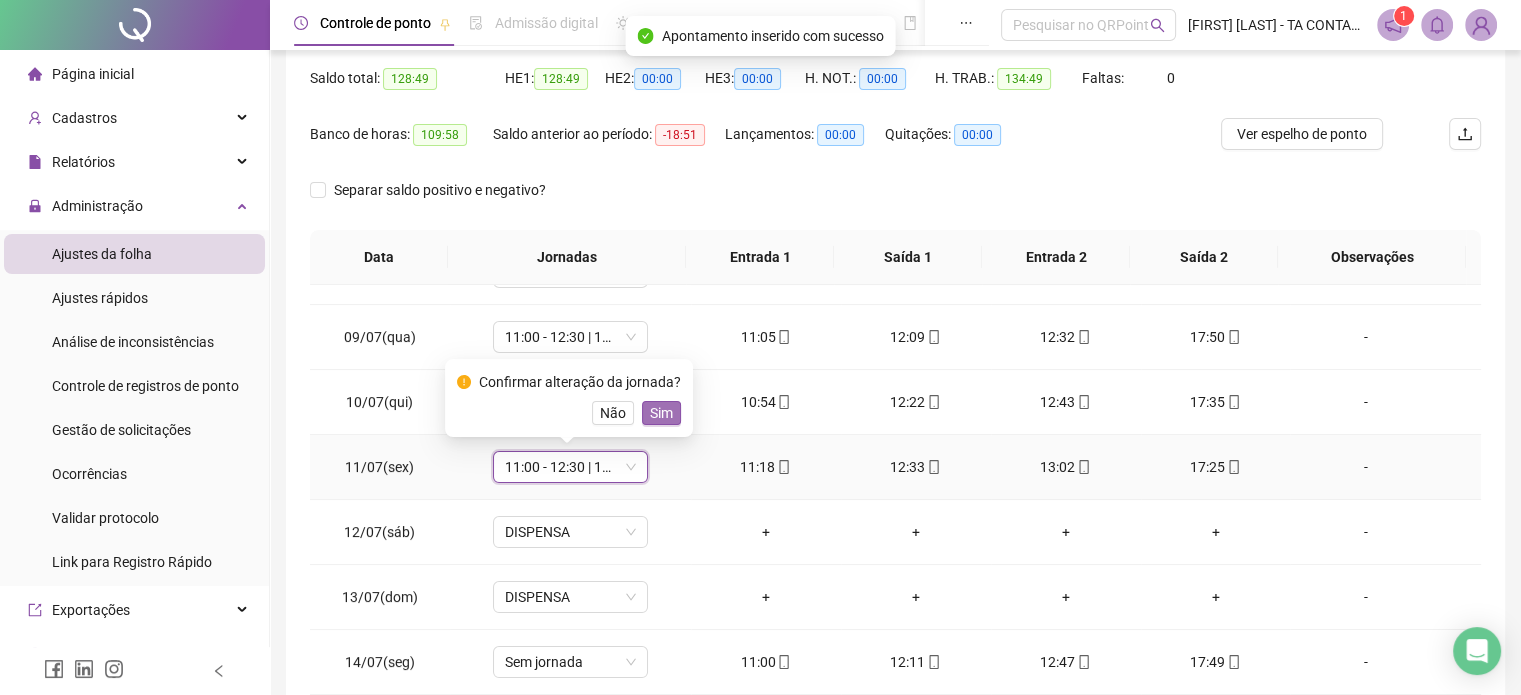 click on "Sim" at bounding box center [661, 413] 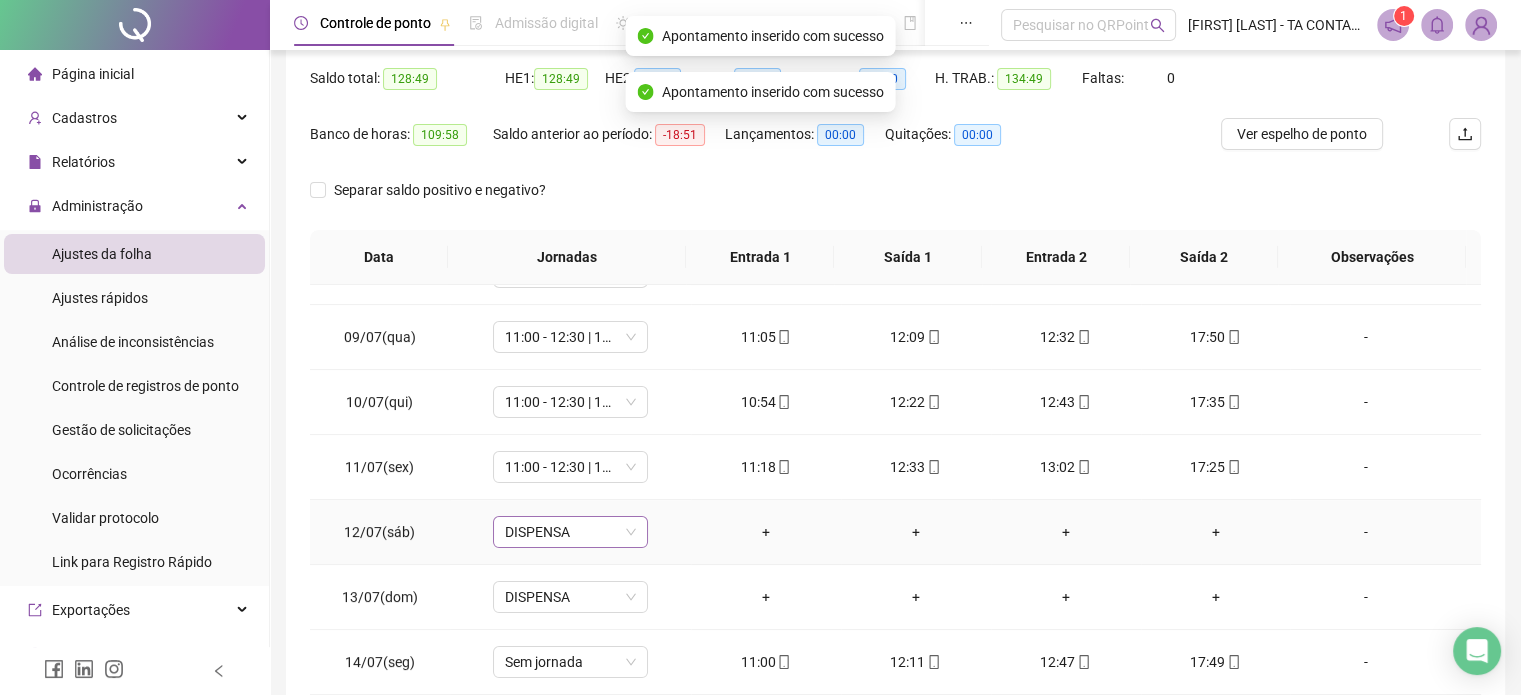click on "DISPENSA" at bounding box center [570, 532] 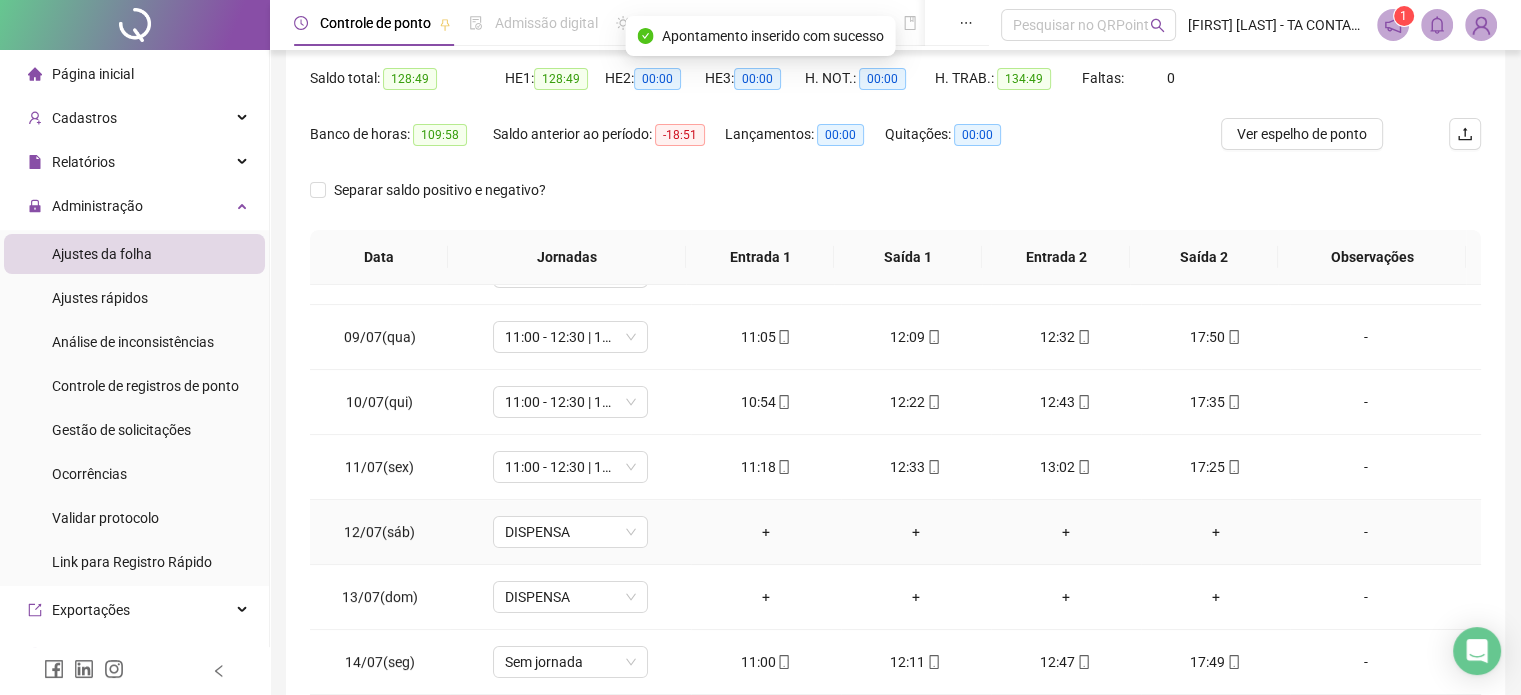 click on "DISPENSA" at bounding box center [570, 532] 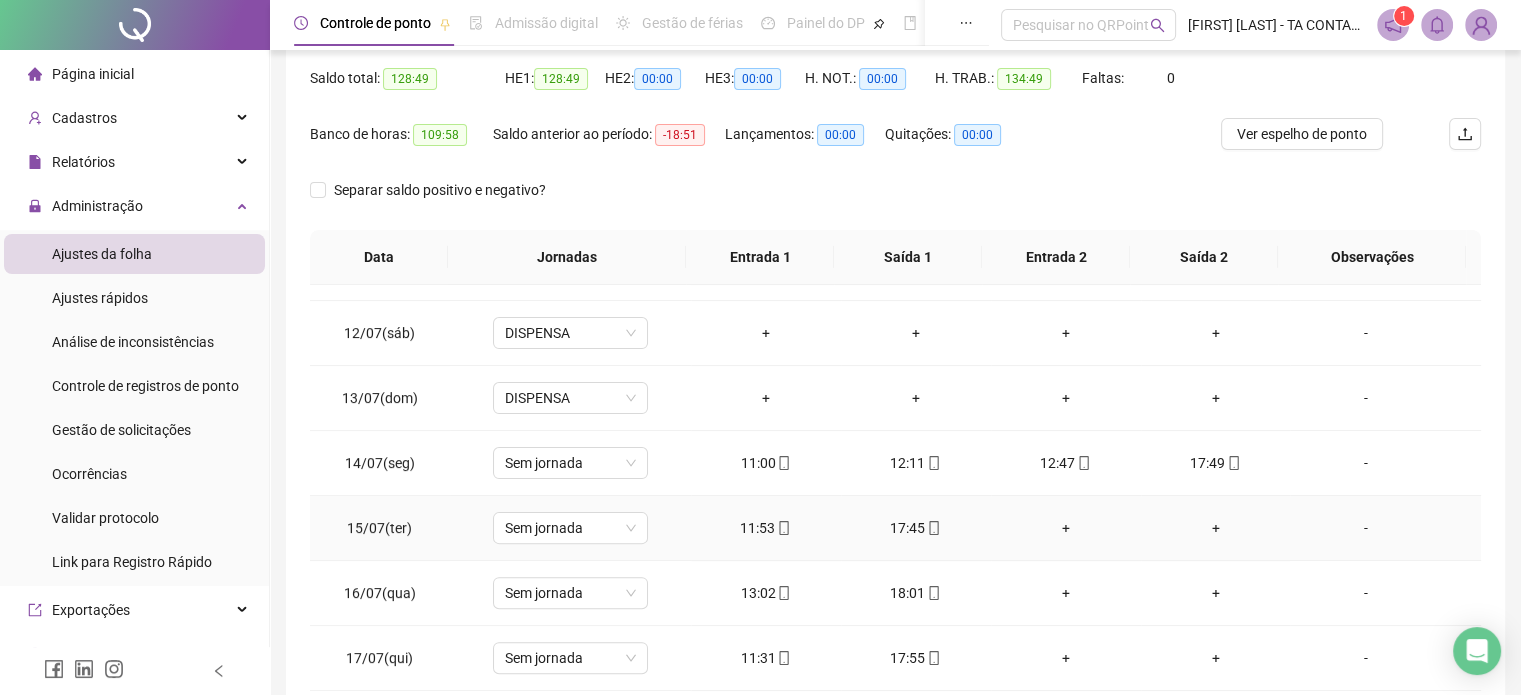 scroll, scrollTop: 700, scrollLeft: 0, axis: vertical 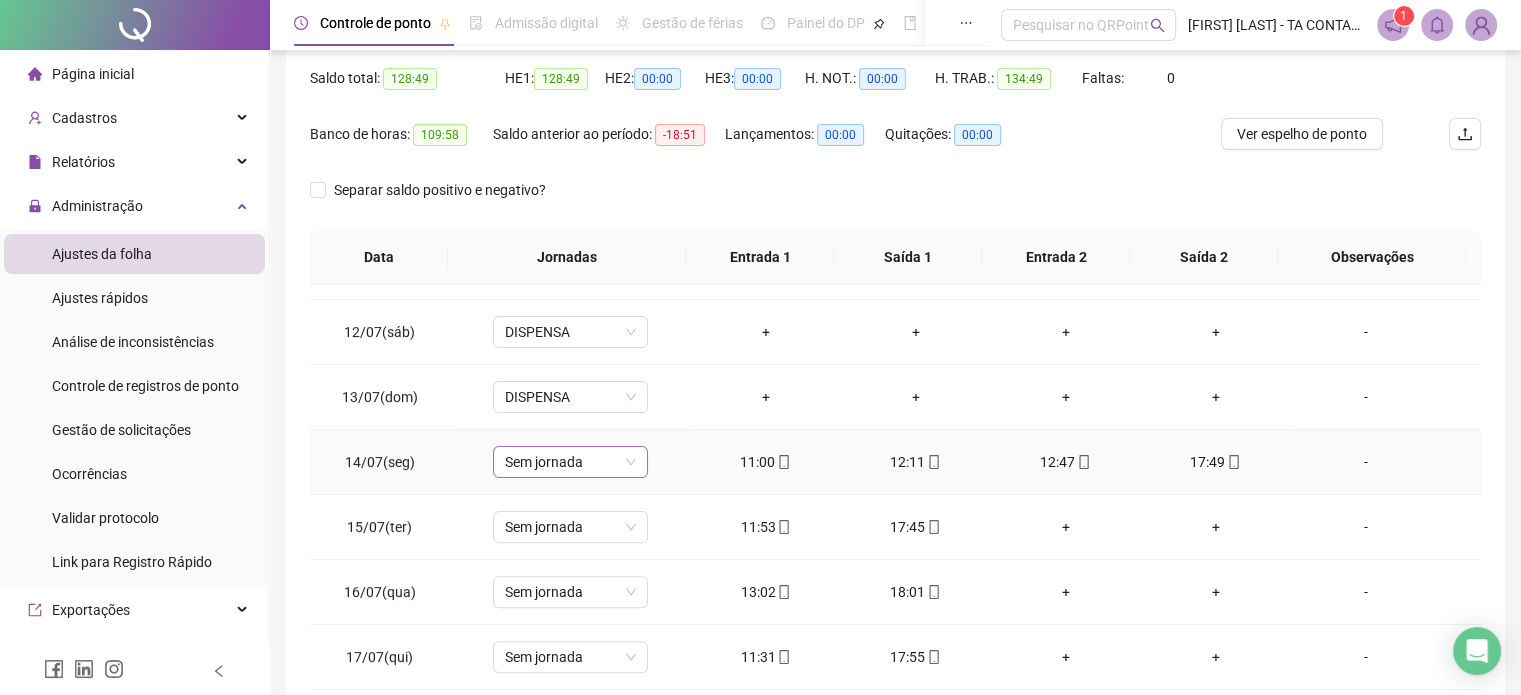 click on "Sem jornada" at bounding box center (570, 462) 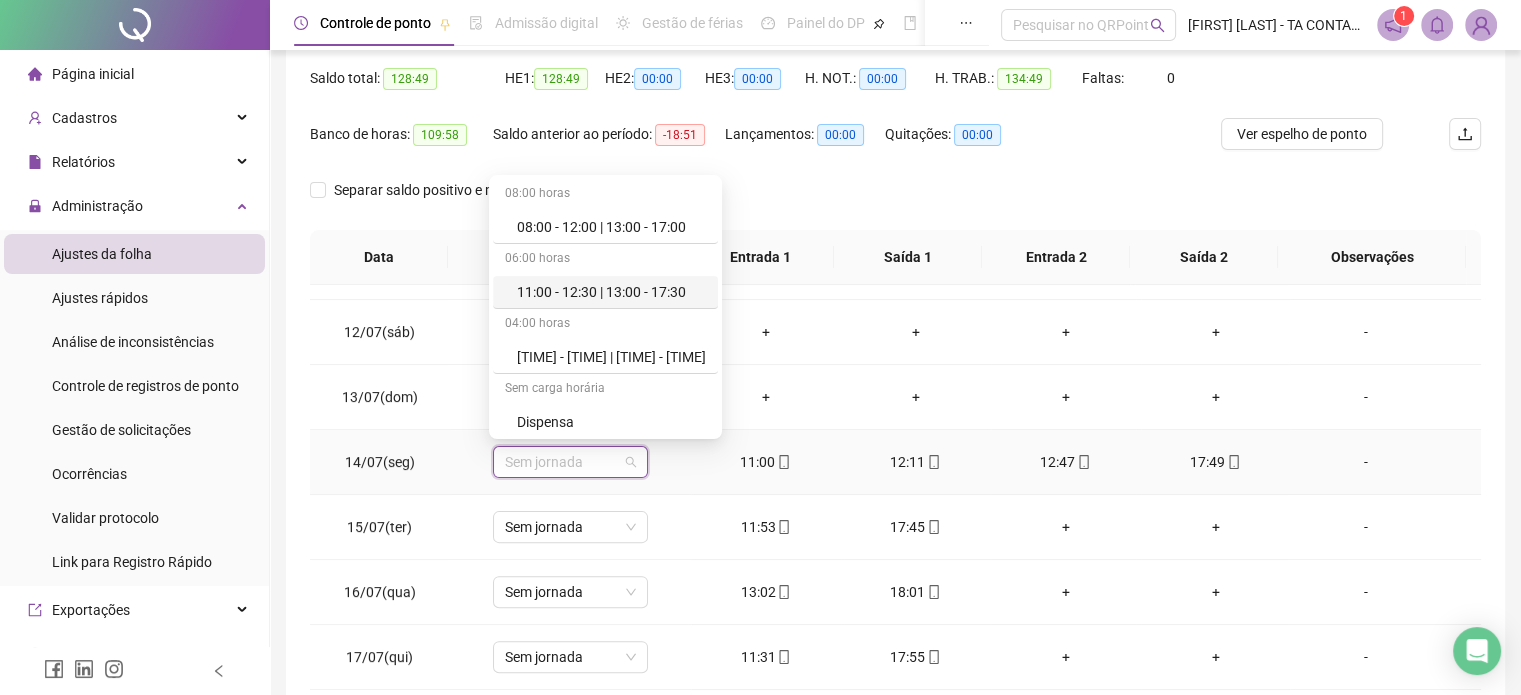 click on "11:00 - 12:30 | 13:00 - 17:30" at bounding box center (605, 292) 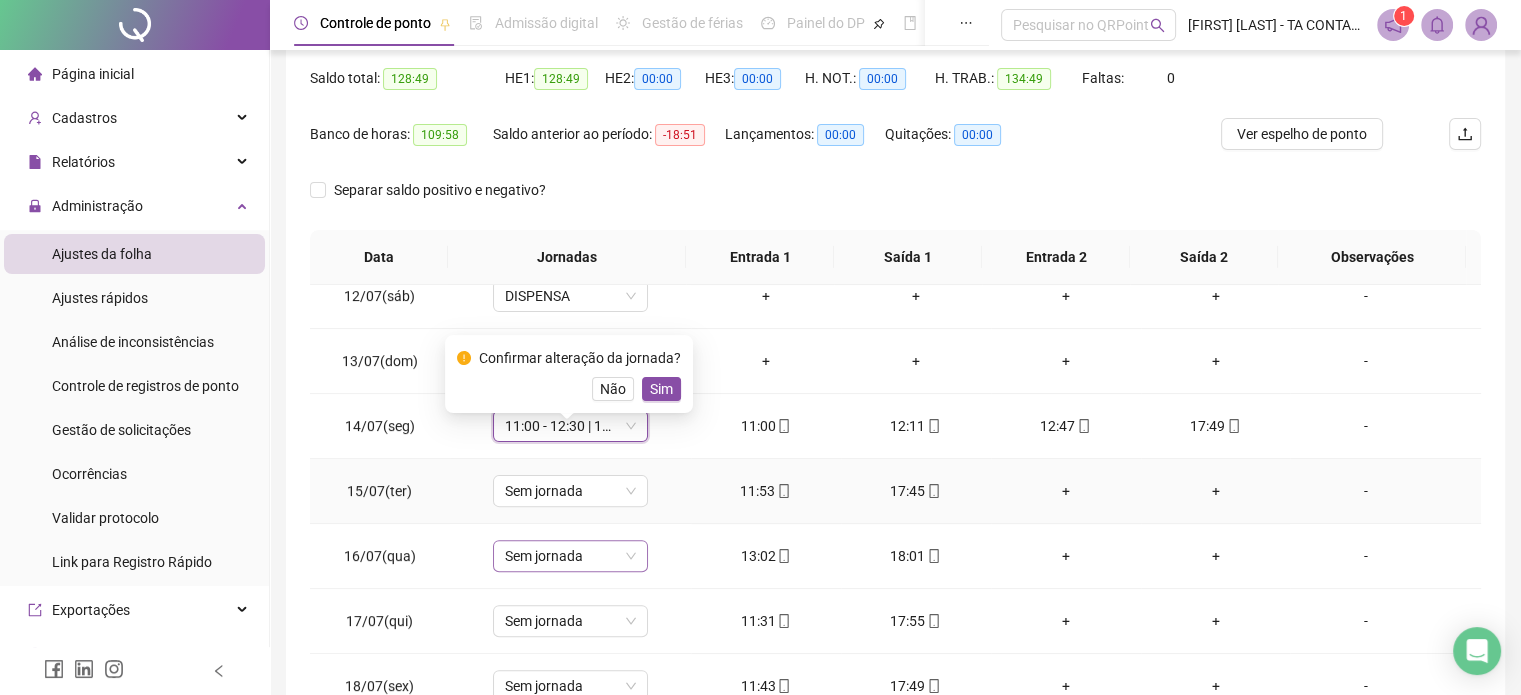 scroll, scrollTop: 800, scrollLeft: 0, axis: vertical 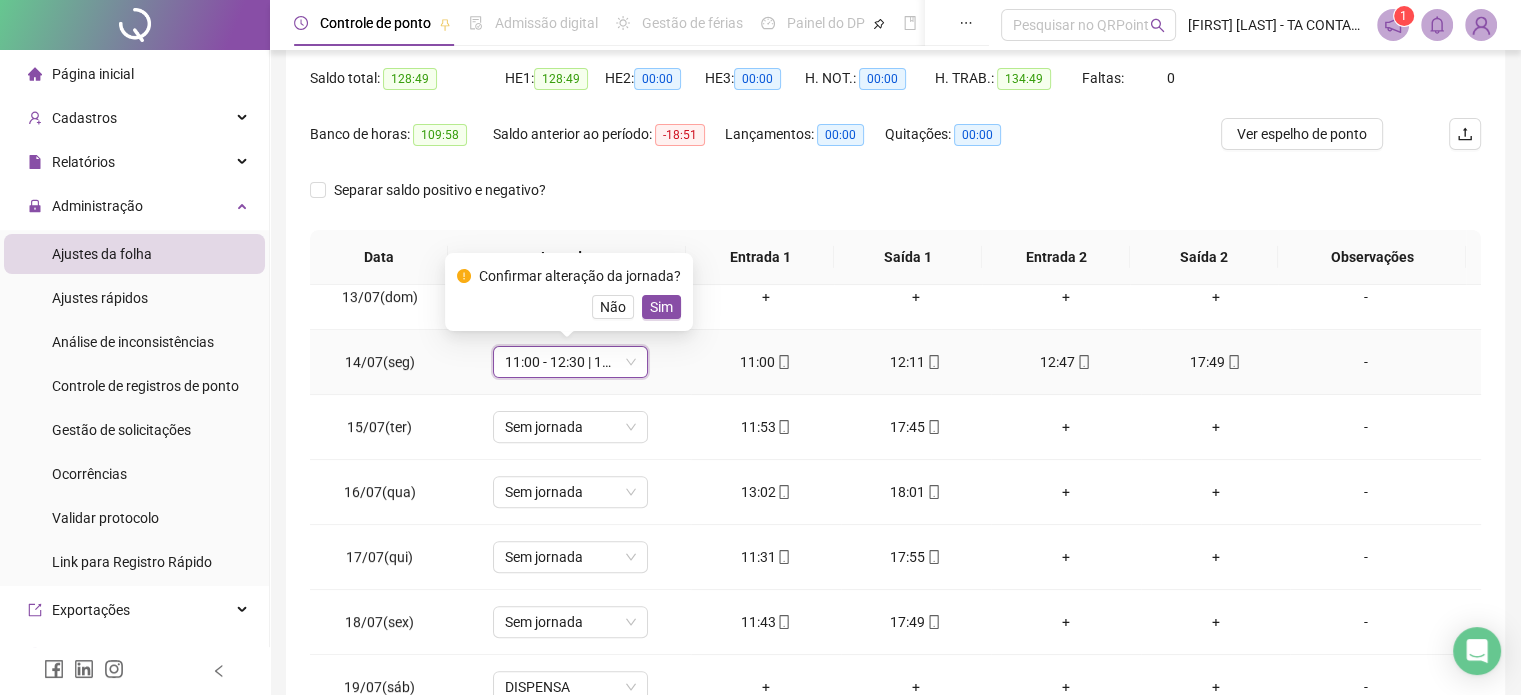 click on "Sim" at bounding box center [661, 307] 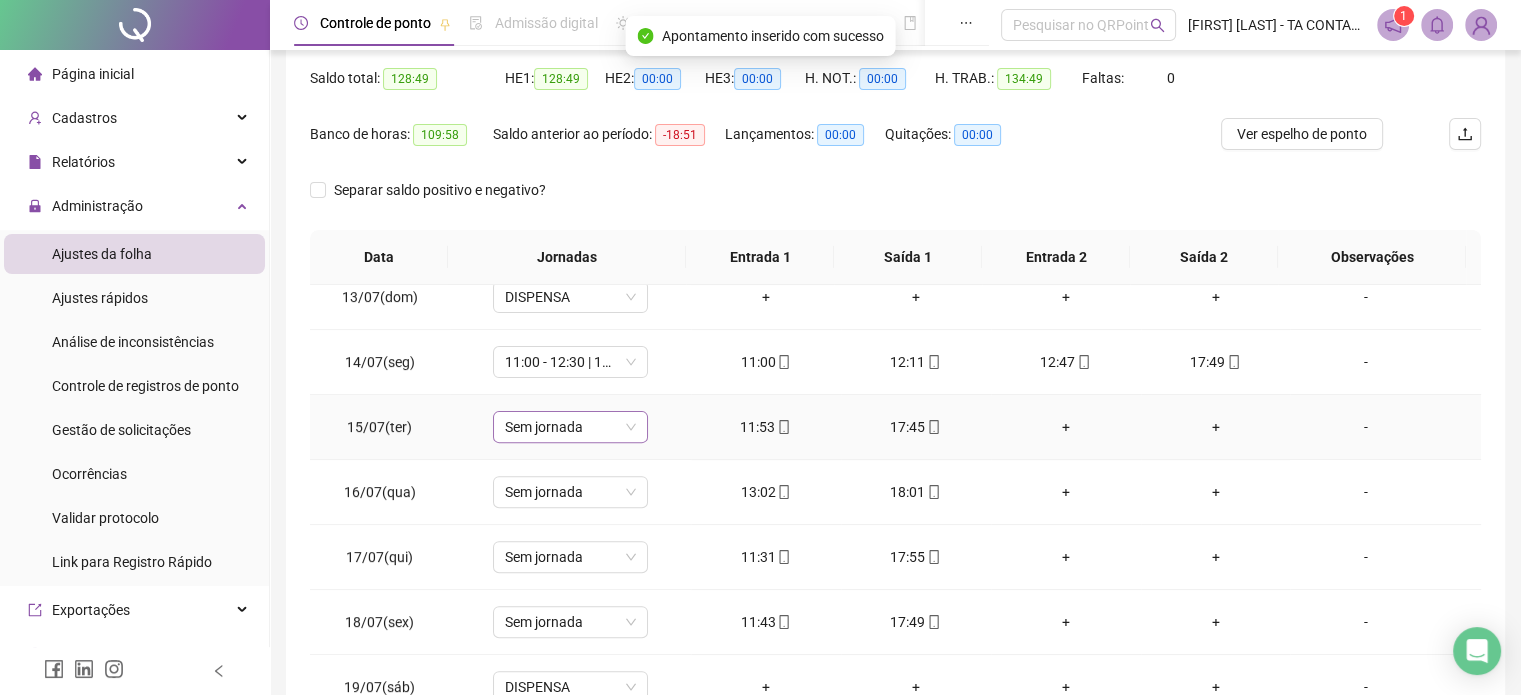 click on "Sem jornada" at bounding box center [570, 427] 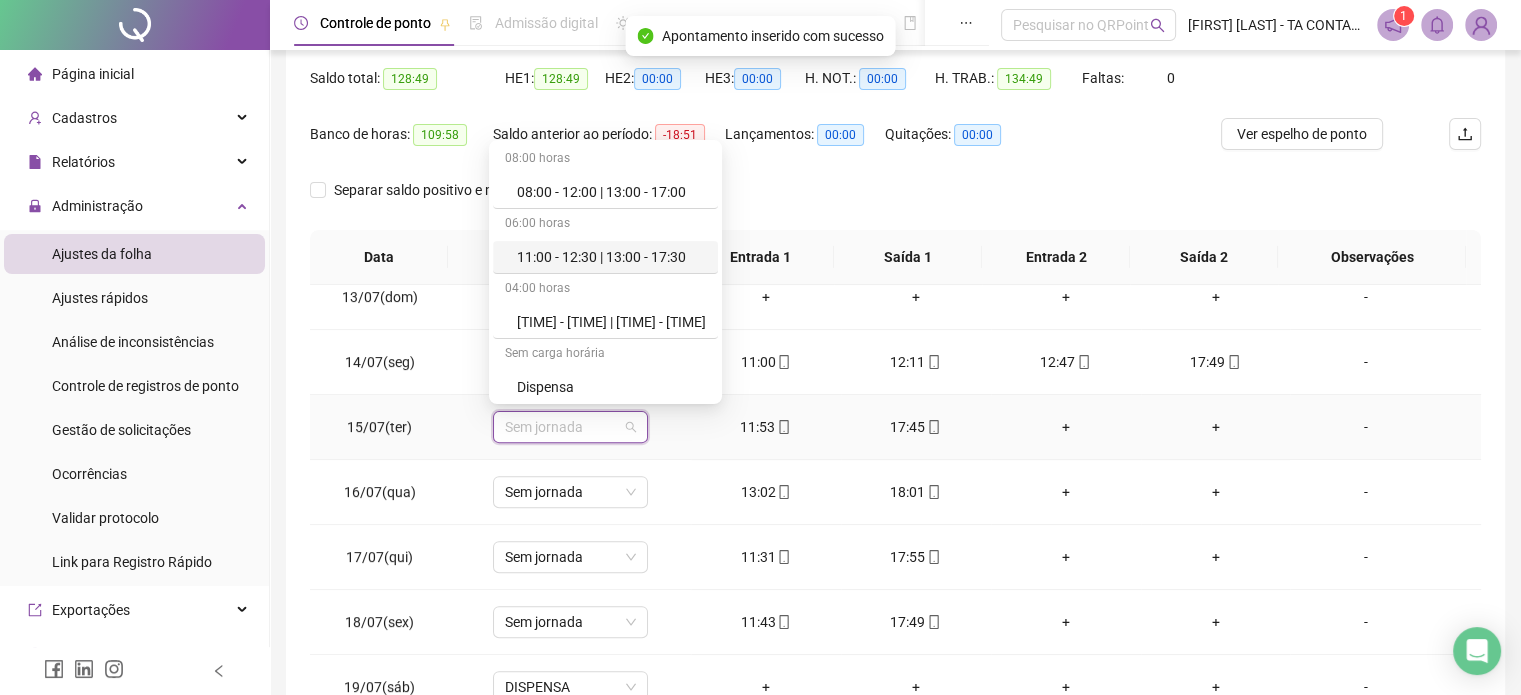 click on "11:00 - 12:30 | 13:00 - 17:30" at bounding box center (611, 257) 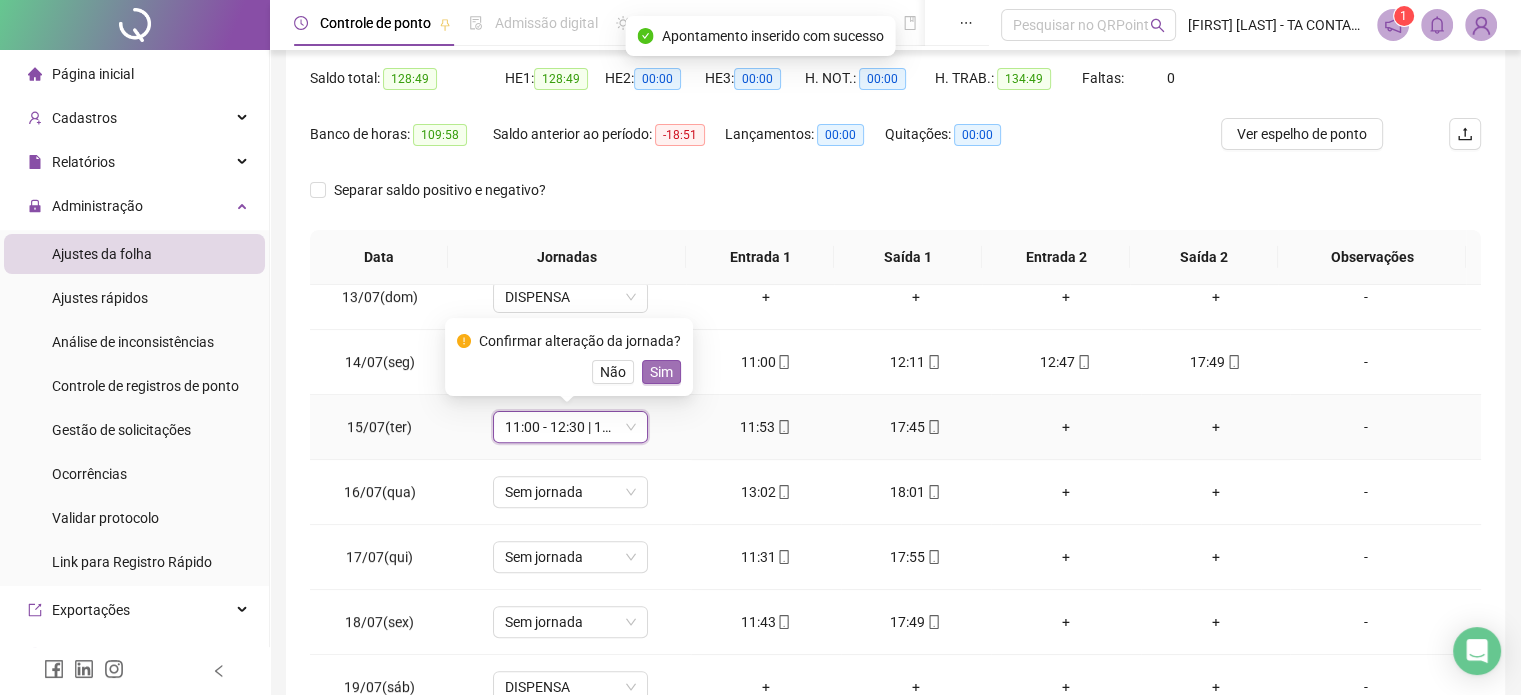 click on "Sim" at bounding box center [661, 372] 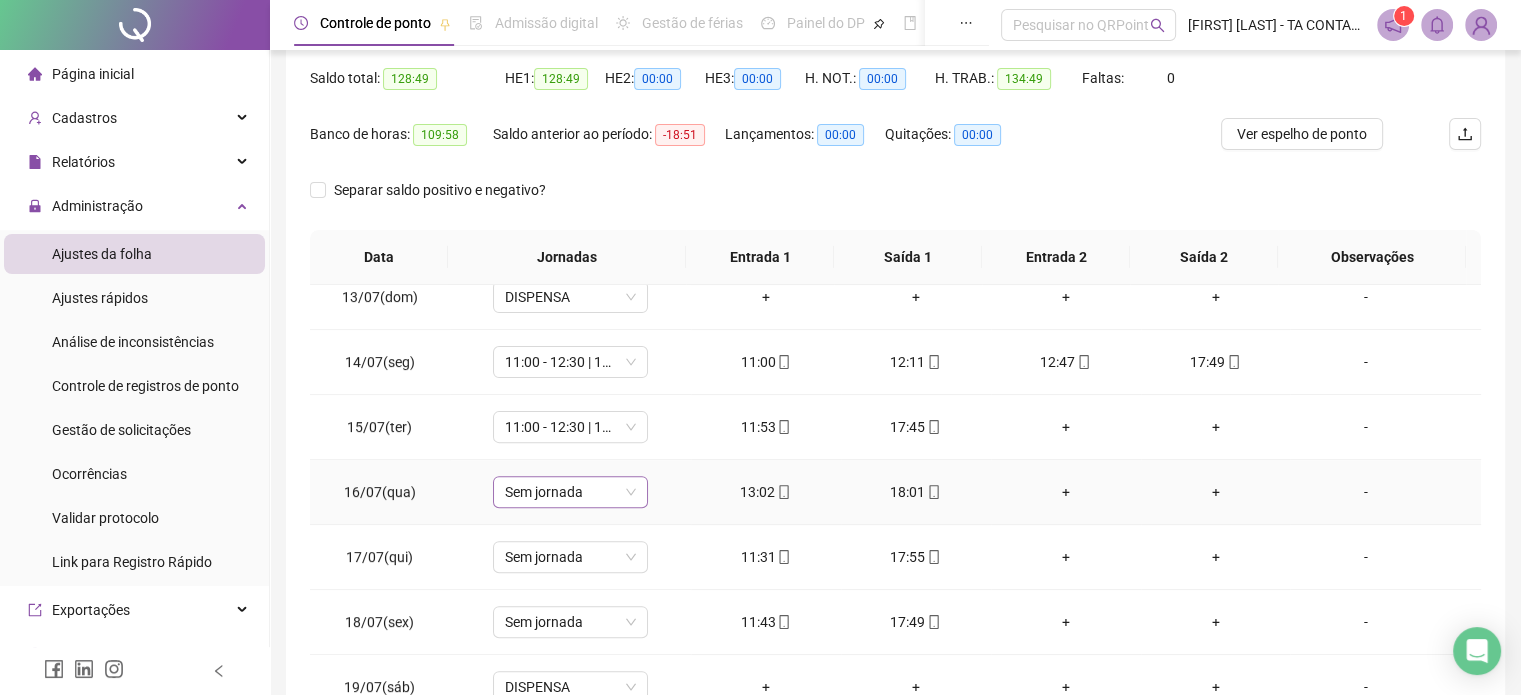 click on "Sem jornada" at bounding box center [570, 492] 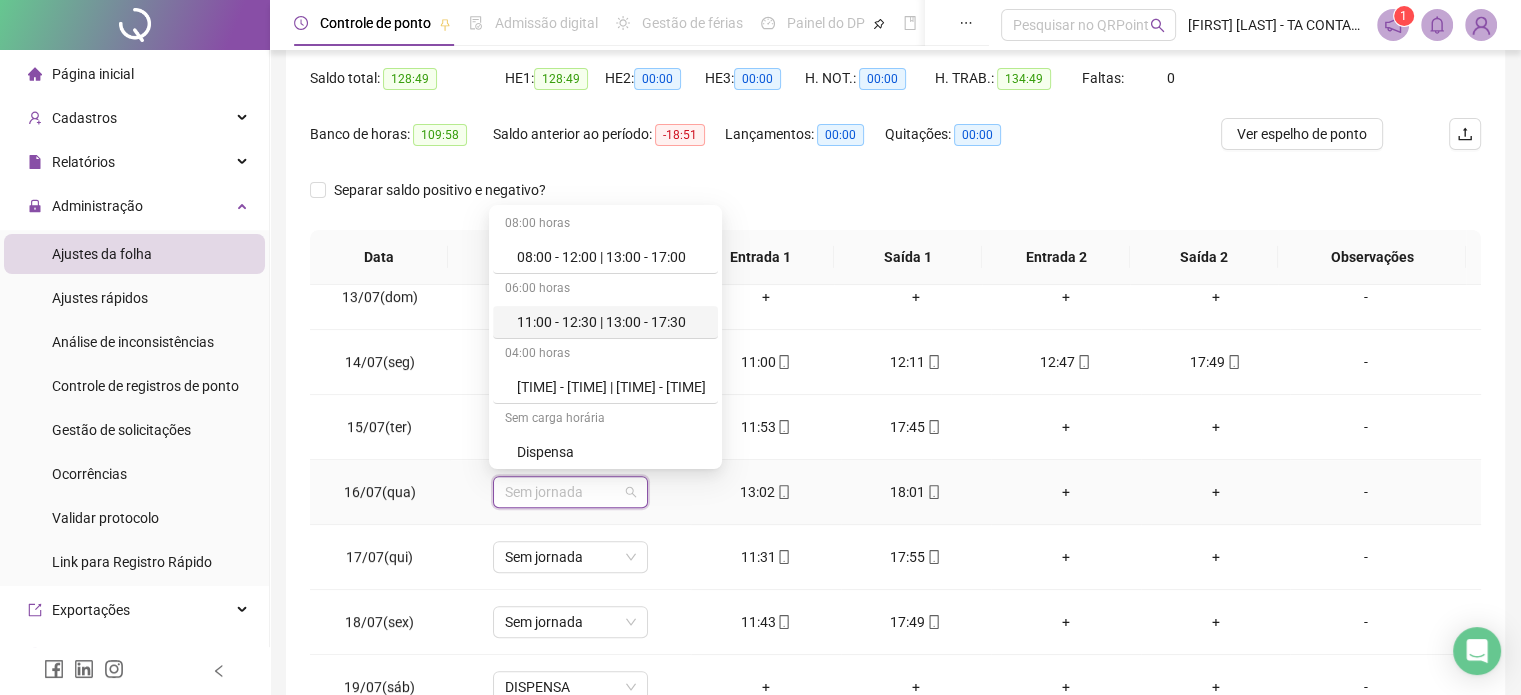 click on "11:00 - 12:30 | 13:00 - 17:30" at bounding box center (605, 322) 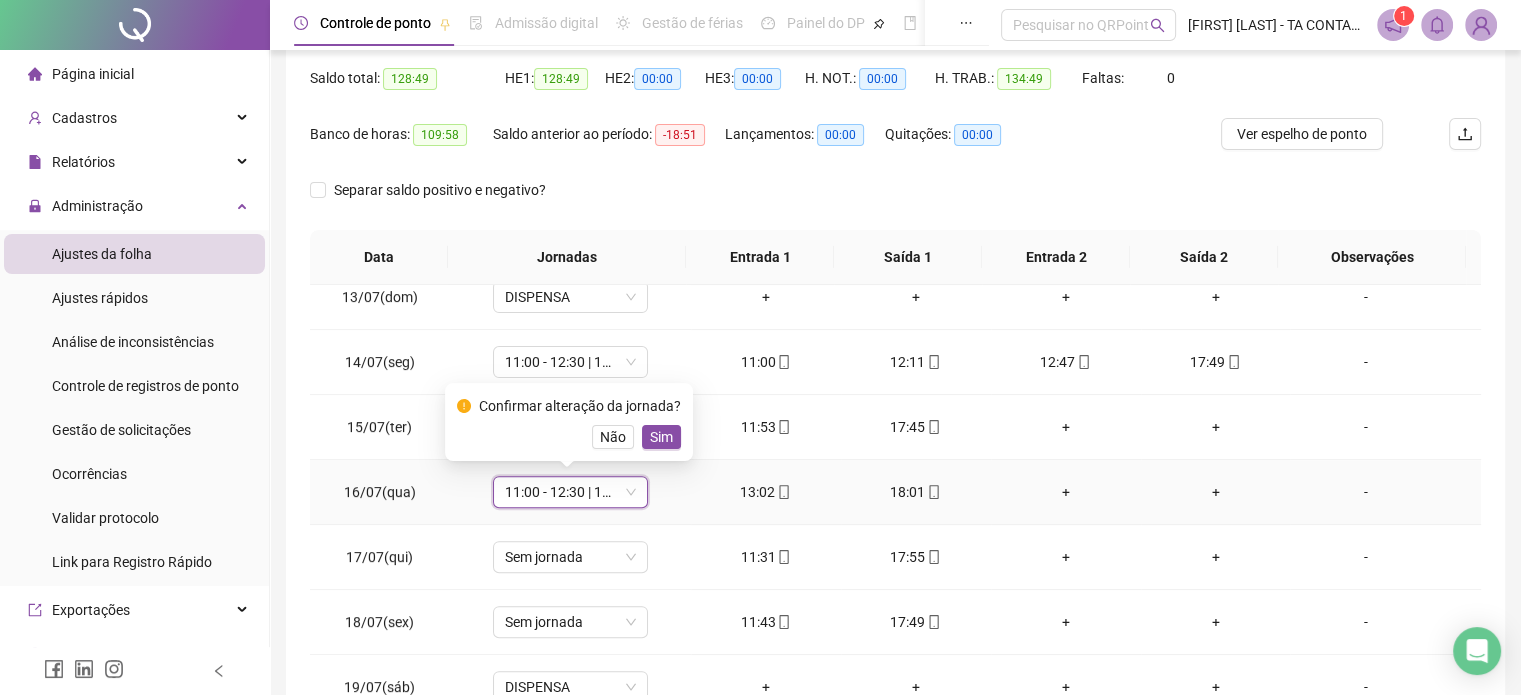 click on "Sim" at bounding box center [661, 437] 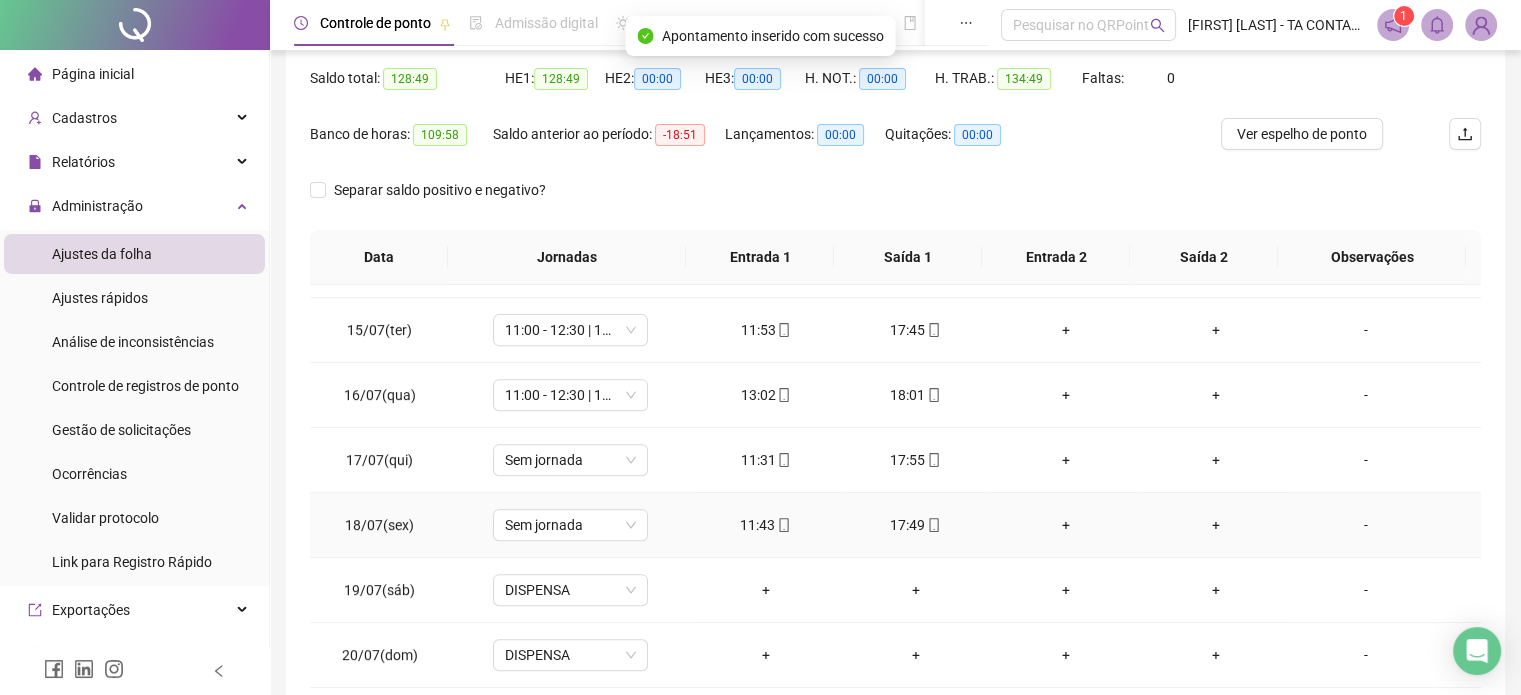 scroll, scrollTop: 900, scrollLeft: 0, axis: vertical 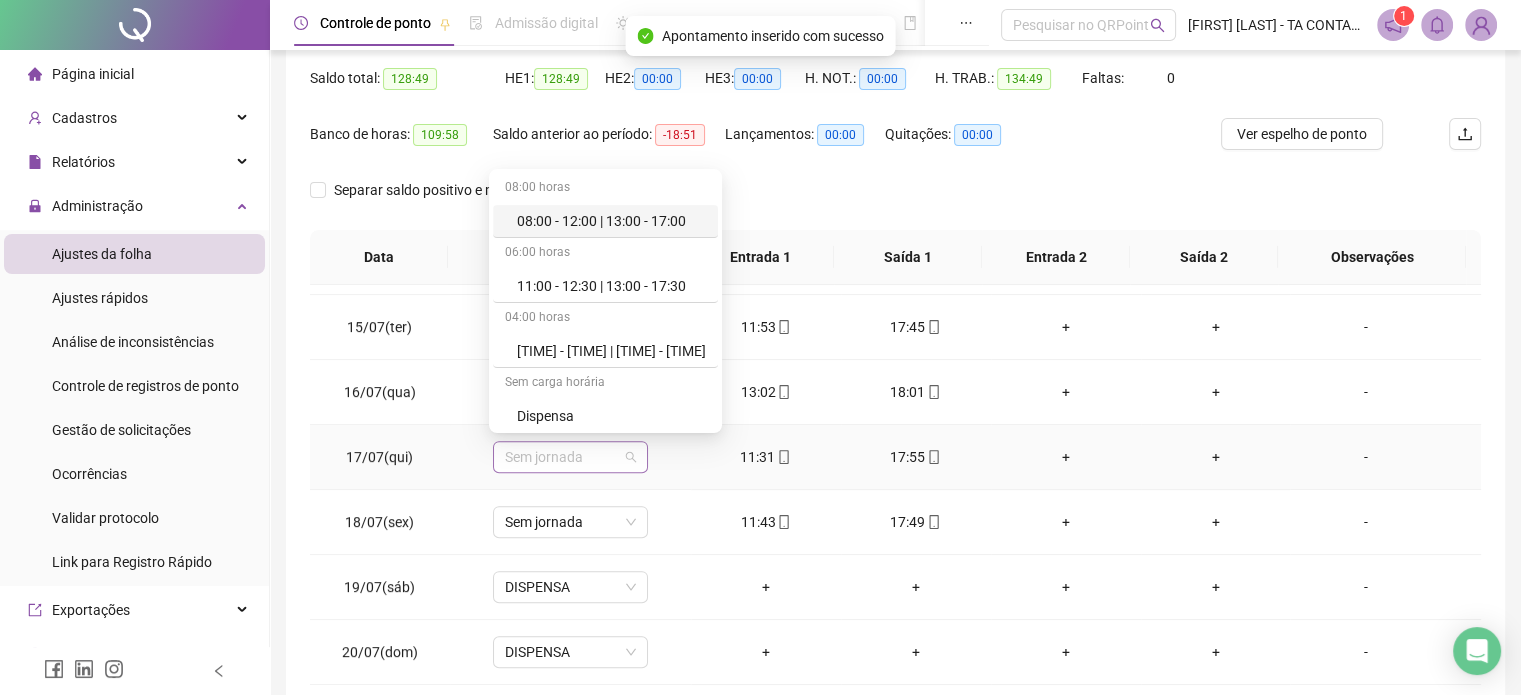 click on "Sem jornada" at bounding box center [570, 457] 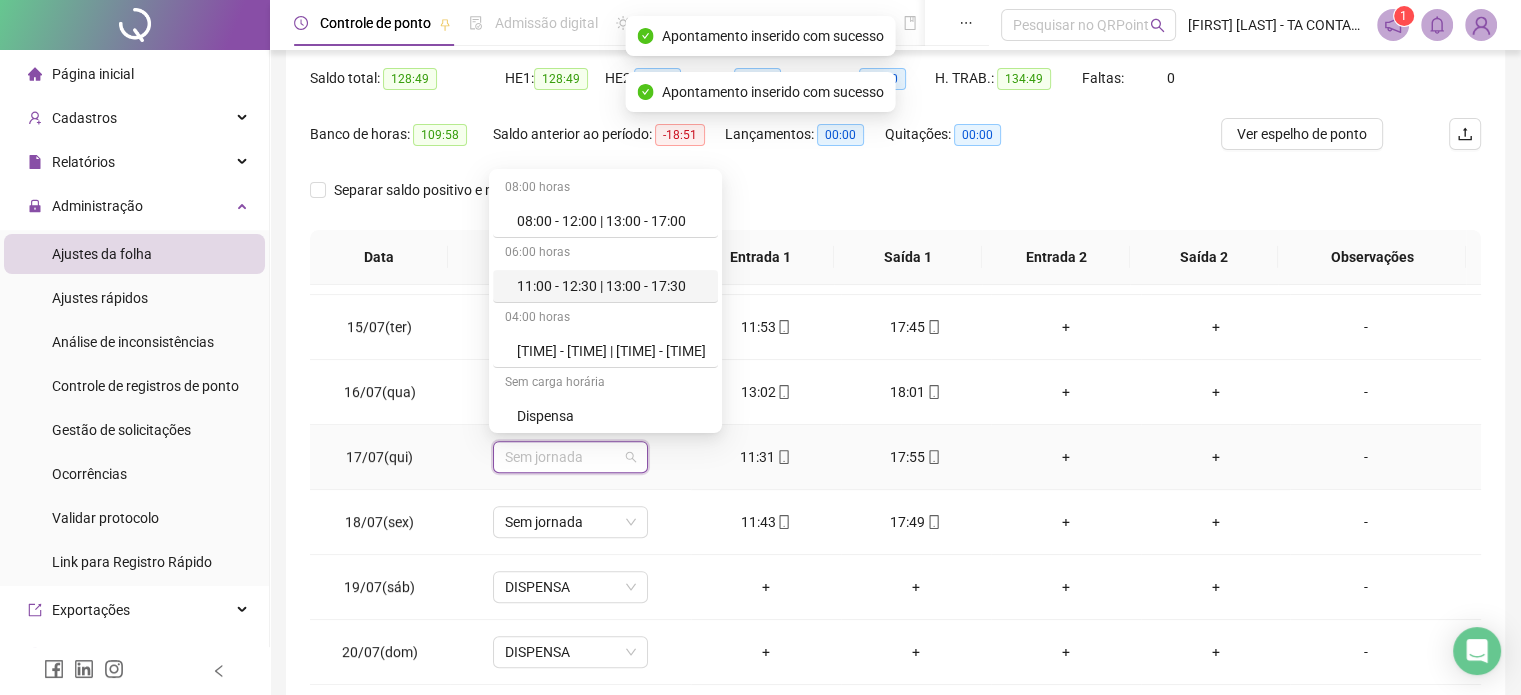 click on "11:00 - 12:30 | 13:00 - 17:30" at bounding box center [611, 286] 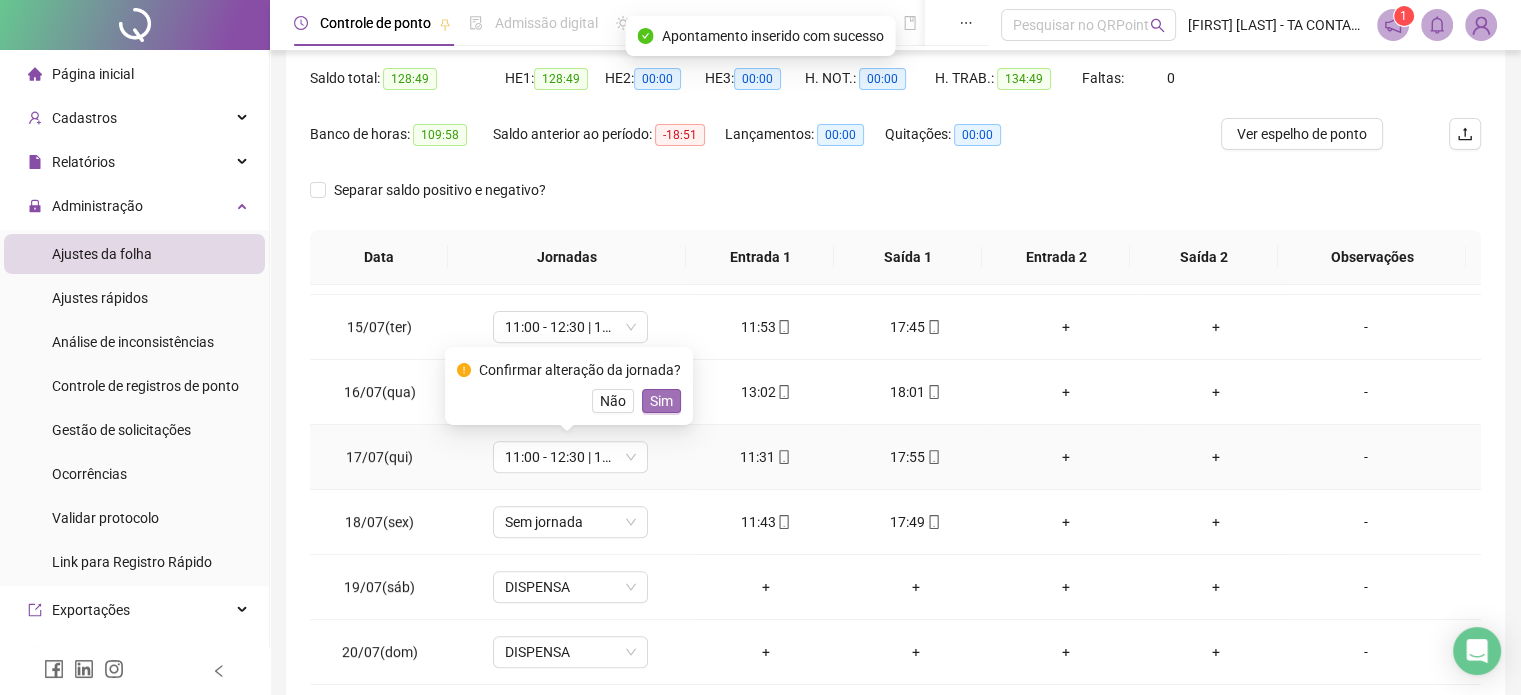 click on "Sim" at bounding box center (661, 401) 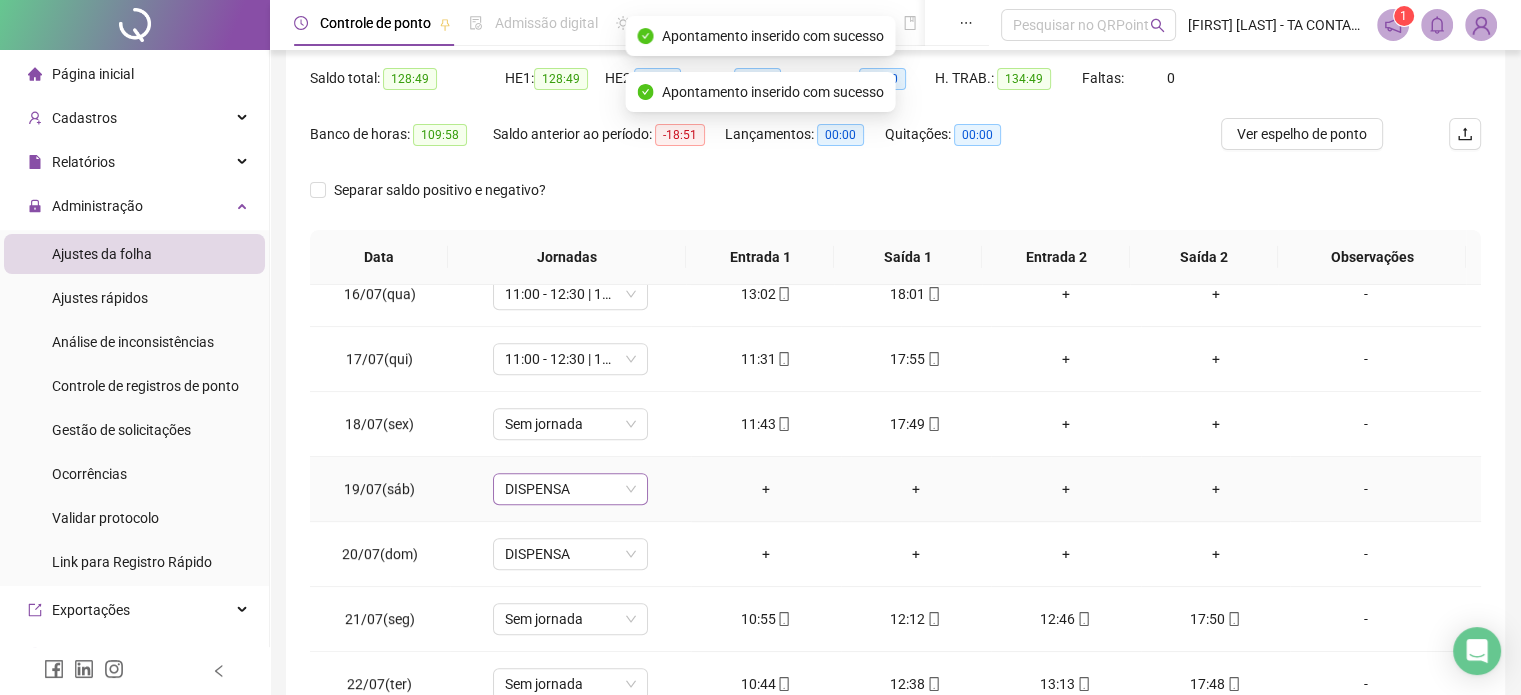 scroll, scrollTop: 1000, scrollLeft: 0, axis: vertical 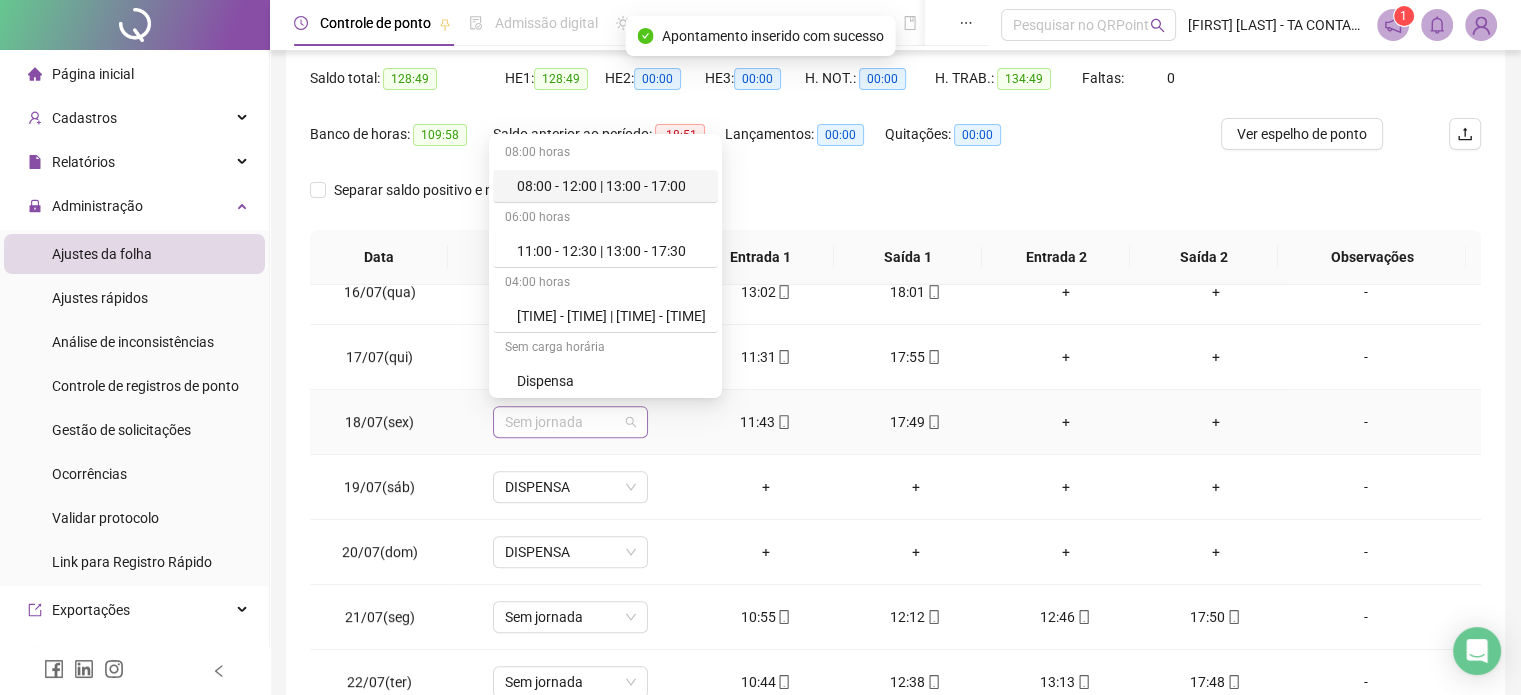 click on "Sem jornada" at bounding box center [570, 422] 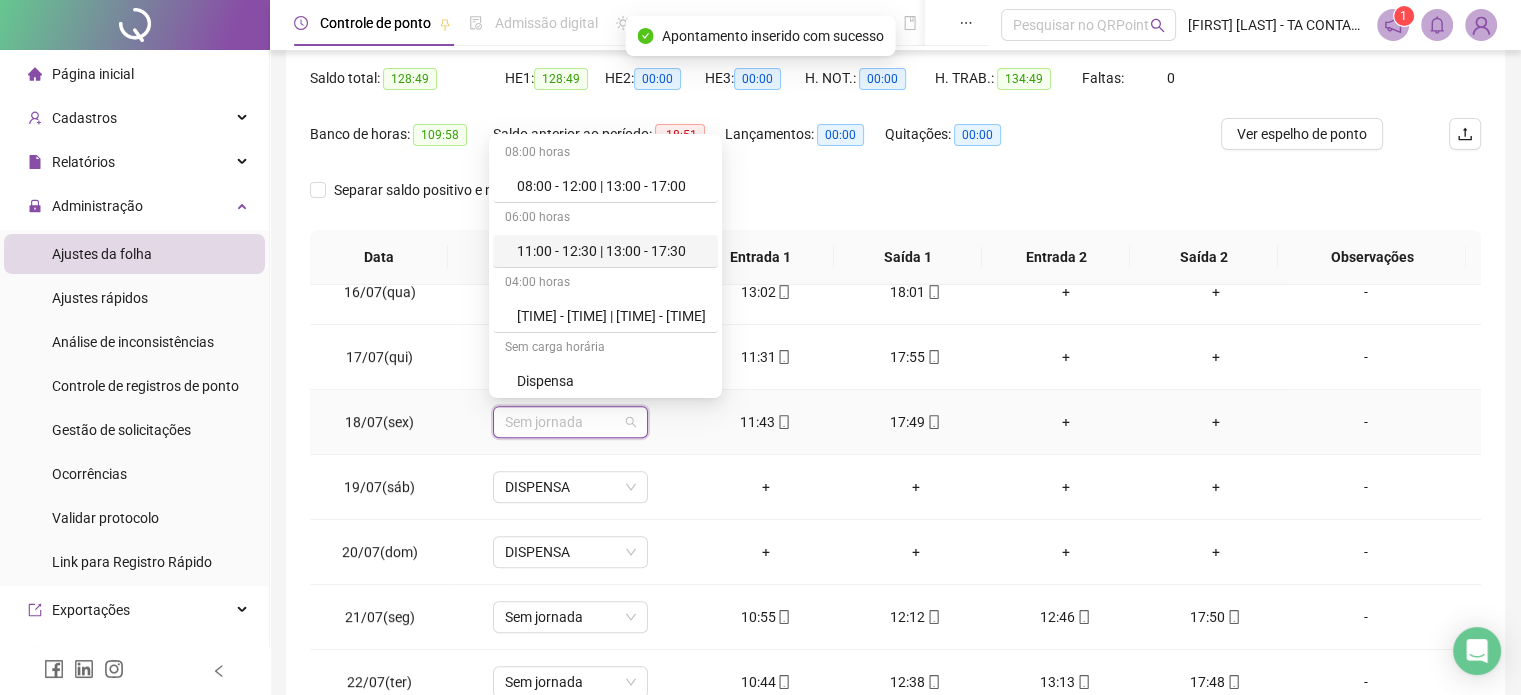 click on "11:00 - 12:30 | 13:00 - 17:30" at bounding box center (611, 251) 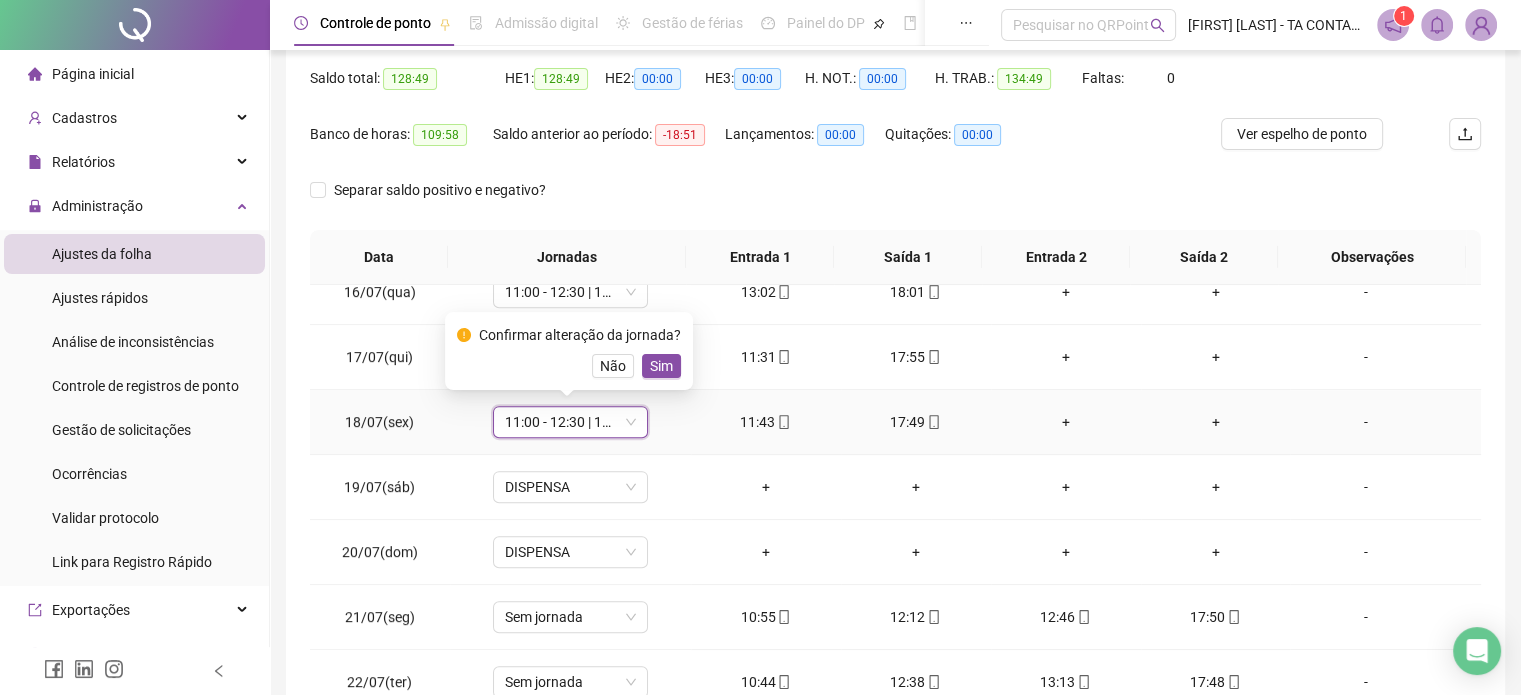 click on "Sim" at bounding box center (661, 366) 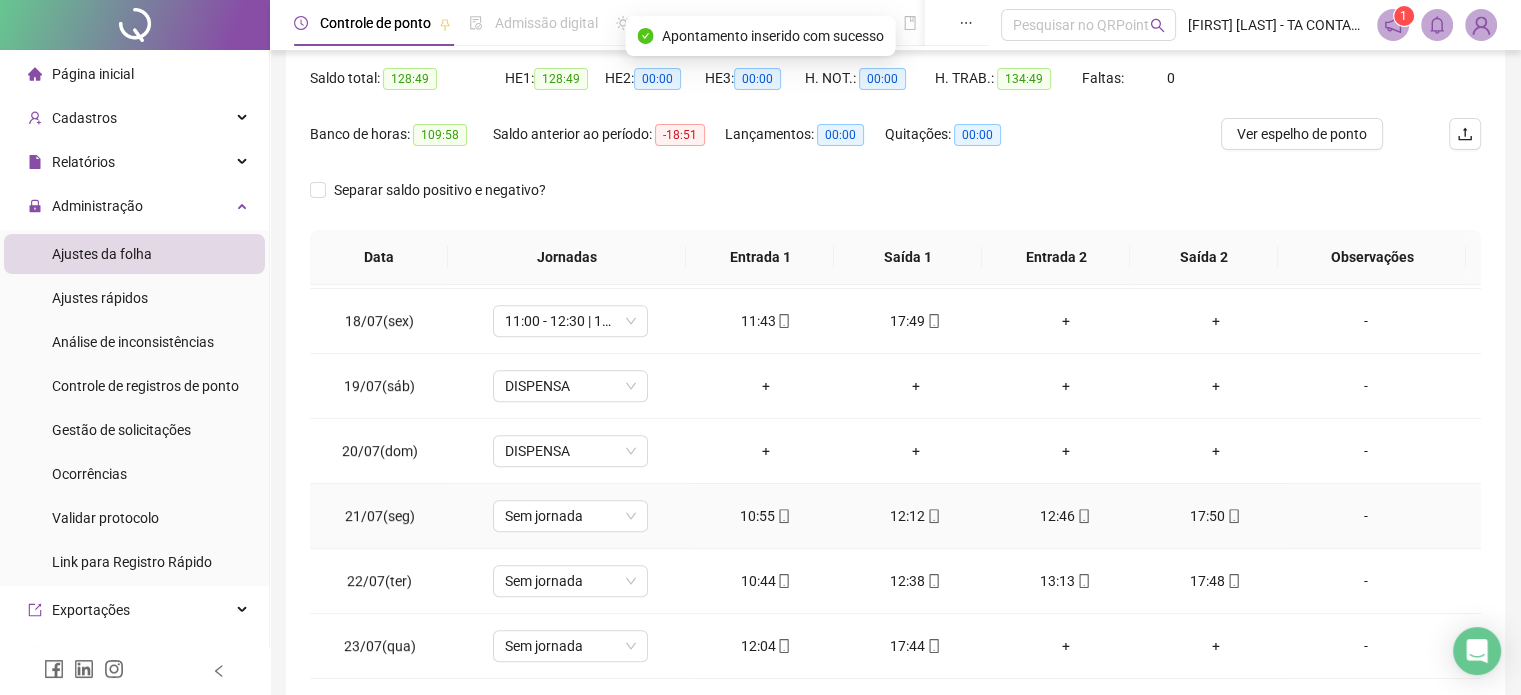 scroll, scrollTop: 1100, scrollLeft: 0, axis: vertical 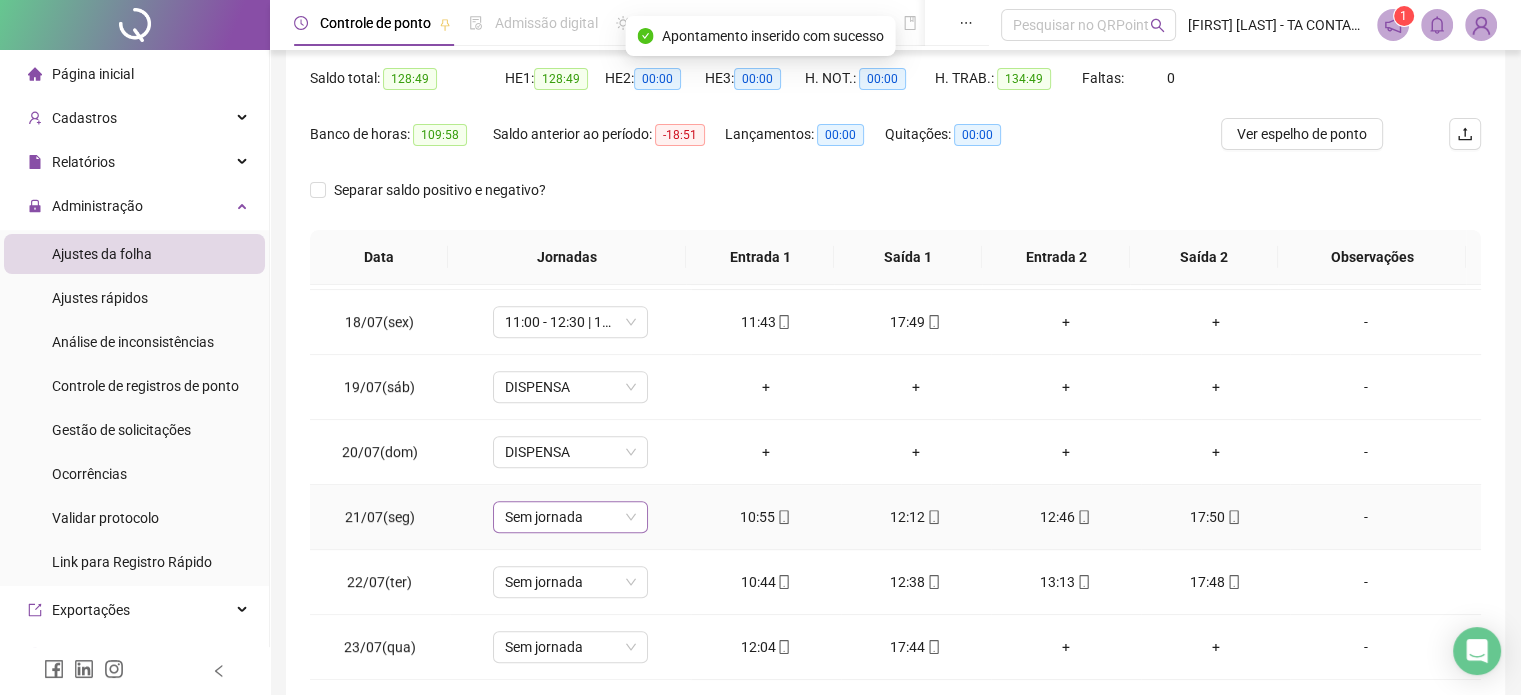 click on "Sem jornada" at bounding box center (570, 517) 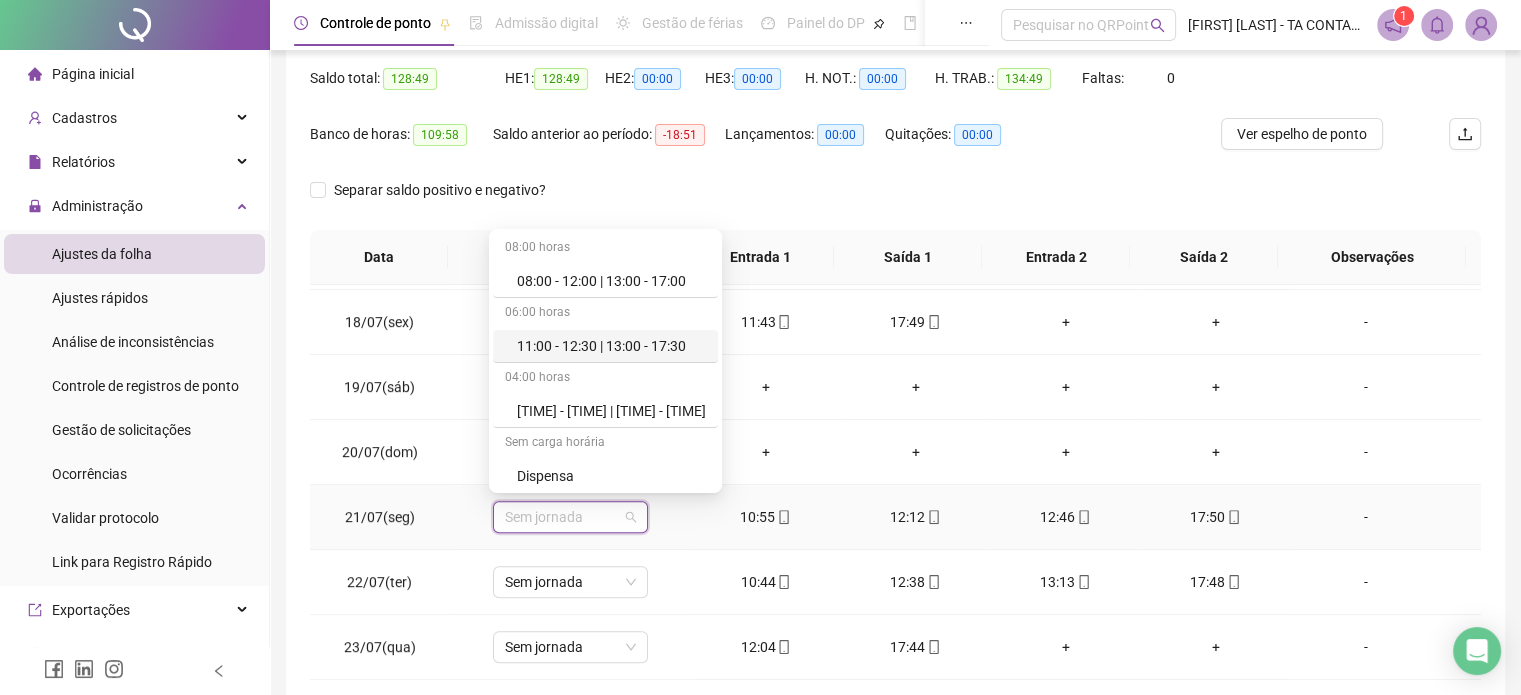 click on "11:00 - 12:30 | 13:00 - 17:30" at bounding box center [611, 346] 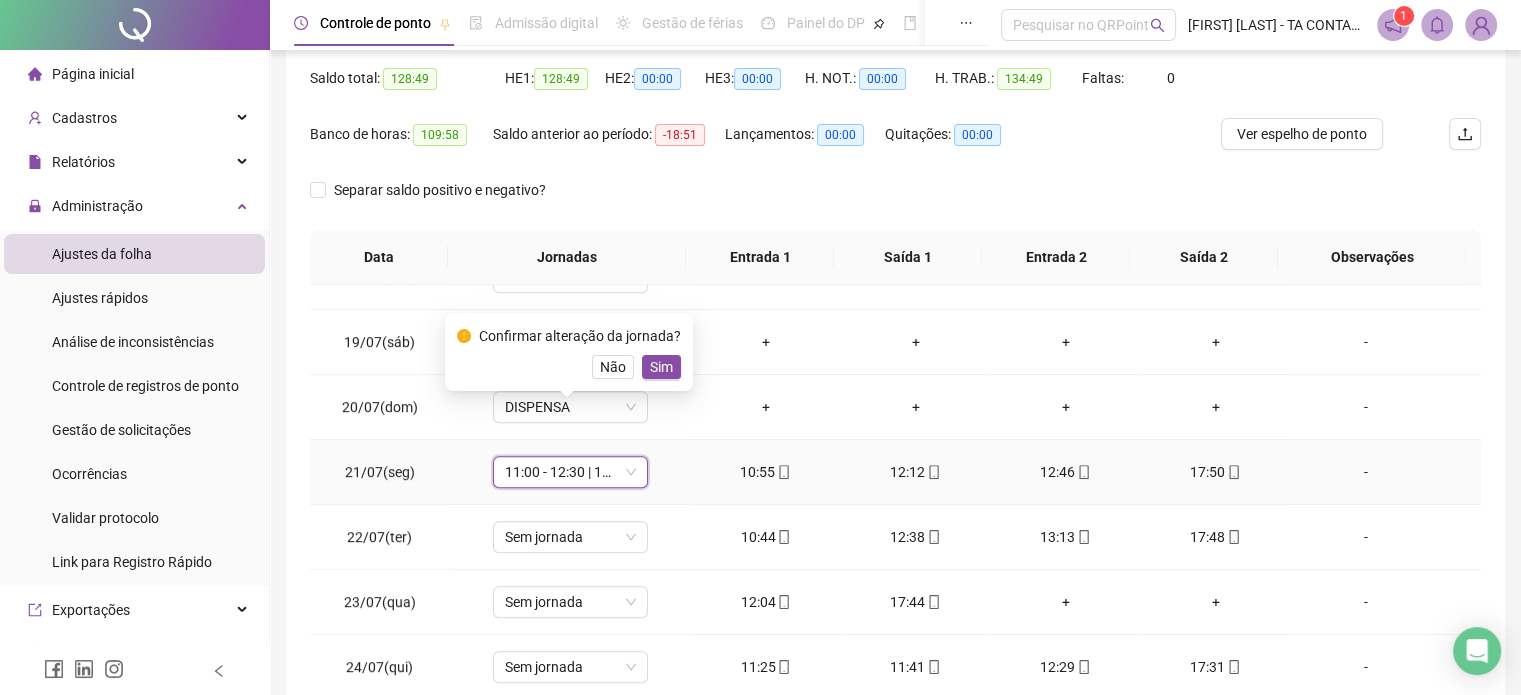scroll, scrollTop: 1200, scrollLeft: 0, axis: vertical 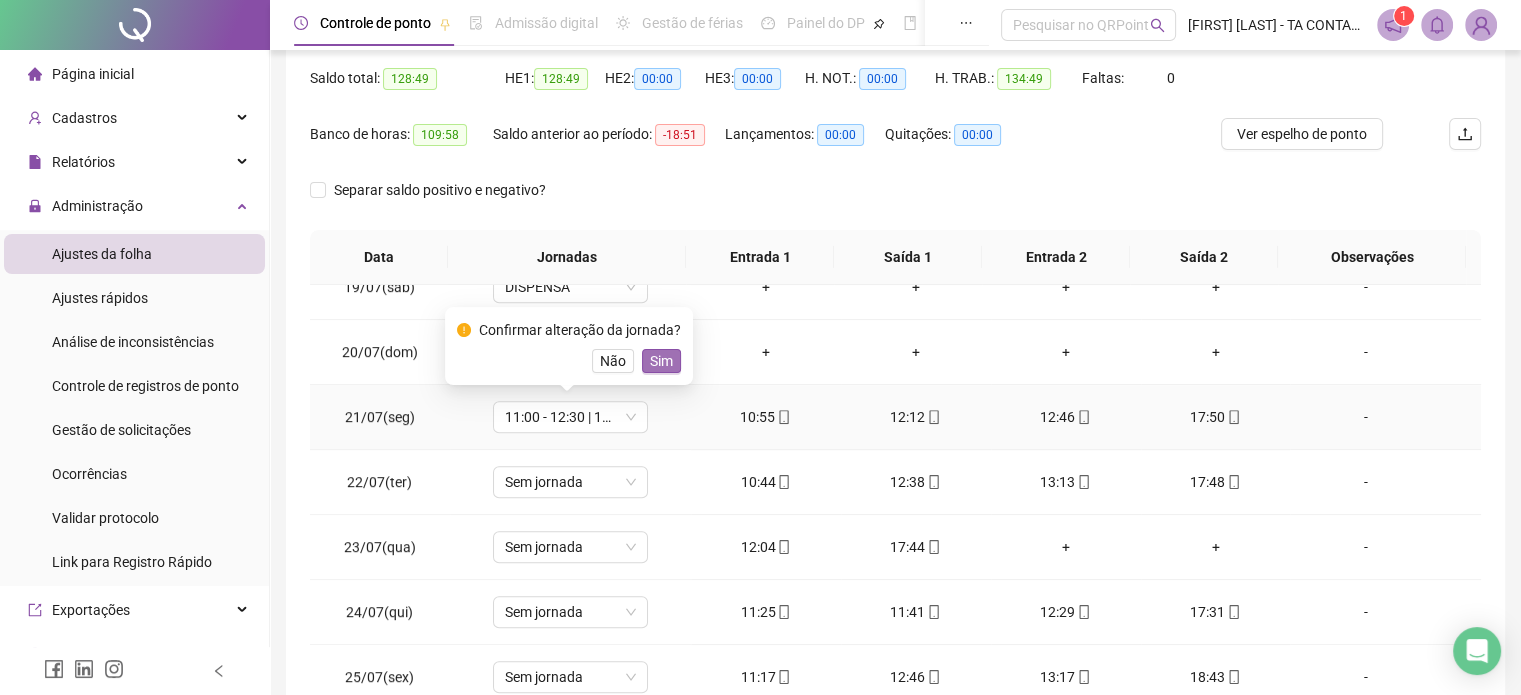 click on "Sim" at bounding box center [661, 361] 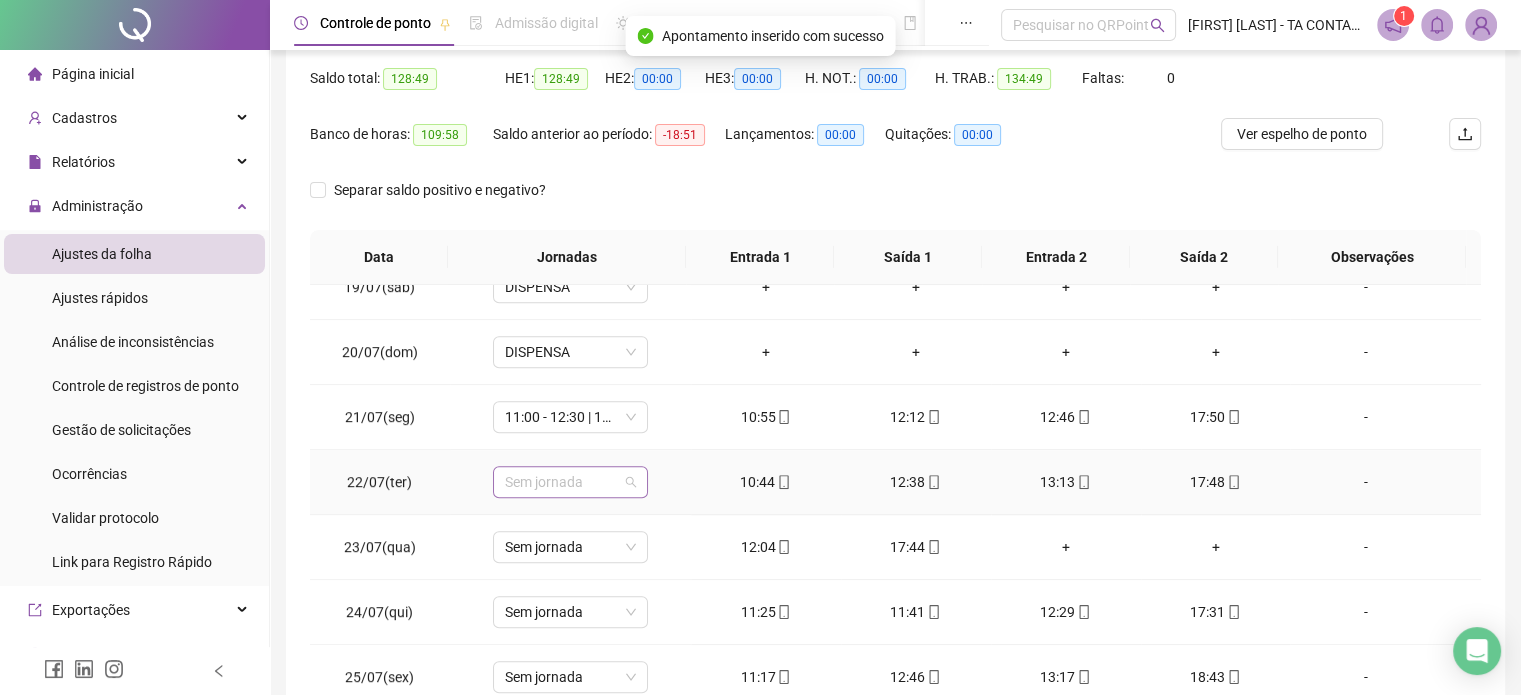 click on "Sem jornada" at bounding box center (570, 482) 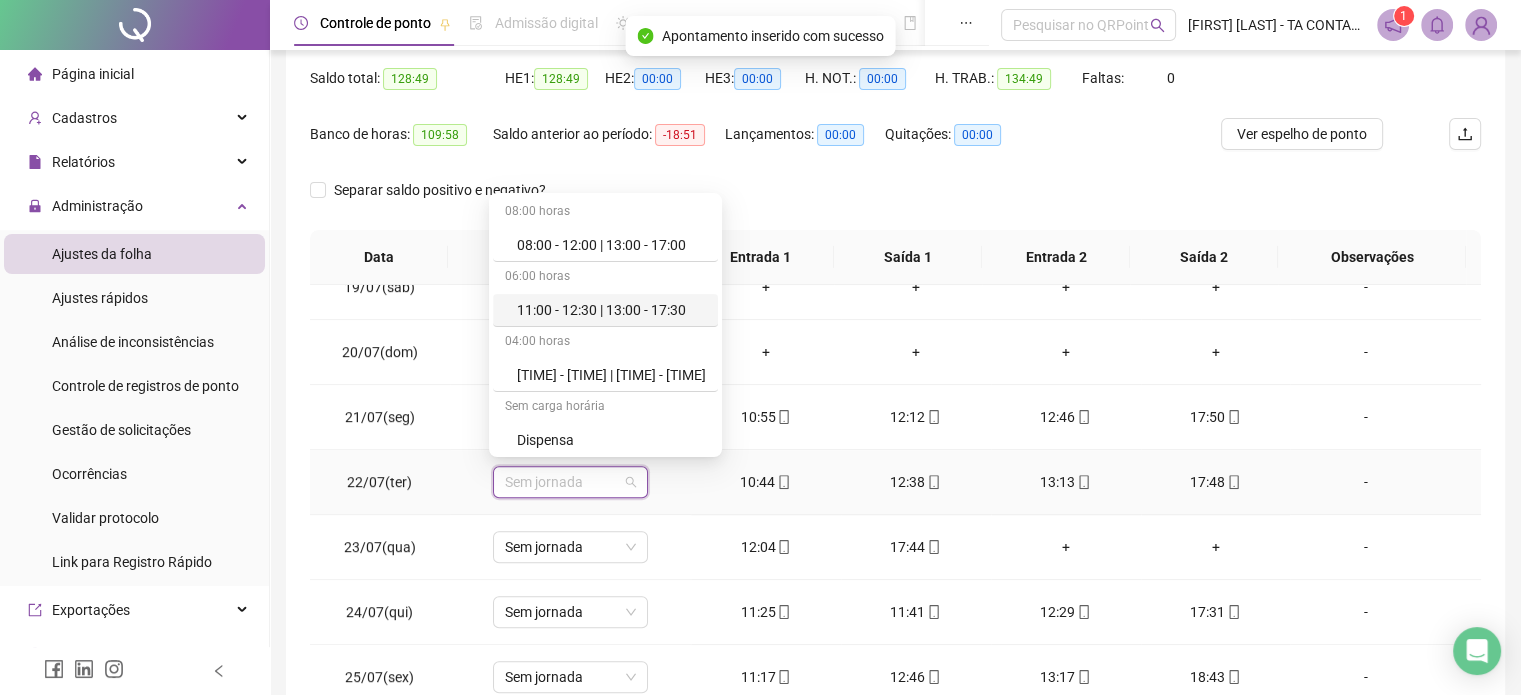 click on "11:00 - 12:30 | 13:00 - 17:30" at bounding box center (611, 310) 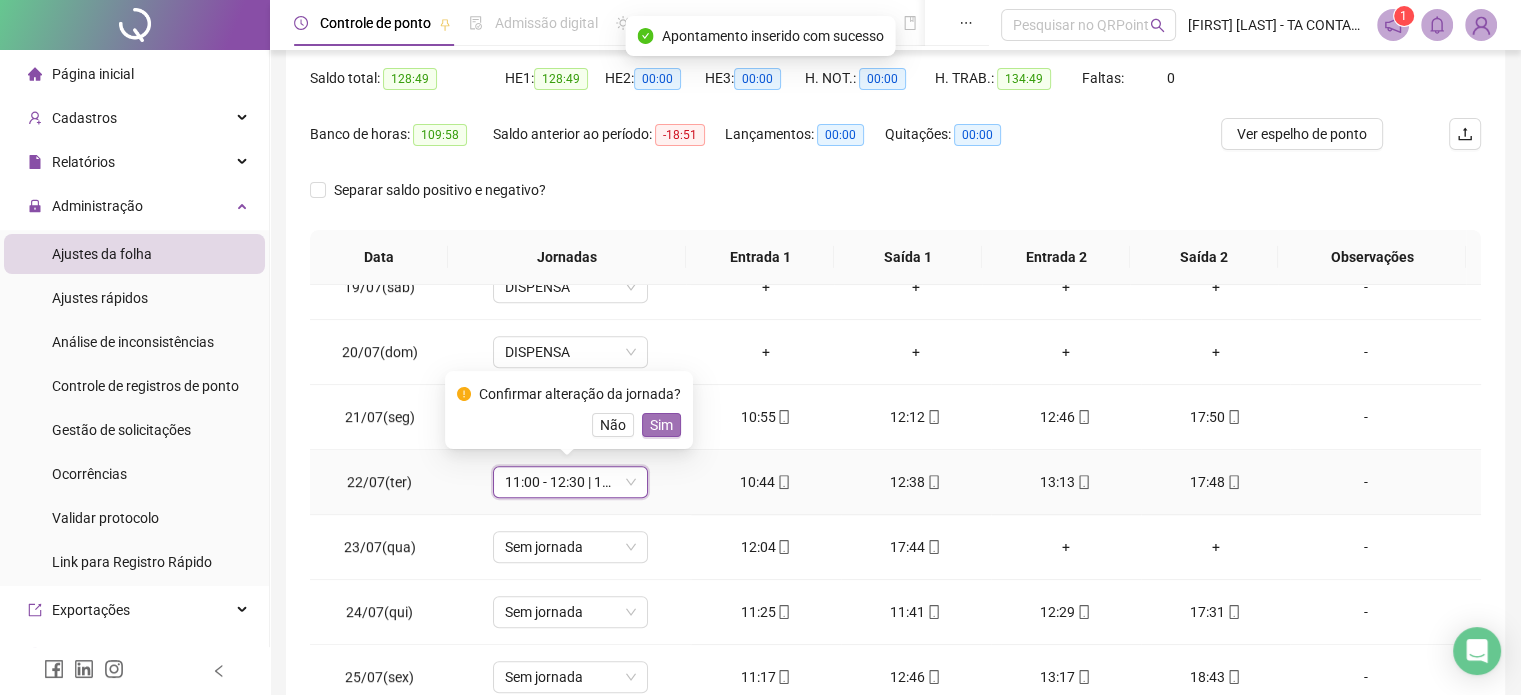 click on "Sim" at bounding box center (661, 425) 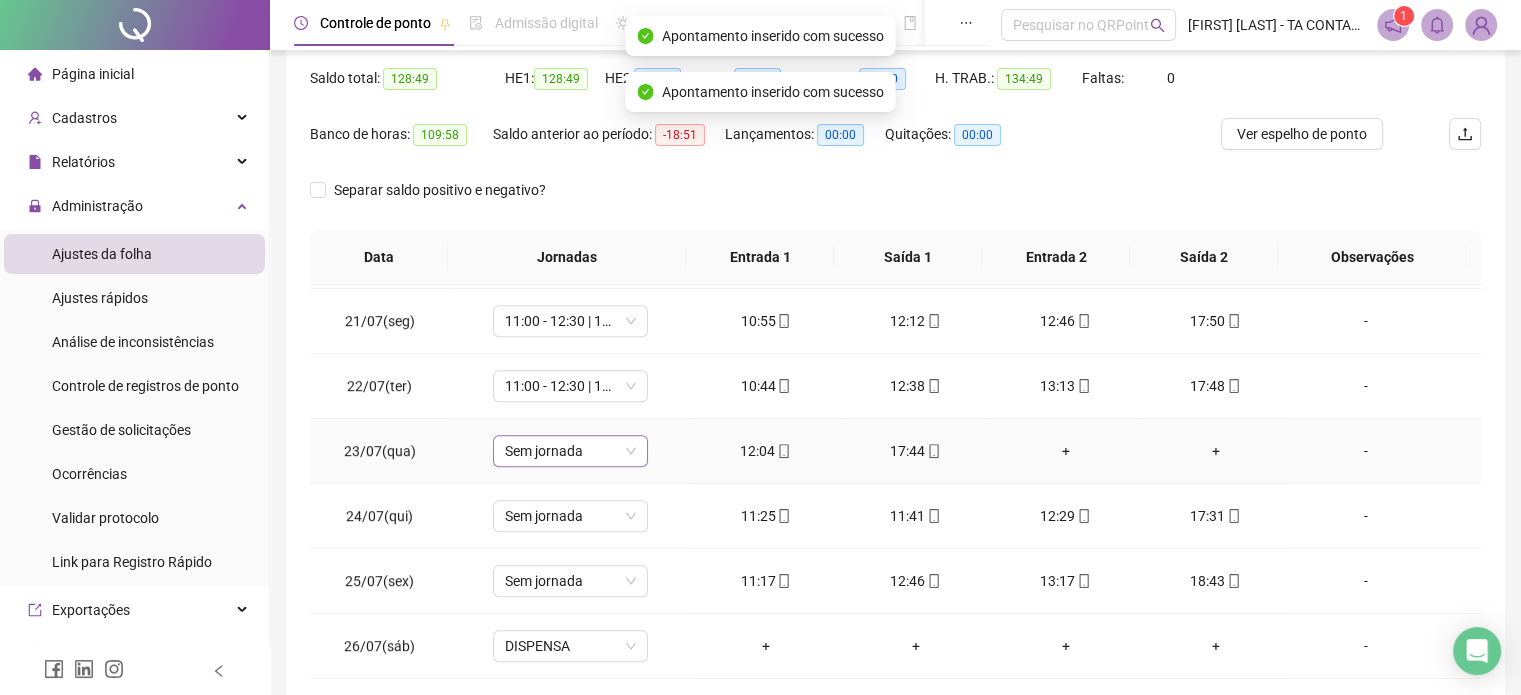 scroll, scrollTop: 1300, scrollLeft: 0, axis: vertical 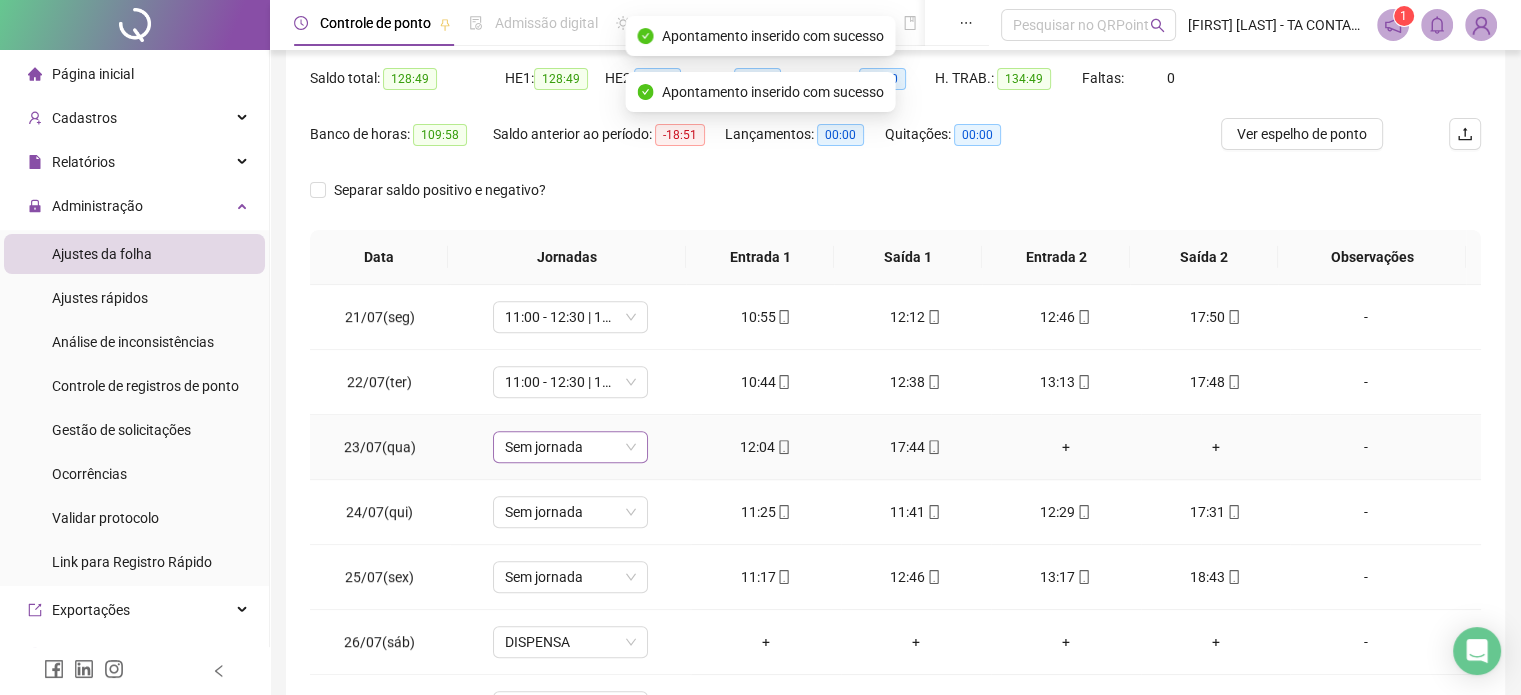 click on "Sem jornada" at bounding box center [570, 447] 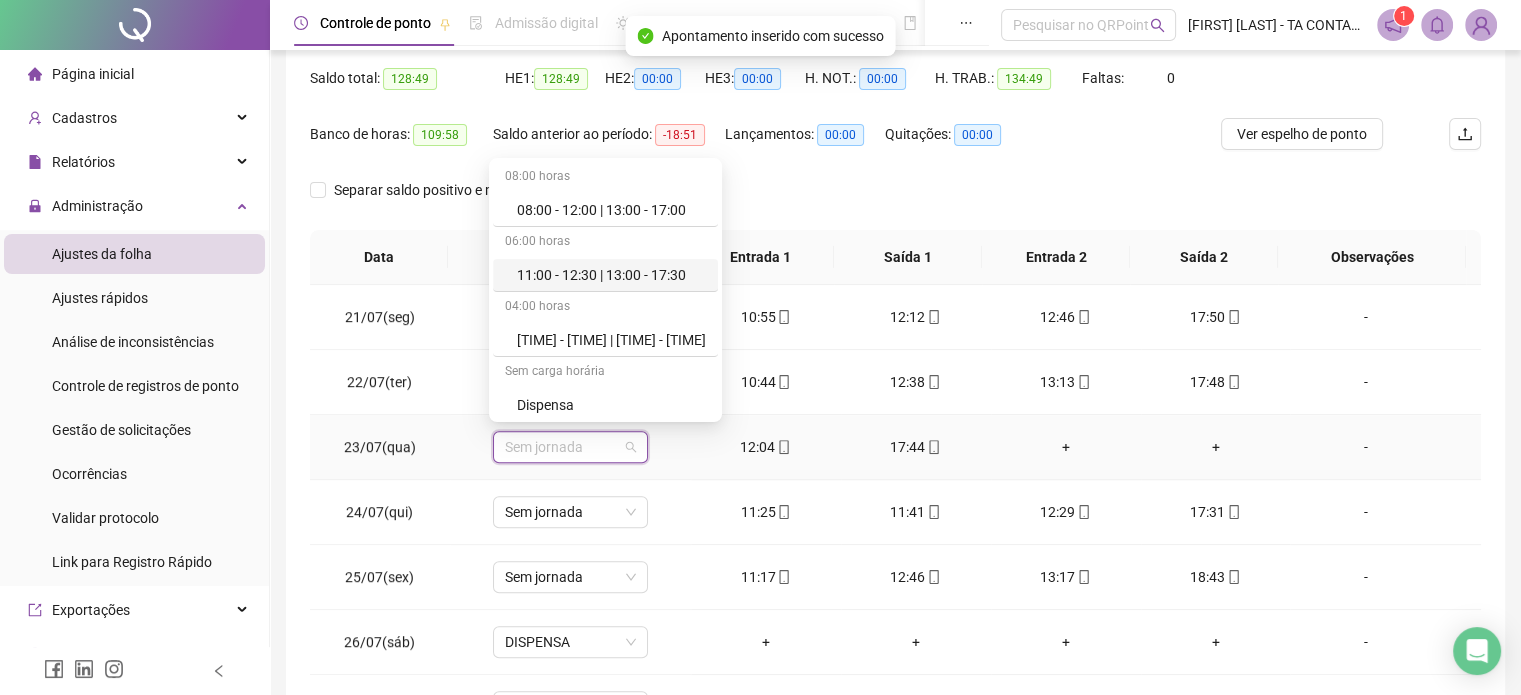 click on "11:00 - 12:30 | 13:00 - 17:30" at bounding box center (611, 275) 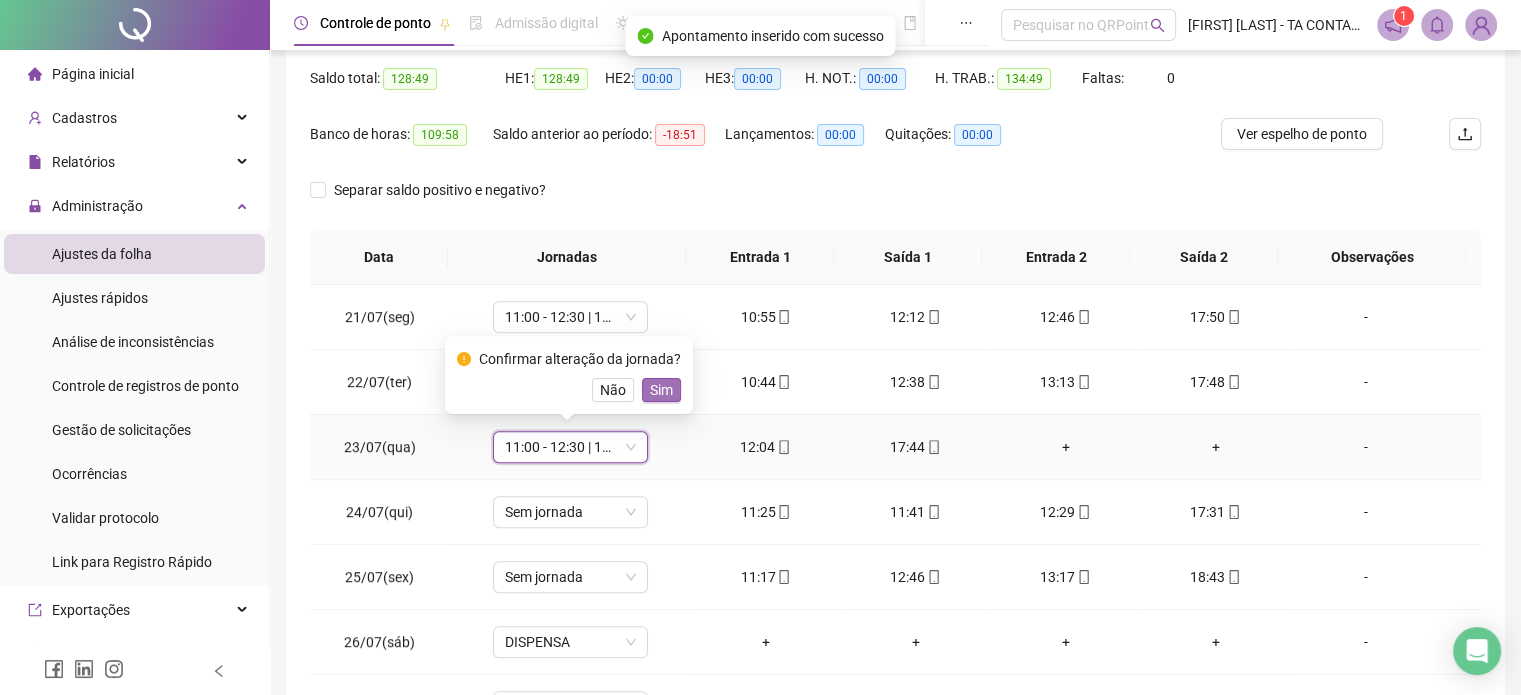 click on "Sim" at bounding box center (661, 390) 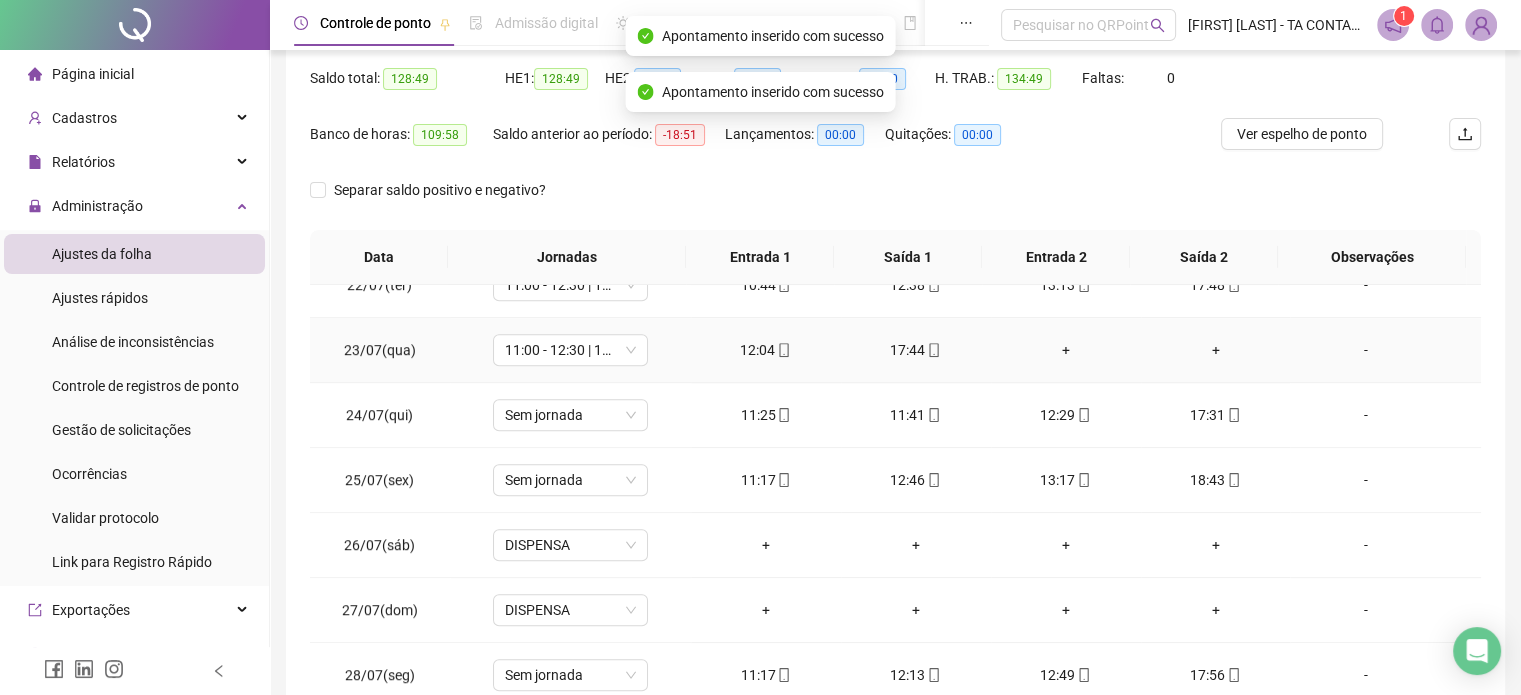 scroll, scrollTop: 1400, scrollLeft: 0, axis: vertical 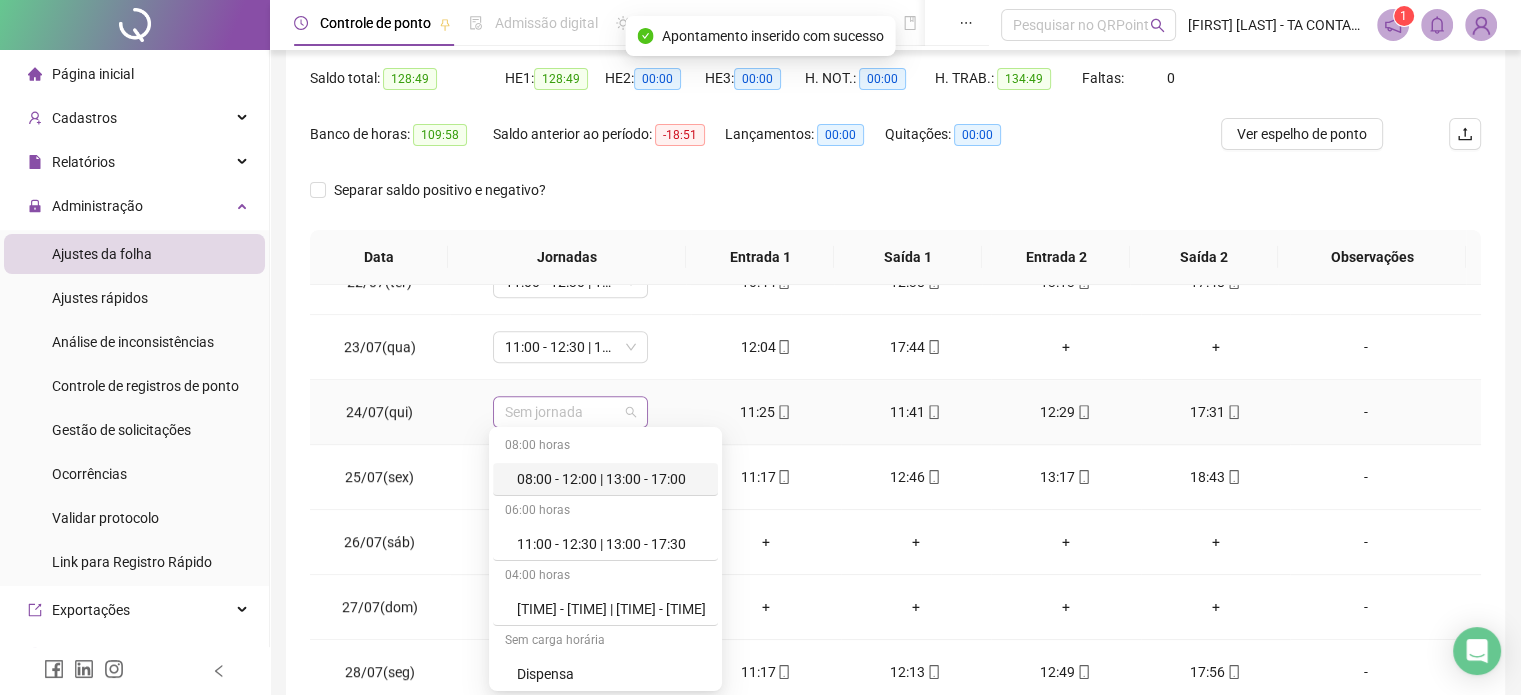 click on "Sem jornada" at bounding box center (570, 412) 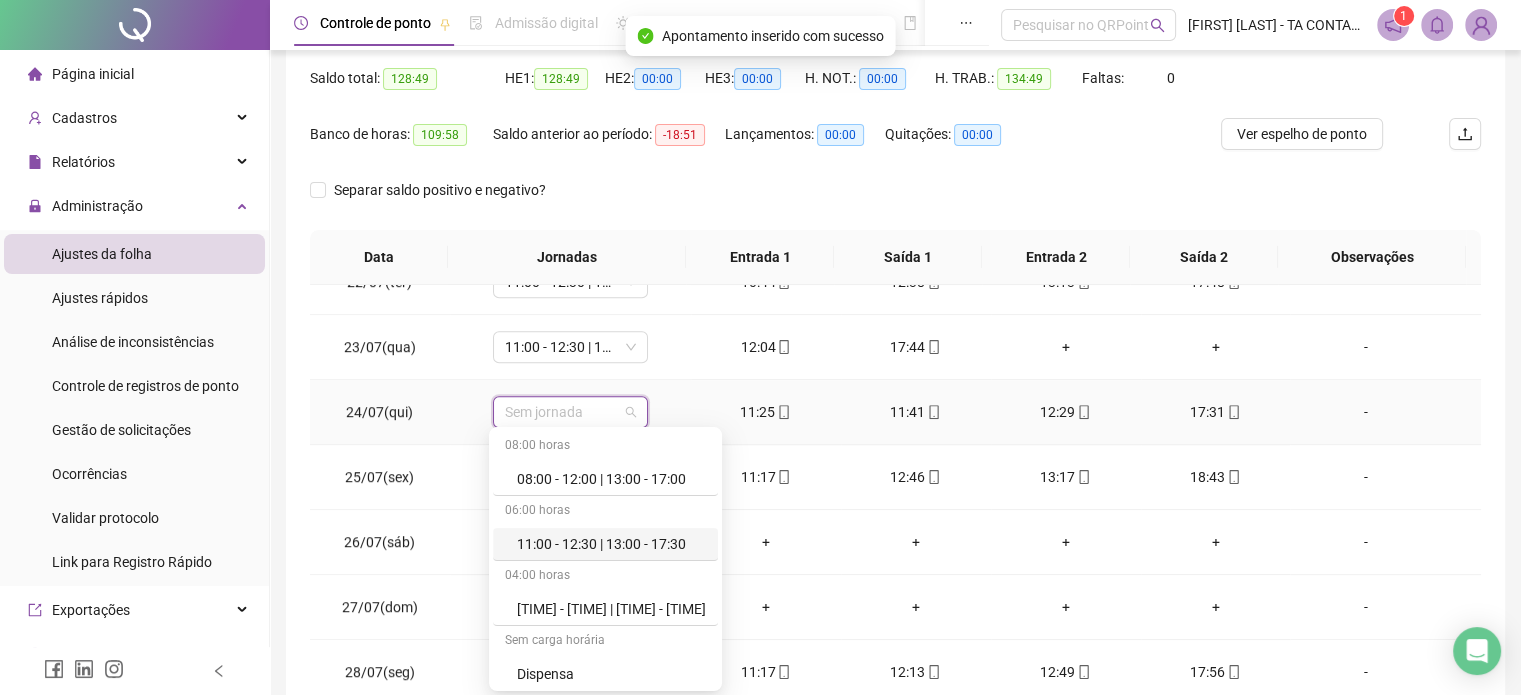 click on "11:00 - 12:30 | 13:00 - 17:30" at bounding box center (611, 544) 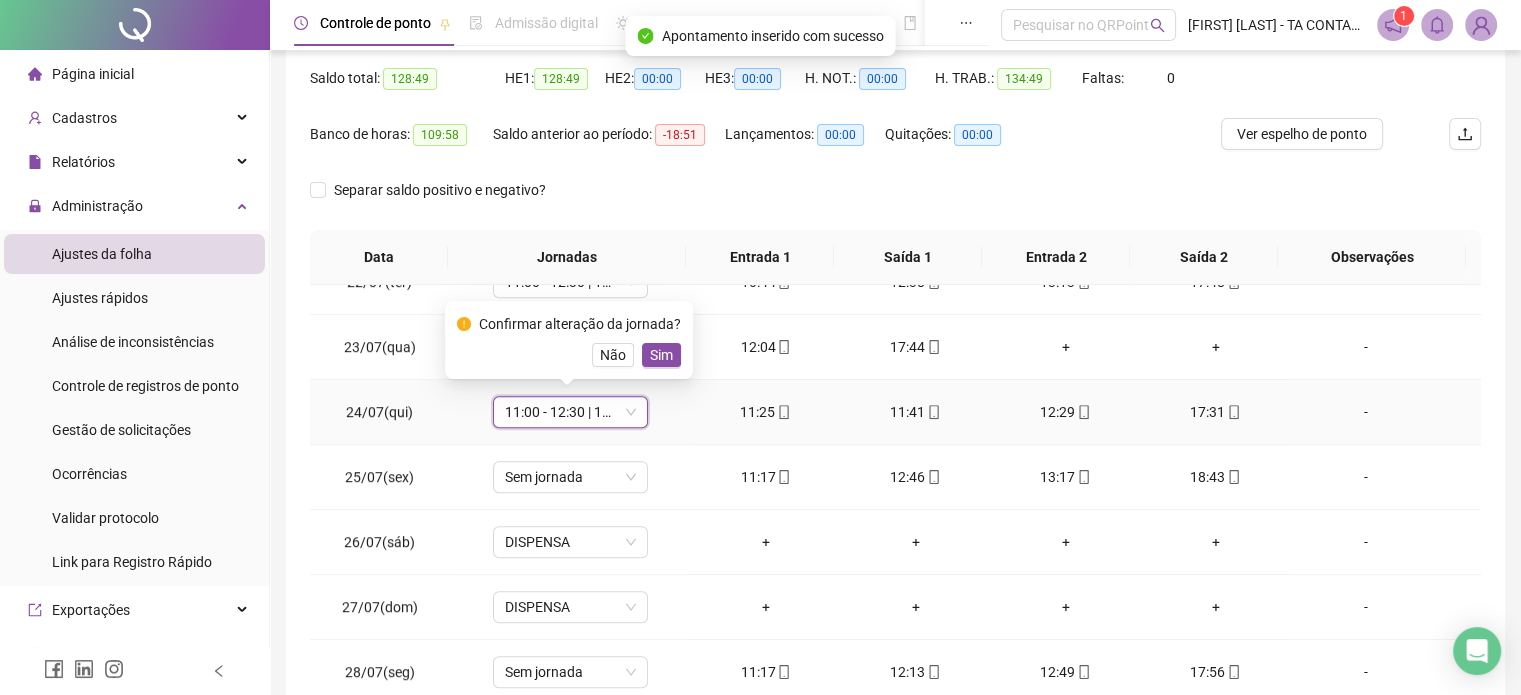 click on "Sim" at bounding box center (661, 355) 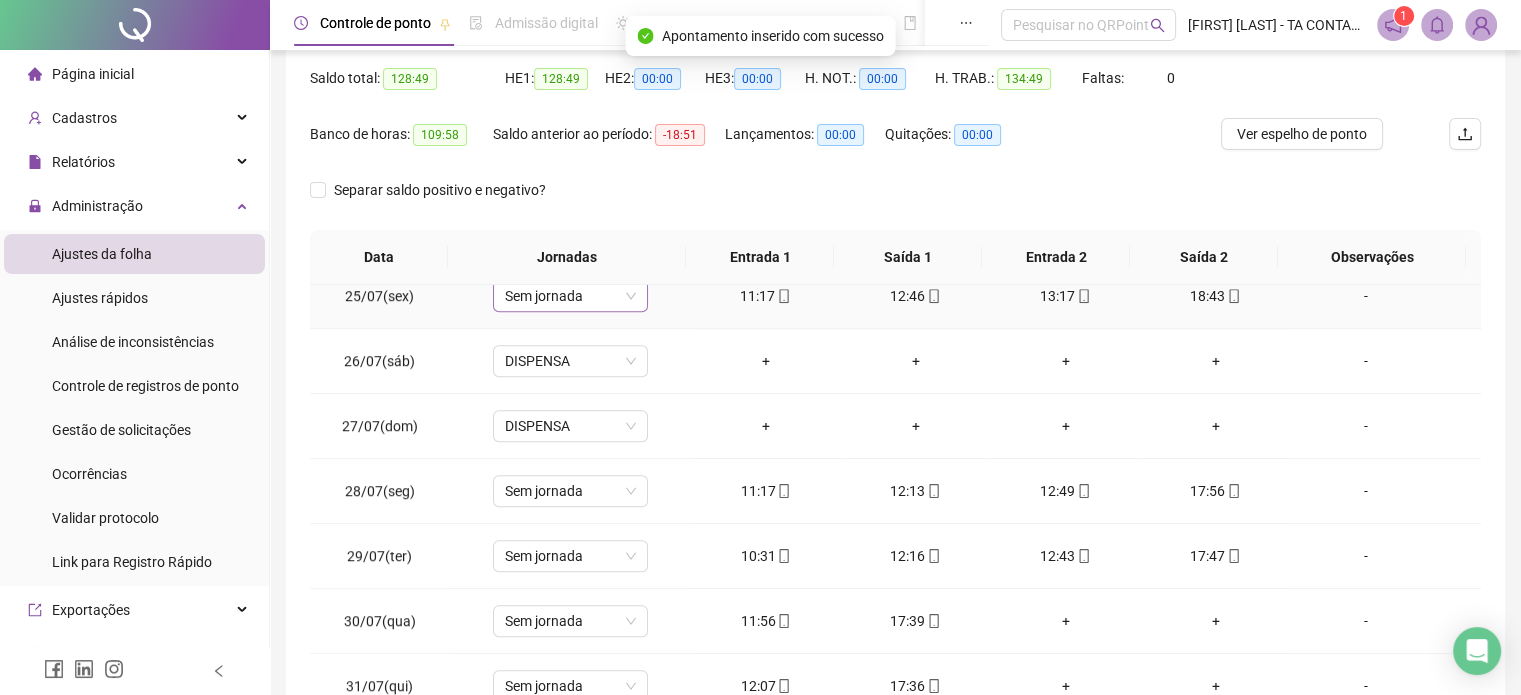 click on "Sem jornada" at bounding box center (570, 296) 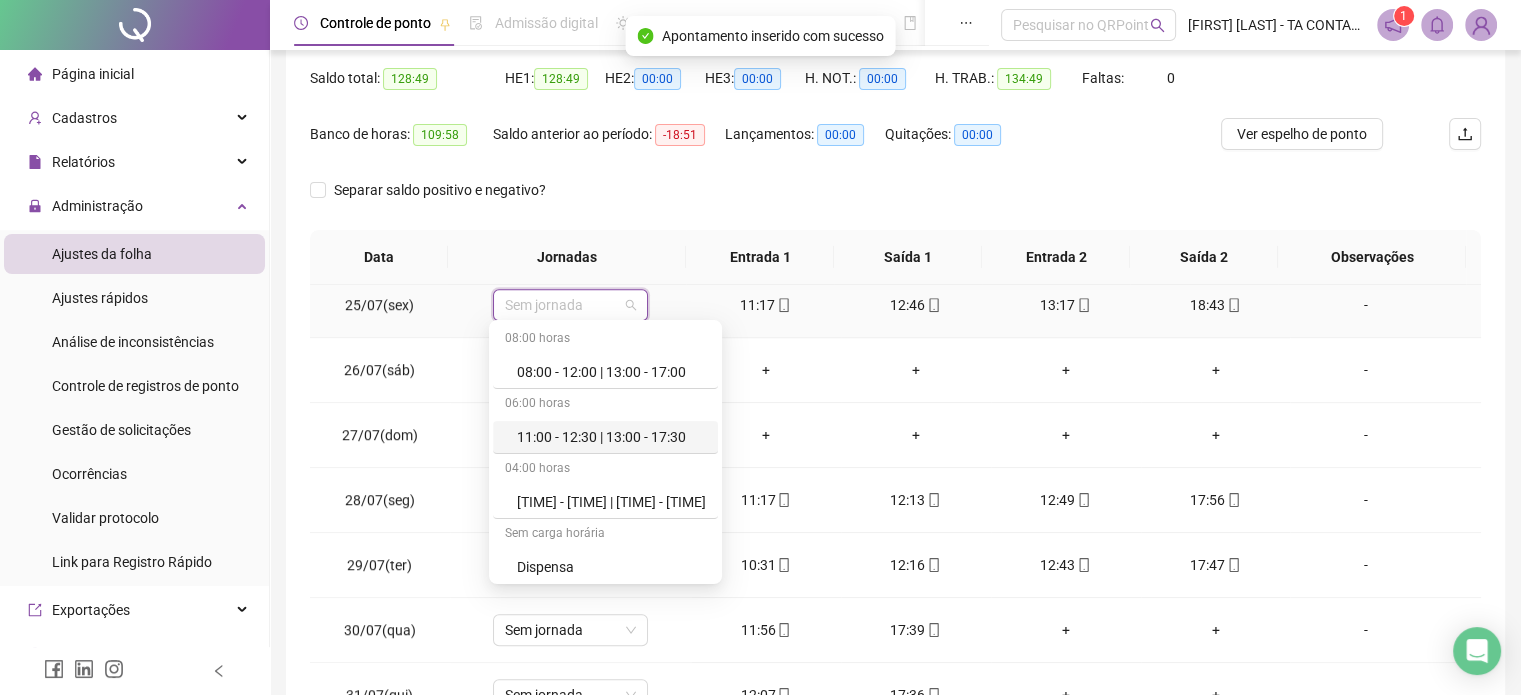 click on "11:00 - 12:30 | 13:00 - 17:30" at bounding box center [611, 437] 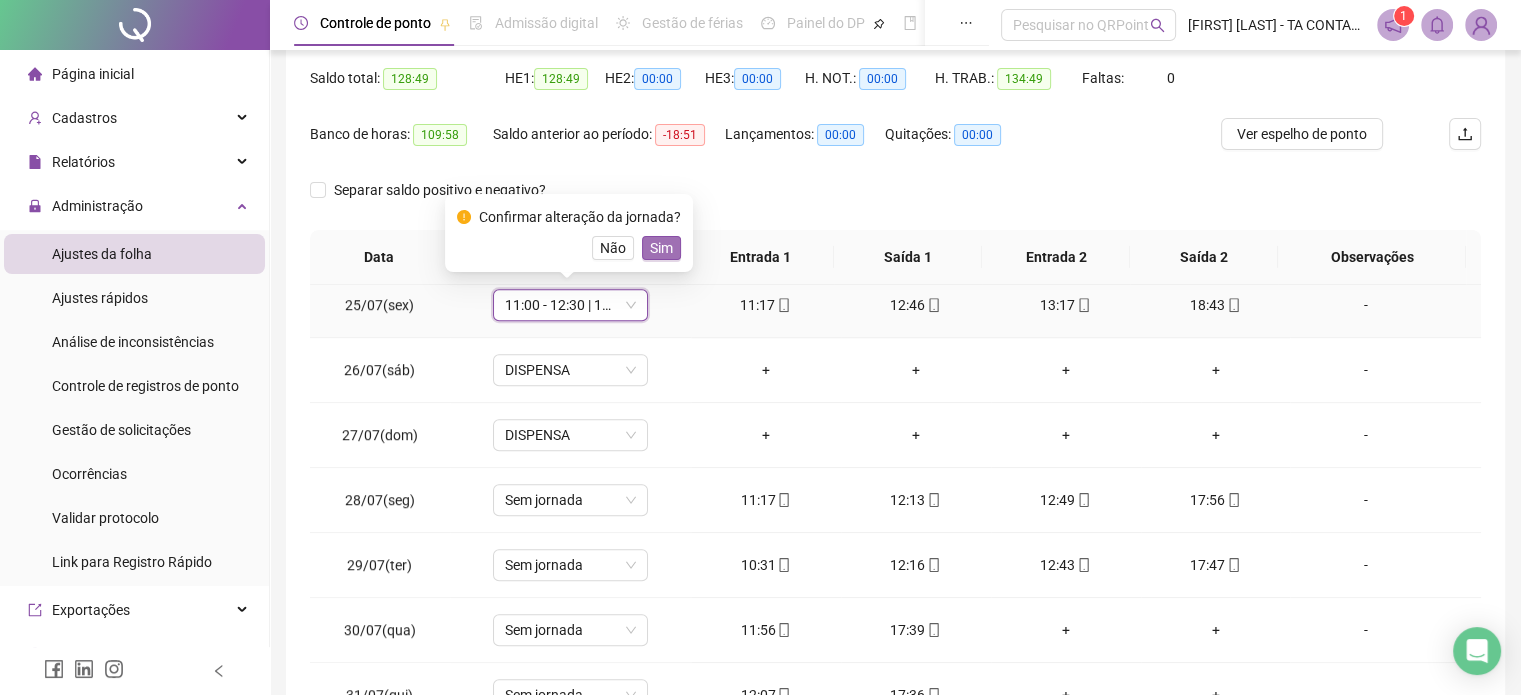 click on "Sim" at bounding box center (661, 248) 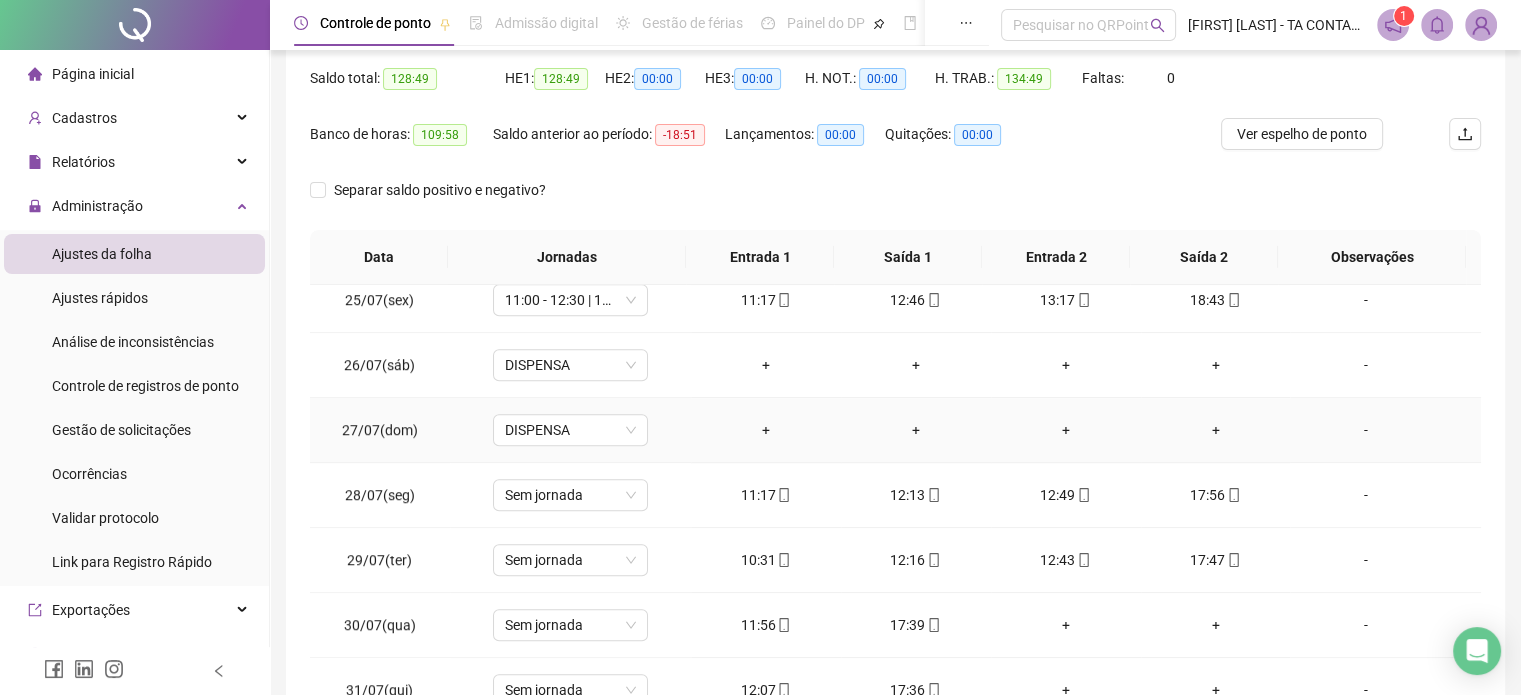 scroll, scrollTop: 1581, scrollLeft: 0, axis: vertical 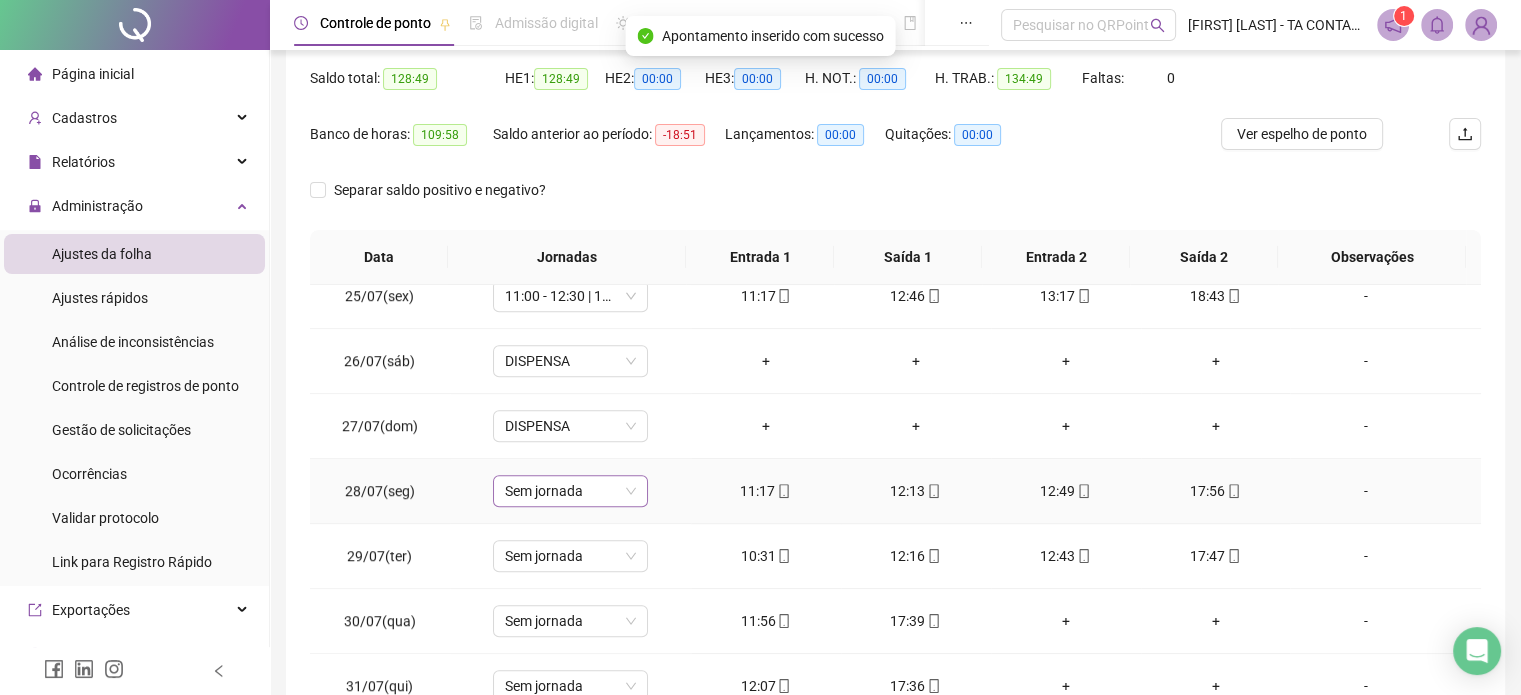 click on "Sem jornada" at bounding box center [570, 491] 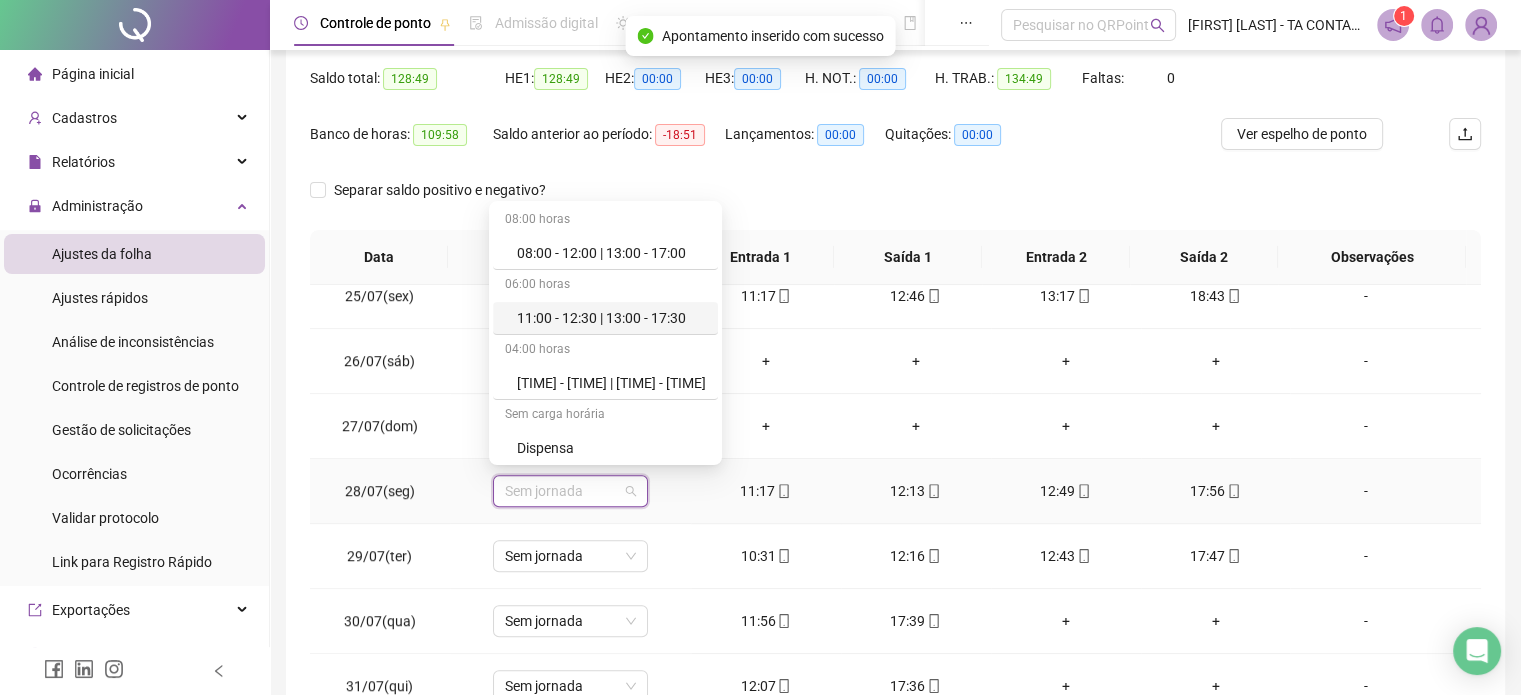 click on "06:00 horas" at bounding box center [605, 286] 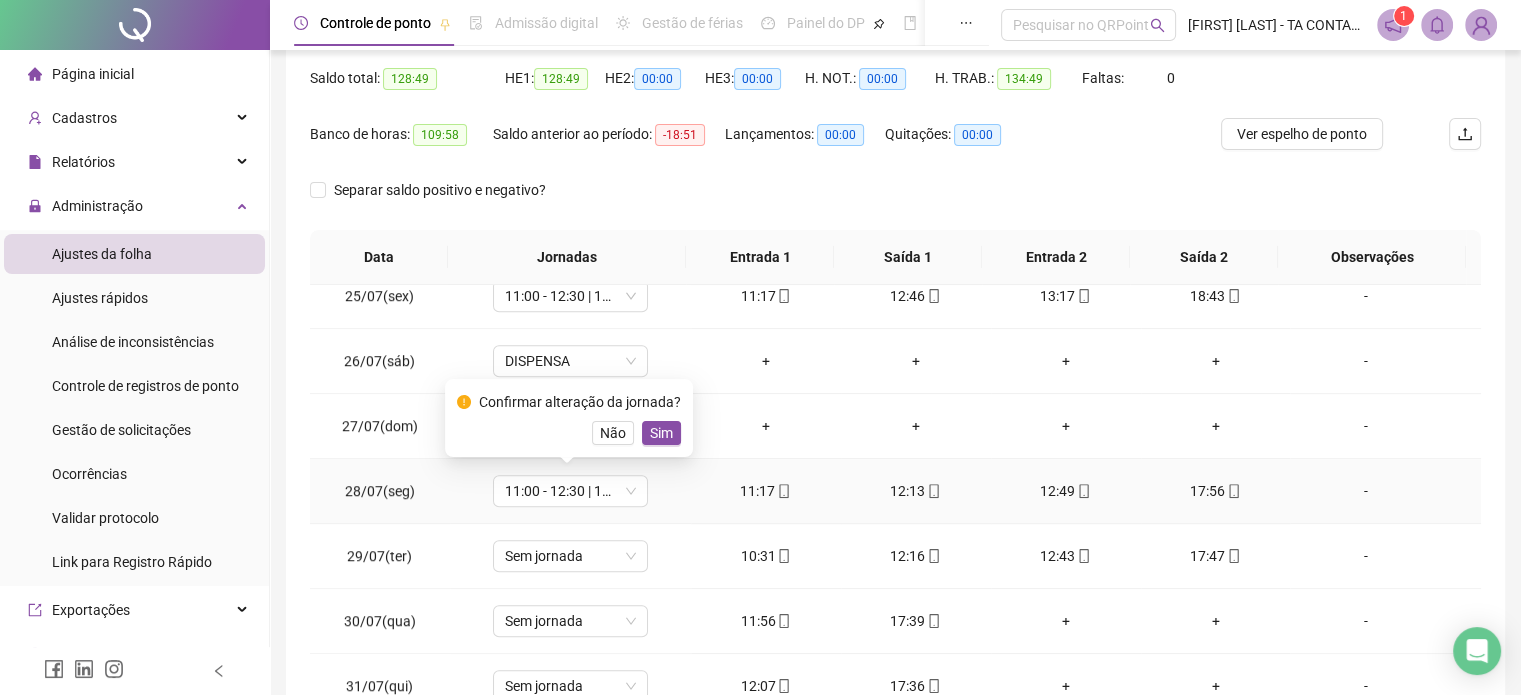 click on "Não Sim" at bounding box center (569, 433) 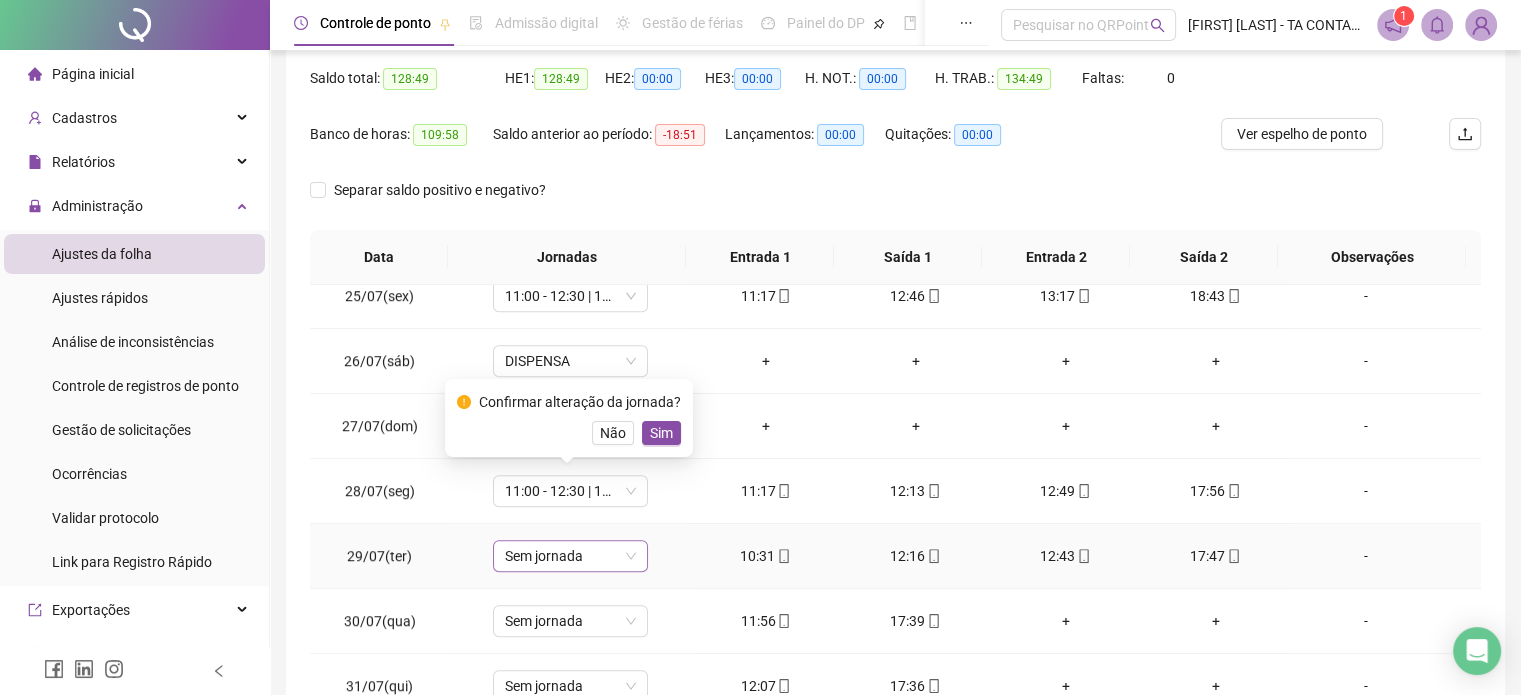 click on "Sem jornada" at bounding box center (570, 556) 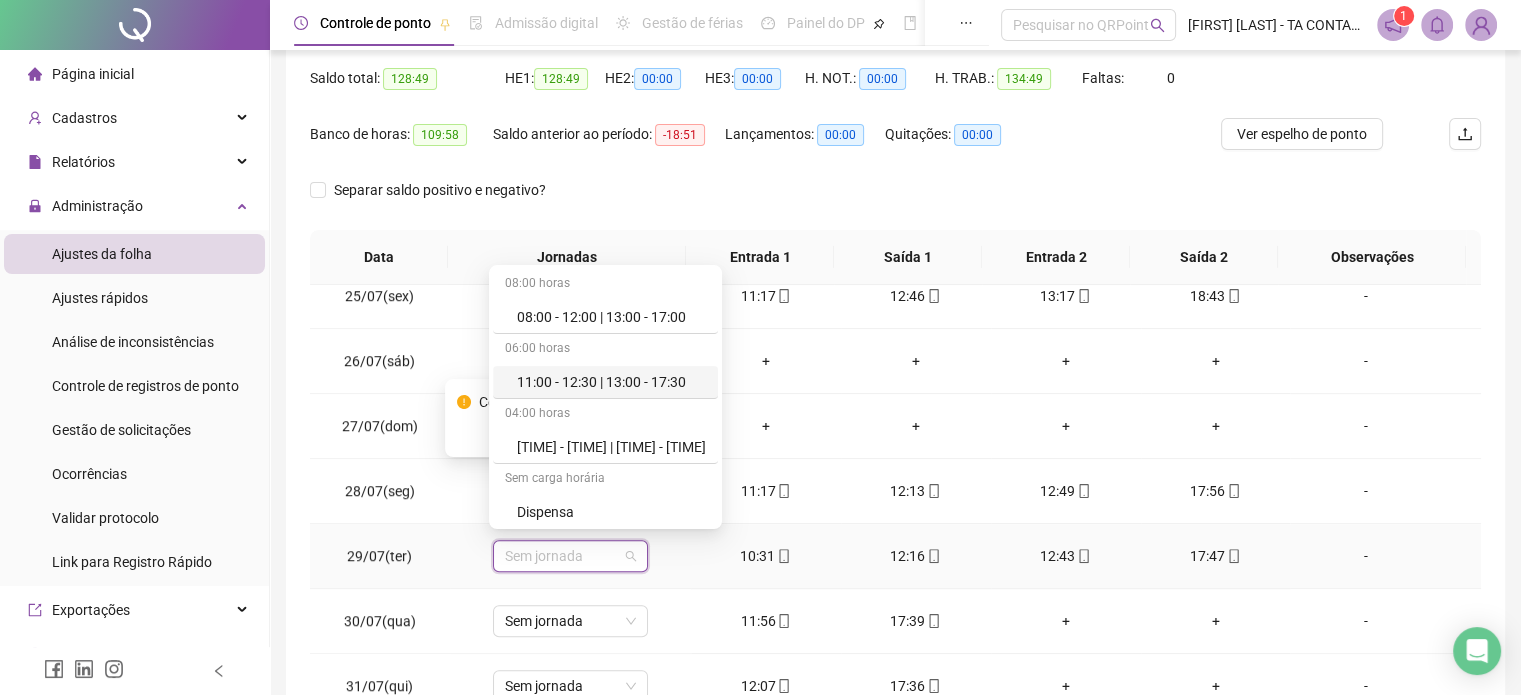 click on "11:00 - 12:30 | 13:00 - 17:30" at bounding box center (611, 382) 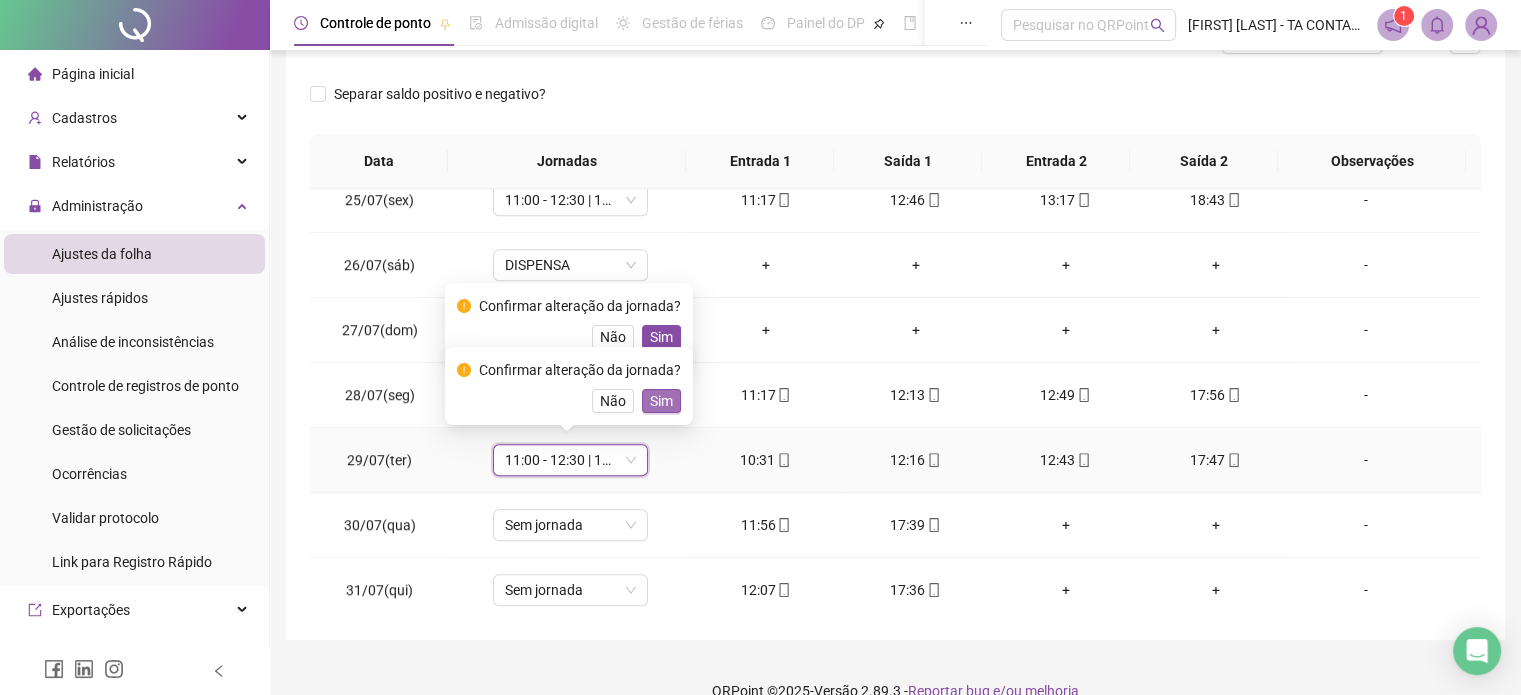 scroll, scrollTop: 300, scrollLeft: 0, axis: vertical 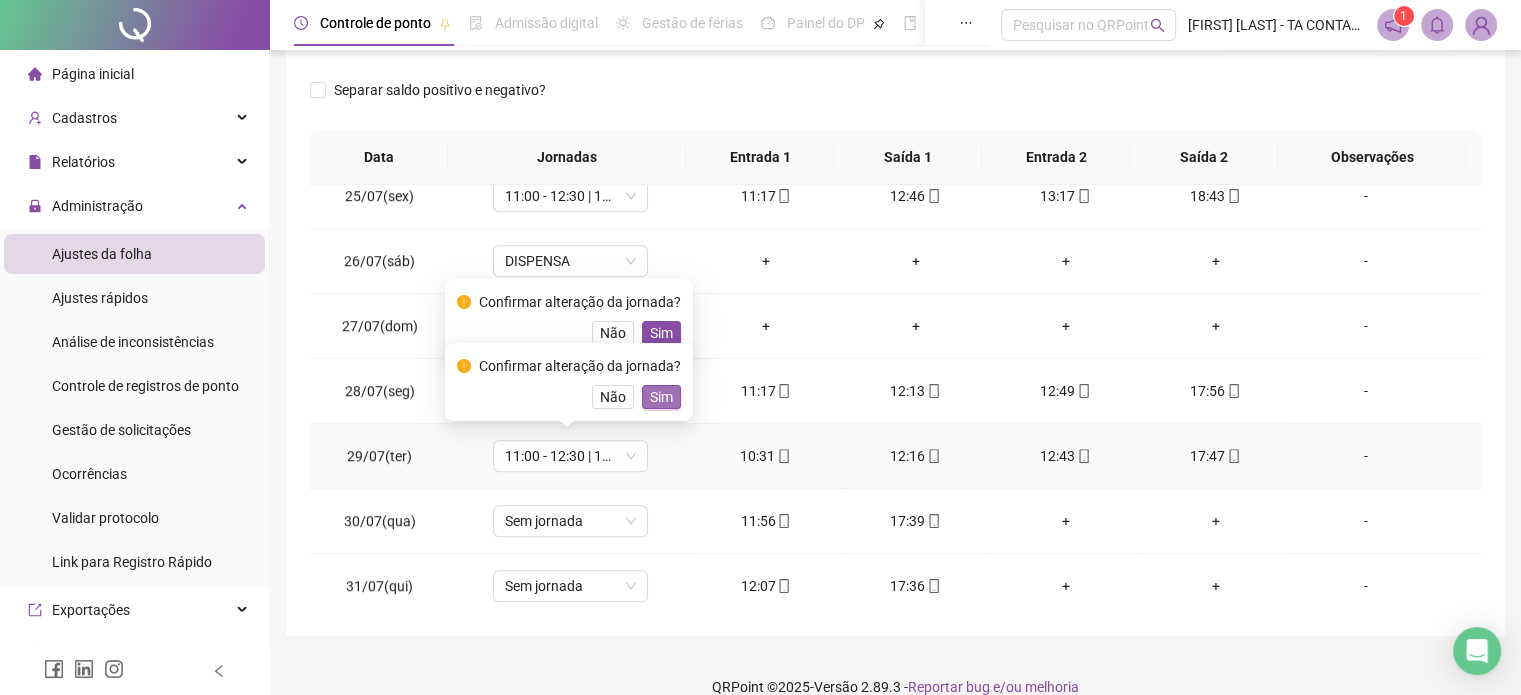 click on "Sim" at bounding box center (661, 397) 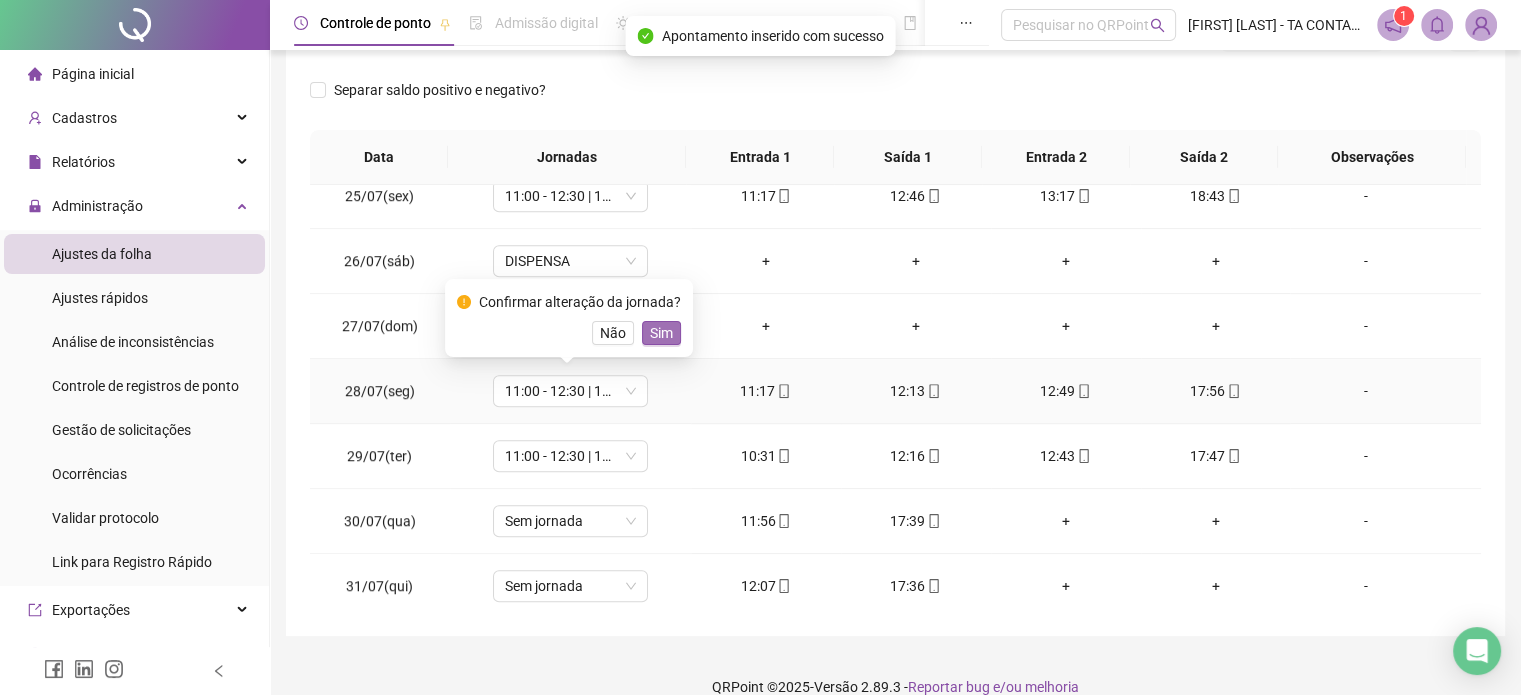 click on "Sim" at bounding box center (661, 333) 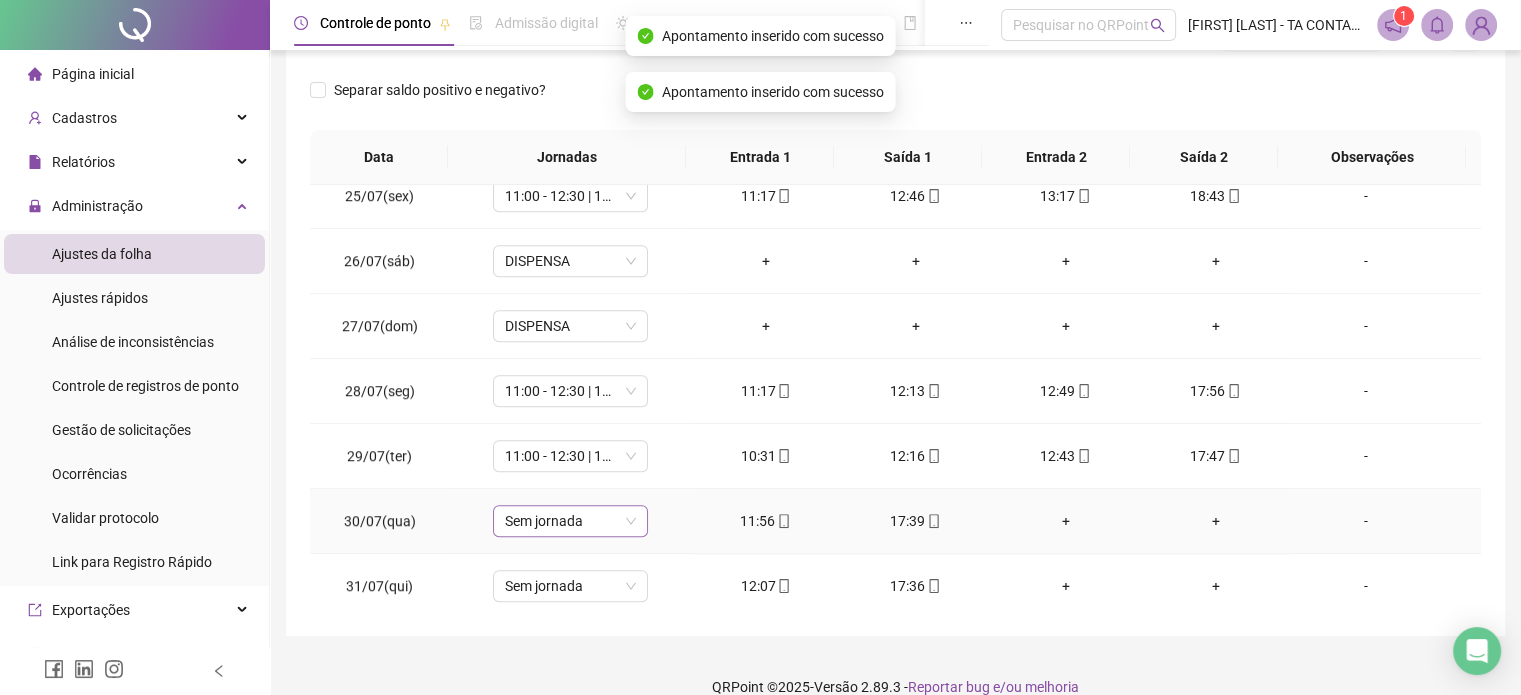 click on "Sem jornada" at bounding box center [570, 521] 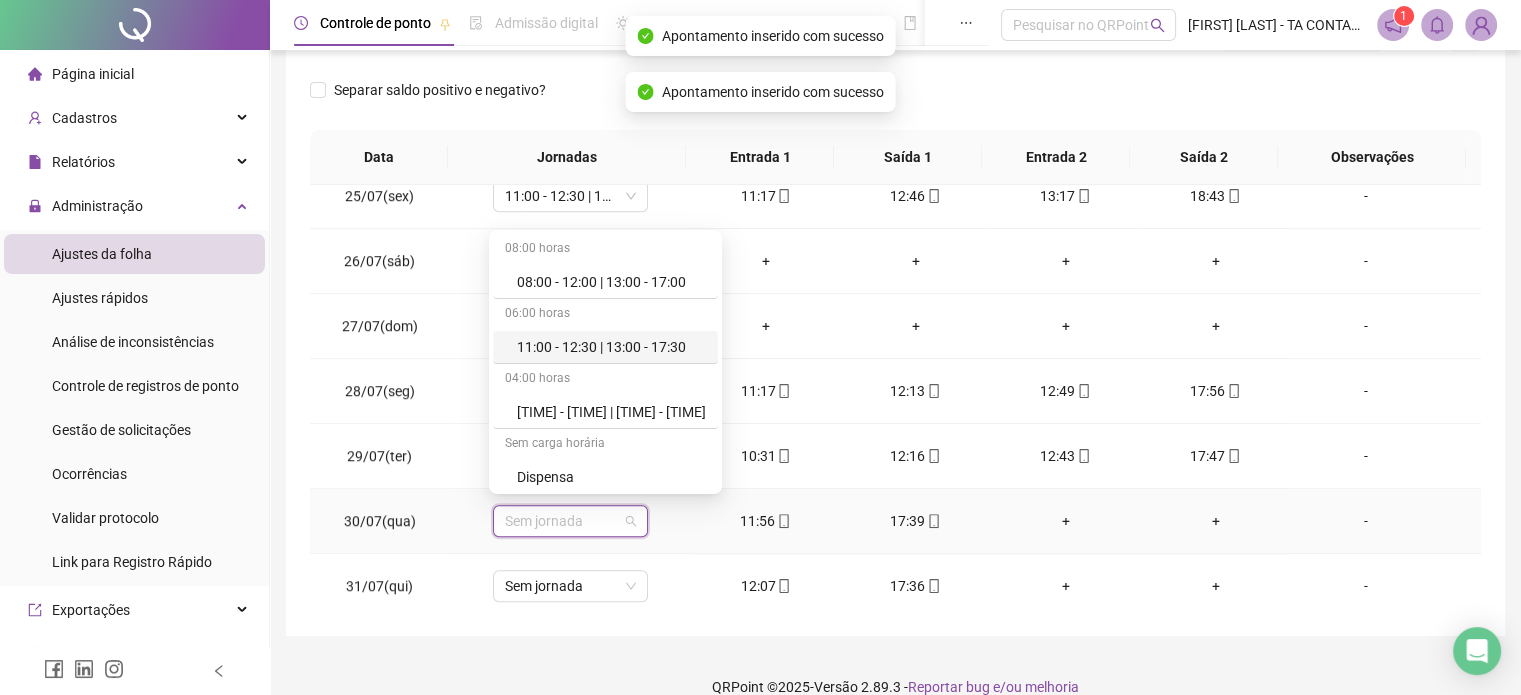 click on "11:00 - 12:30 | 13:00 - 17:30" at bounding box center (611, 347) 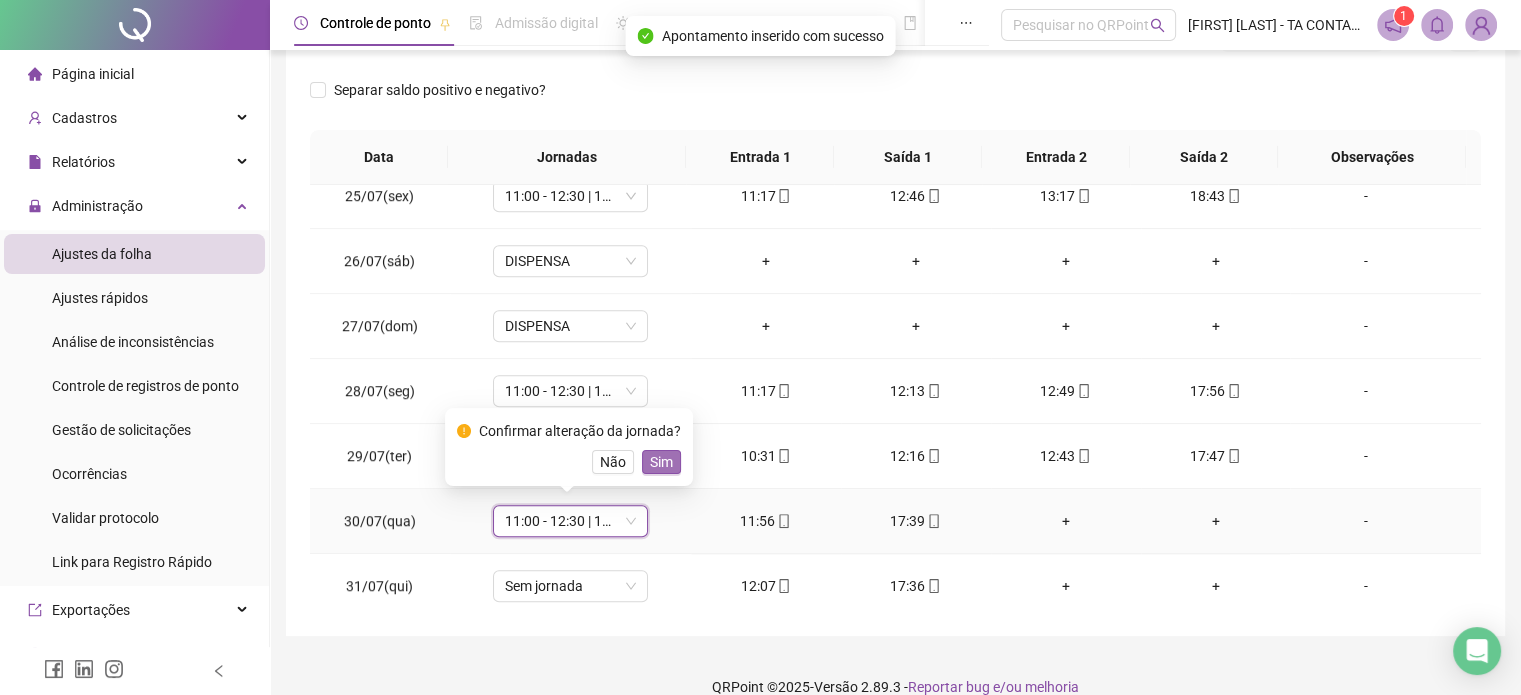 click on "Sim" at bounding box center (661, 462) 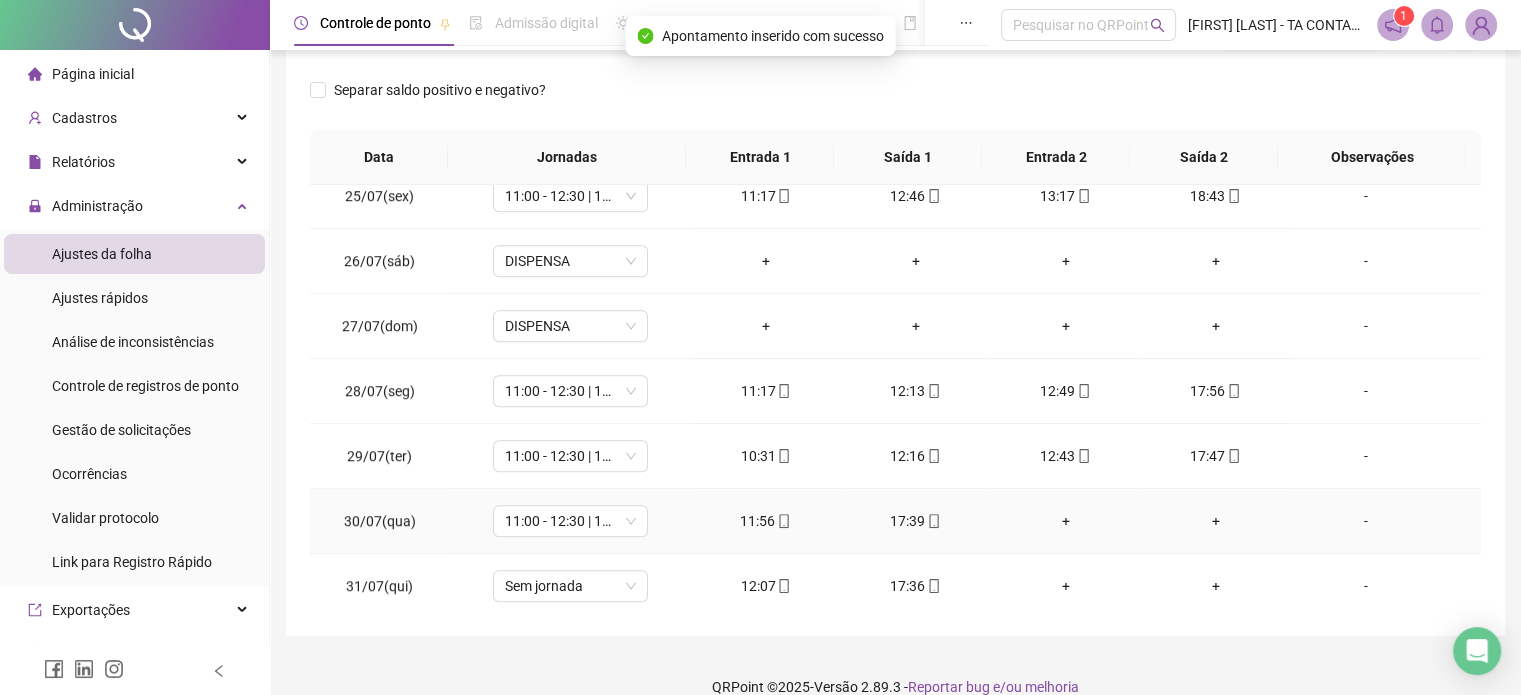 scroll, scrollTop: 326, scrollLeft: 0, axis: vertical 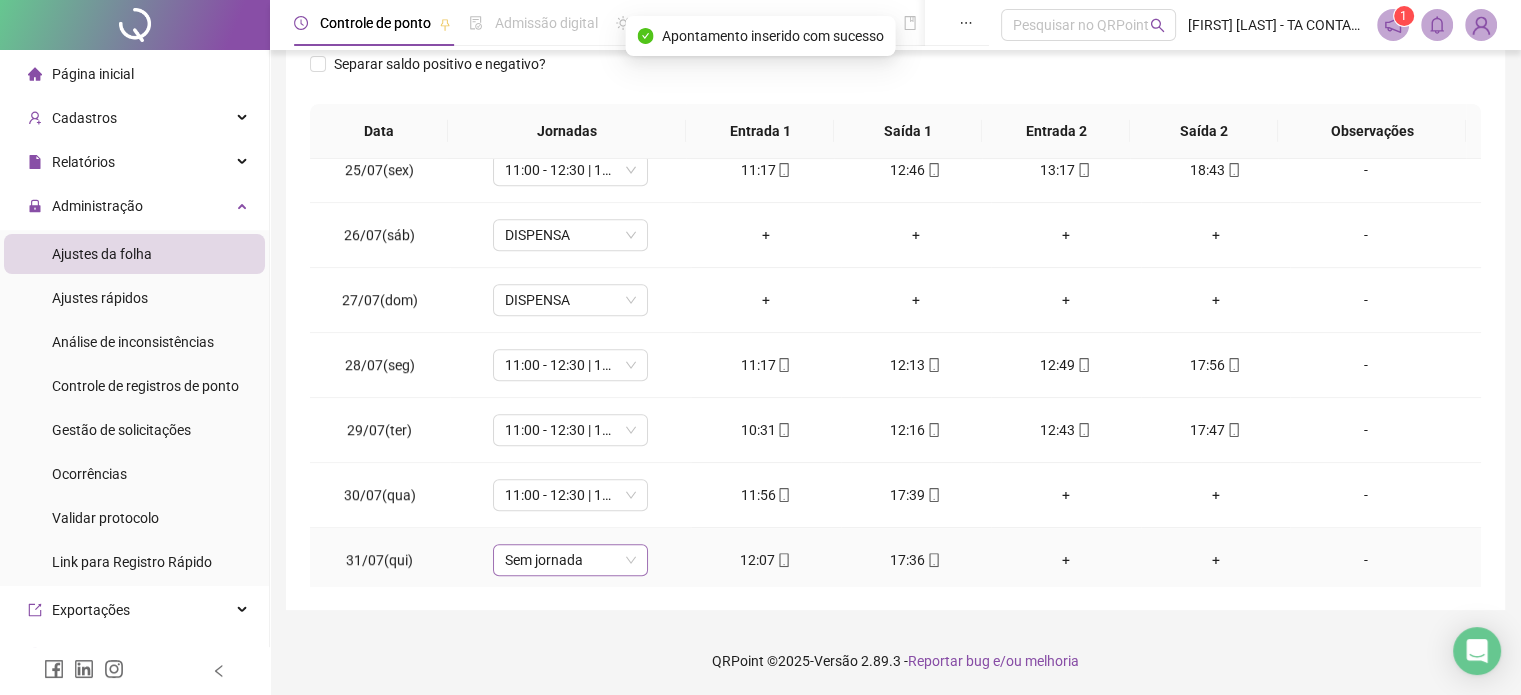 click on "Sem jornada" at bounding box center [570, 560] 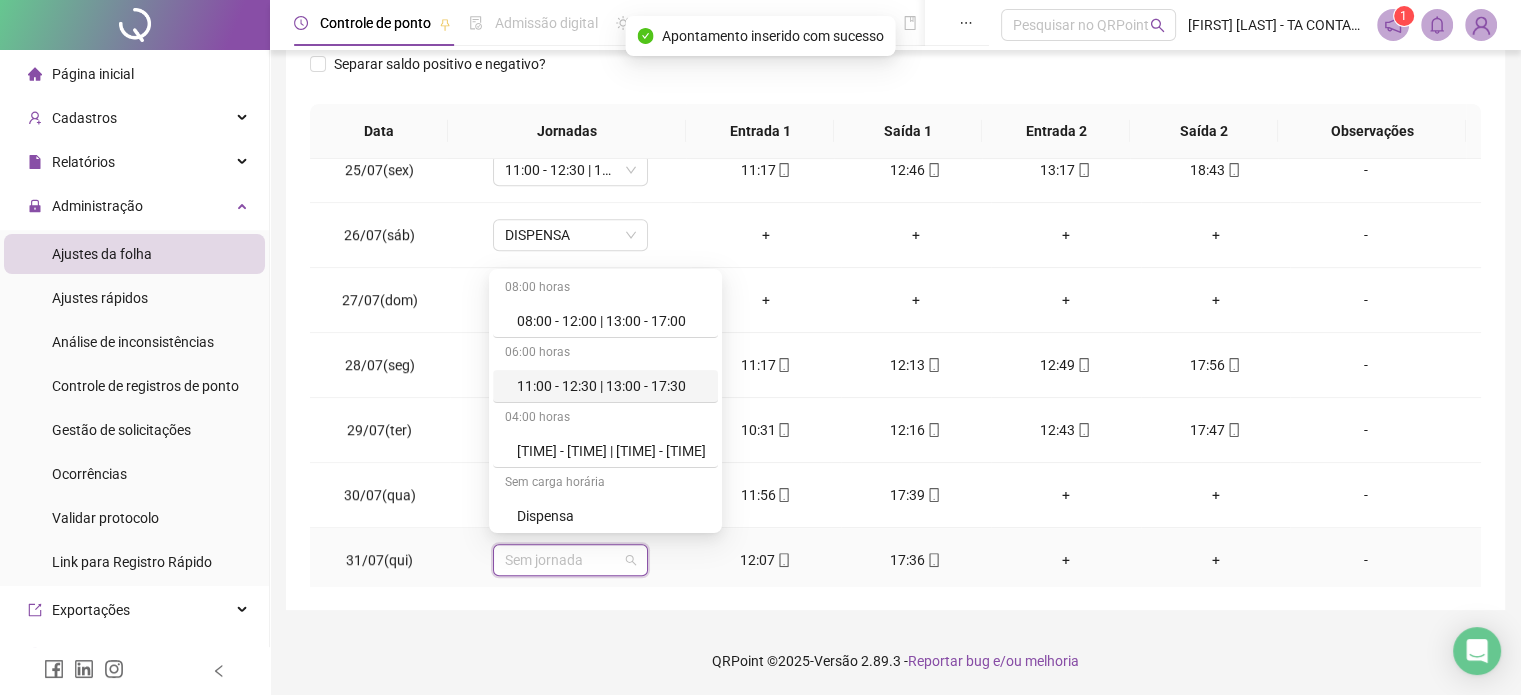 click on "11:00 - 12:30 | 13:00 - 17:30" at bounding box center (611, 386) 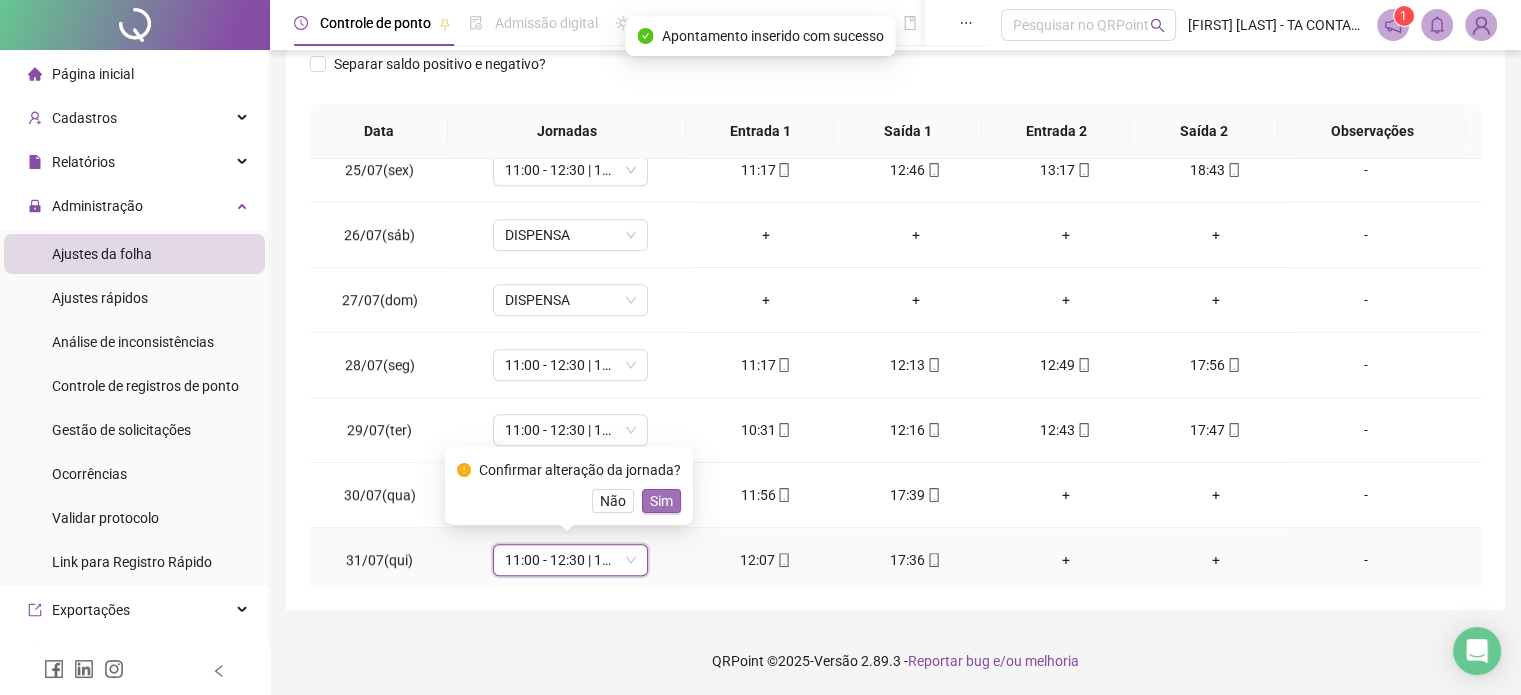 click on "Sim" at bounding box center (661, 501) 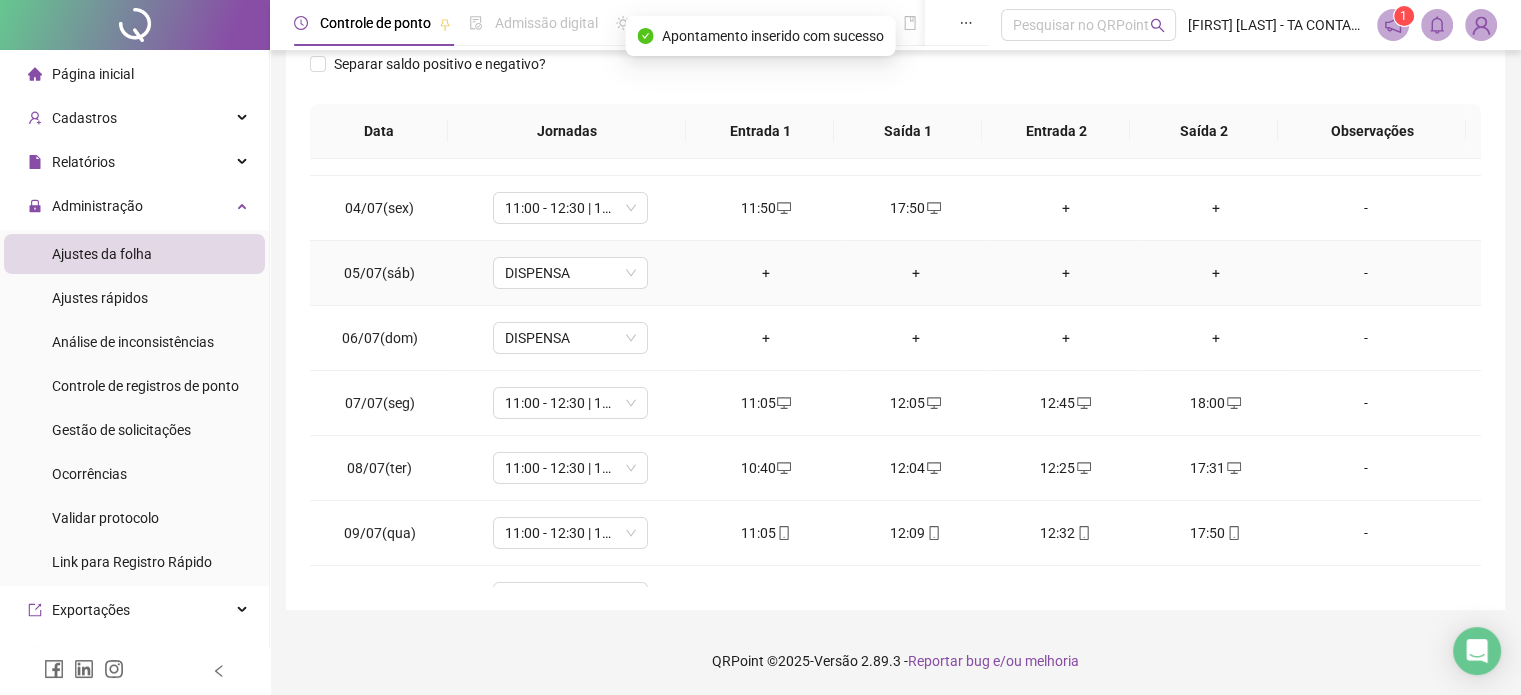 scroll, scrollTop: 0, scrollLeft: 0, axis: both 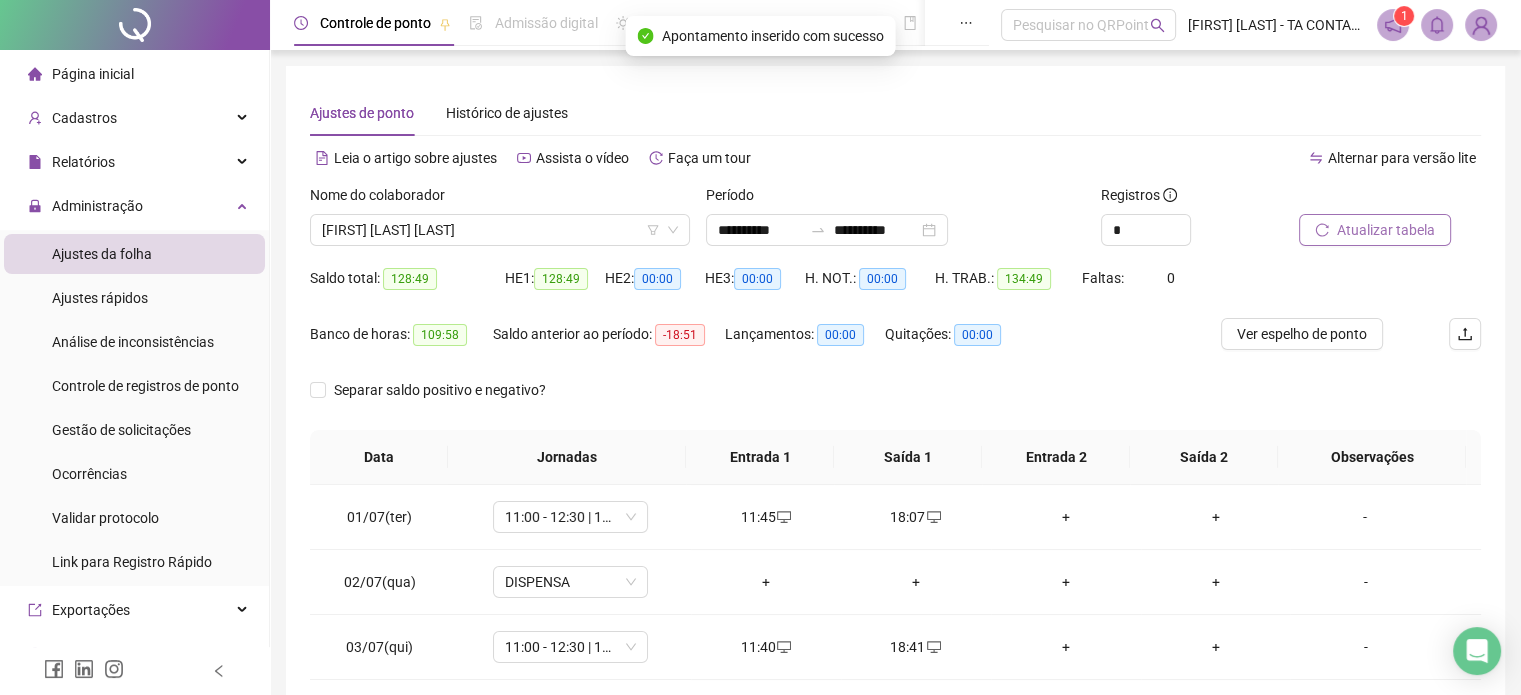 click on "Atualizar tabela" at bounding box center (1386, 230) 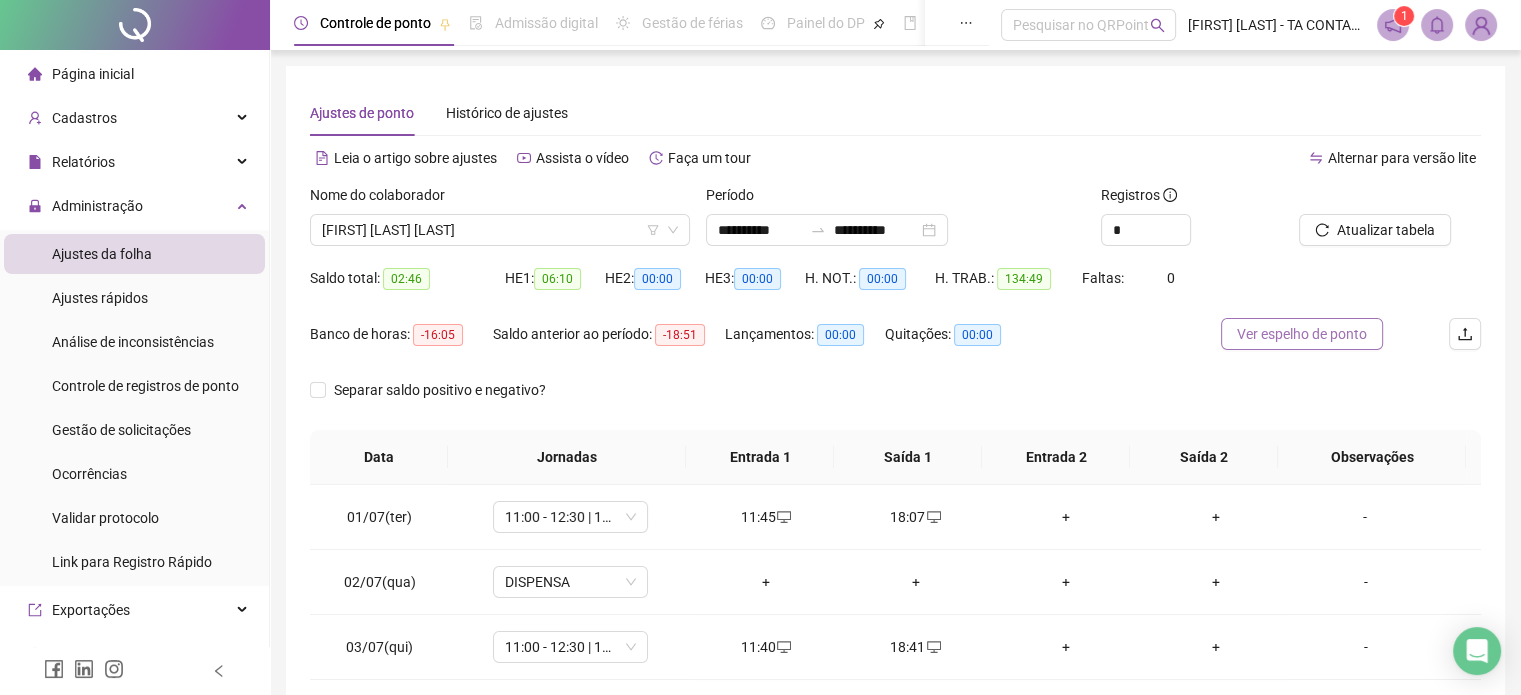 click on "Ver espelho de ponto" at bounding box center (1302, 334) 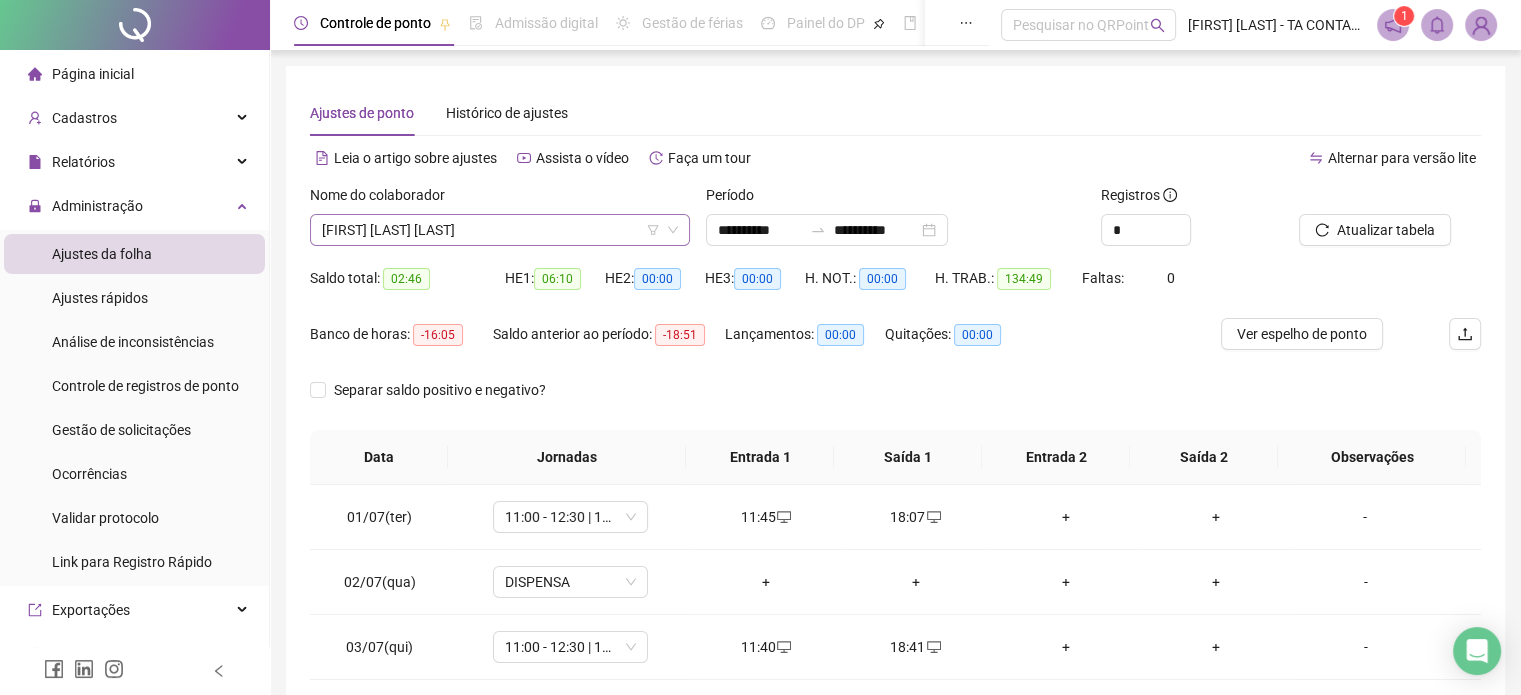 click 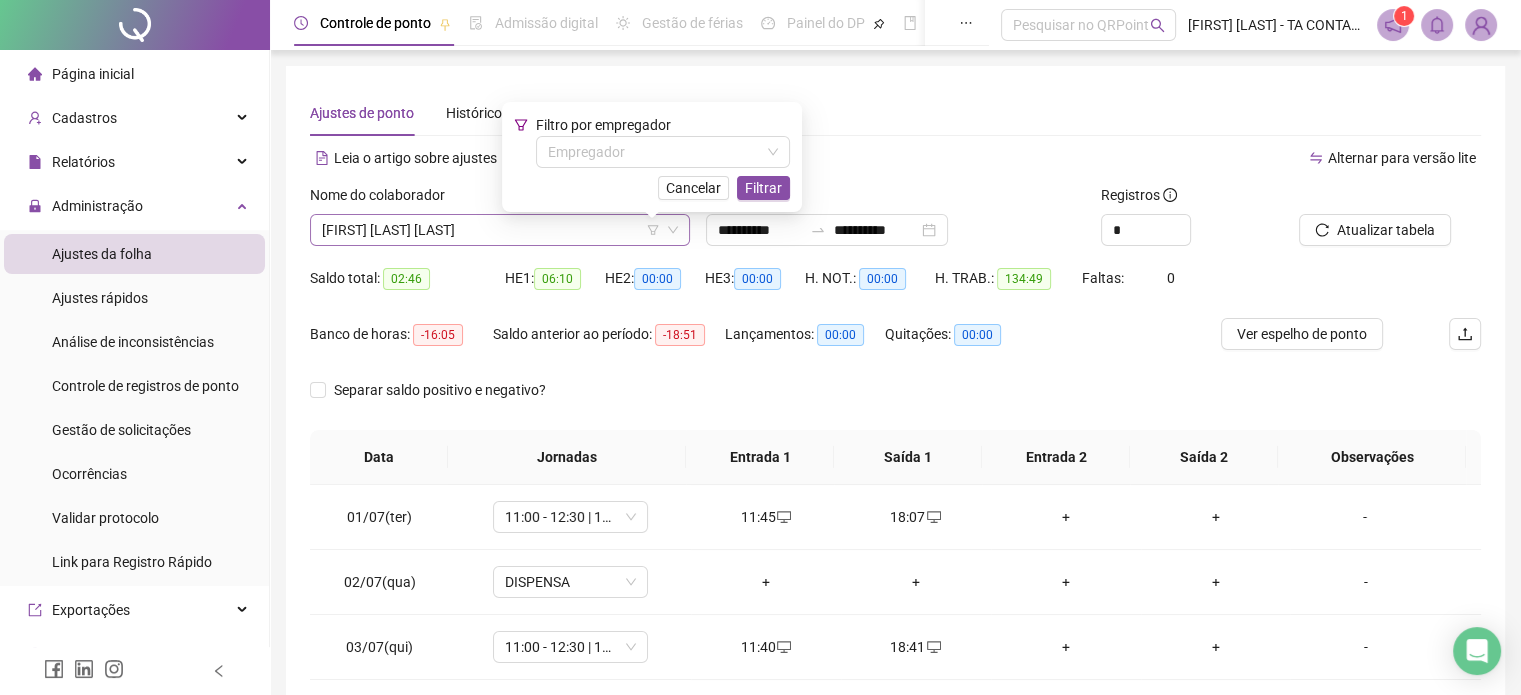 click 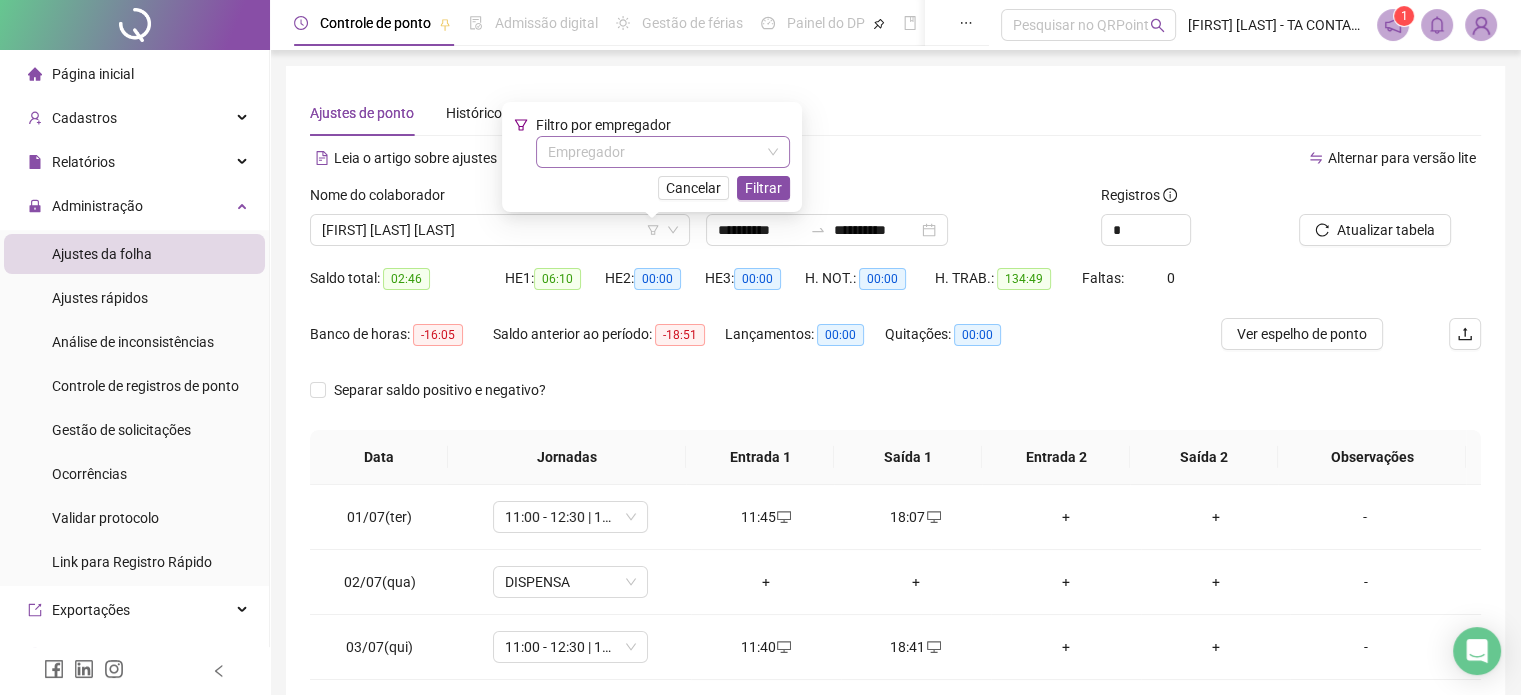 click at bounding box center (654, 152) 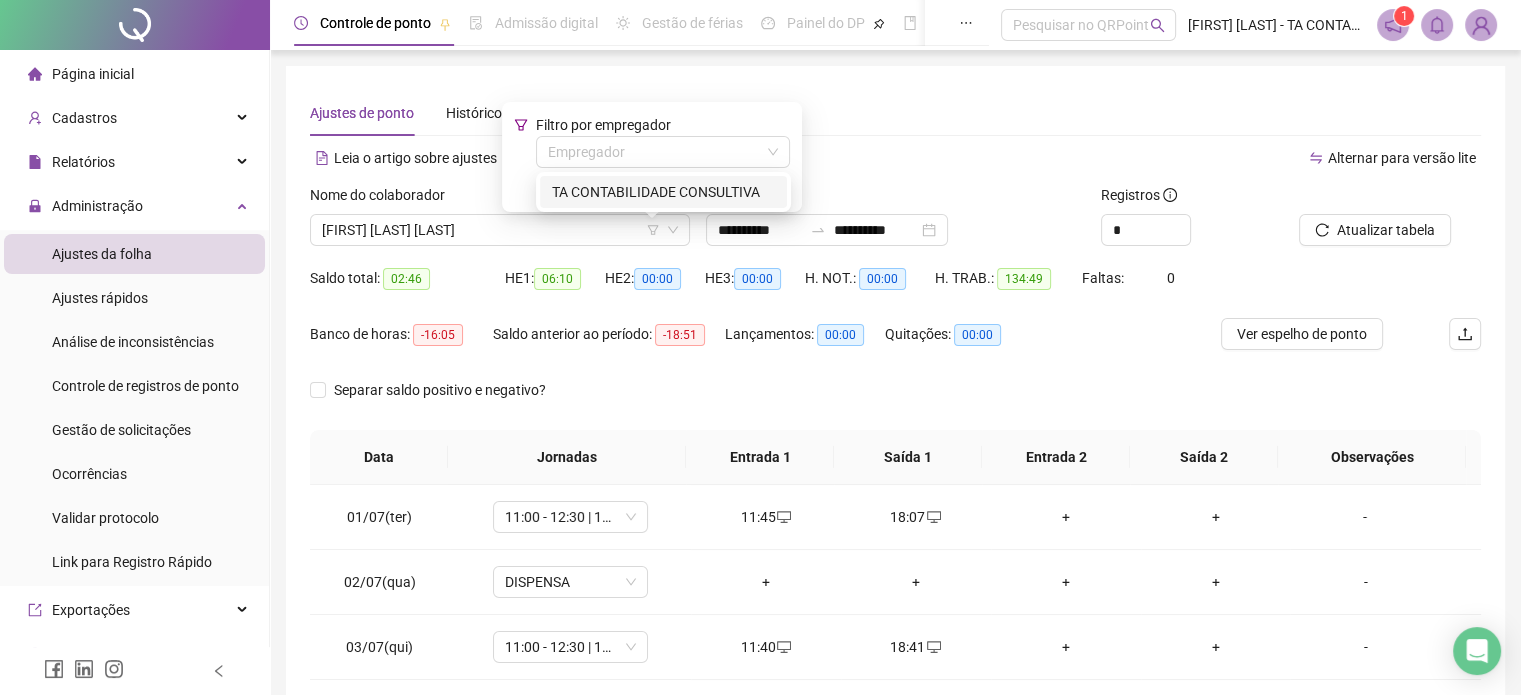 click on "TA CONTABILIDADE CONSULTIVA" at bounding box center (663, 192) 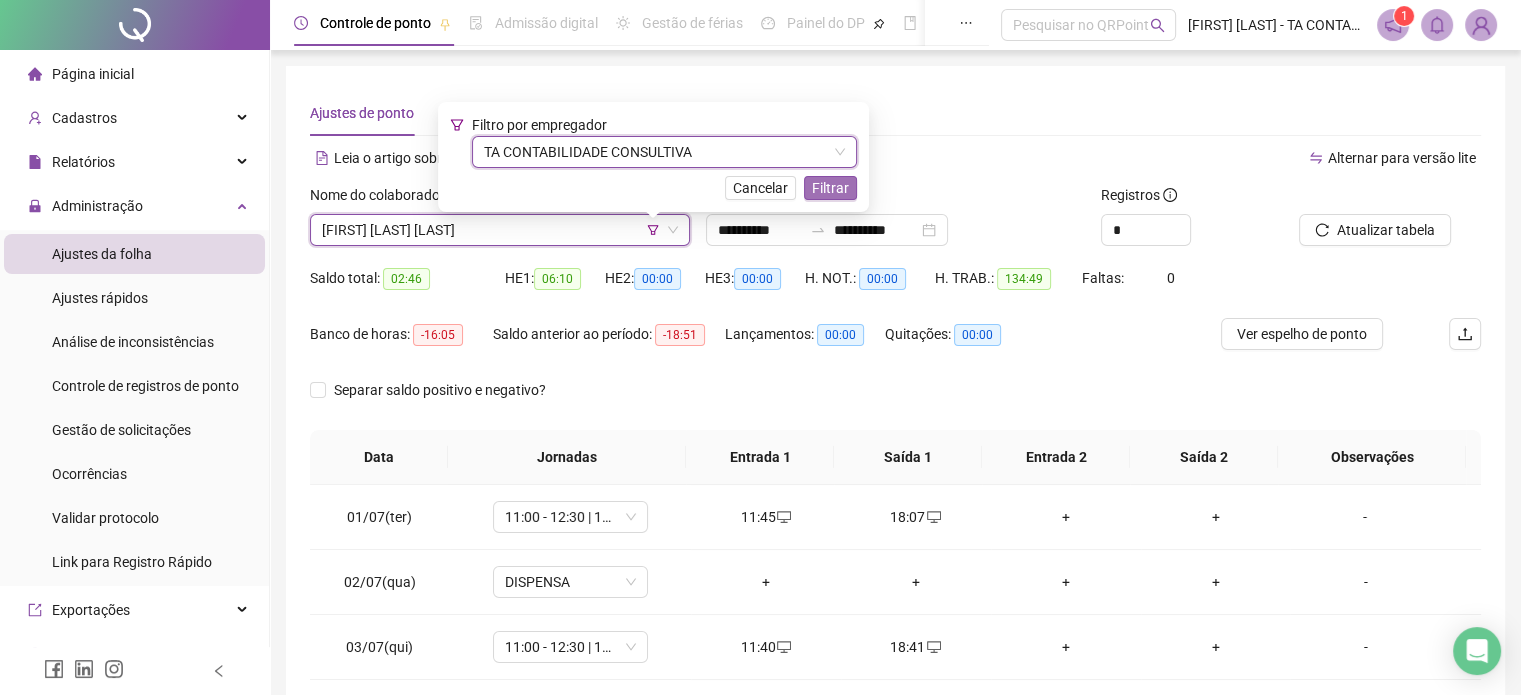 drag, startPoint x: 817, startPoint y: 185, endPoint x: 810, endPoint y: 203, distance: 19.313208 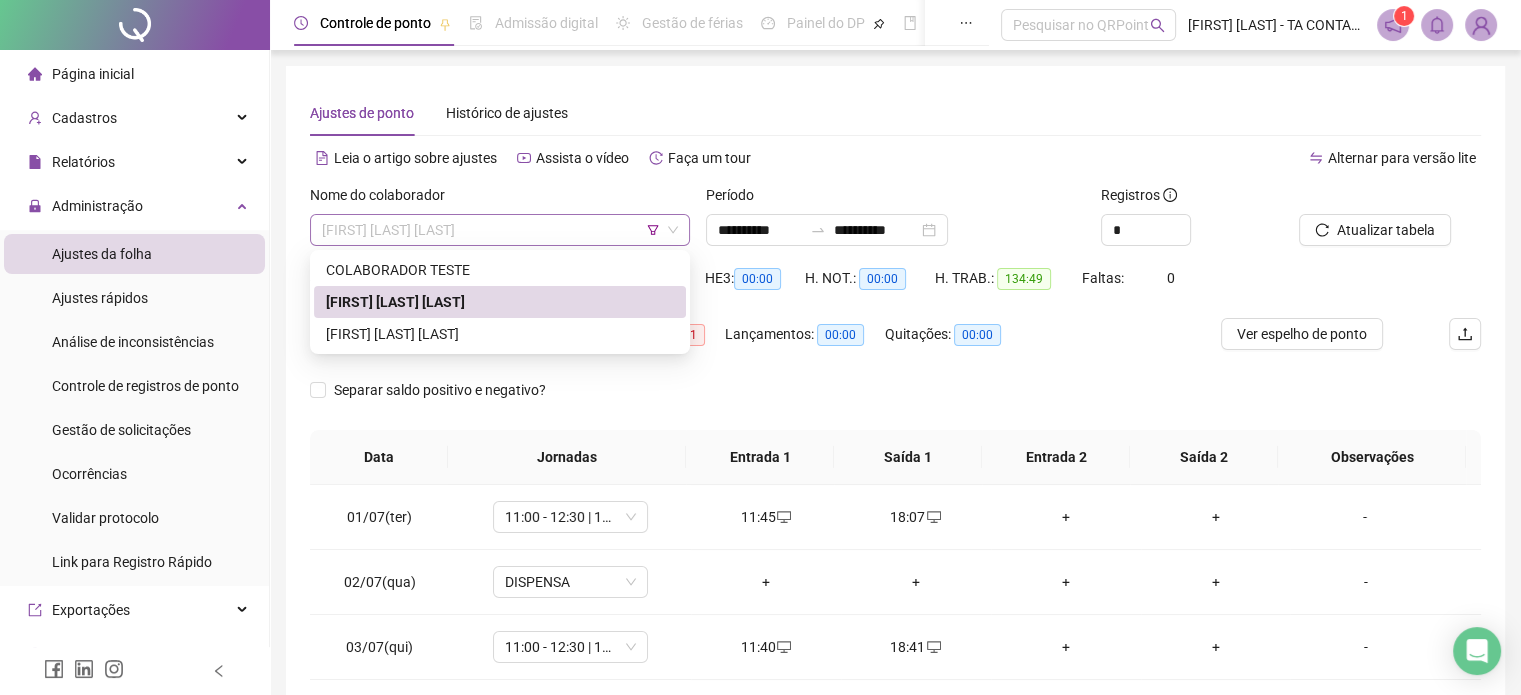 click on "[FIRST] [LAST] [LAST]" at bounding box center (500, 230) 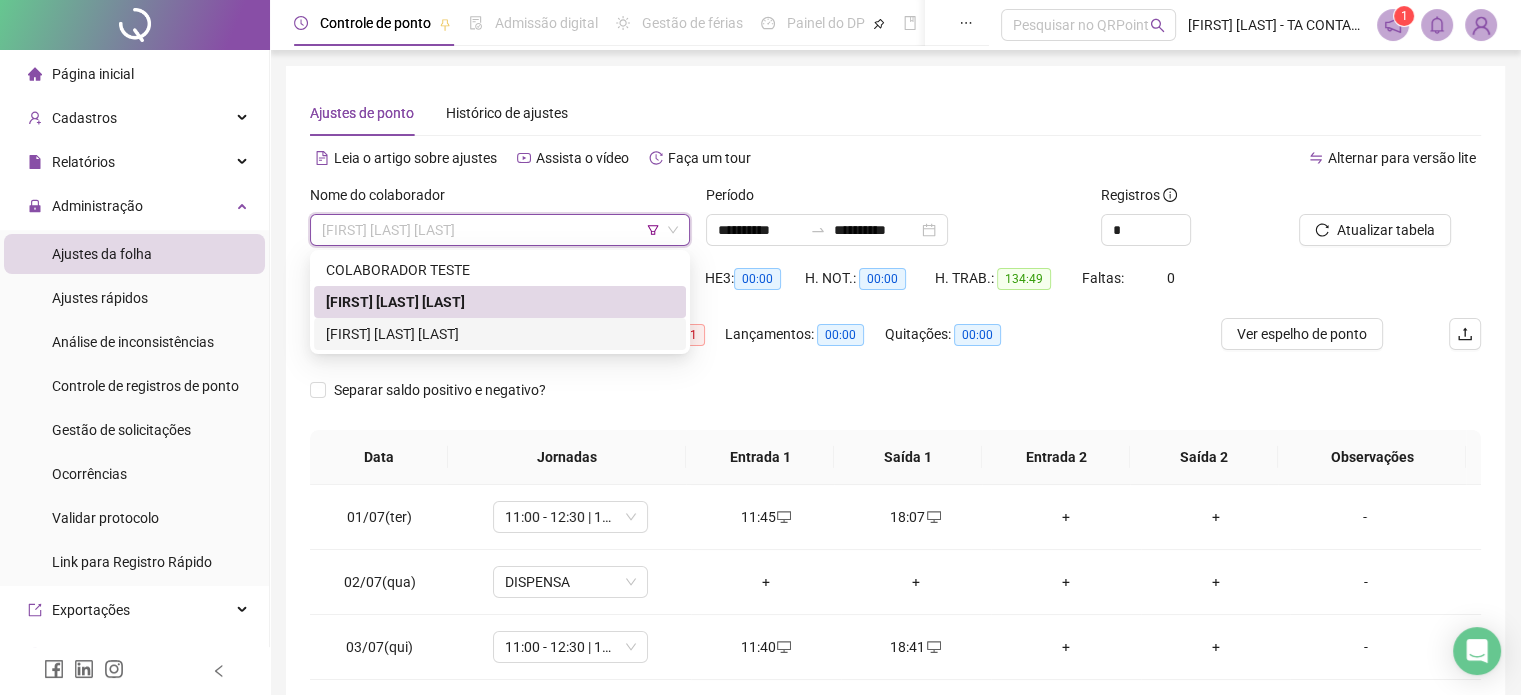 click on "[FIRST] [LAST] [LAST]" at bounding box center (500, 334) 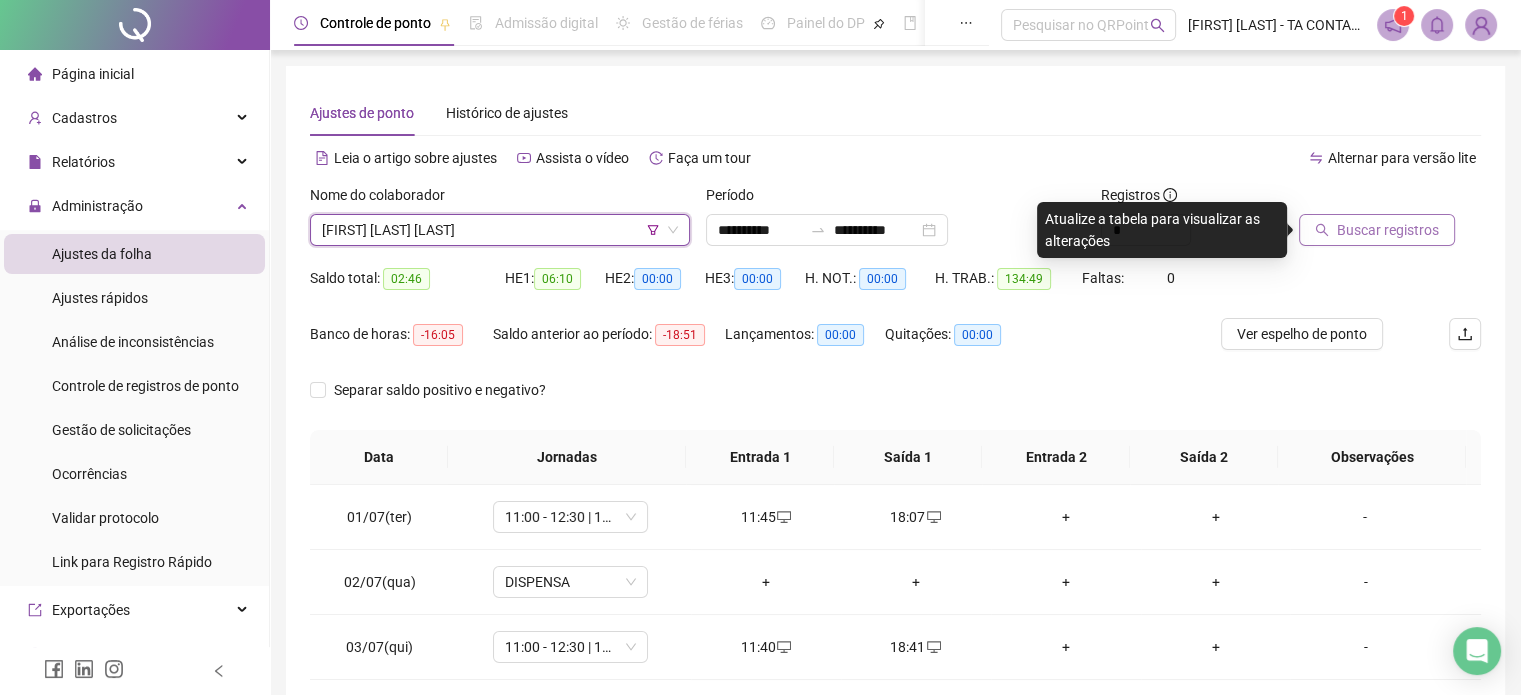 click on "Buscar registros" at bounding box center (1377, 230) 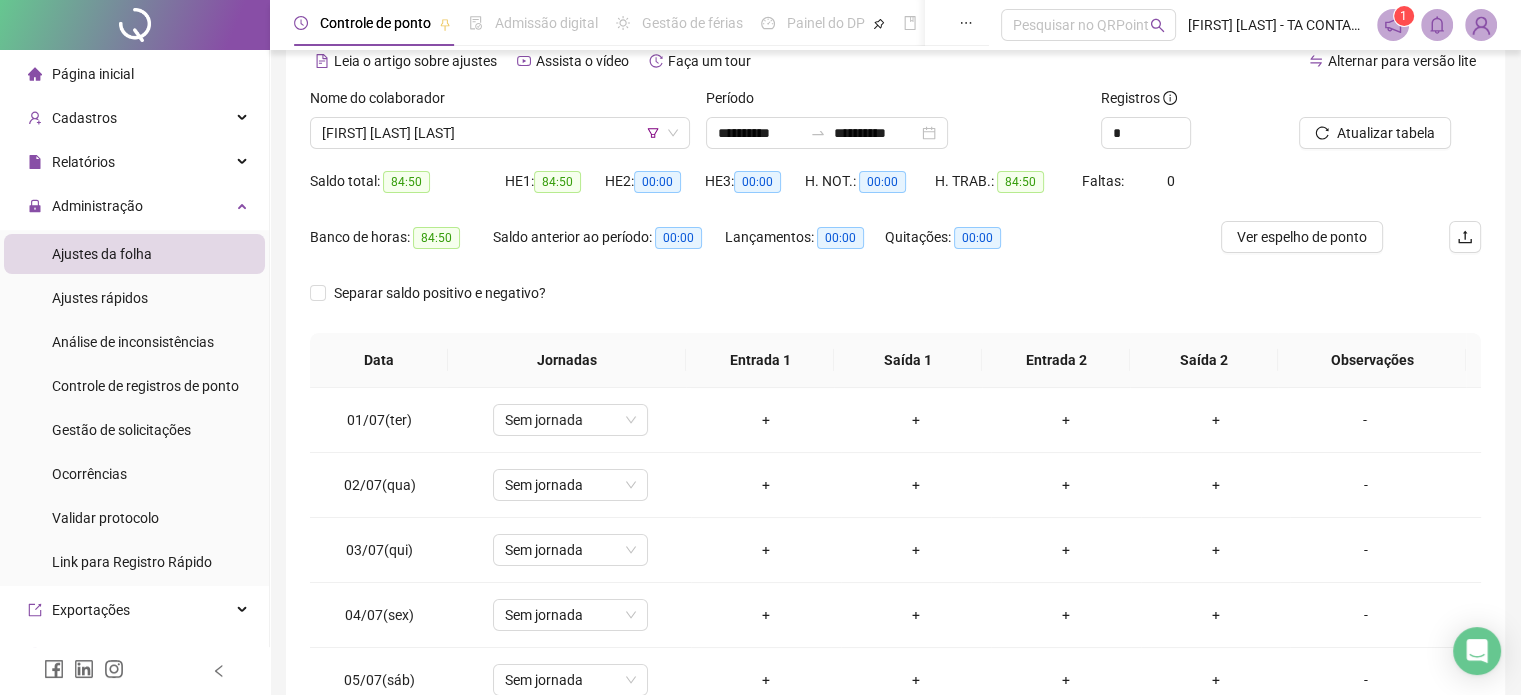 scroll, scrollTop: 100, scrollLeft: 0, axis: vertical 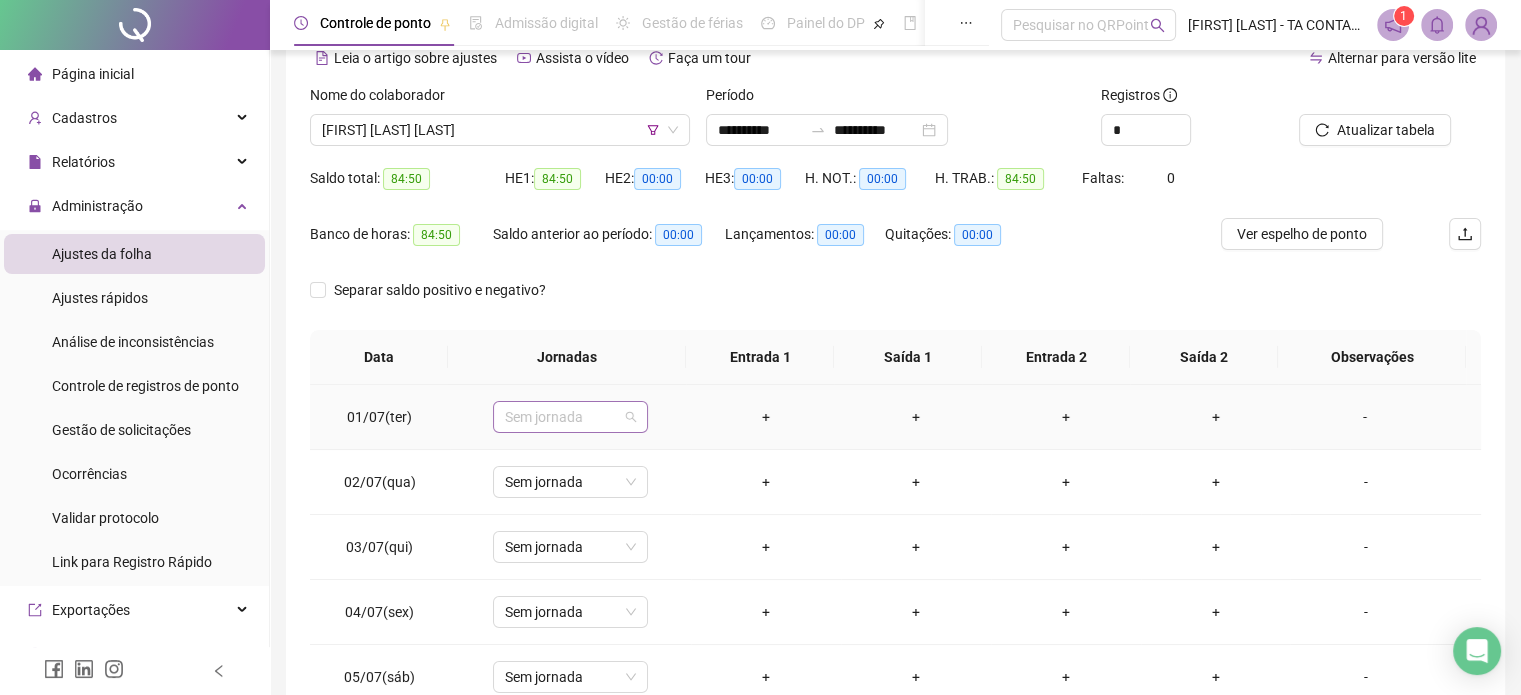 click on "Sem jornada" at bounding box center (570, 417) 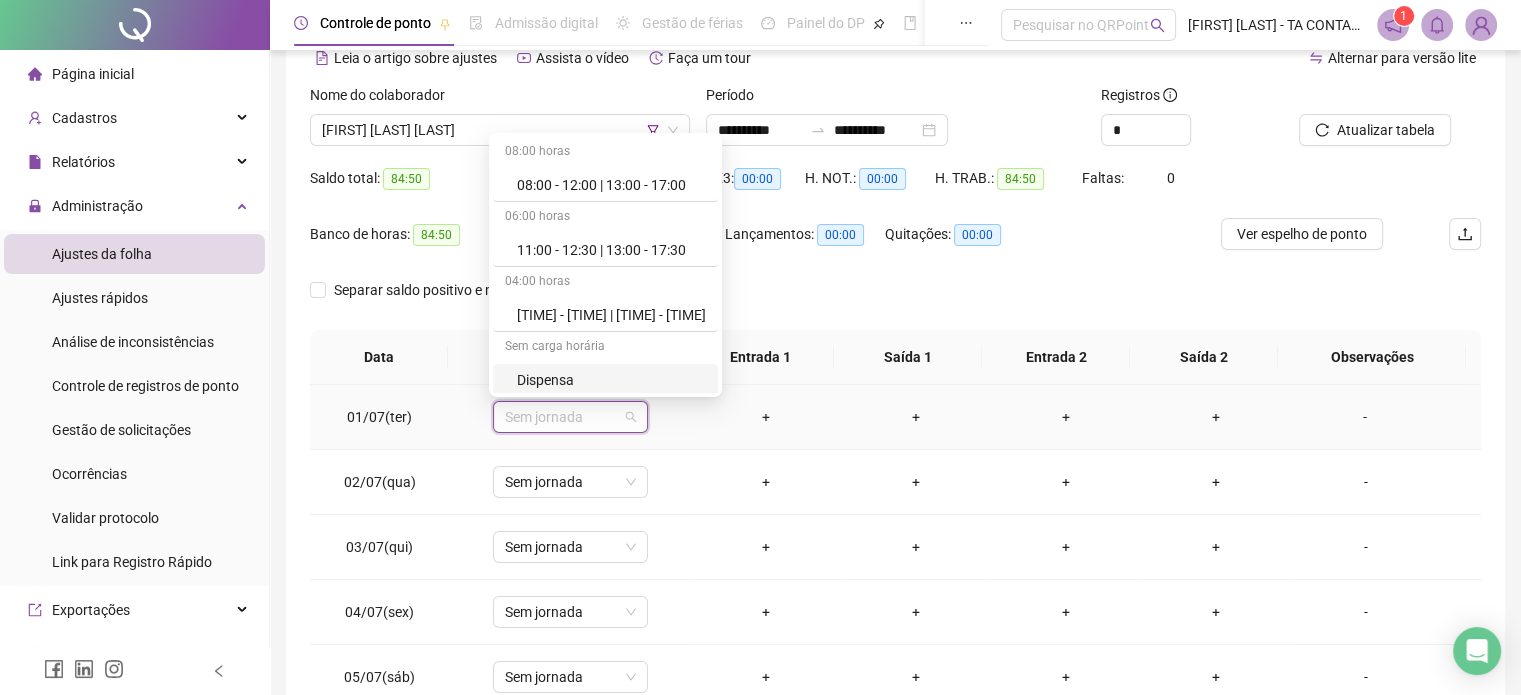 click on "Dispensa" at bounding box center (611, 380) 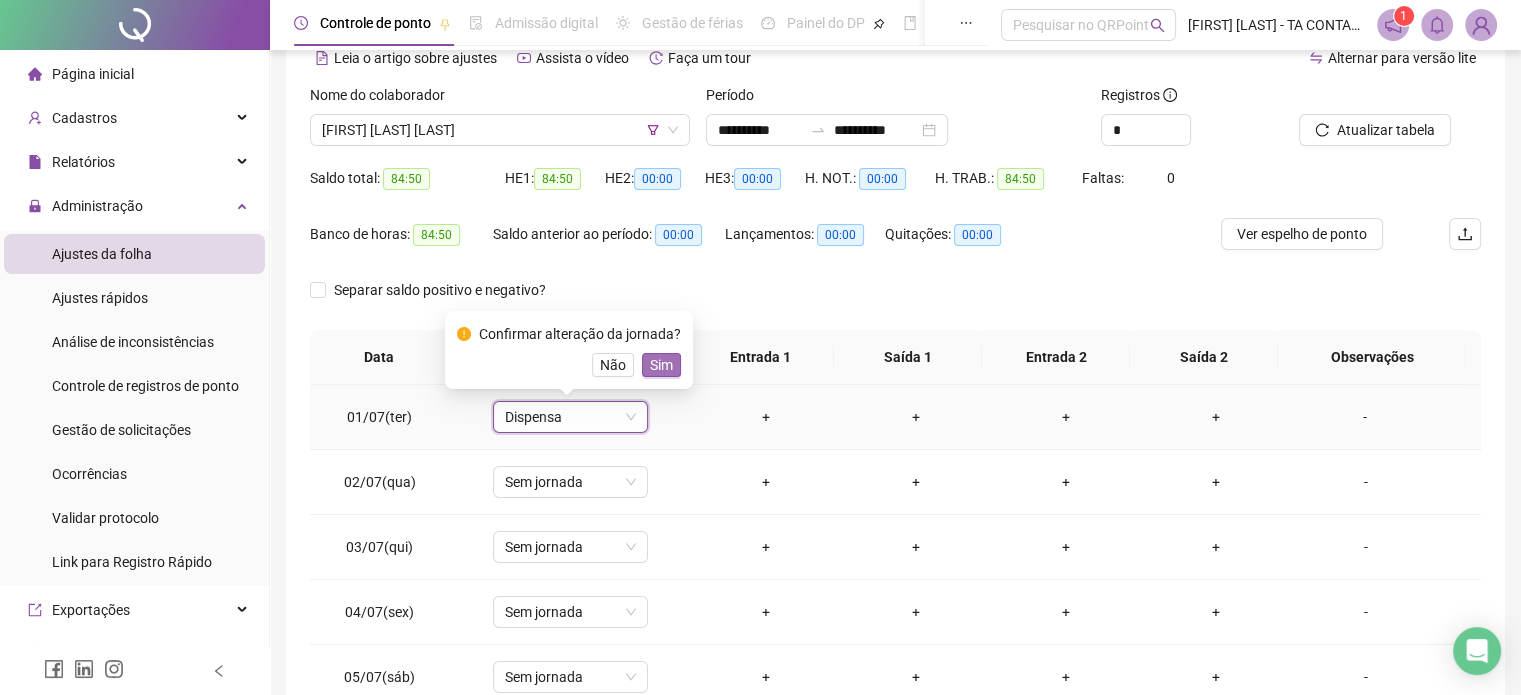 click on "Sim" at bounding box center [661, 365] 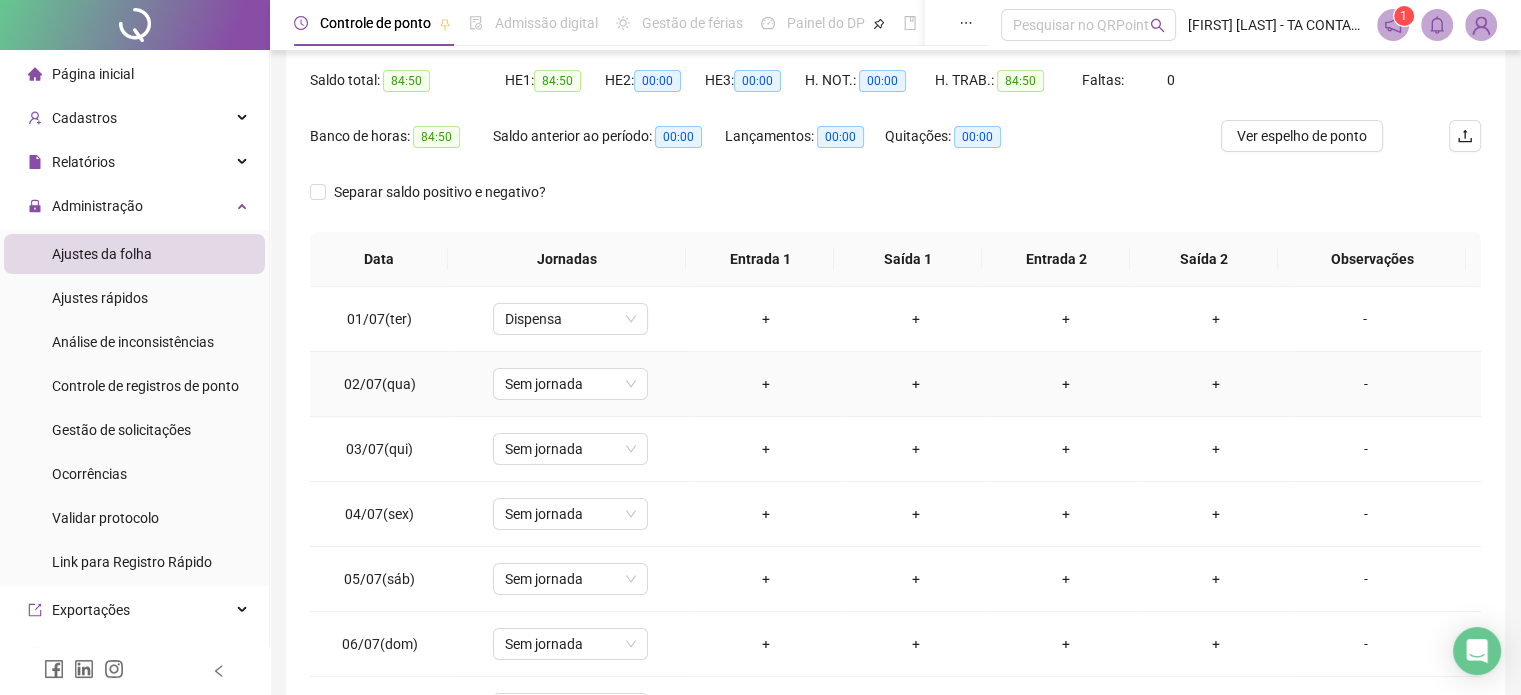 scroll, scrollTop: 200, scrollLeft: 0, axis: vertical 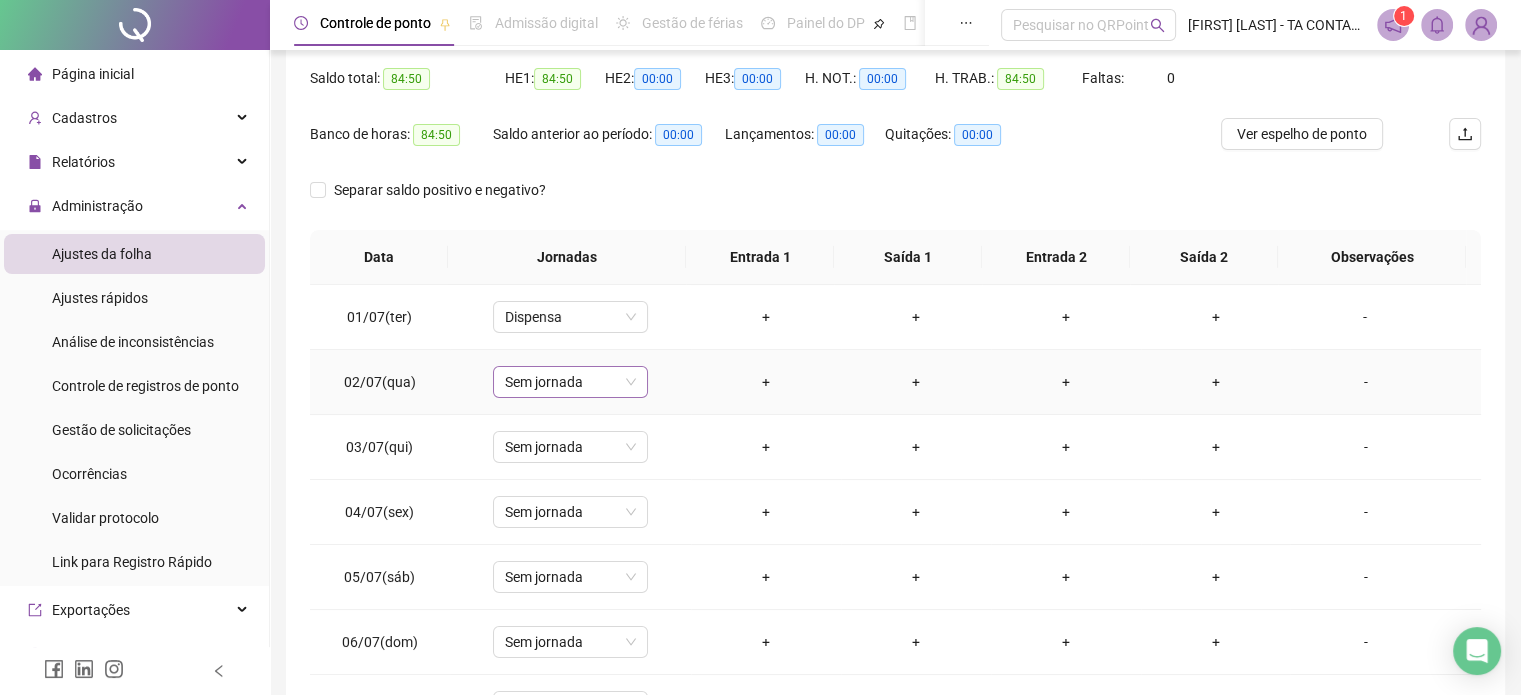 click on "Sem jornada" at bounding box center [570, 382] 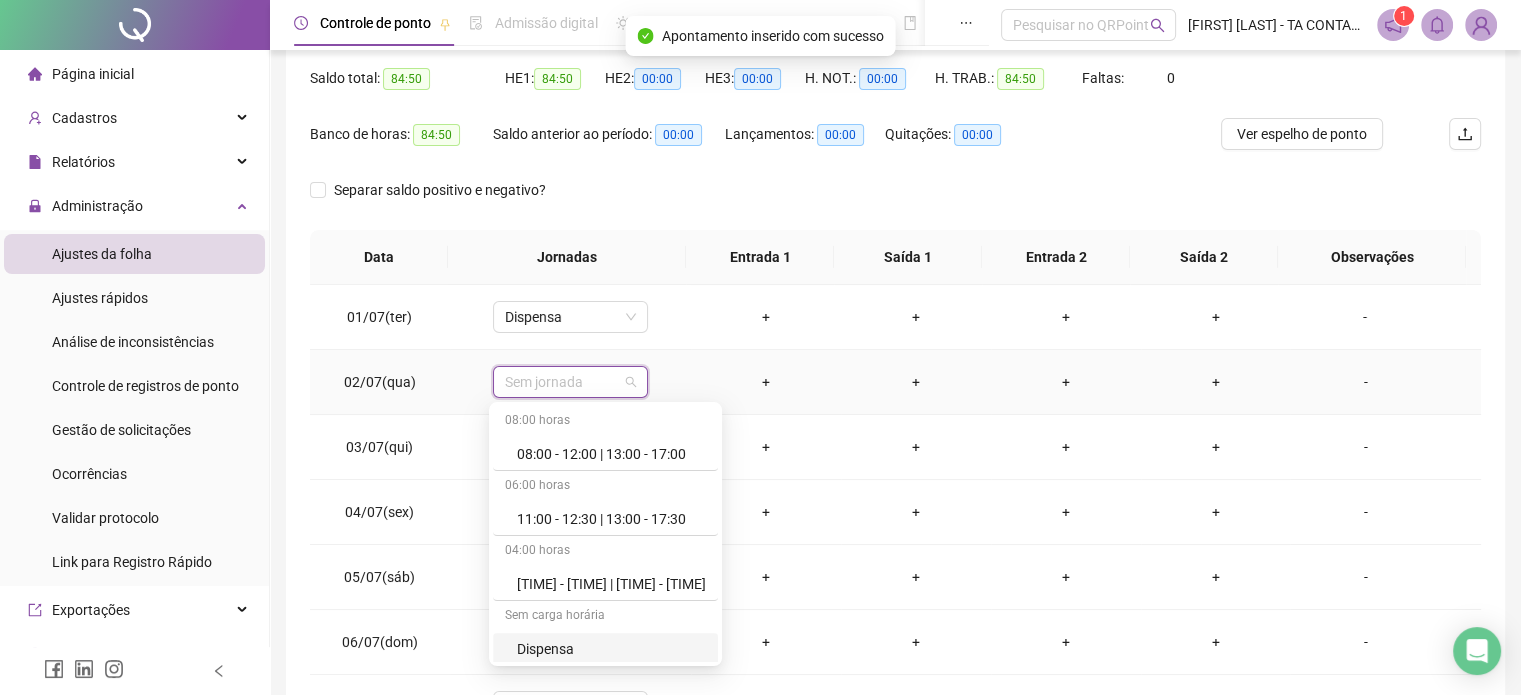 click on "Dispensa" at bounding box center [611, 649] 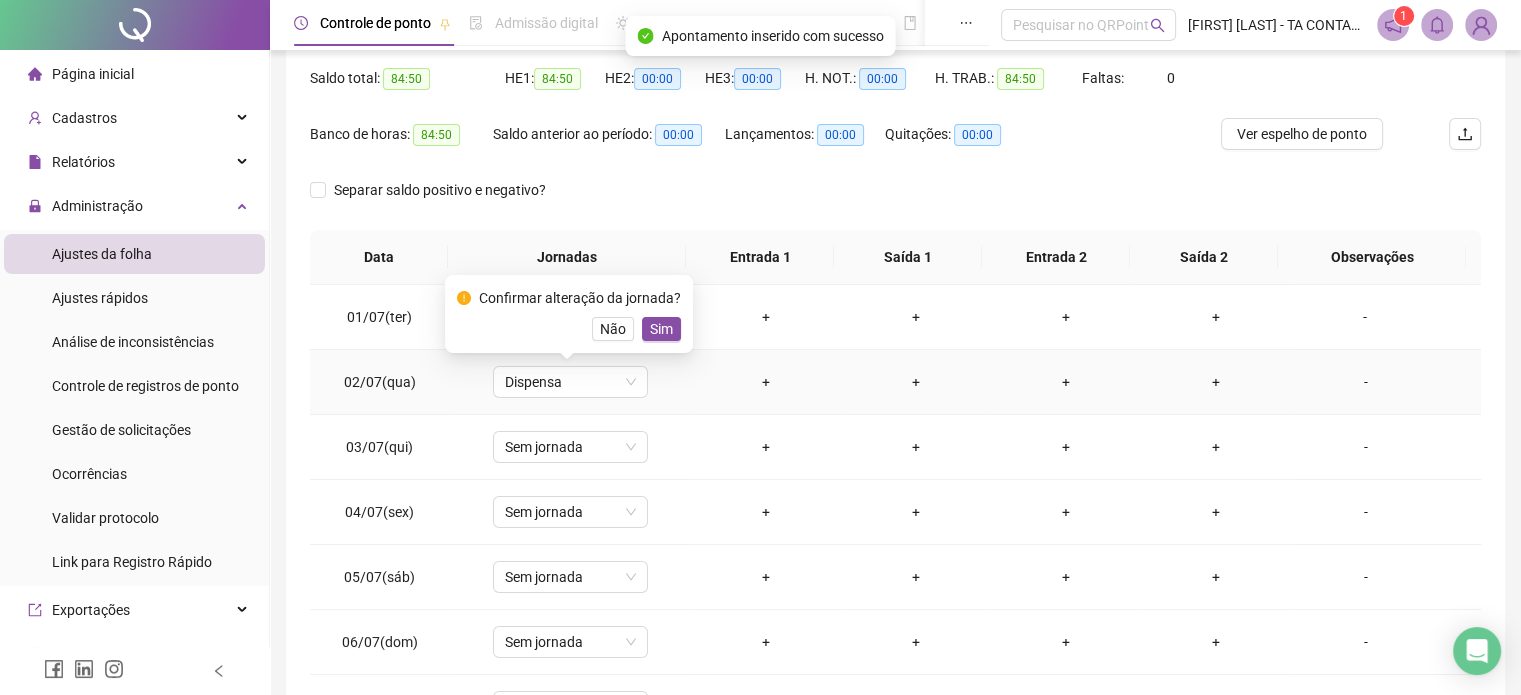 click on "Sim" at bounding box center (661, 329) 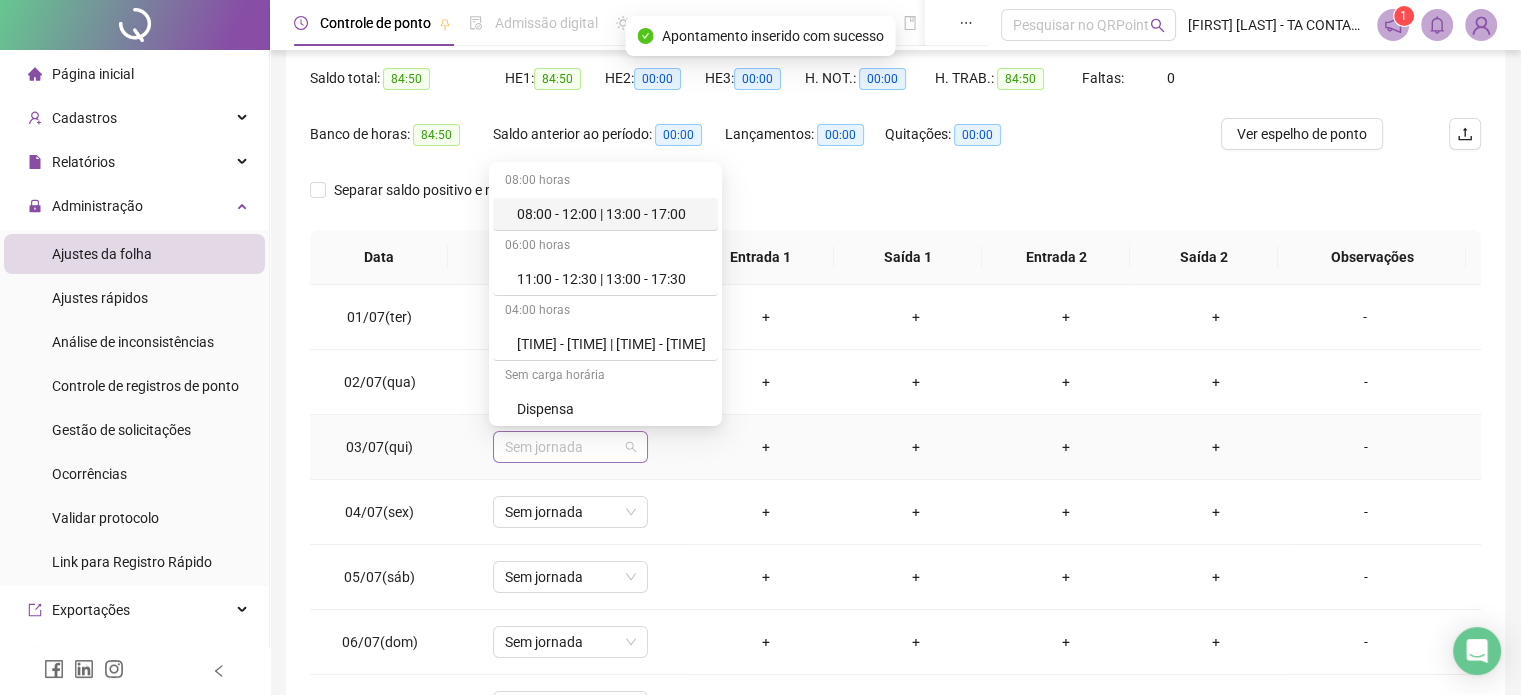 click on "Sem jornada" at bounding box center (570, 447) 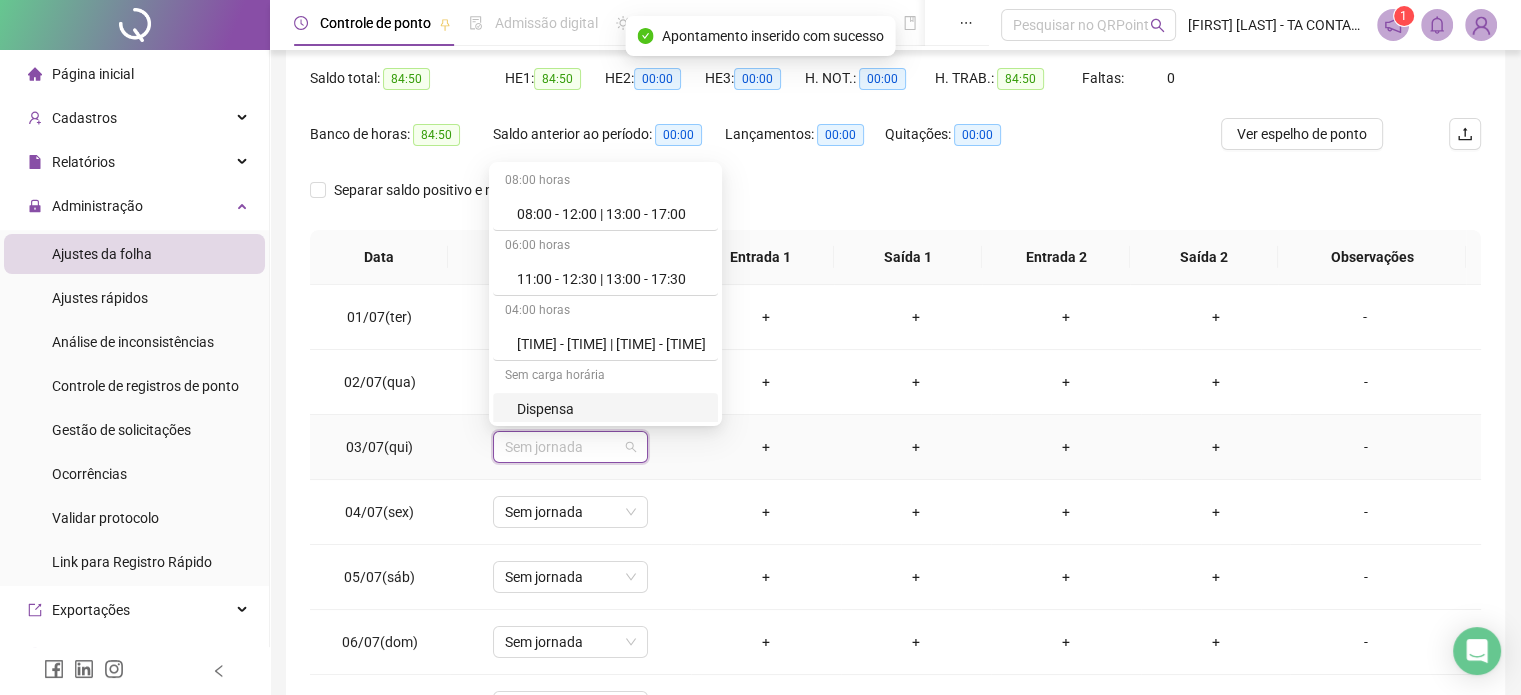 click on "Dispensa" at bounding box center [611, 409] 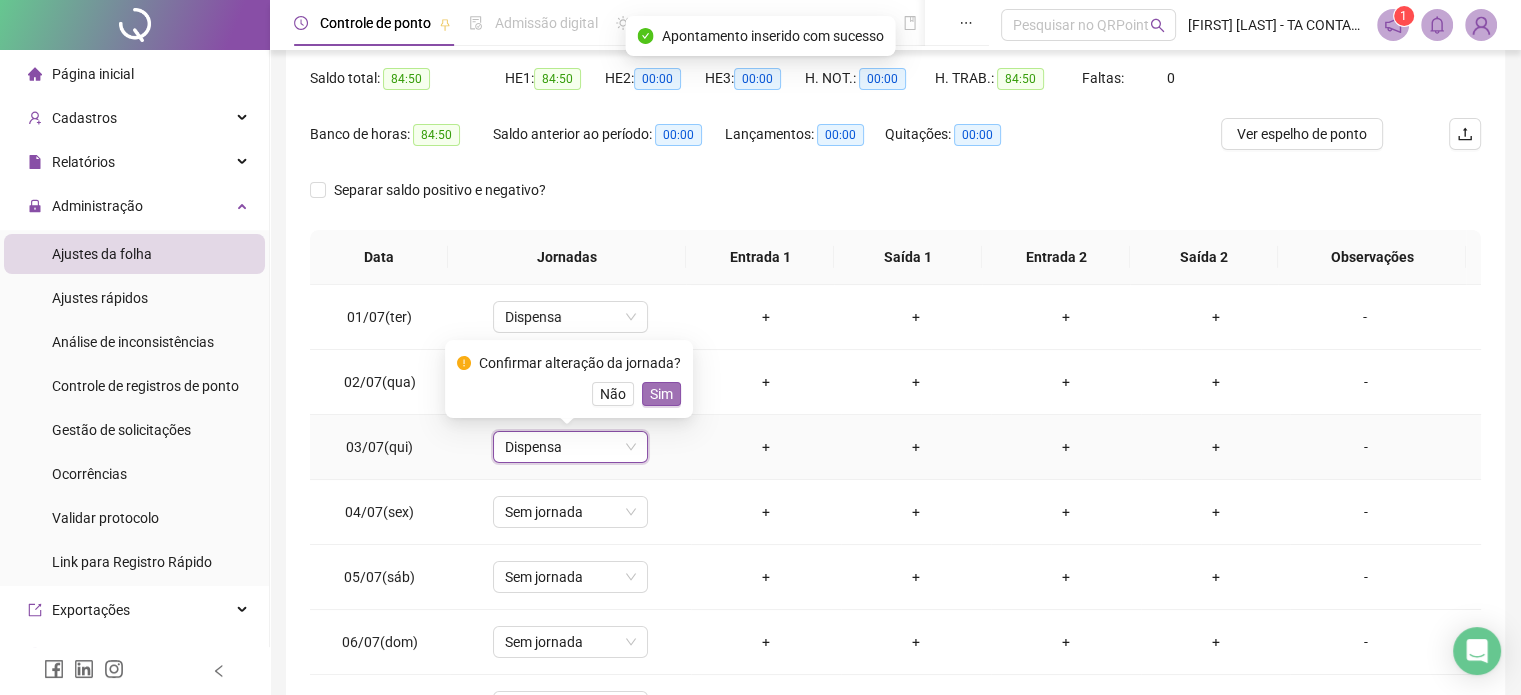click on "Sim" at bounding box center (661, 394) 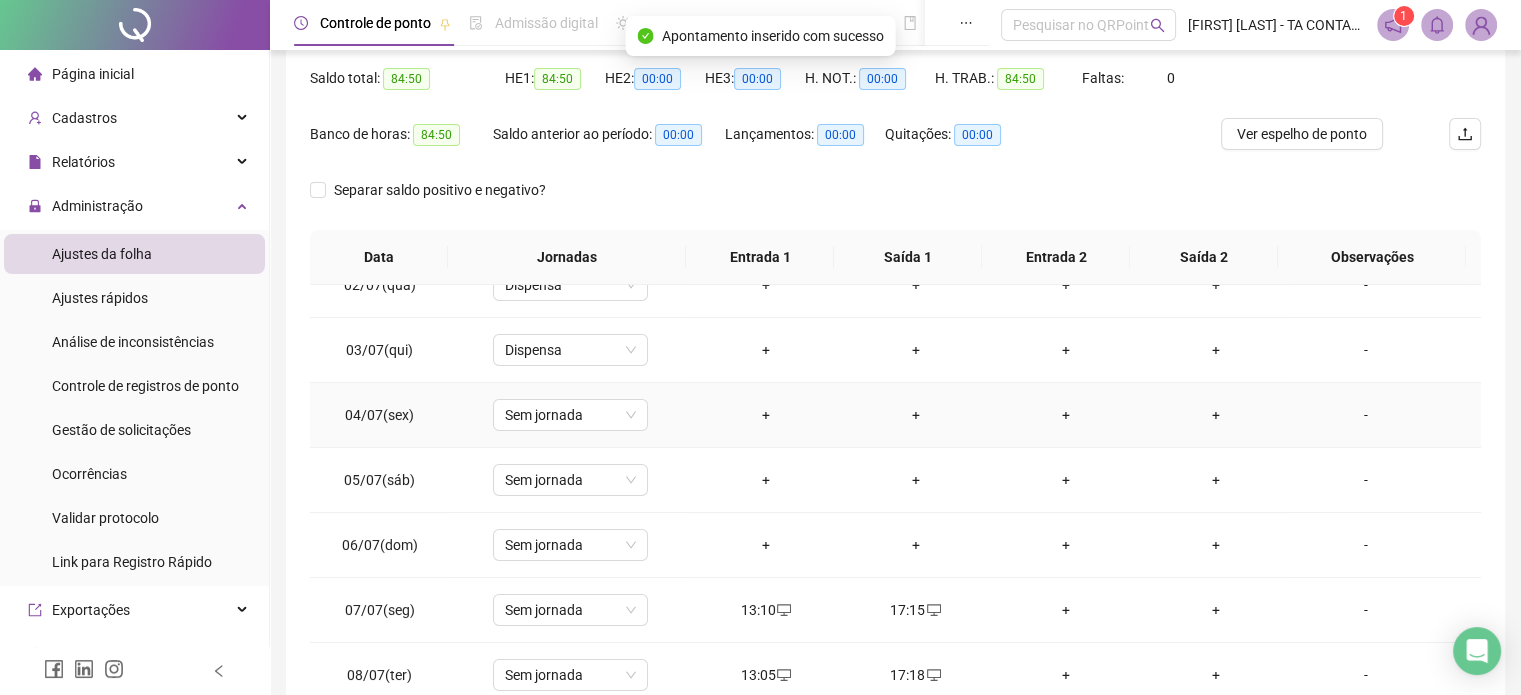 scroll, scrollTop: 100, scrollLeft: 0, axis: vertical 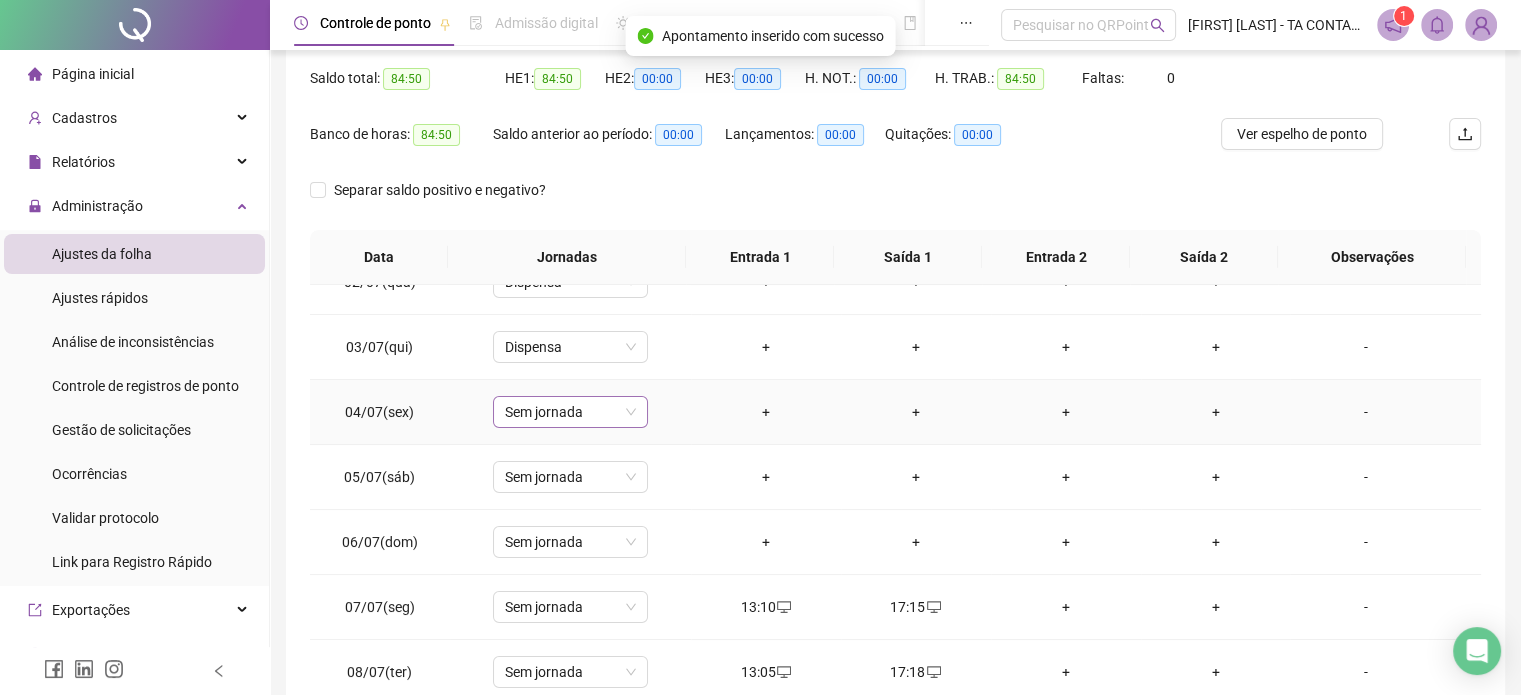 click on "Sem jornada" at bounding box center [570, 412] 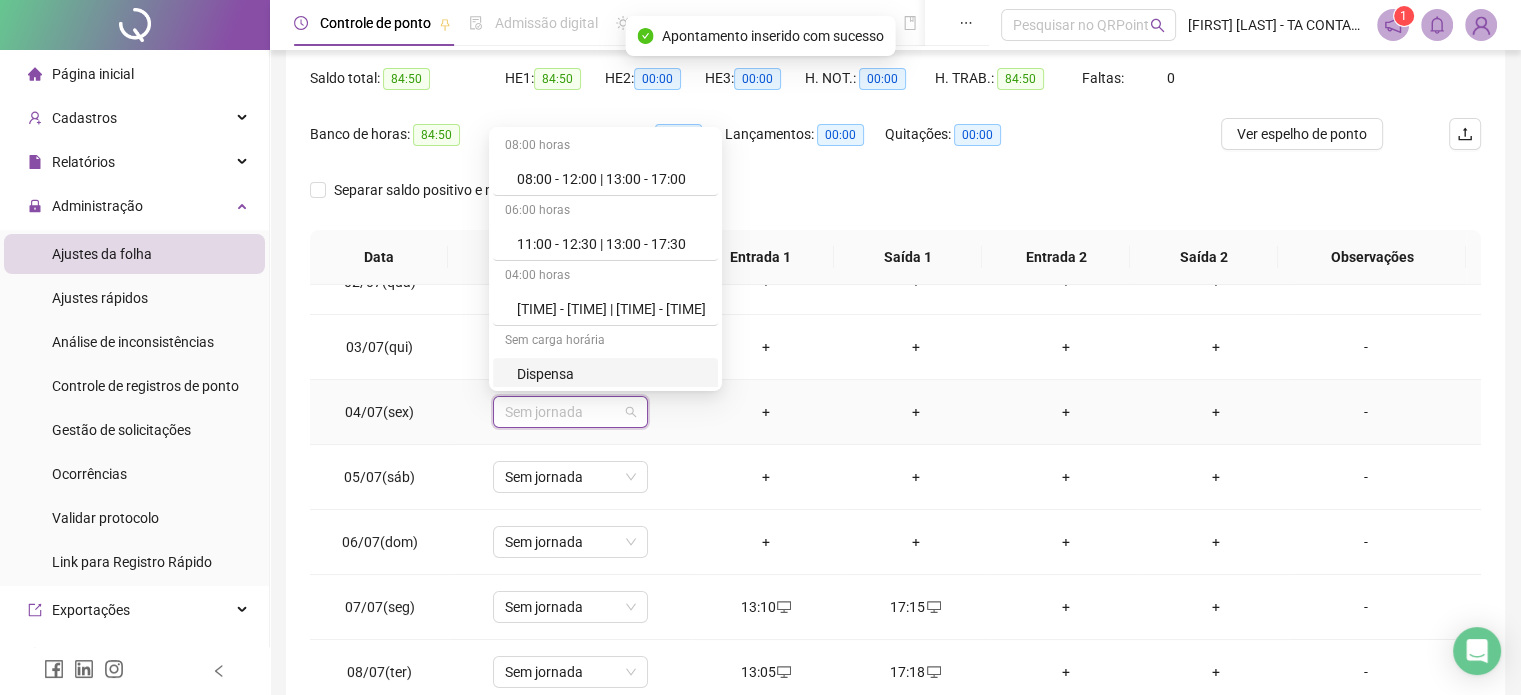 click on "Dispensa" at bounding box center (611, 374) 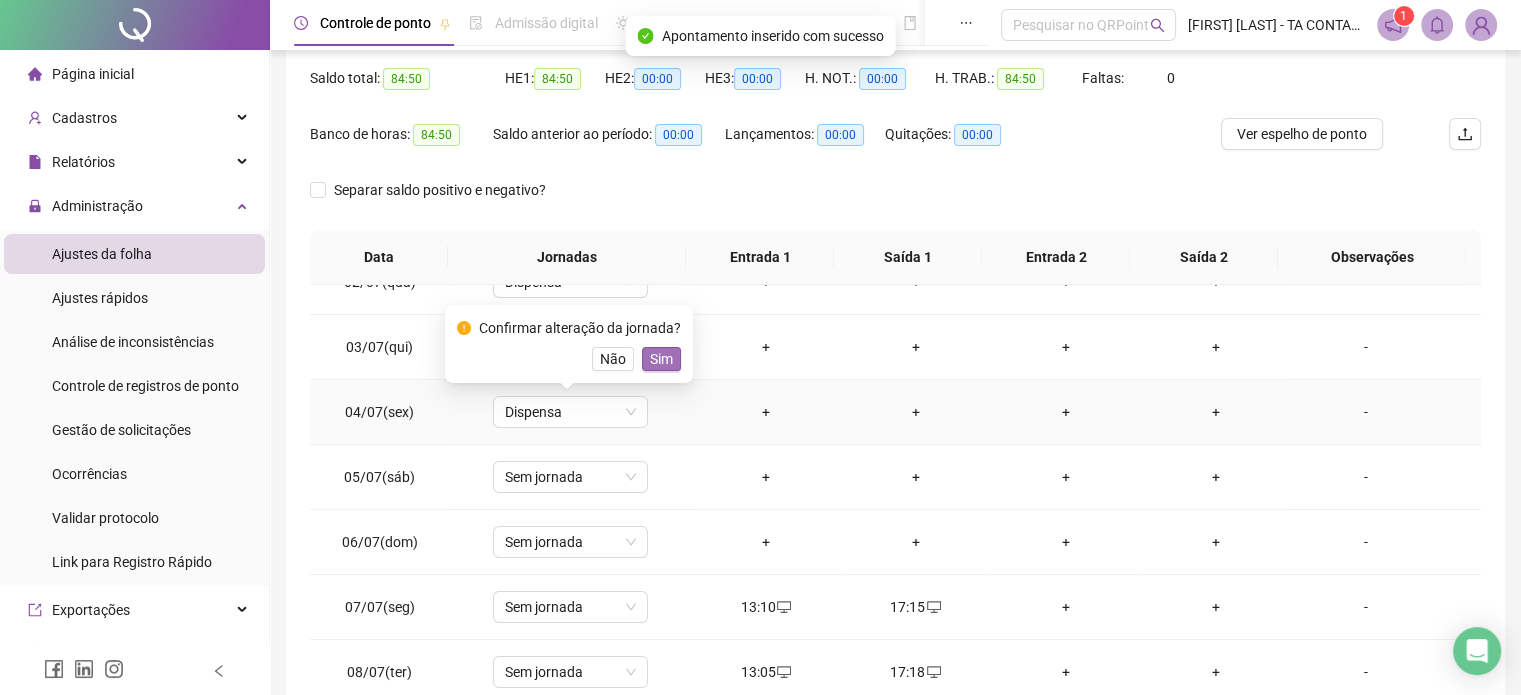 click on "Sim" at bounding box center [661, 359] 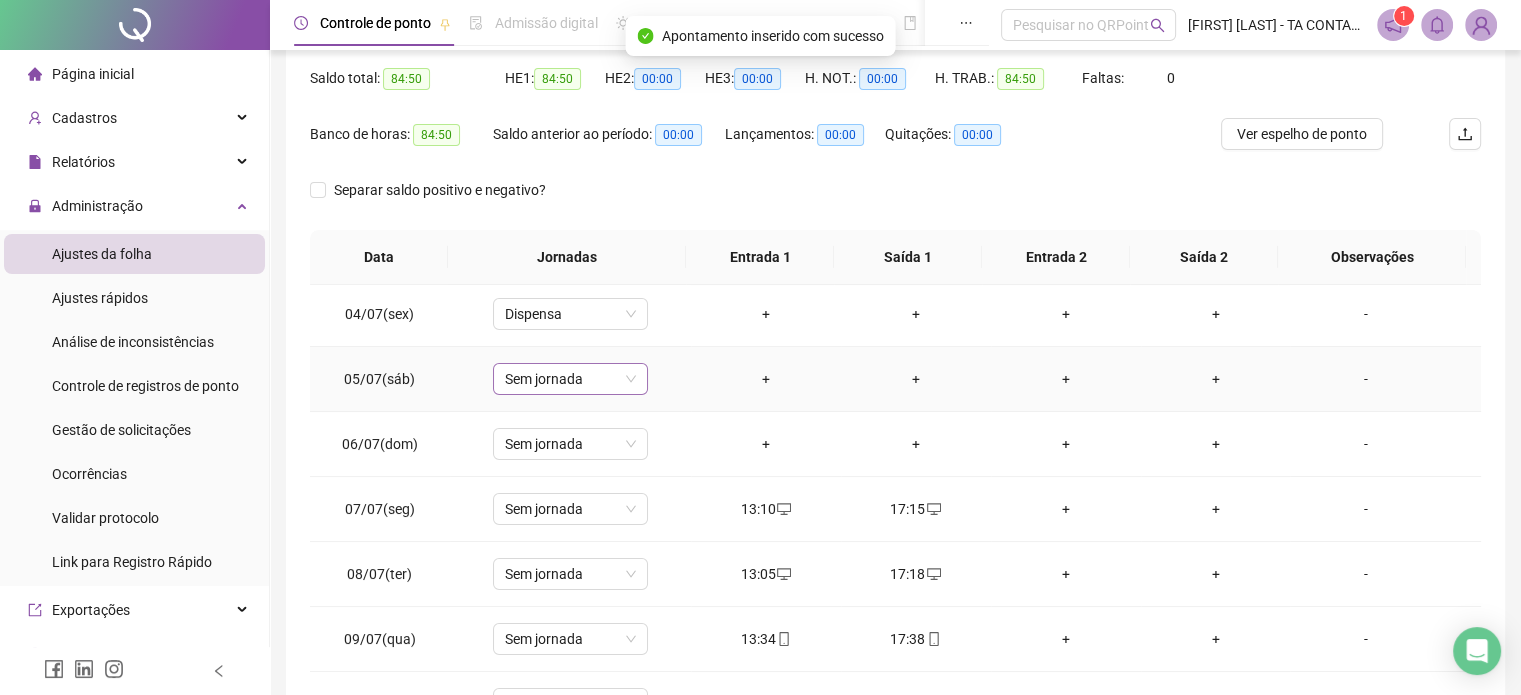 scroll, scrollTop: 200, scrollLeft: 0, axis: vertical 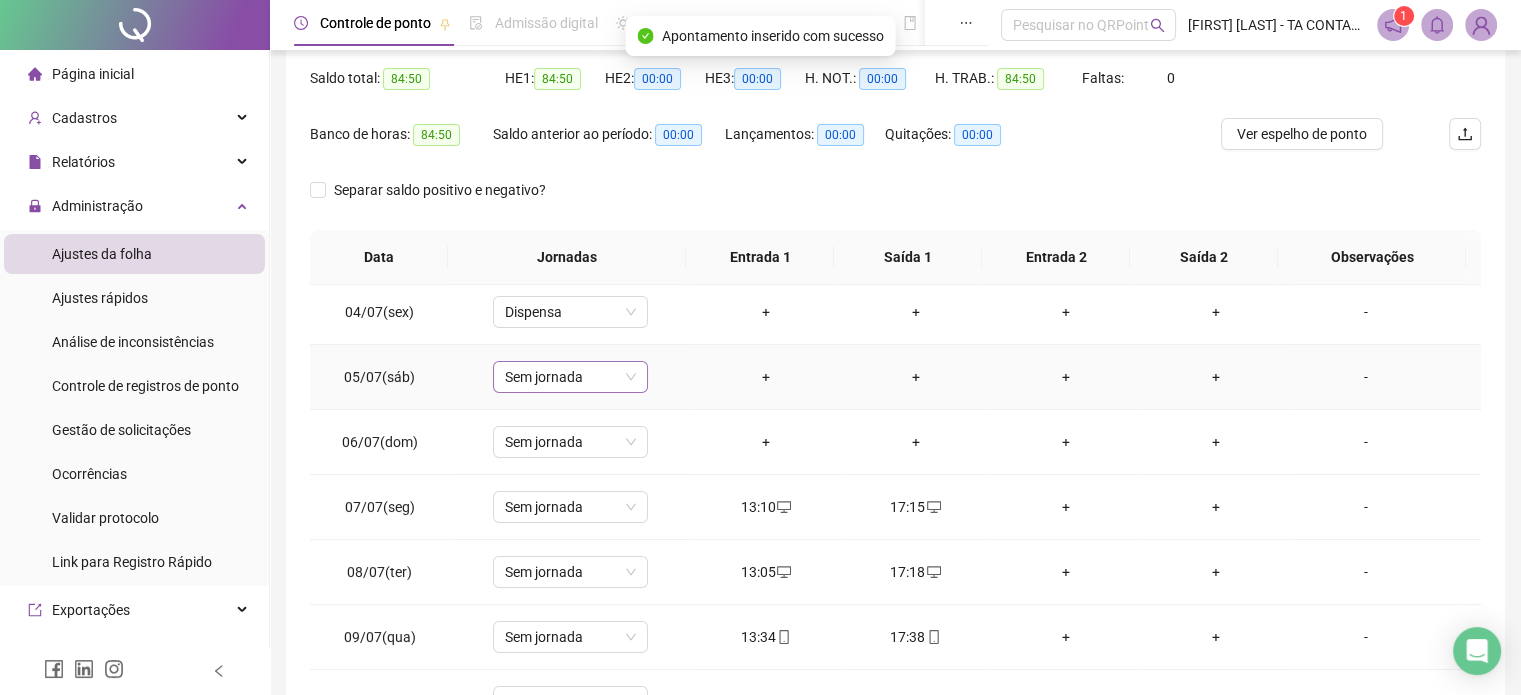 click on "Sem jornada" at bounding box center [570, 377] 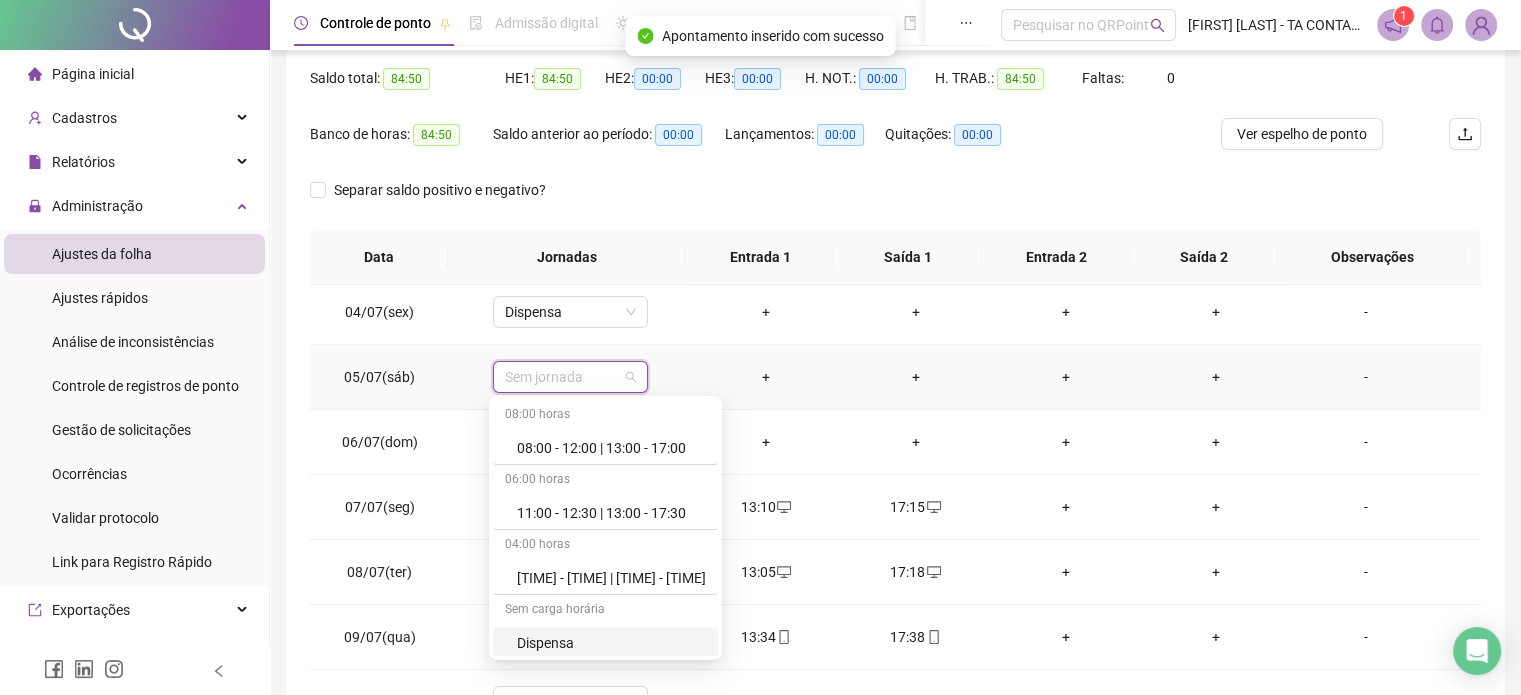 click on "Dispensa" at bounding box center [611, 643] 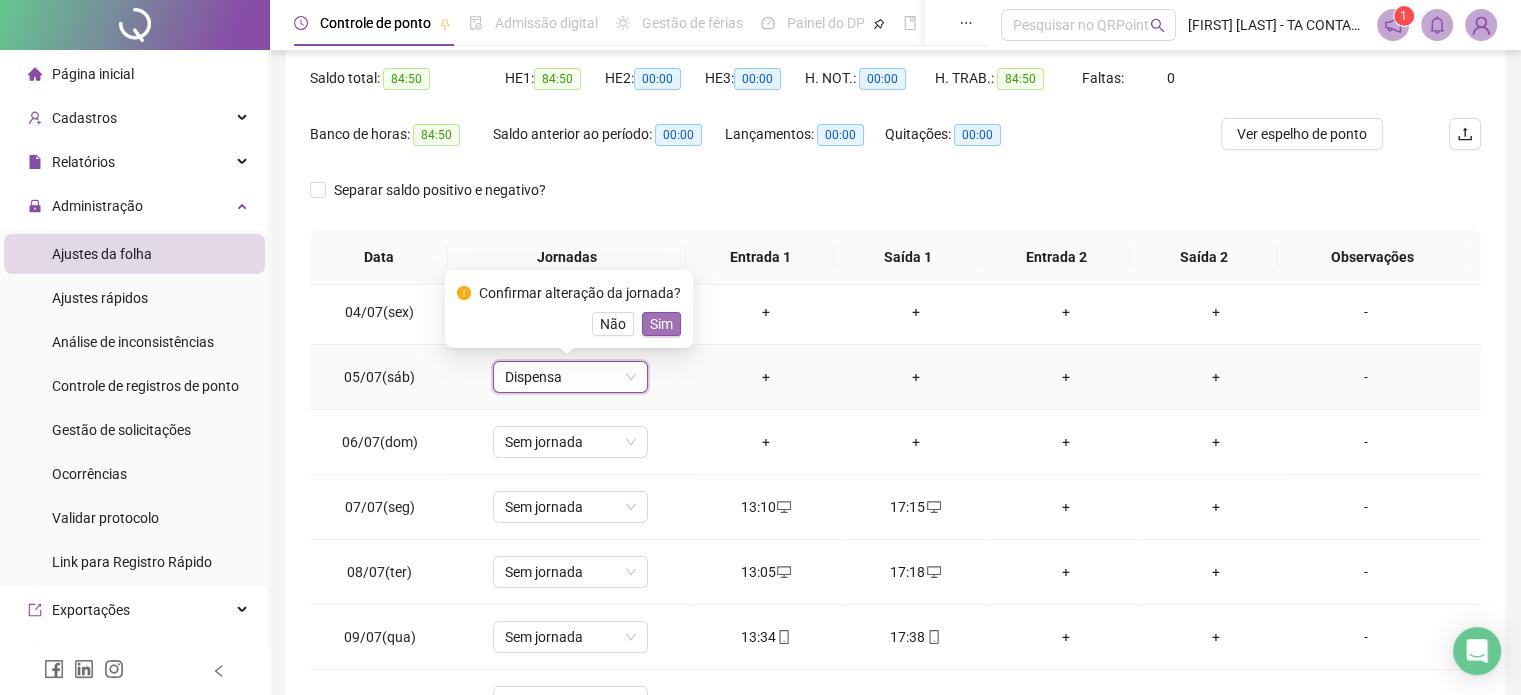 click on "Sim" at bounding box center [661, 324] 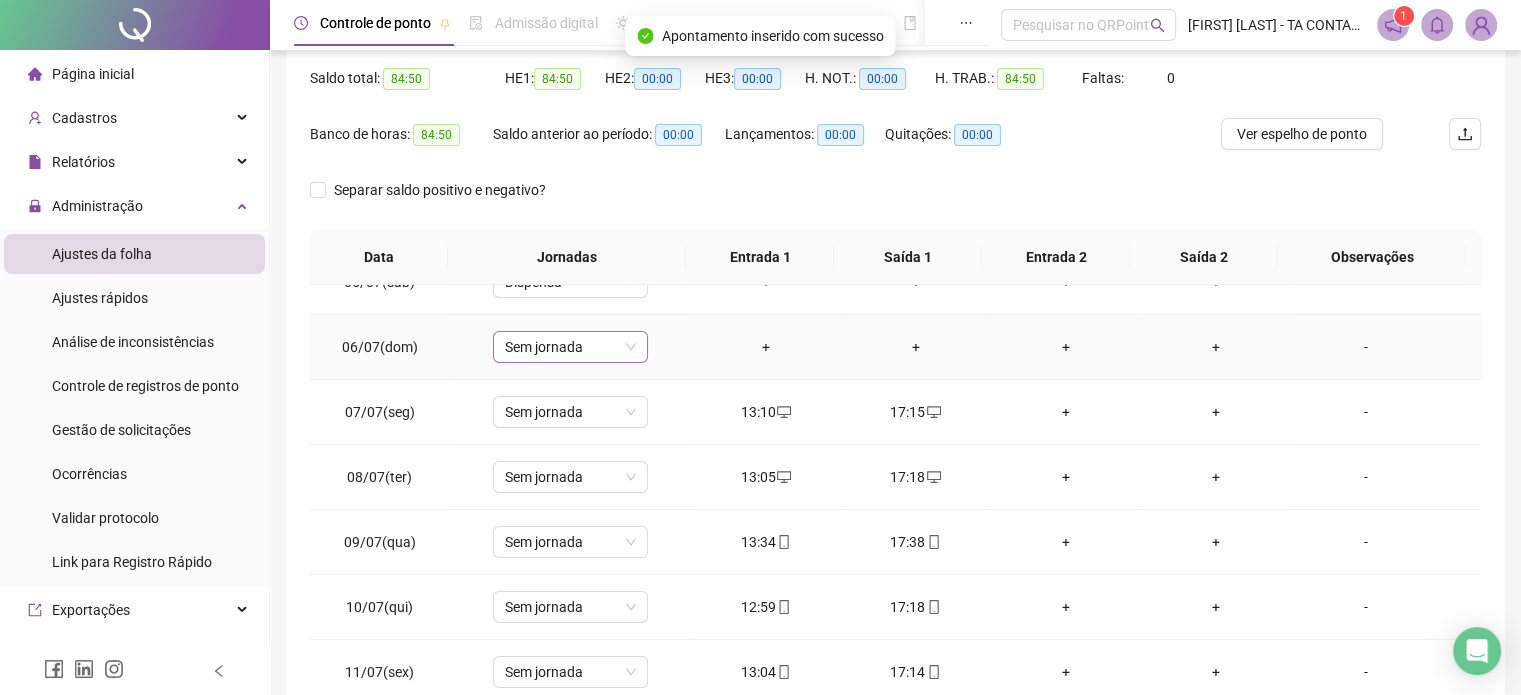 scroll, scrollTop: 300, scrollLeft: 0, axis: vertical 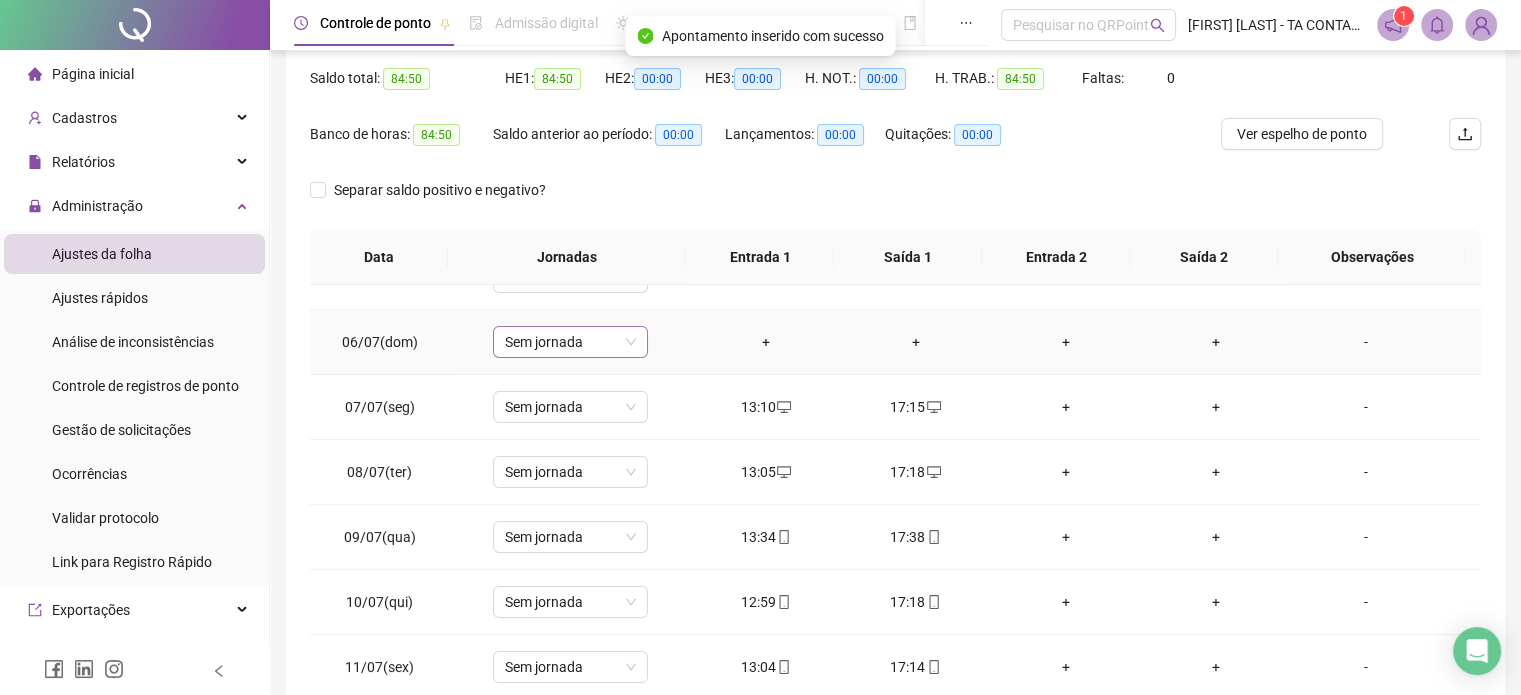 click on "Sem jornada" at bounding box center [570, 342] 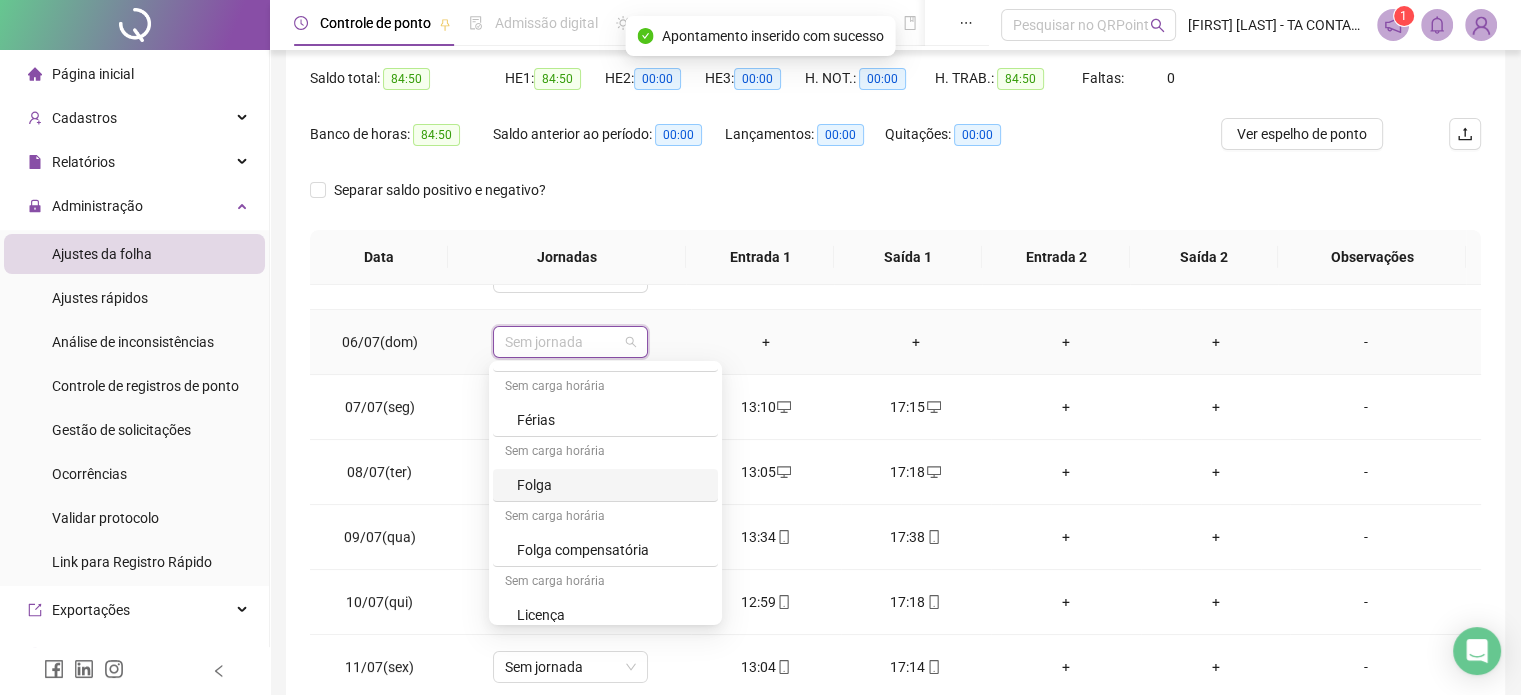 scroll, scrollTop: 262, scrollLeft: 0, axis: vertical 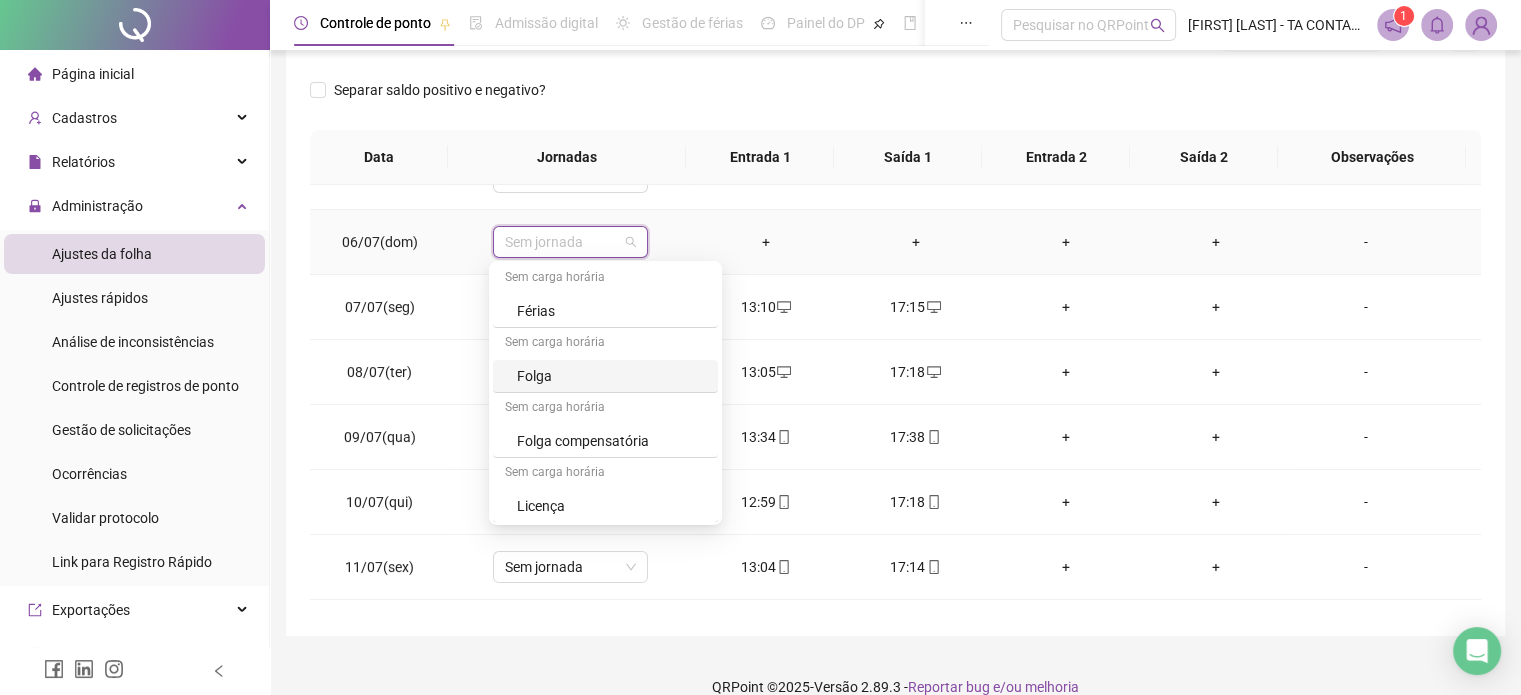 click on "Folga" at bounding box center (611, 376) 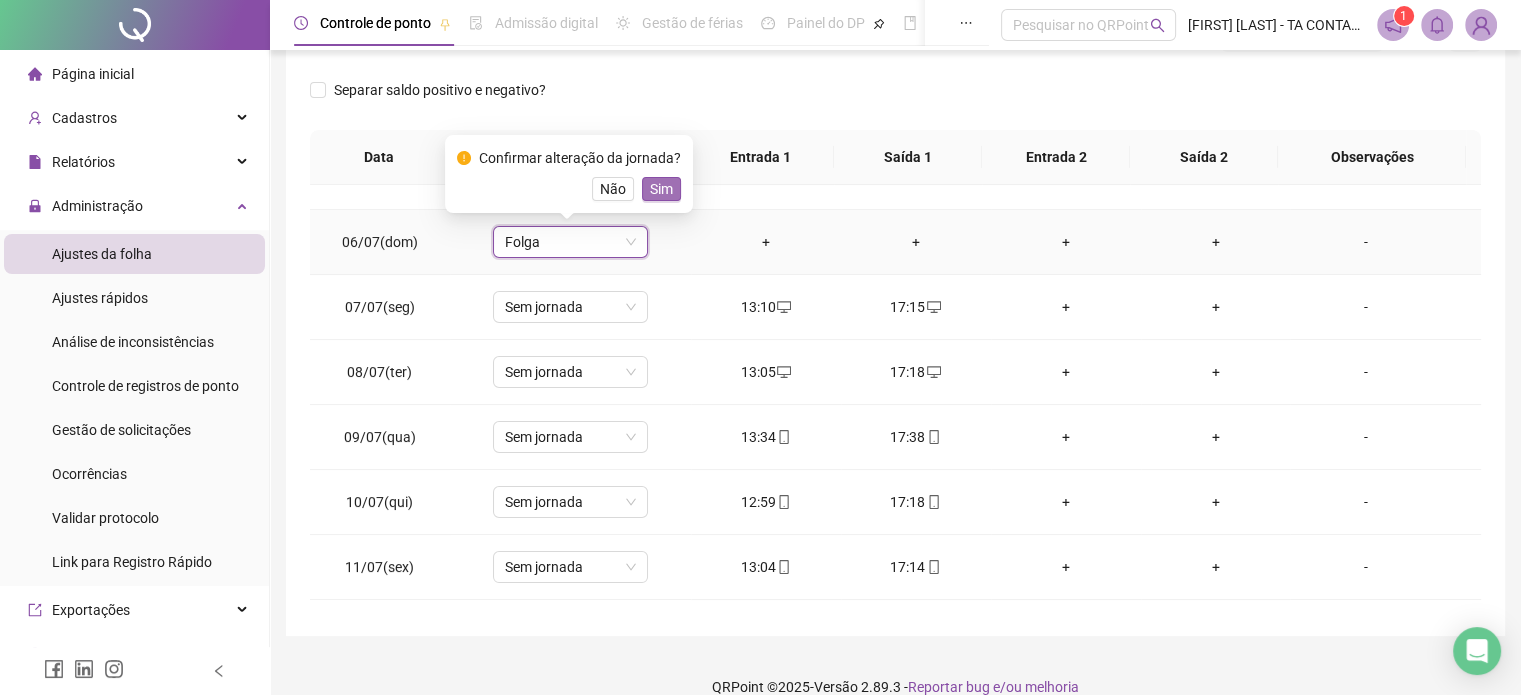 click on "Sim" at bounding box center [661, 189] 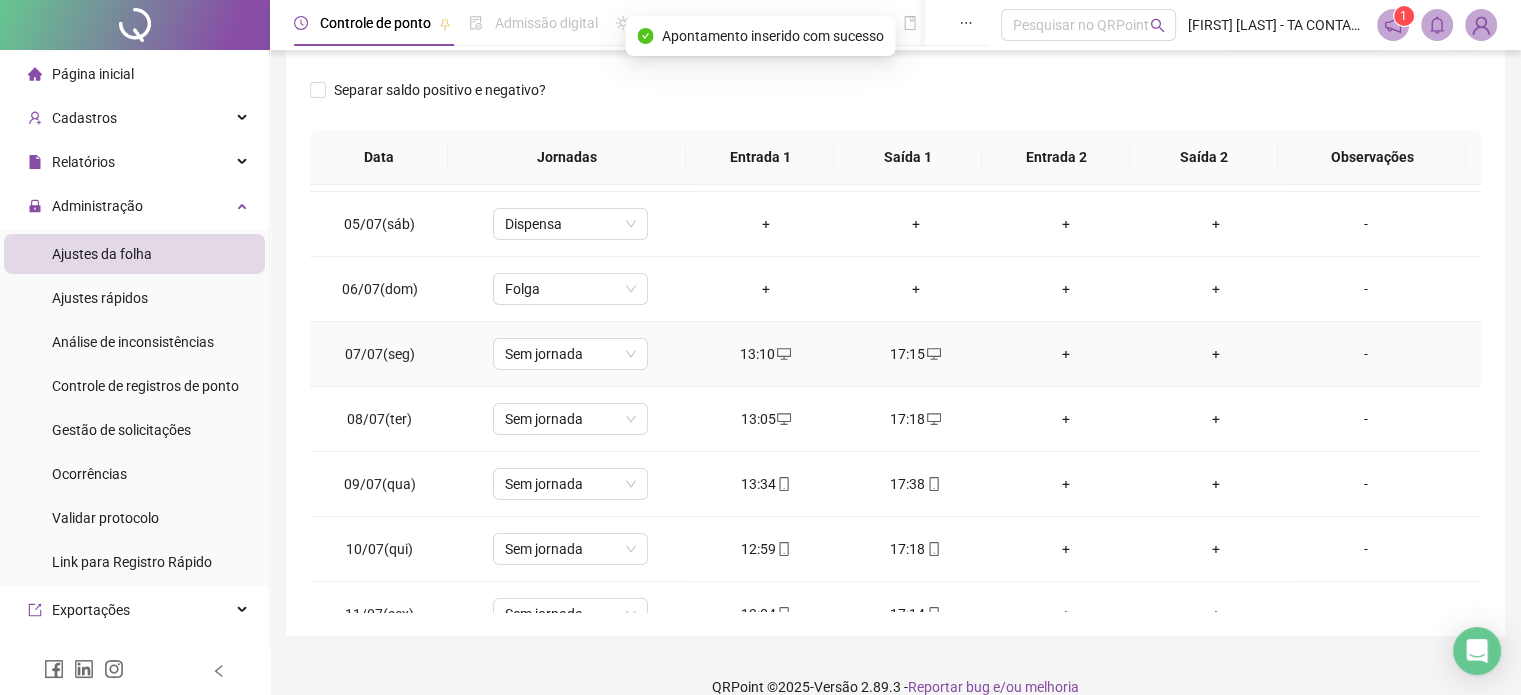 scroll, scrollTop: 200, scrollLeft: 0, axis: vertical 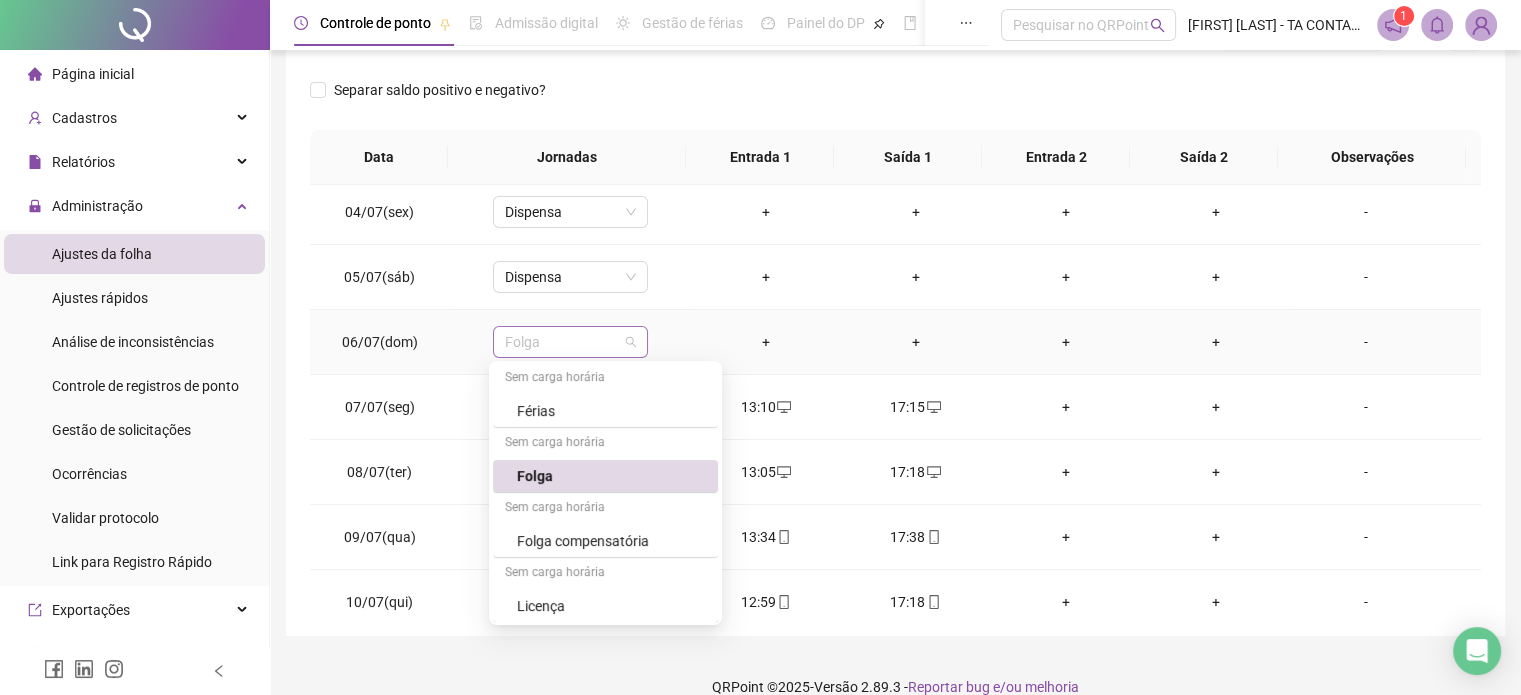 click on "Folga" at bounding box center (570, 342) 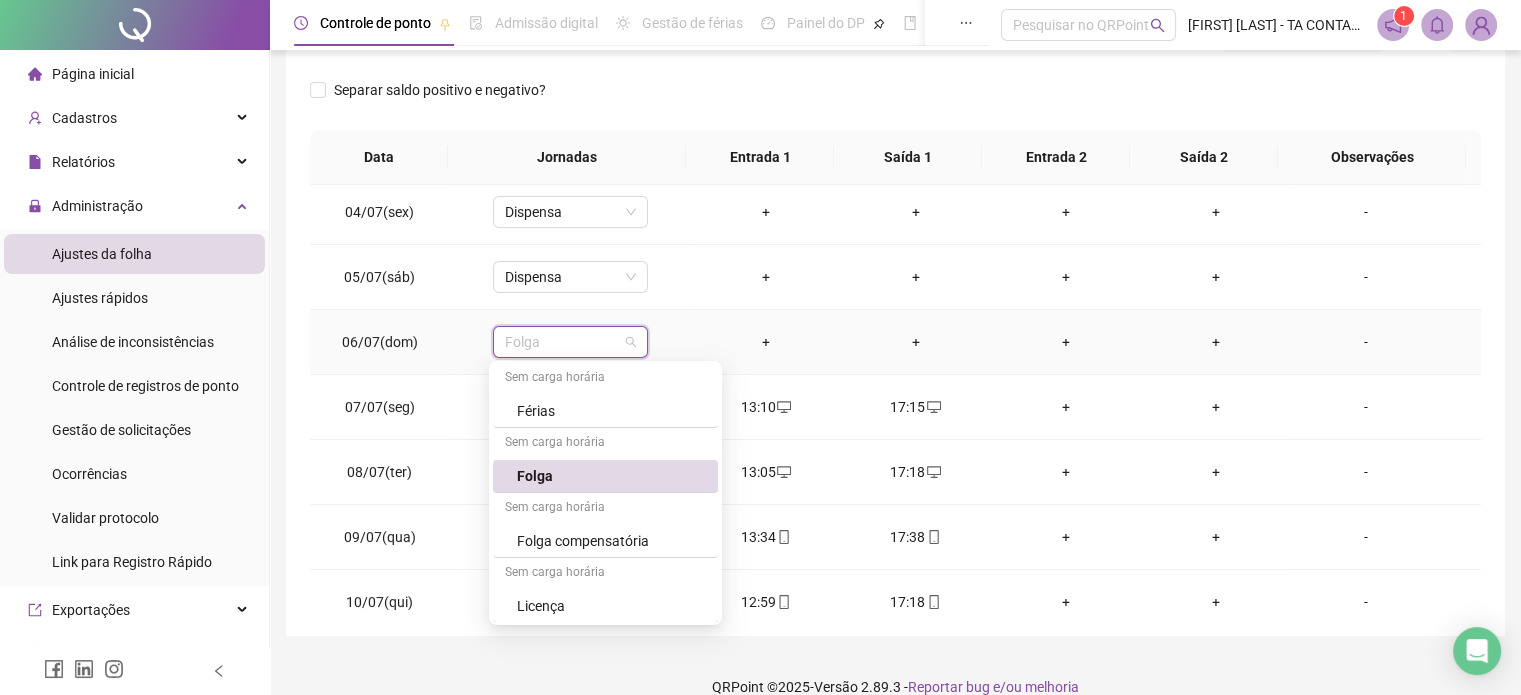 scroll, scrollTop: 162, scrollLeft: 0, axis: vertical 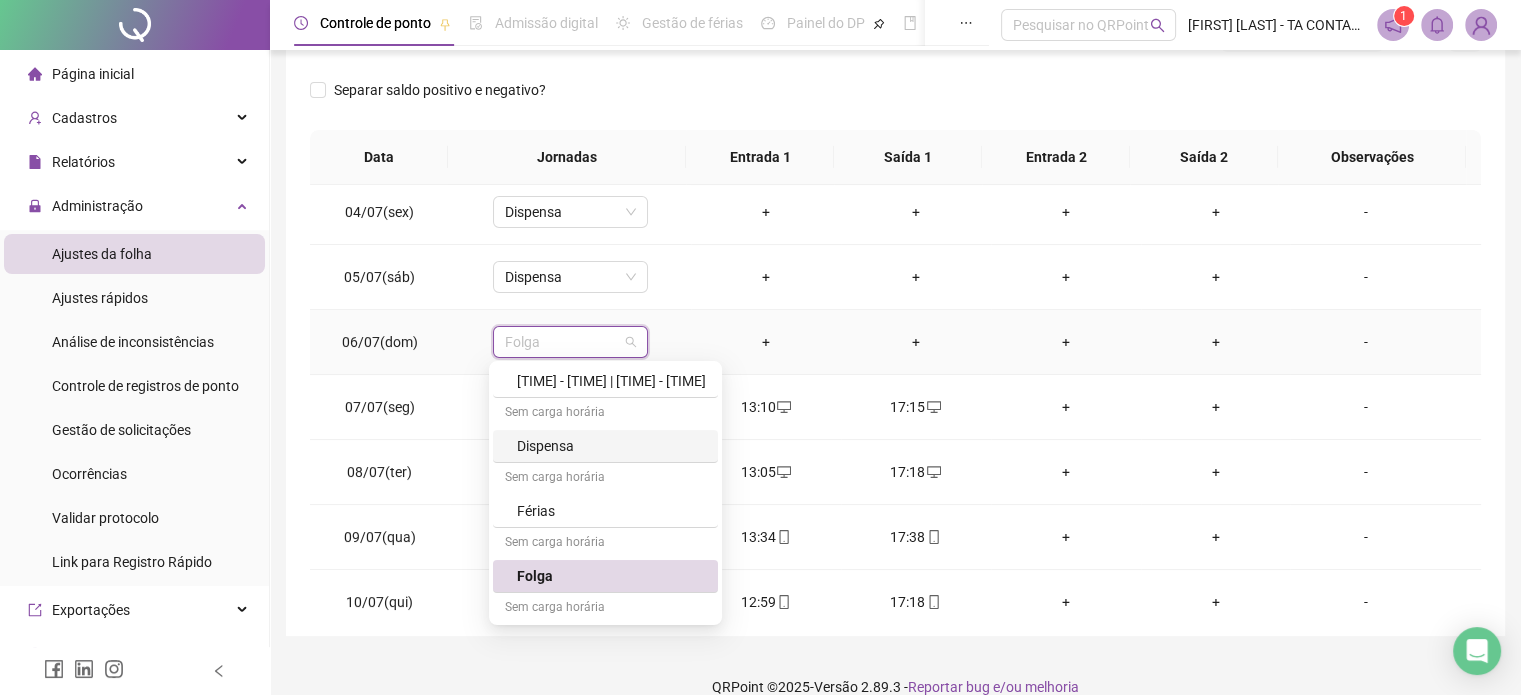 click on "Dispensa" at bounding box center [611, 446] 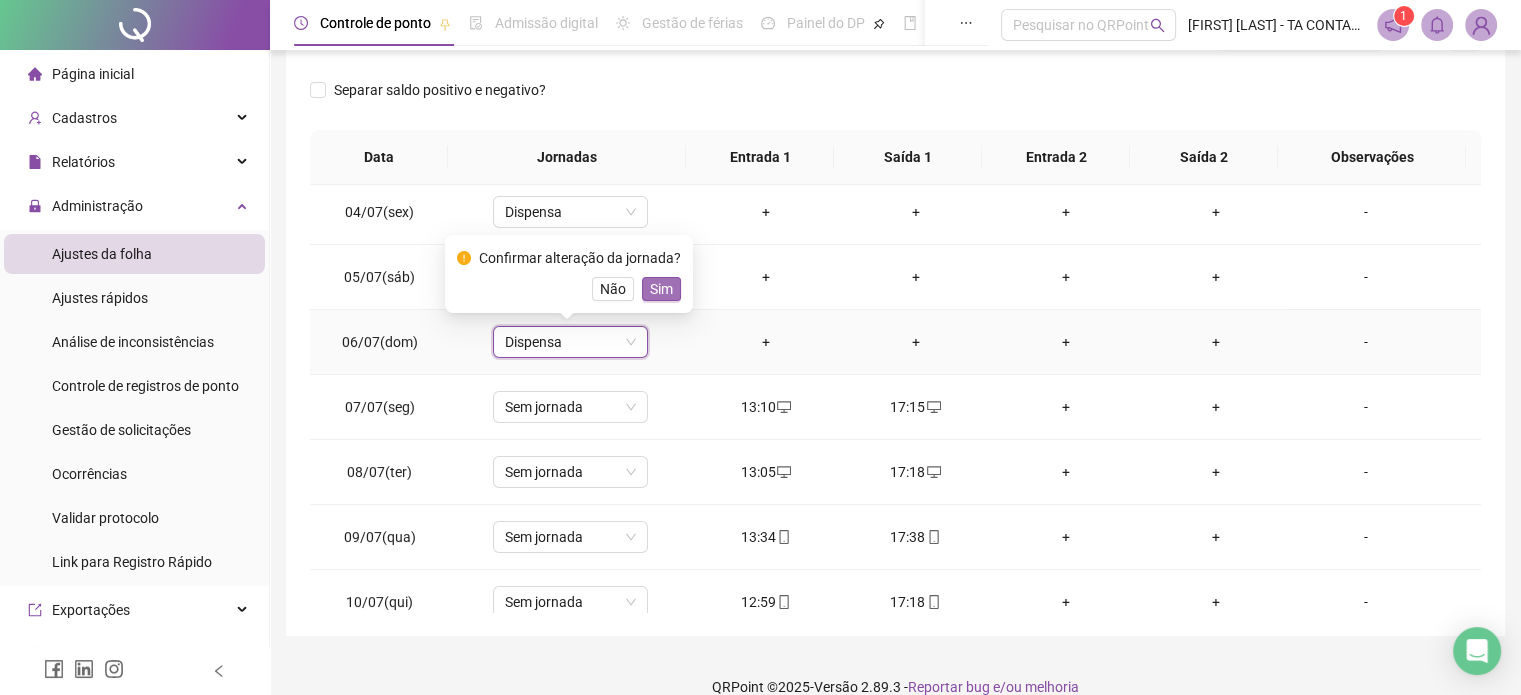 click on "Sim" at bounding box center [661, 289] 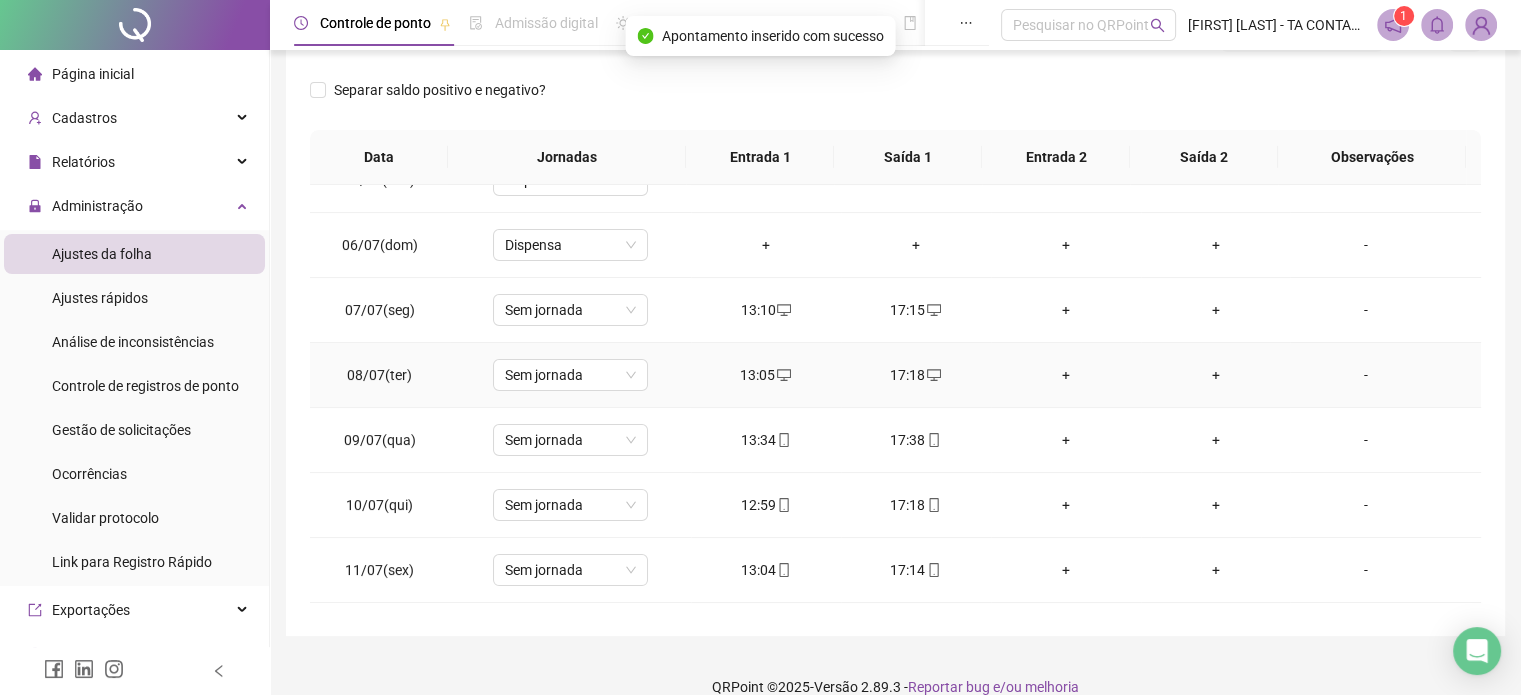 scroll, scrollTop: 300, scrollLeft: 0, axis: vertical 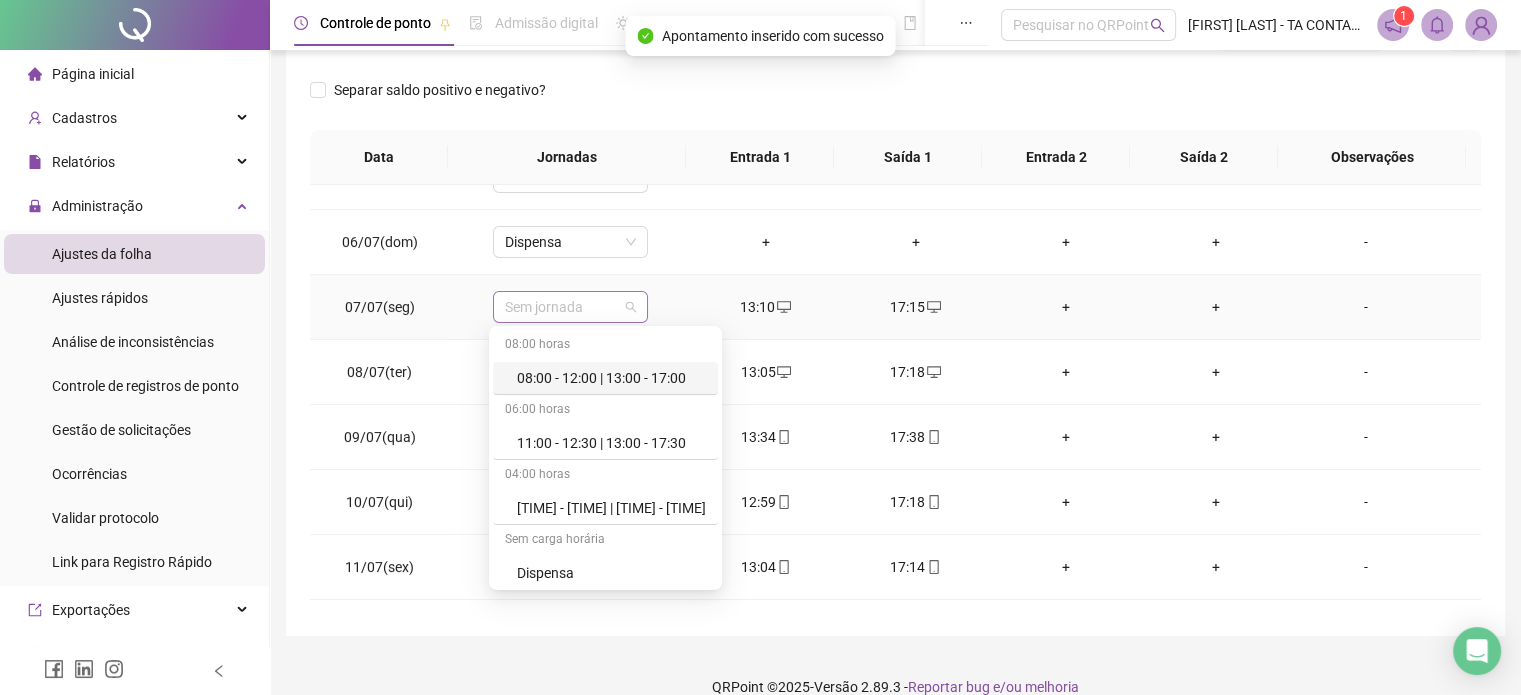 click on "Sem jornada" at bounding box center (570, 307) 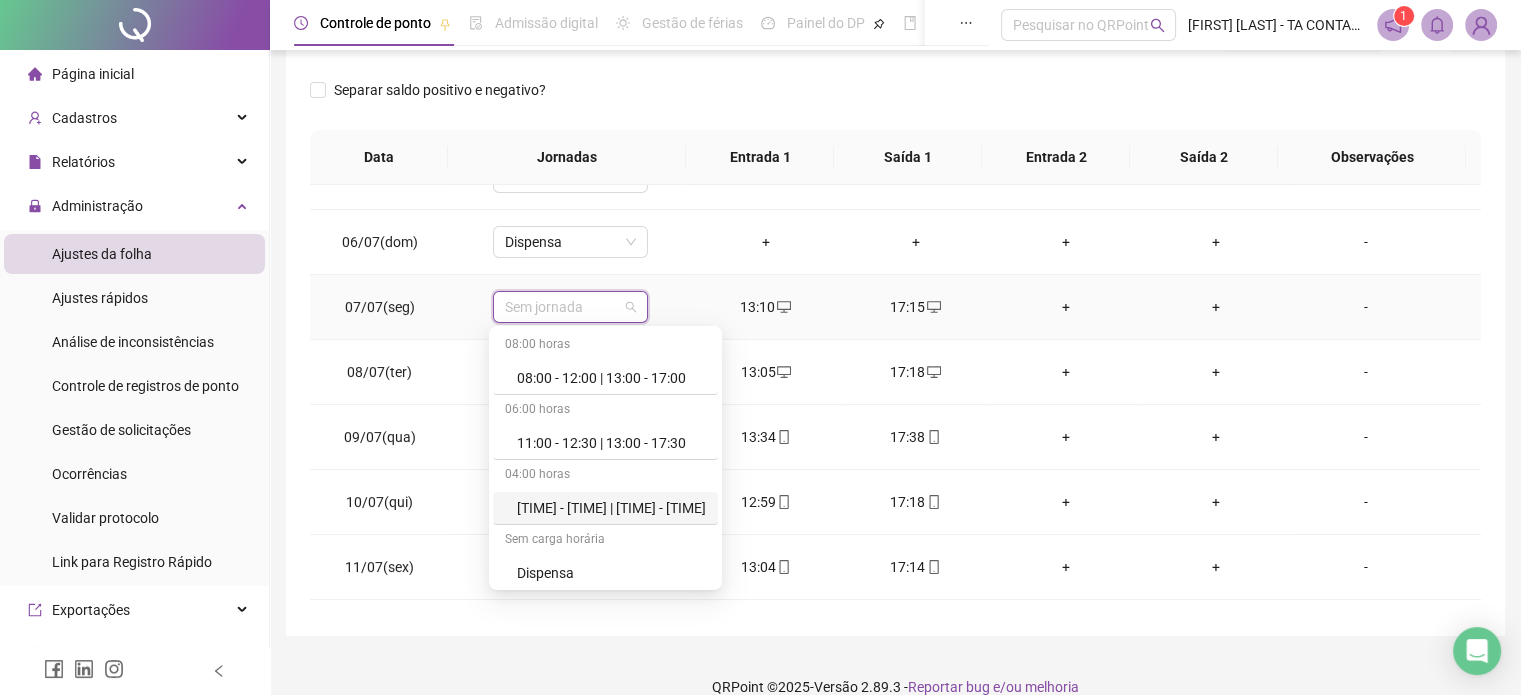 click on "[TIME] - [TIME] | [TIME] - [TIME]" at bounding box center (605, 508) 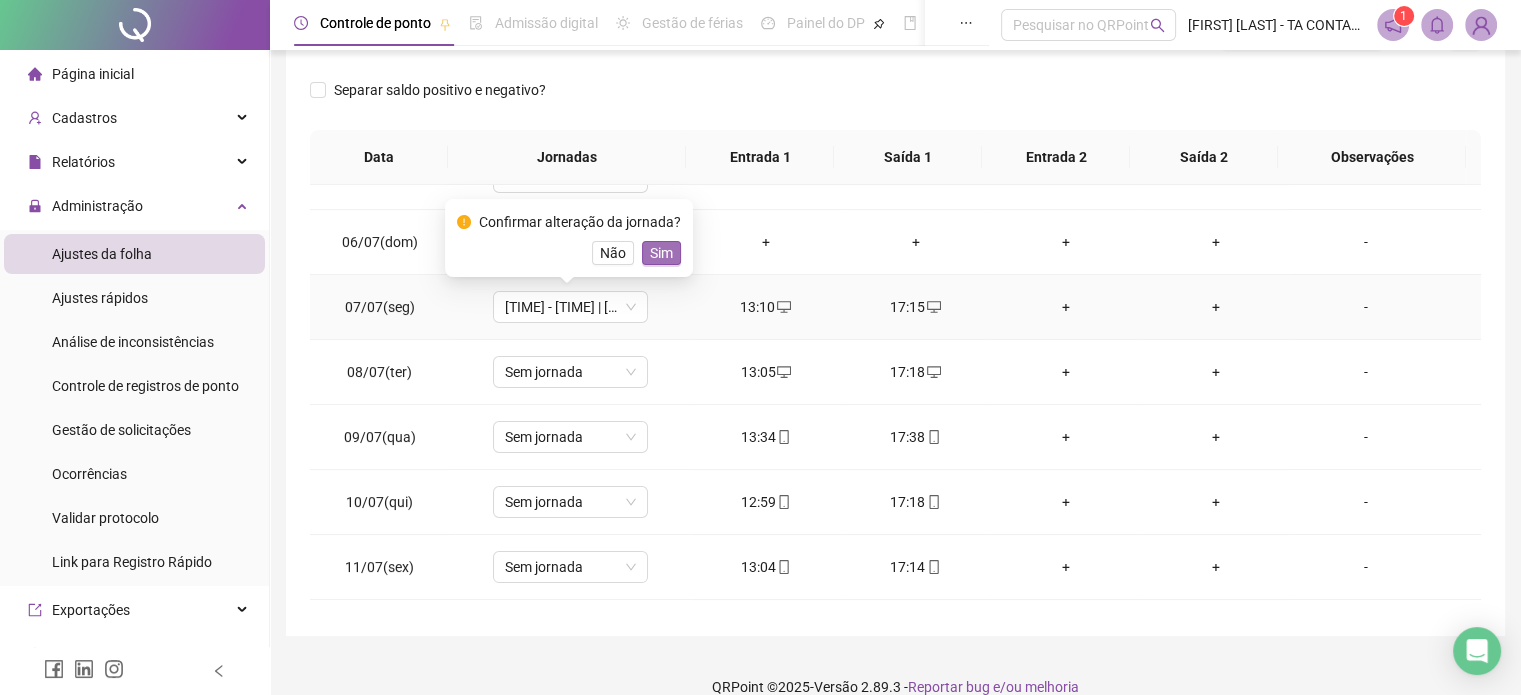 click on "Sim" at bounding box center [661, 253] 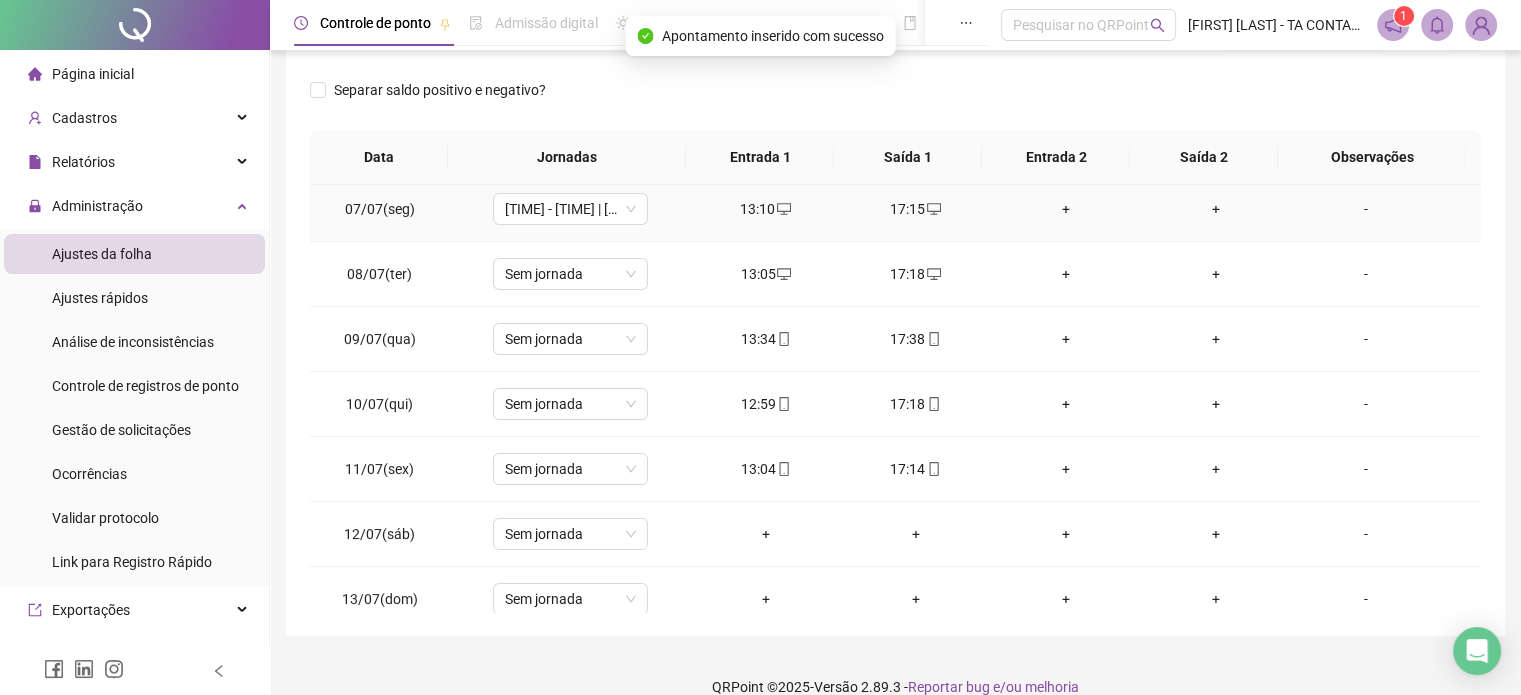 scroll, scrollTop: 400, scrollLeft: 0, axis: vertical 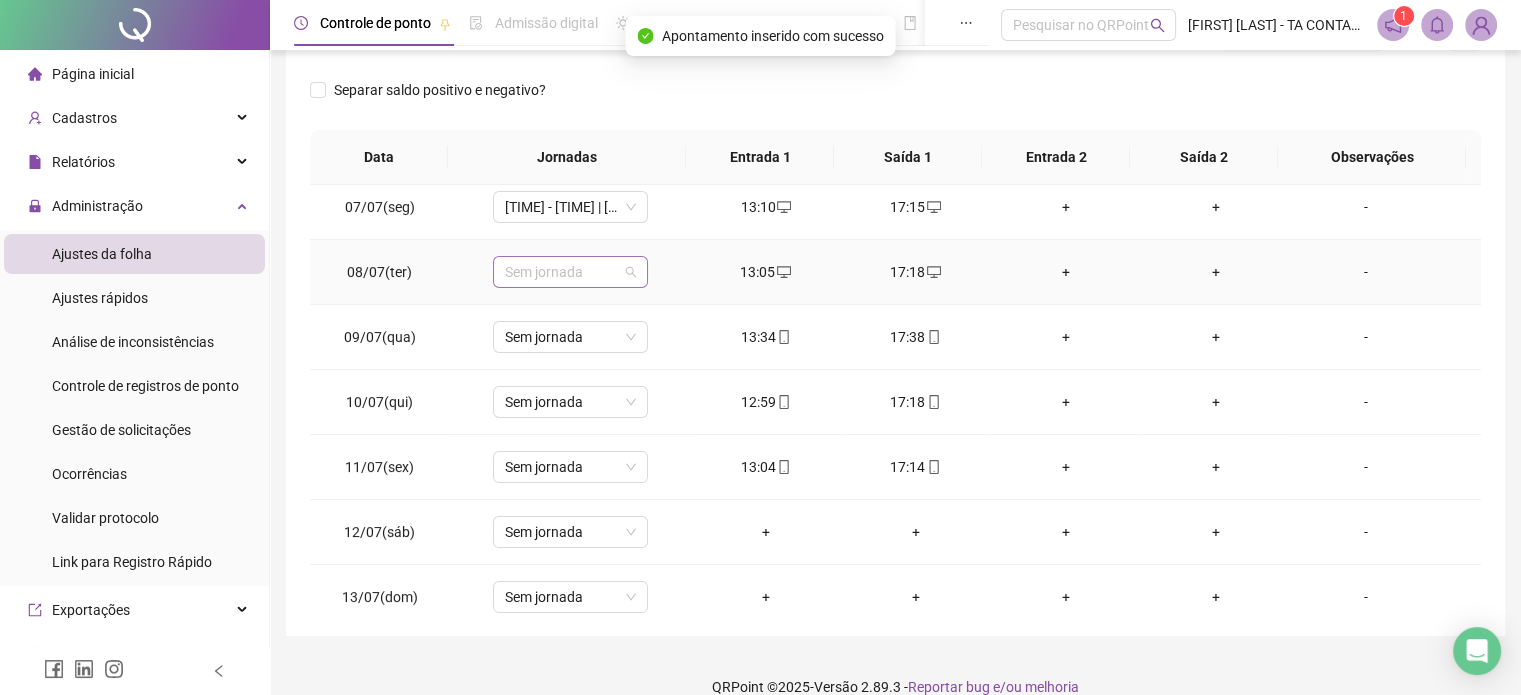 click on "Sem jornada" at bounding box center [570, 272] 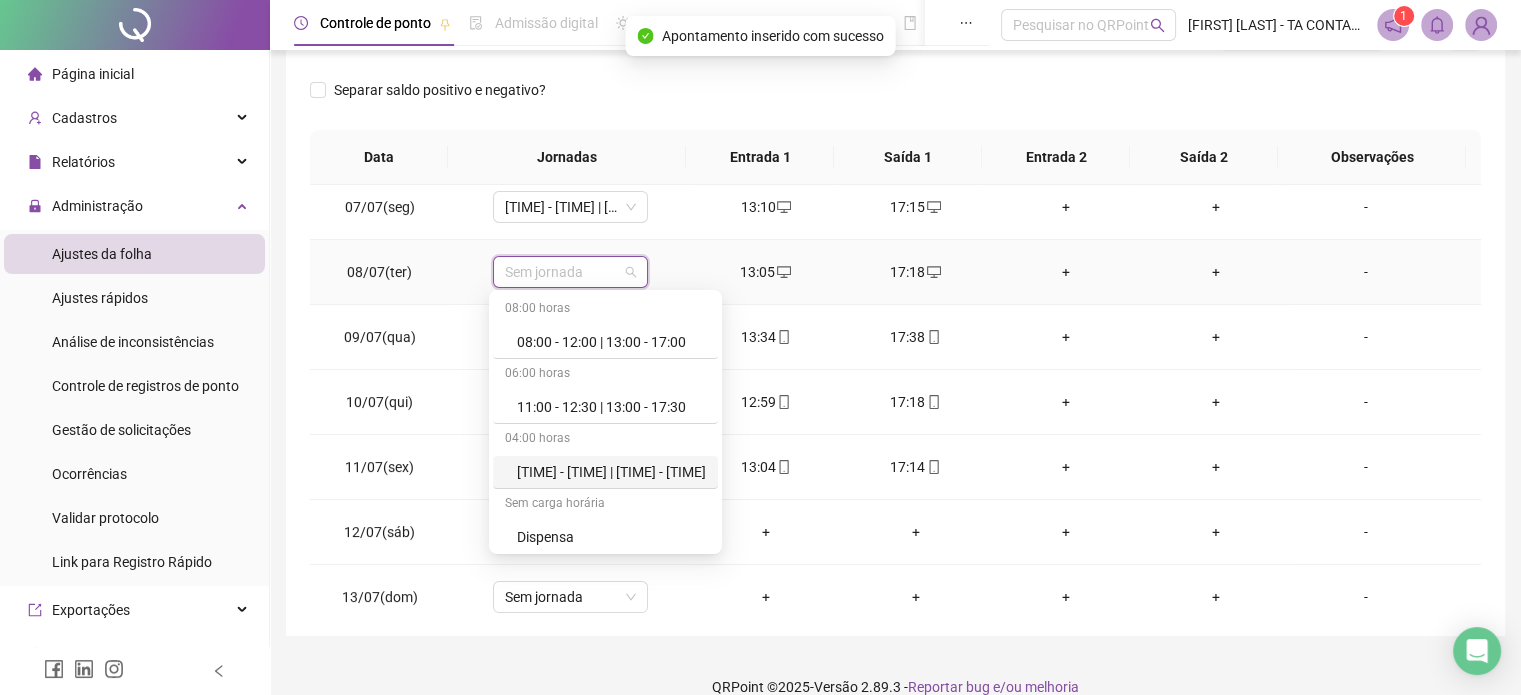 click on "[TIME] - [TIME] | [TIME] - [TIME]" at bounding box center [605, 472] 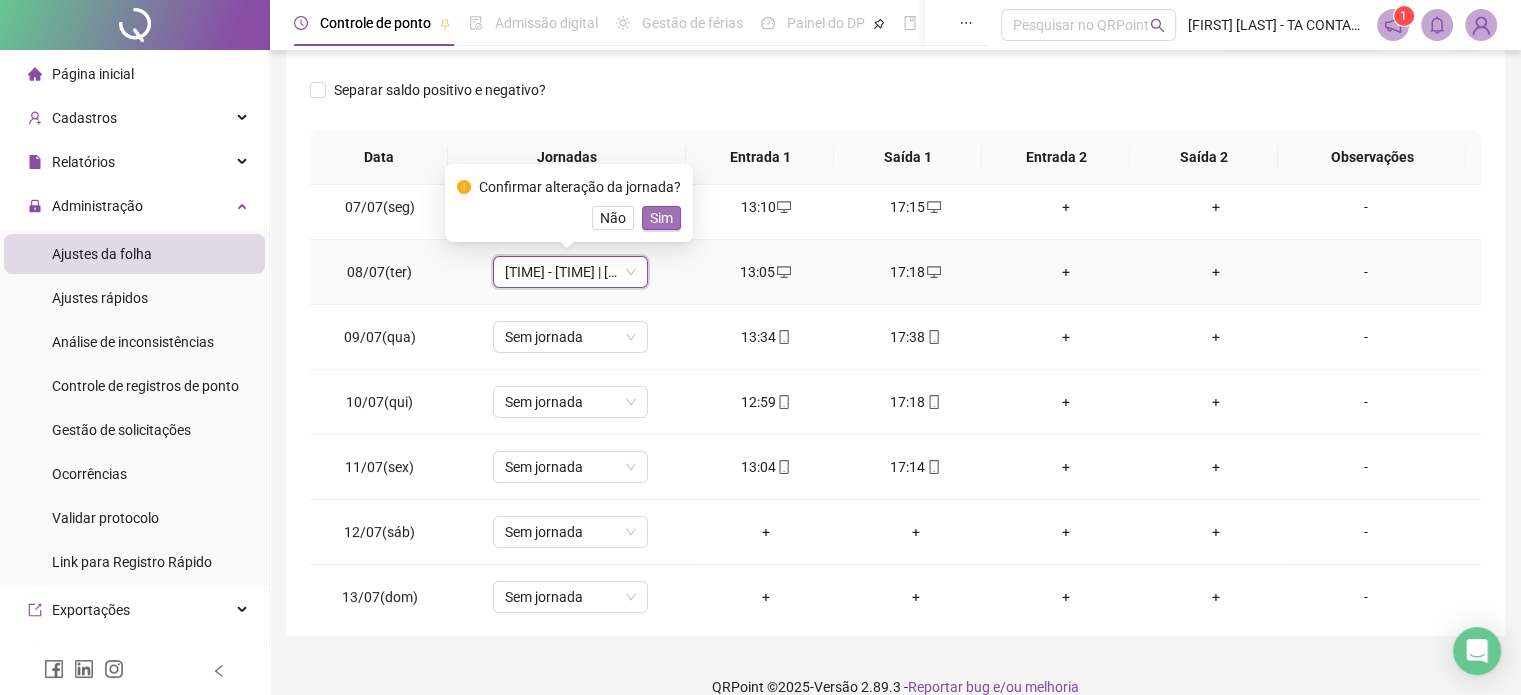 click on "Sim" at bounding box center (661, 218) 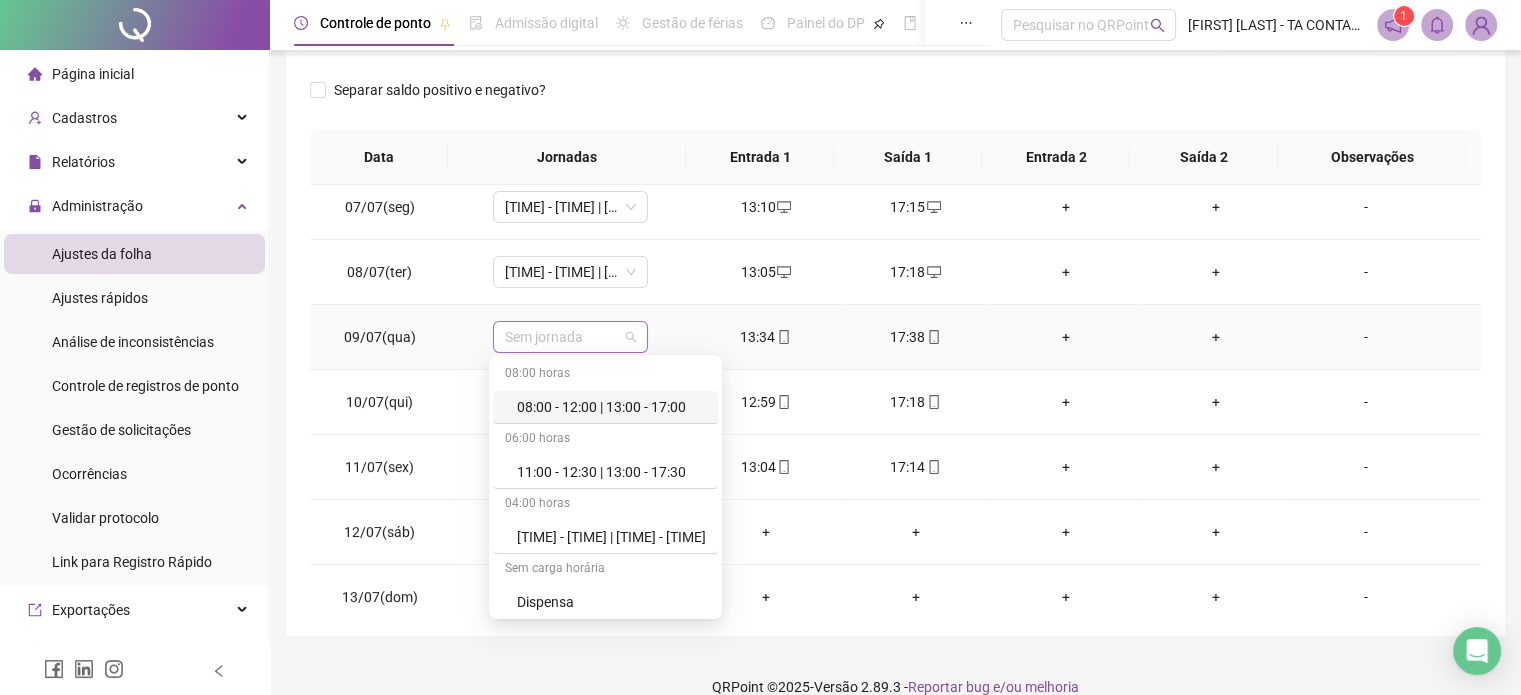 click on "Sem jornada" at bounding box center (570, 337) 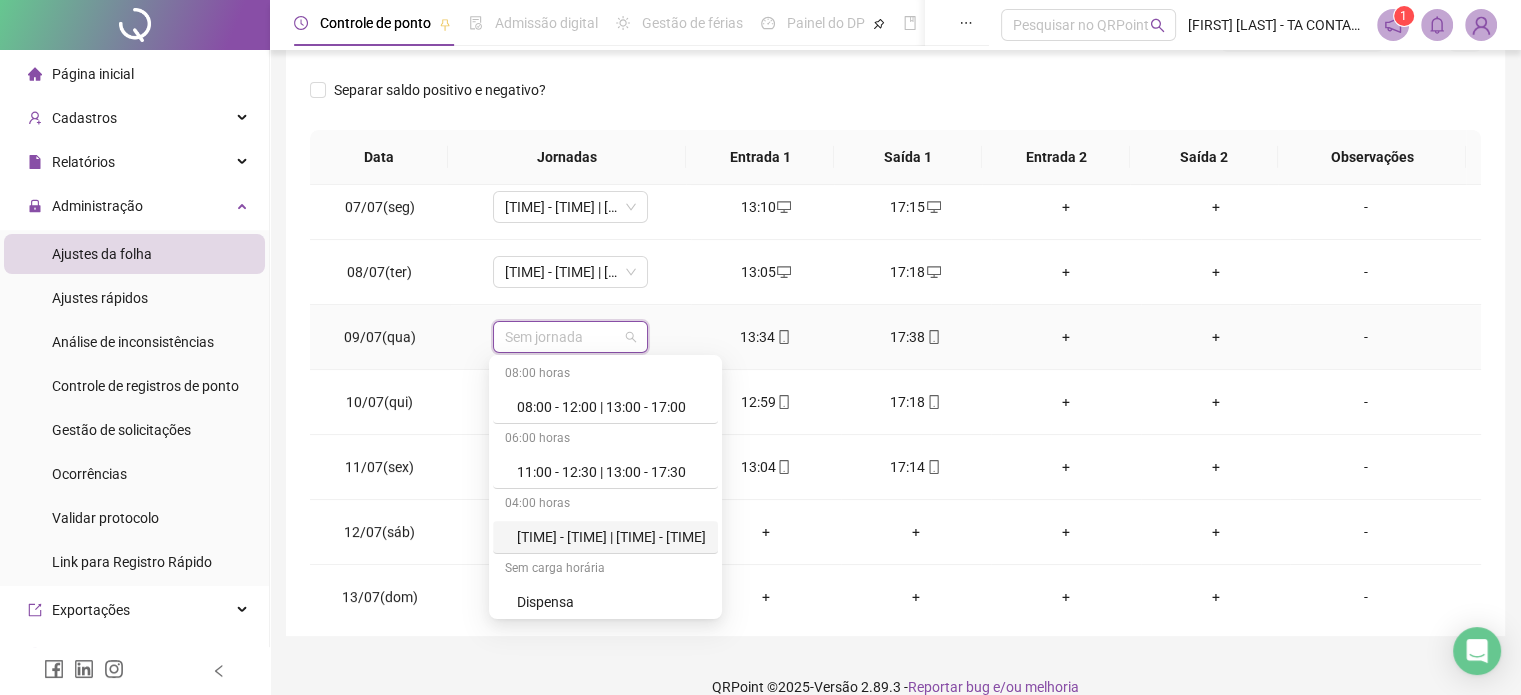 click on "[TIME] - [TIME] | [TIME] - [TIME]" at bounding box center (611, 537) 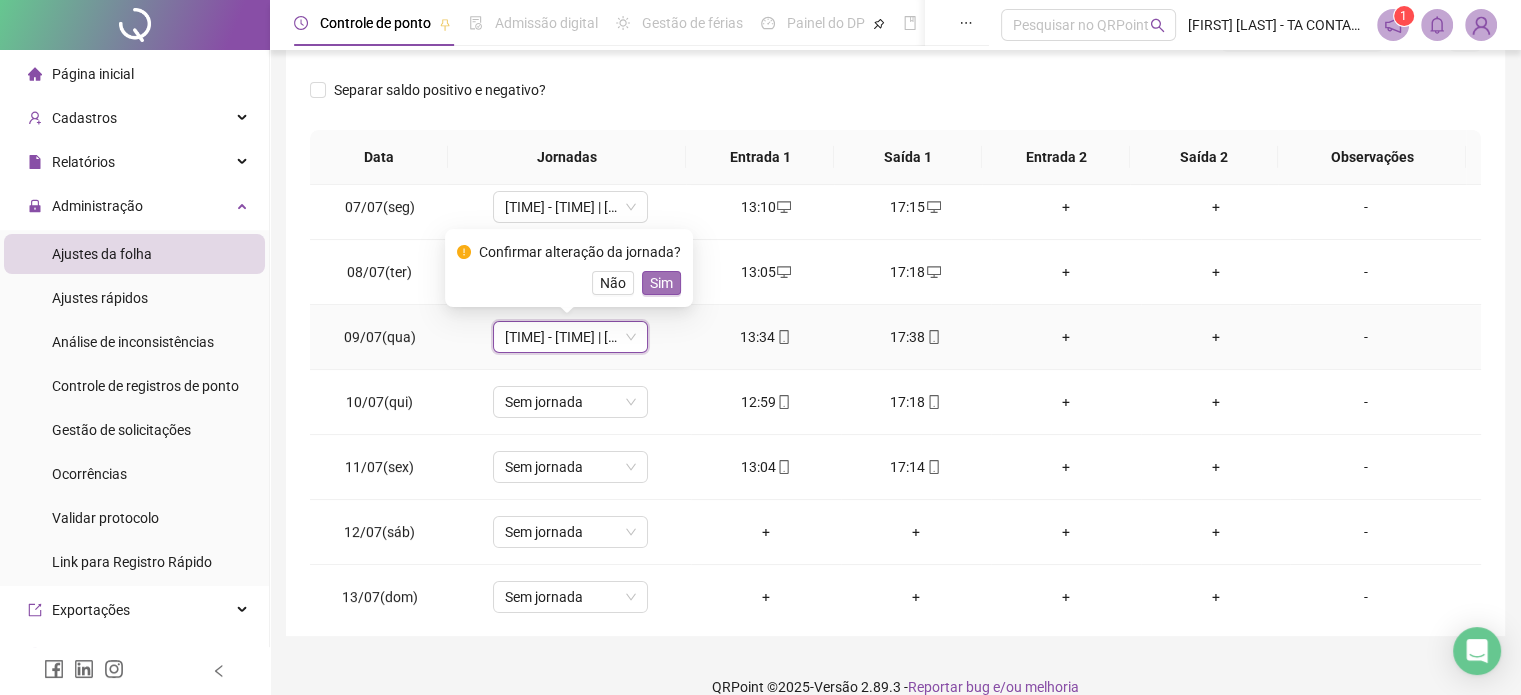 click on "Sim" at bounding box center [661, 283] 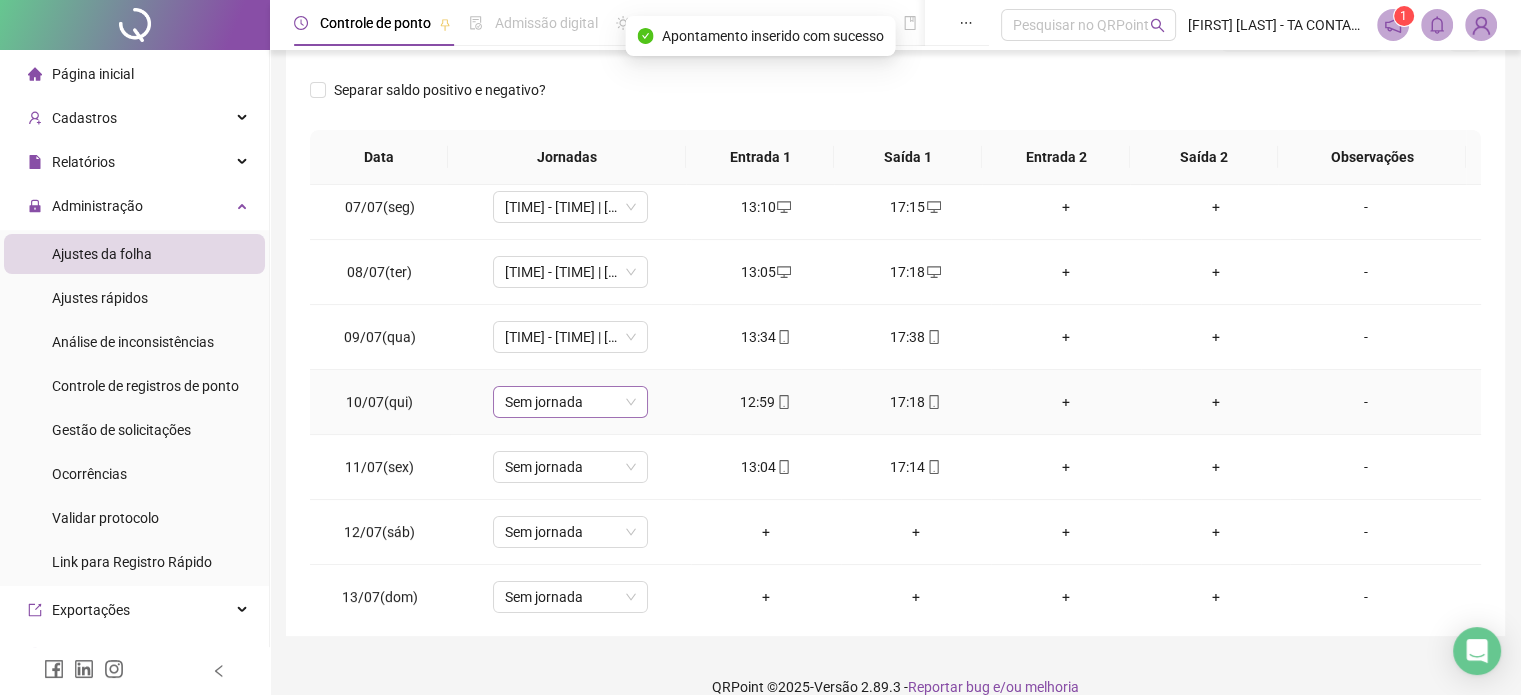 click on "Sem jornada" at bounding box center [570, 402] 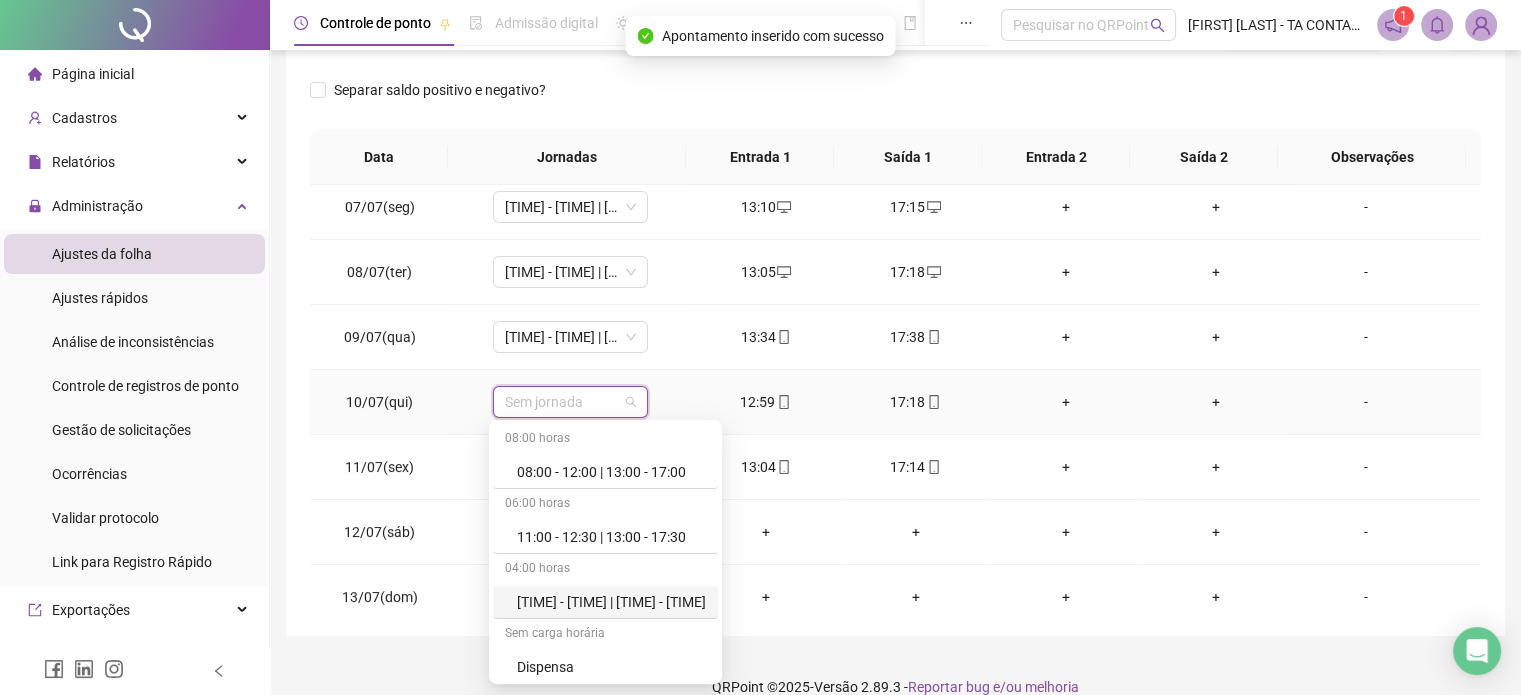 click on "[TIME] - [TIME] | [TIME] - [TIME]" at bounding box center [611, 602] 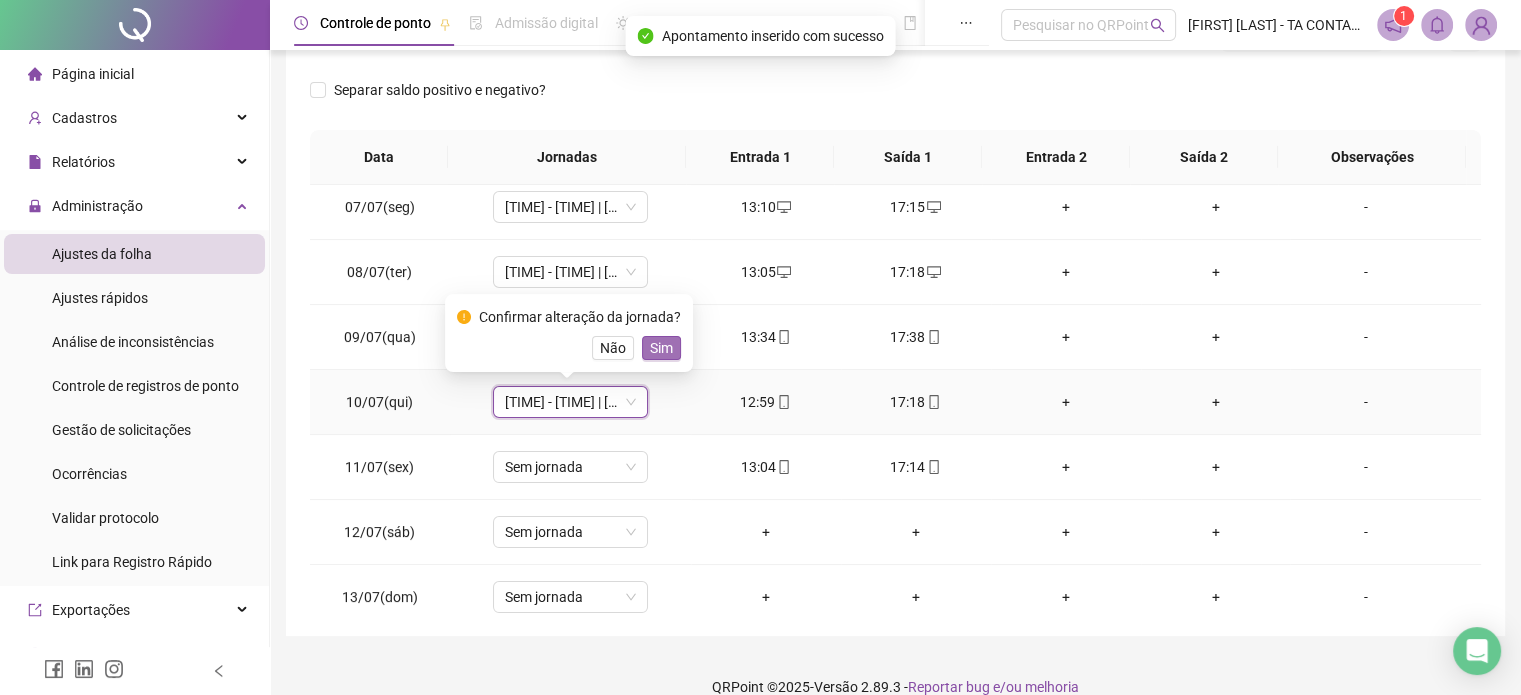 click on "Sim" at bounding box center (661, 348) 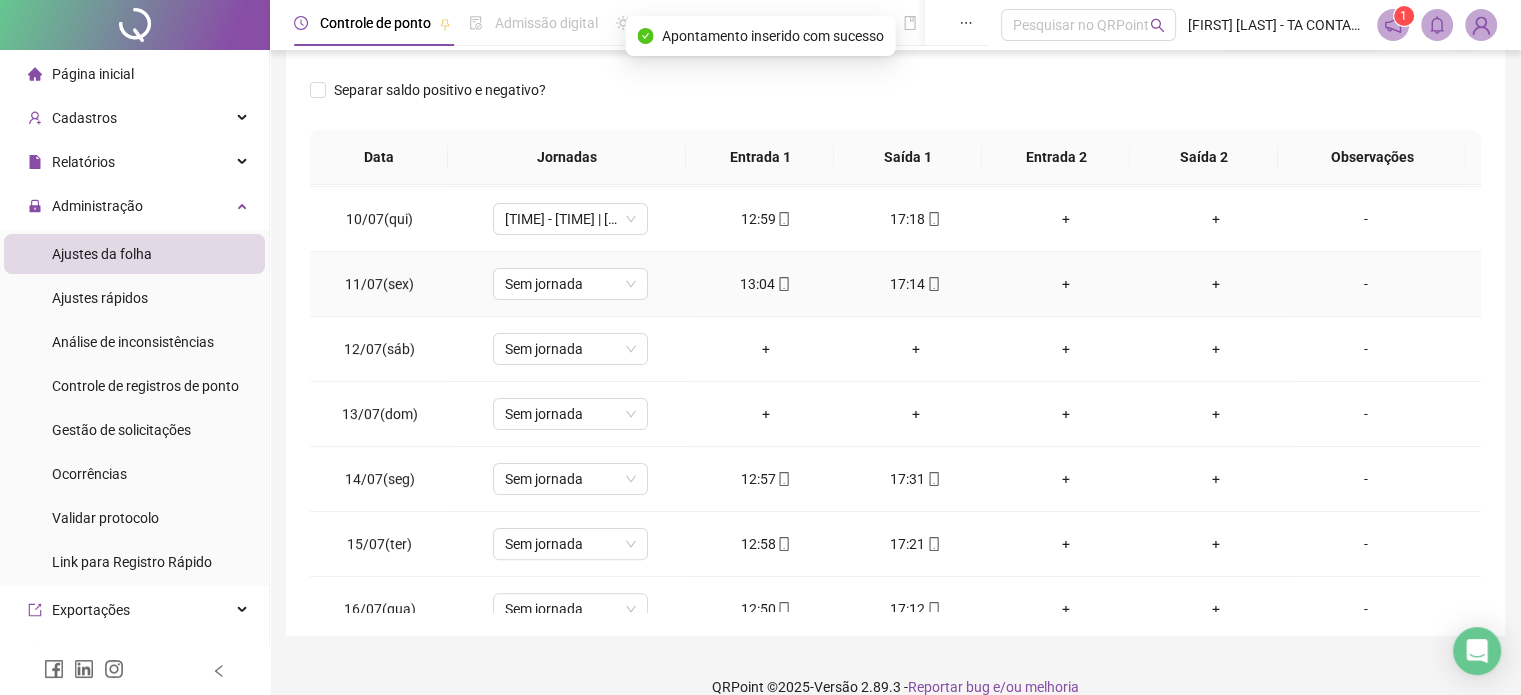scroll, scrollTop: 600, scrollLeft: 0, axis: vertical 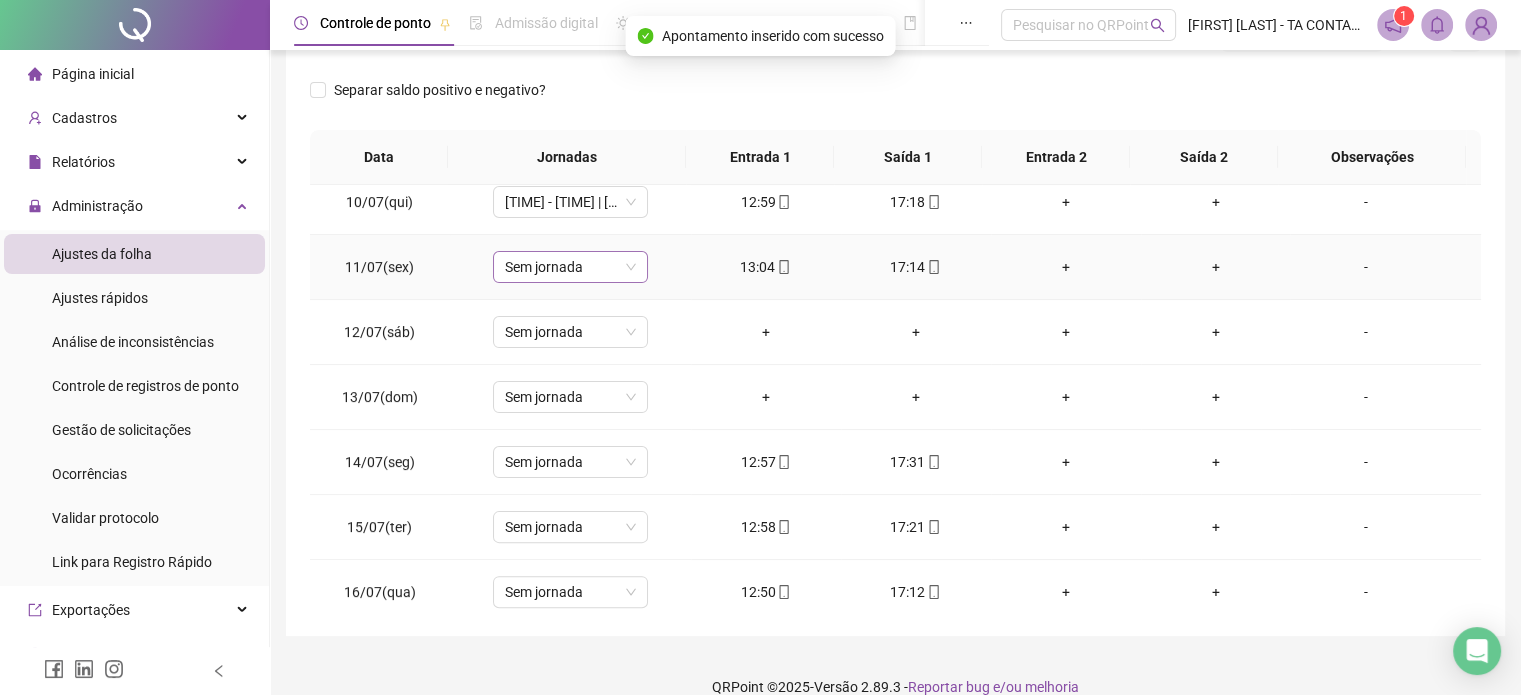 click on "Sem jornada" at bounding box center (570, 267) 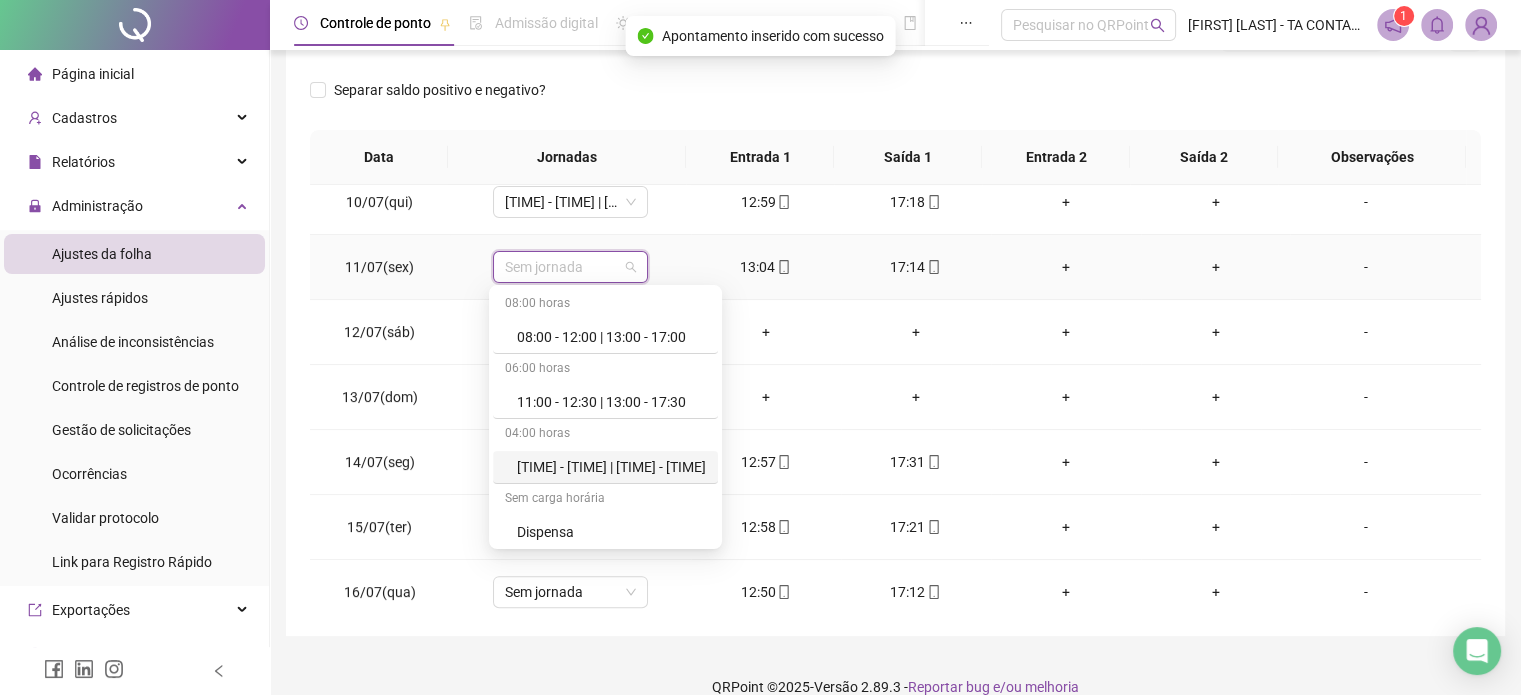 click on "[TIME] - [TIME] | [TIME] - [TIME]" at bounding box center (611, 467) 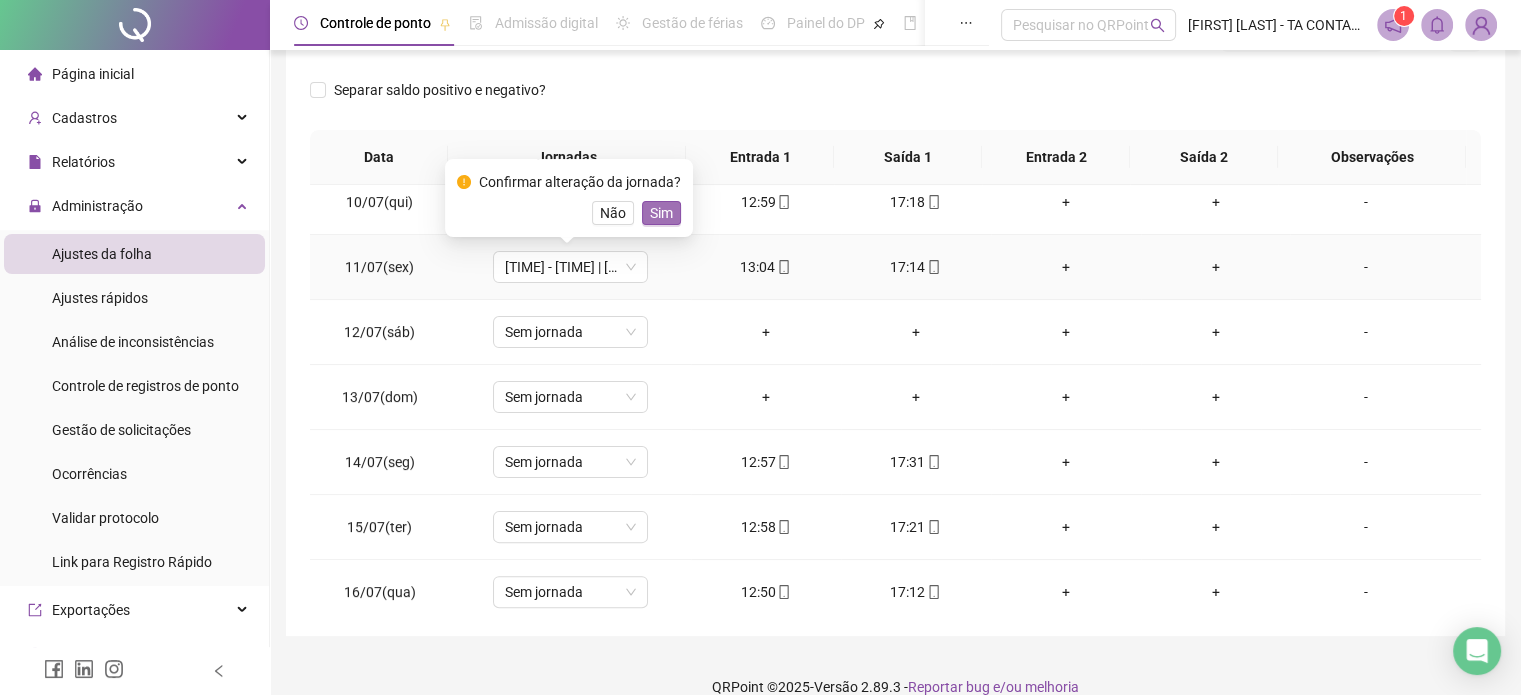 click on "Sim" at bounding box center [661, 213] 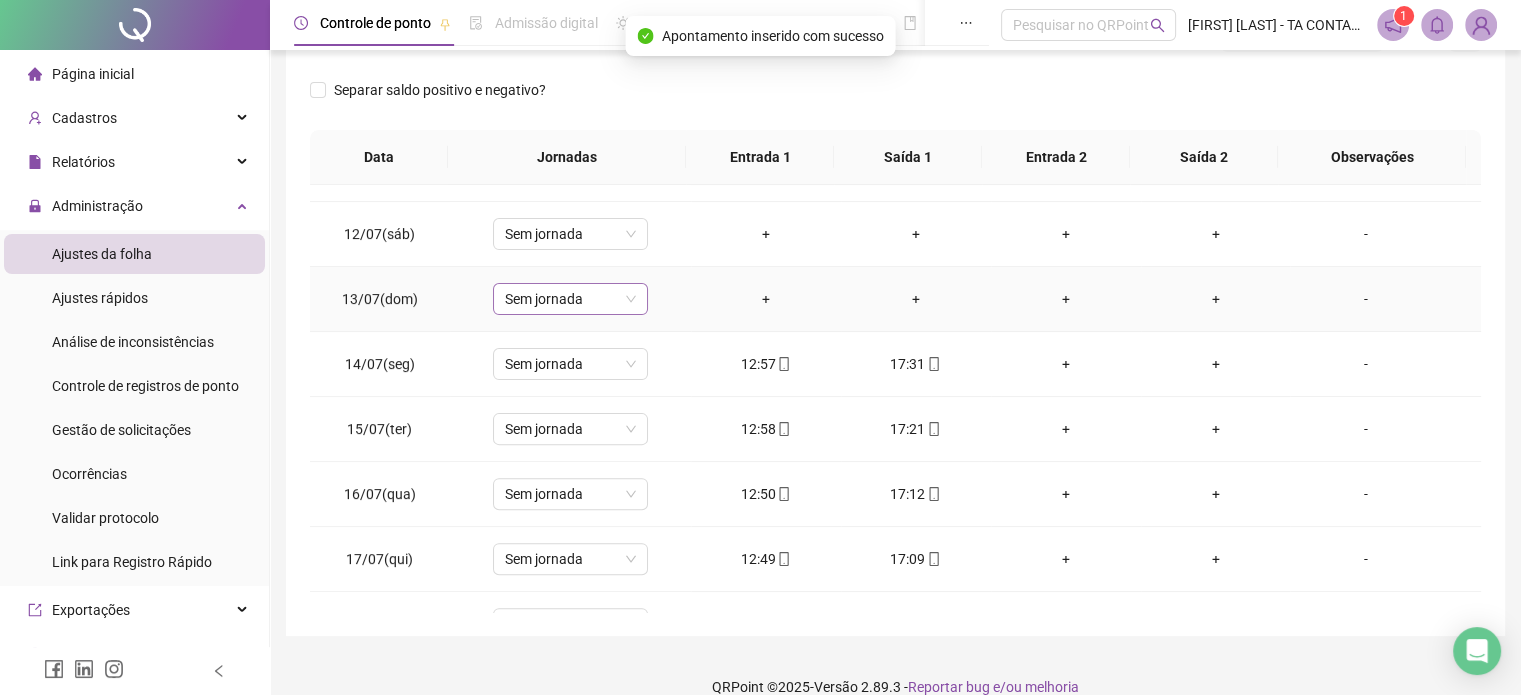 scroll, scrollTop: 700, scrollLeft: 0, axis: vertical 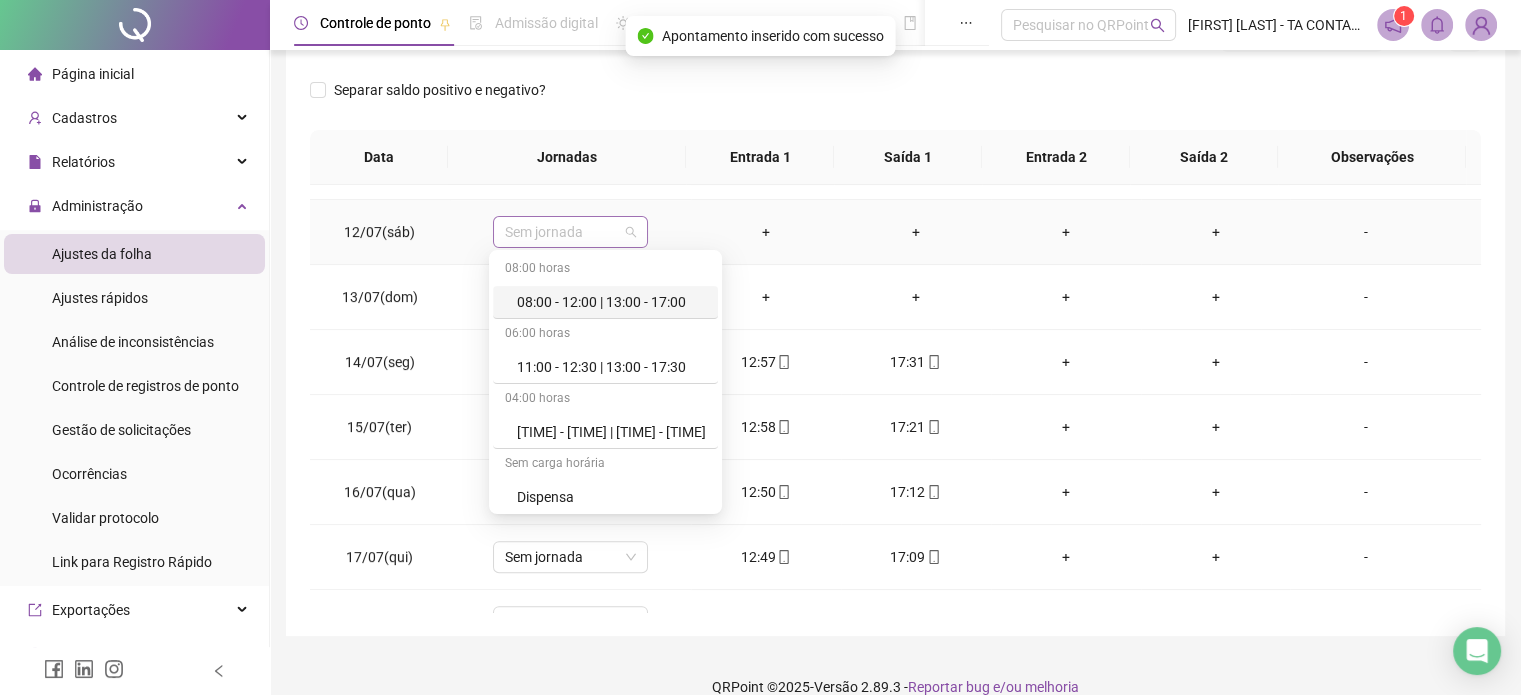 click on "Sem jornada" at bounding box center [570, 232] 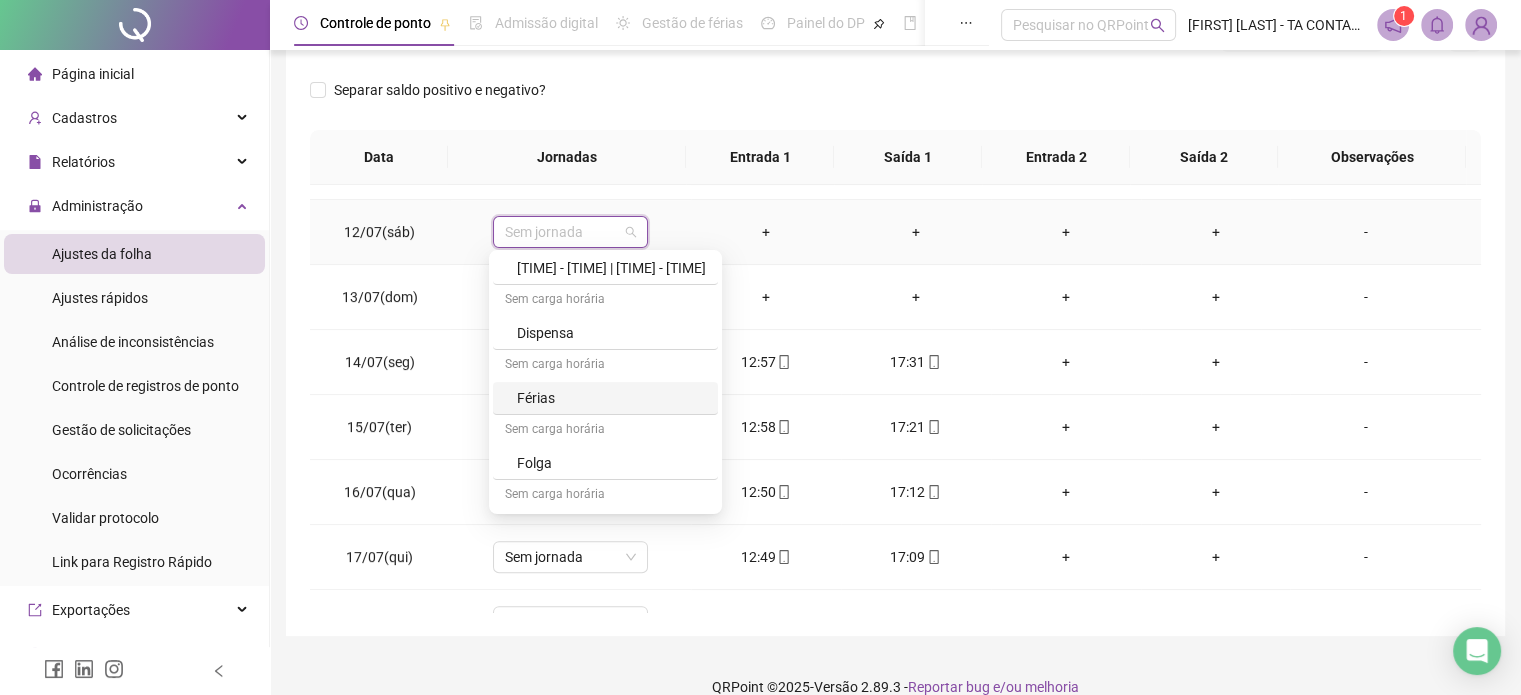 scroll, scrollTop: 200, scrollLeft: 0, axis: vertical 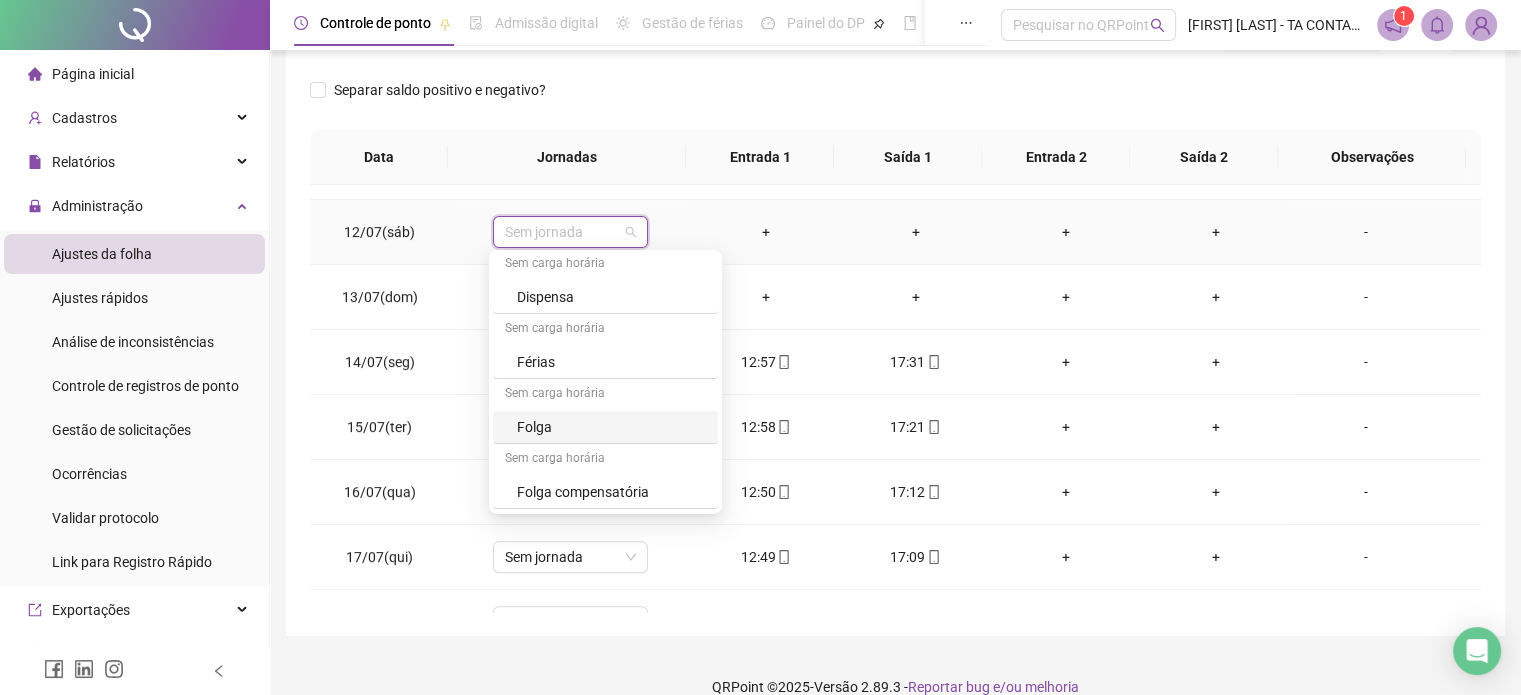 click on "Folga" at bounding box center (611, 427) 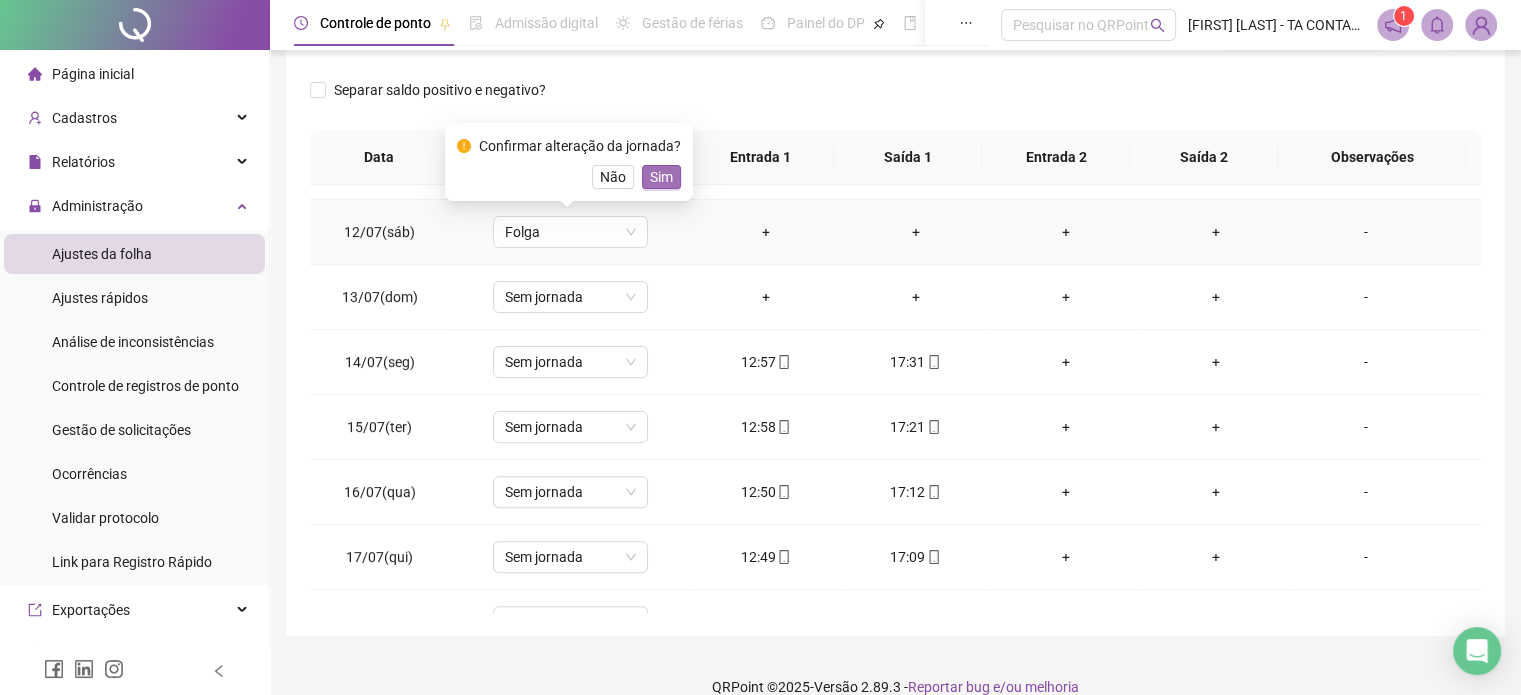 click on "Sim" at bounding box center [661, 177] 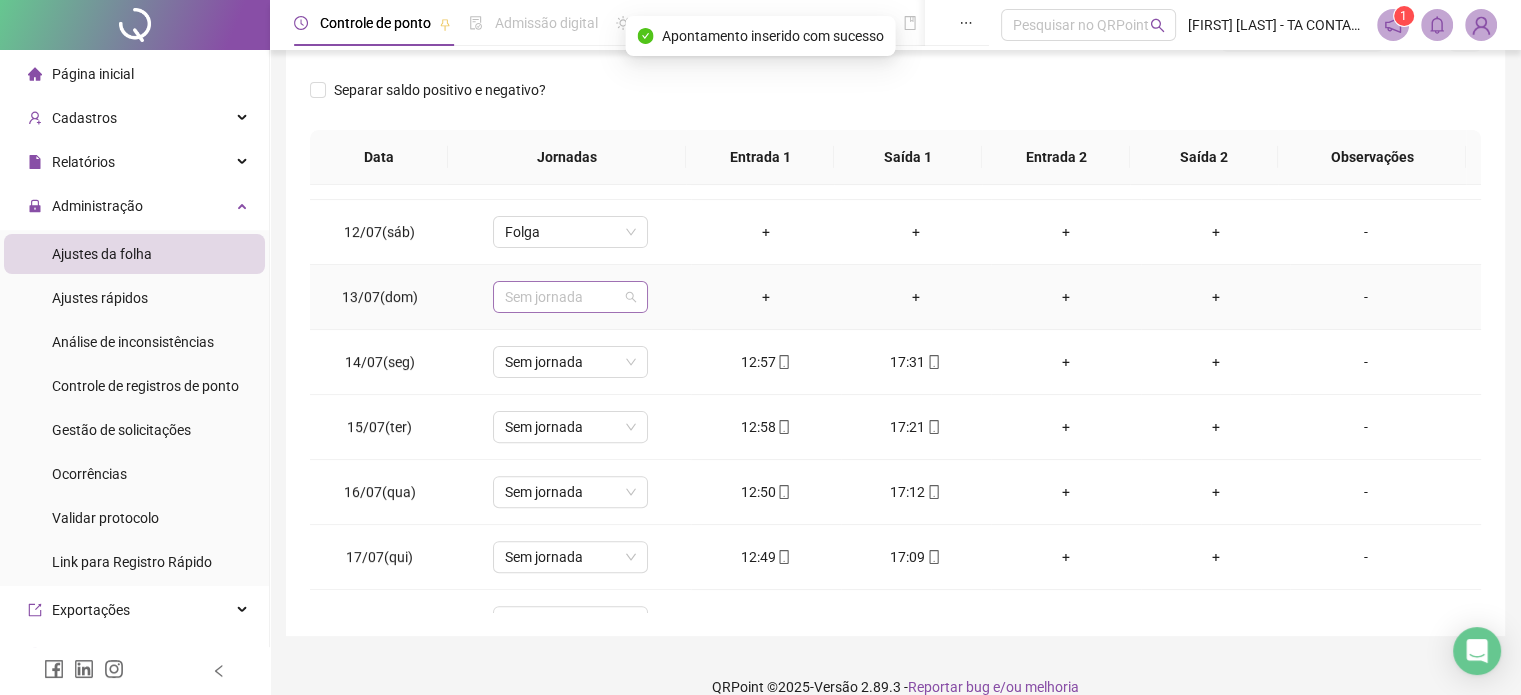 click on "Sem jornada" at bounding box center [570, 297] 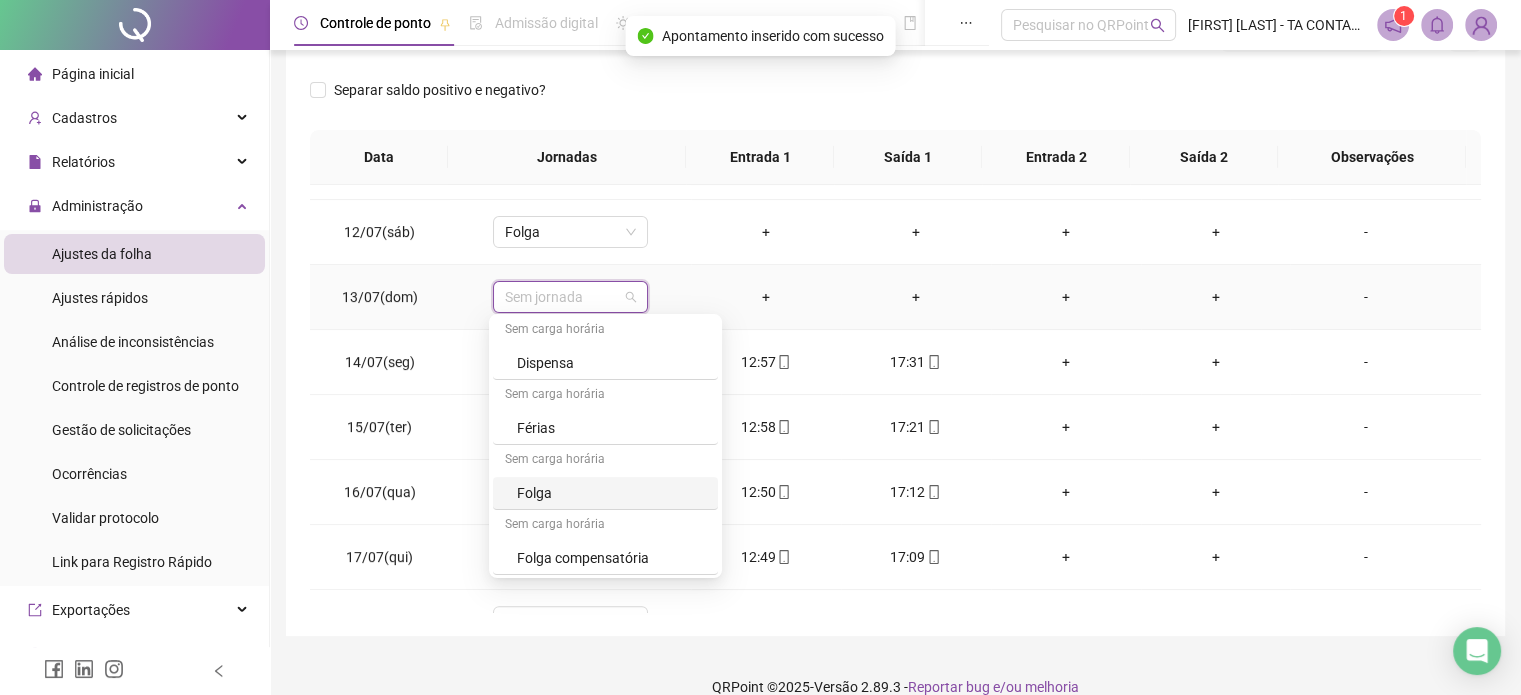 scroll, scrollTop: 200, scrollLeft: 0, axis: vertical 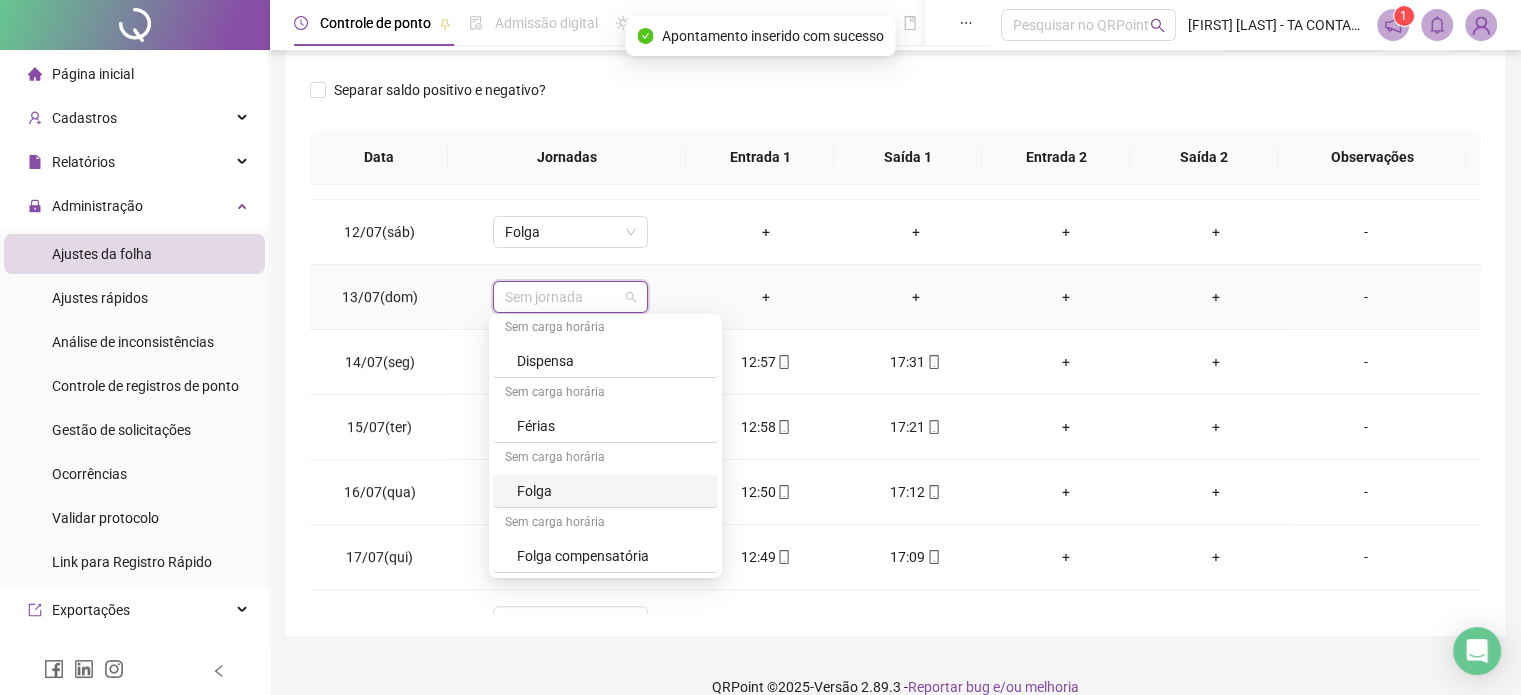 click on "Sem carga horária" at bounding box center (605, 524) 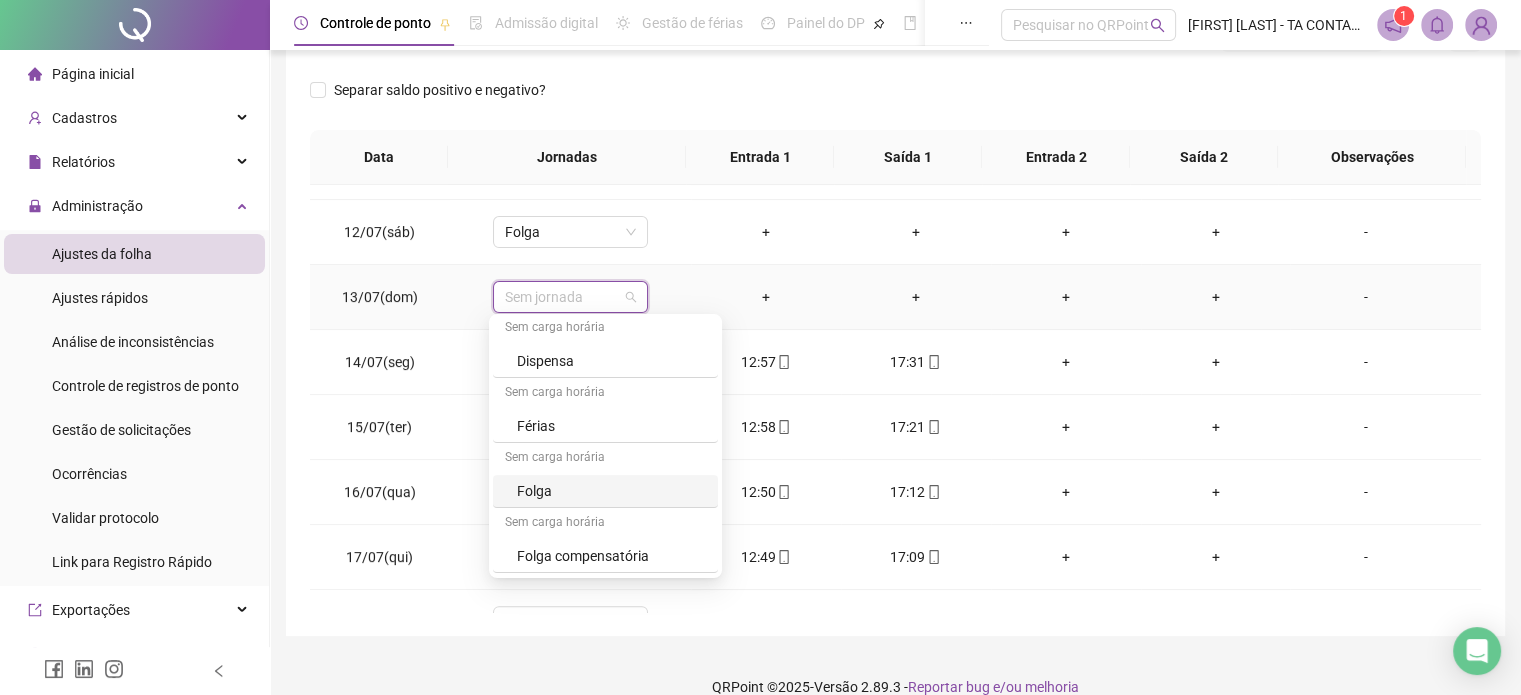 click on "Folga" at bounding box center (611, 491) 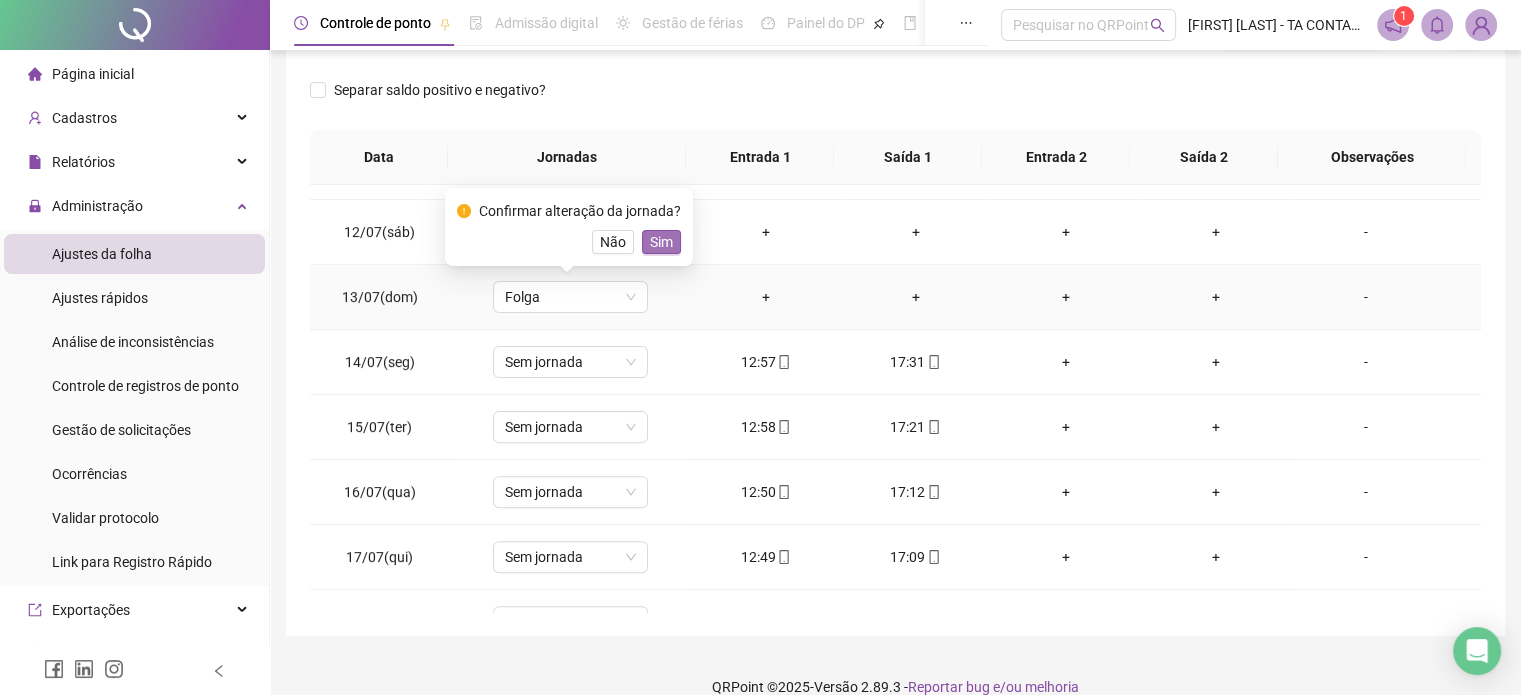 click on "Sim" at bounding box center (661, 242) 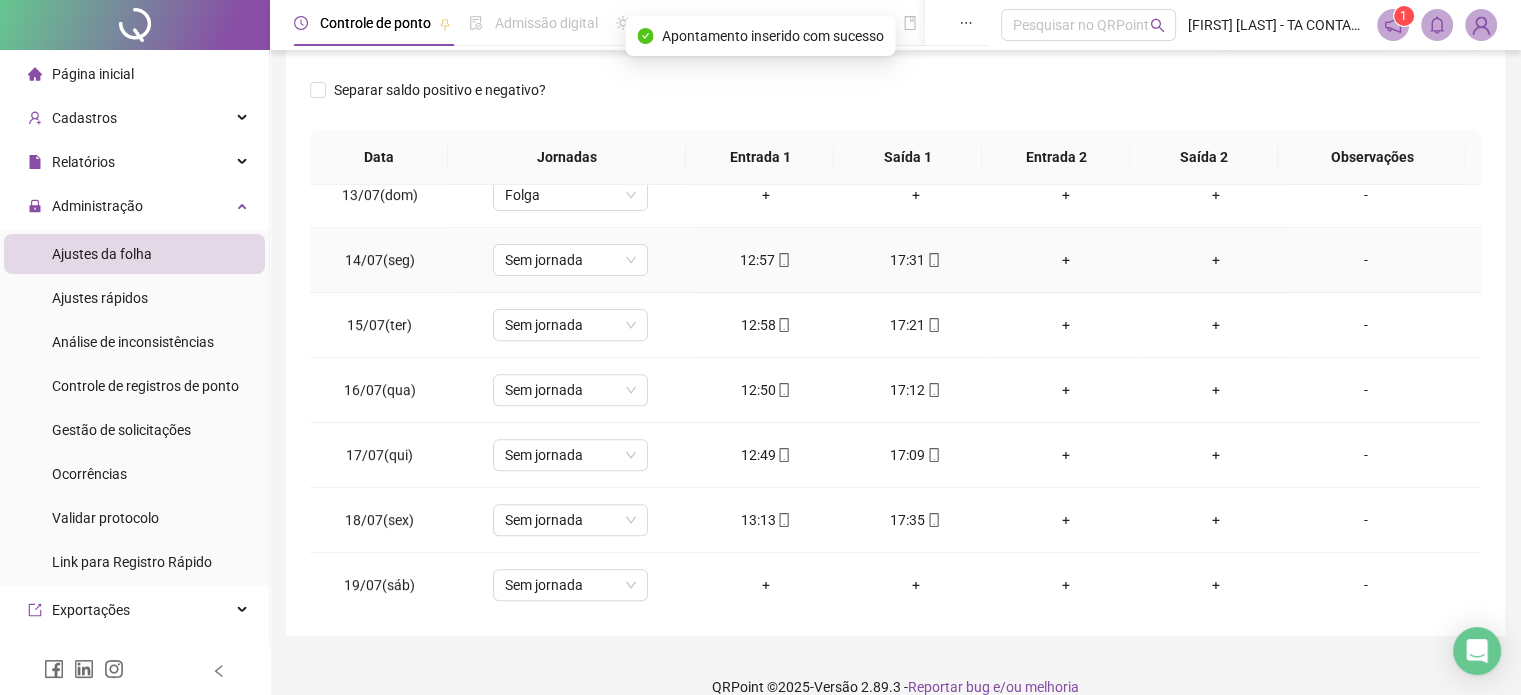 scroll, scrollTop: 800, scrollLeft: 0, axis: vertical 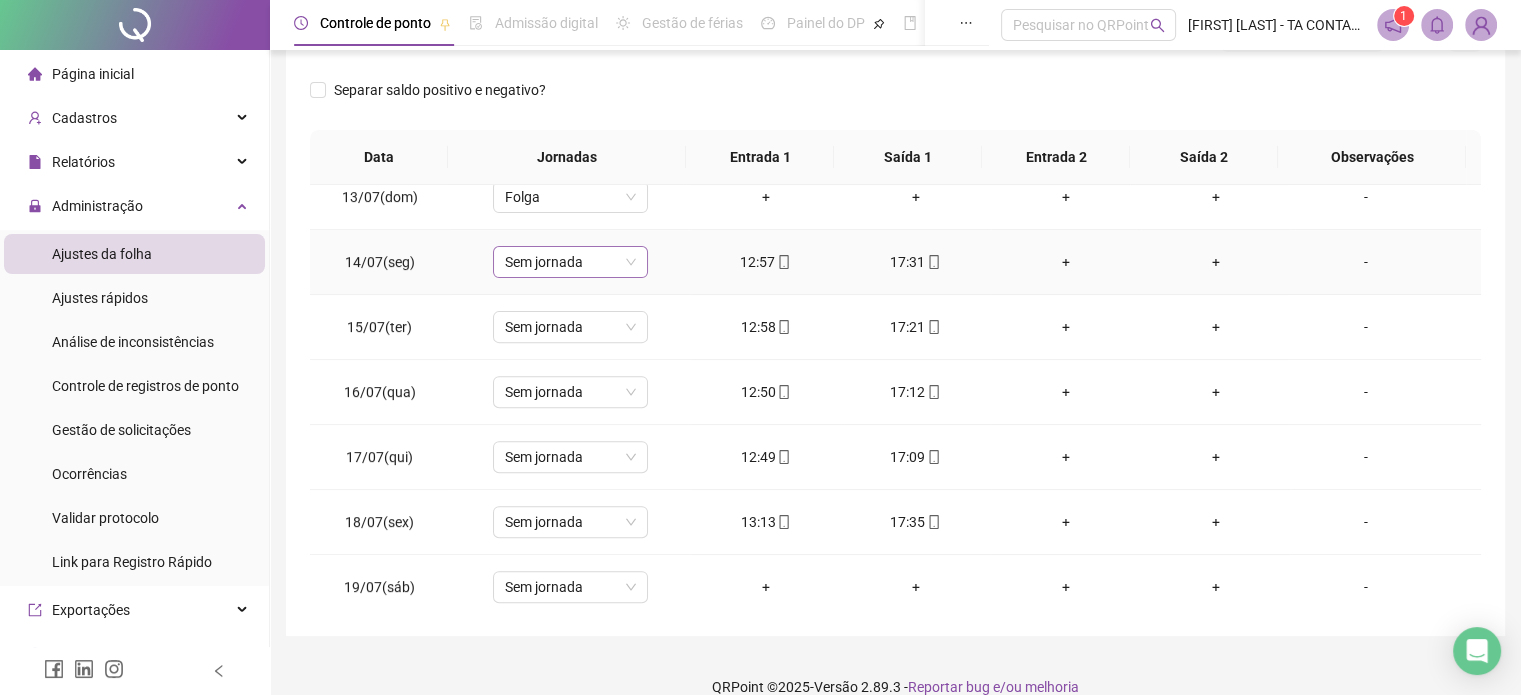 click on "Sem jornada" at bounding box center (570, 262) 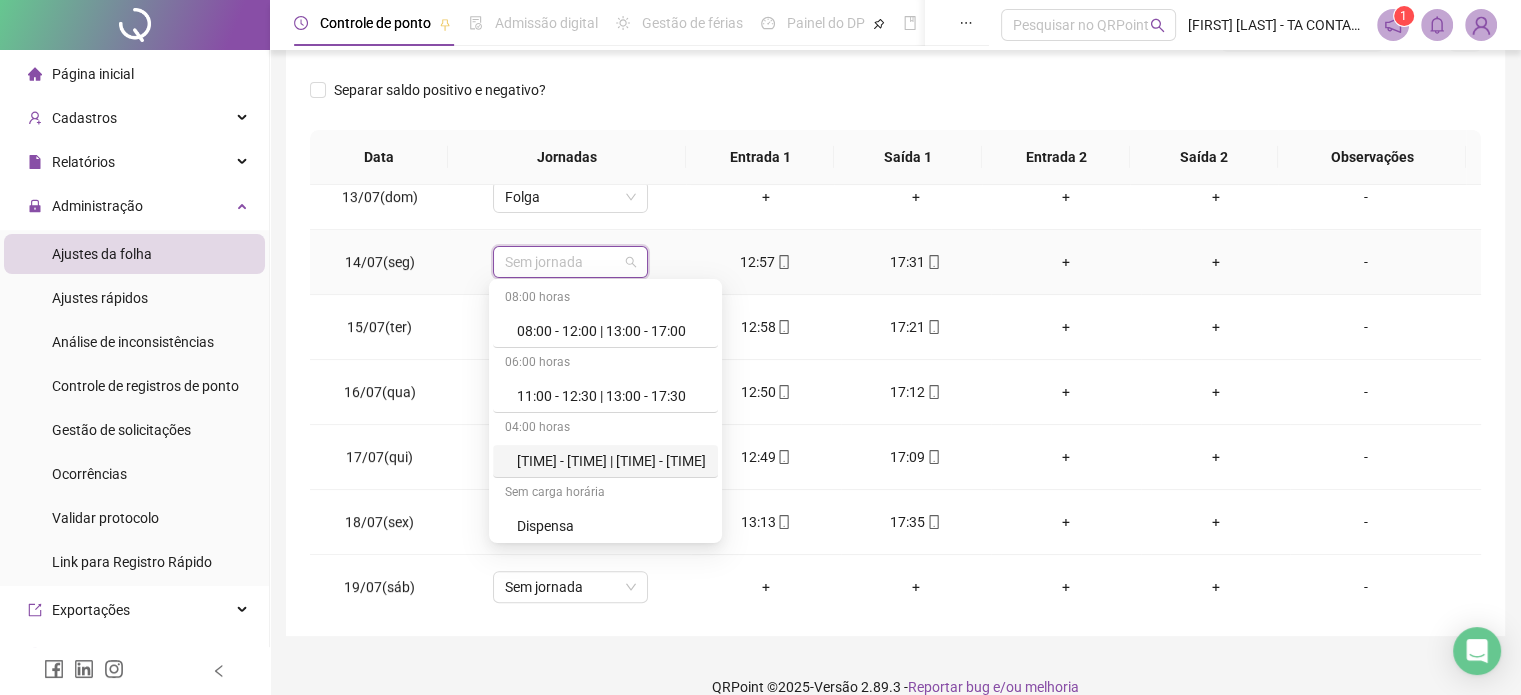 click on "[TIME] - [TIME] | [TIME] - [TIME]" at bounding box center [611, 461] 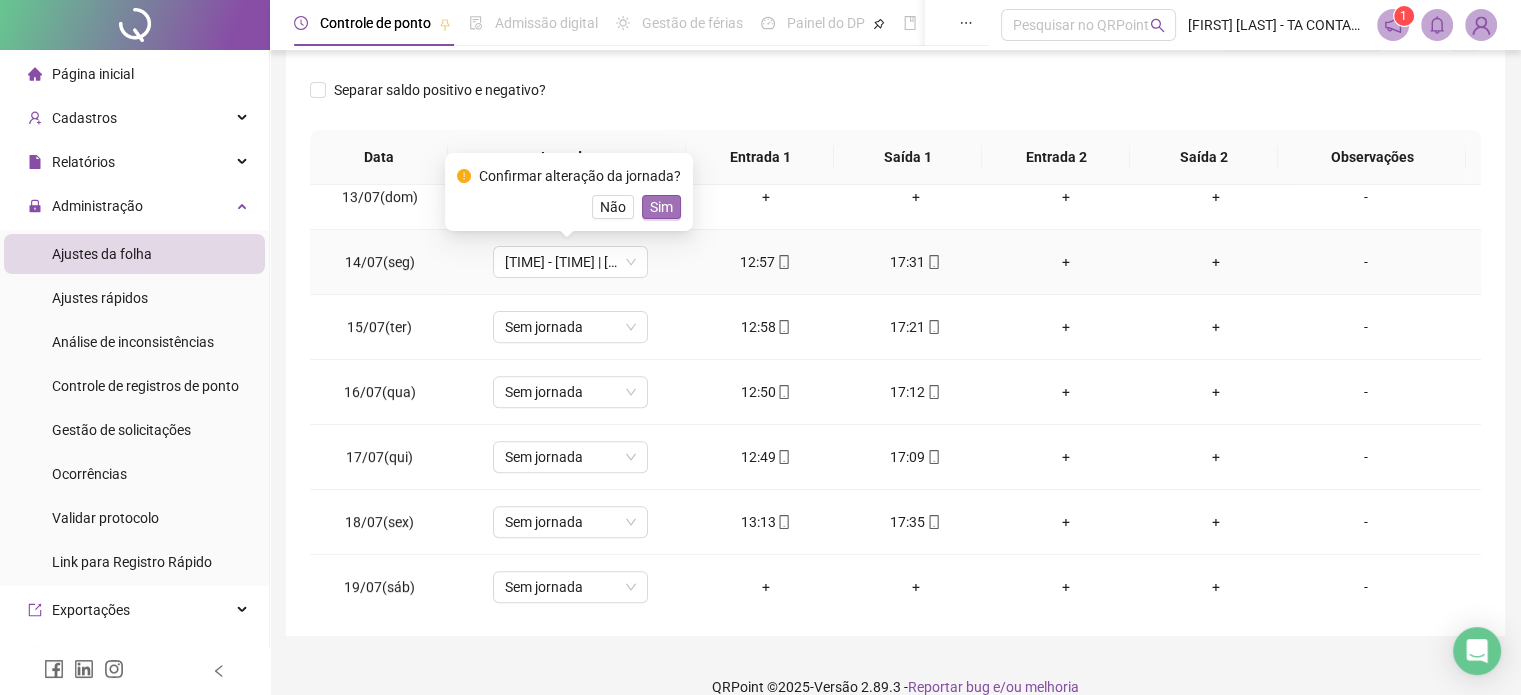 click on "Sim" at bounding box center (661, 207) 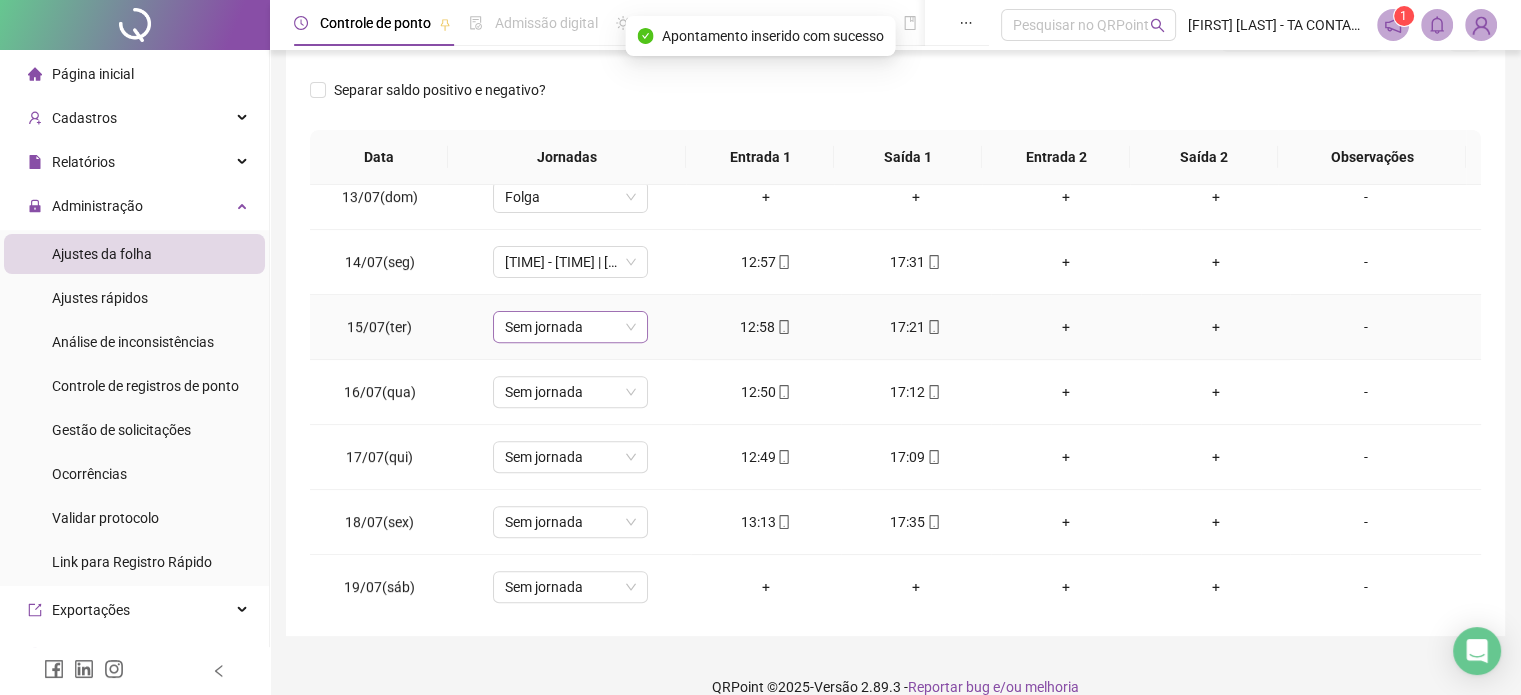 click on "Sem jornada" at bounding box center [570, 327] 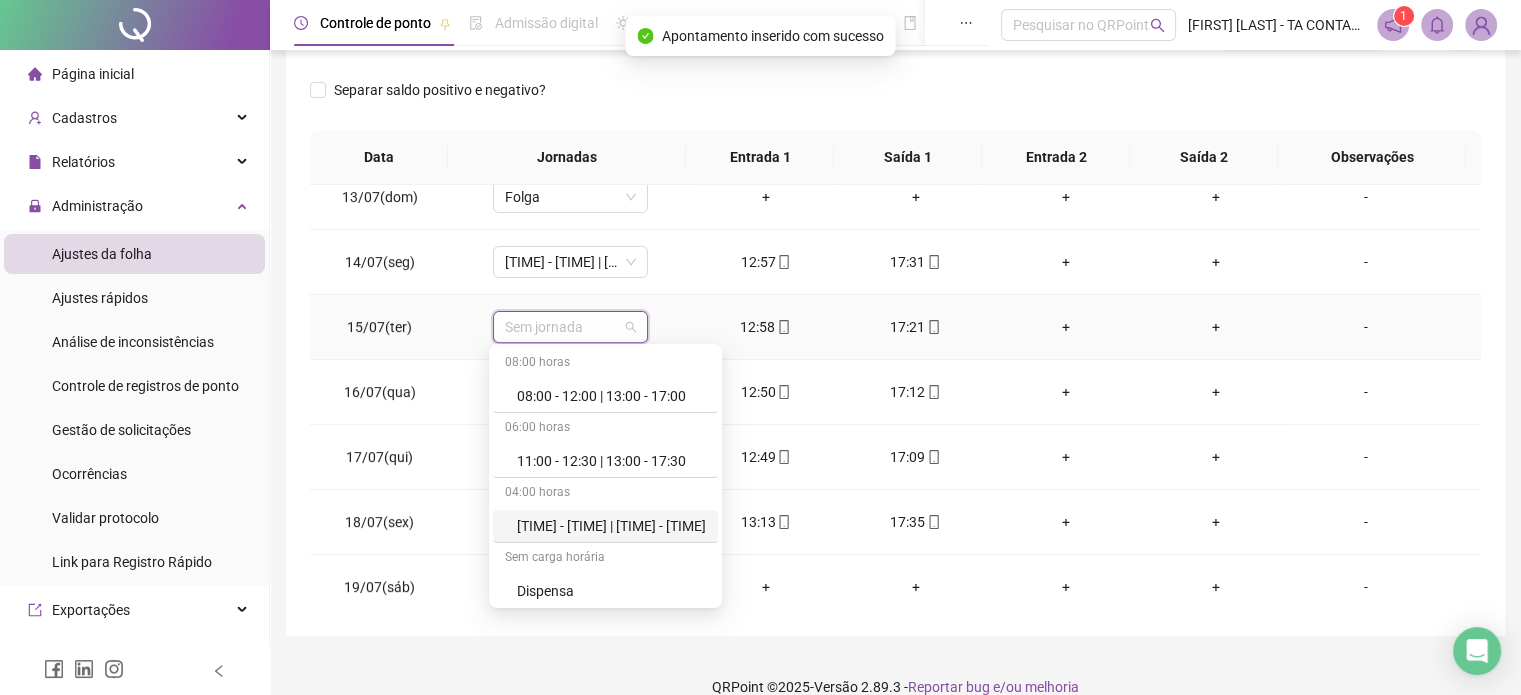 click on "[TIME] - [TIME] | [TIME] - [TIME]" at bounding box center (611, 526) 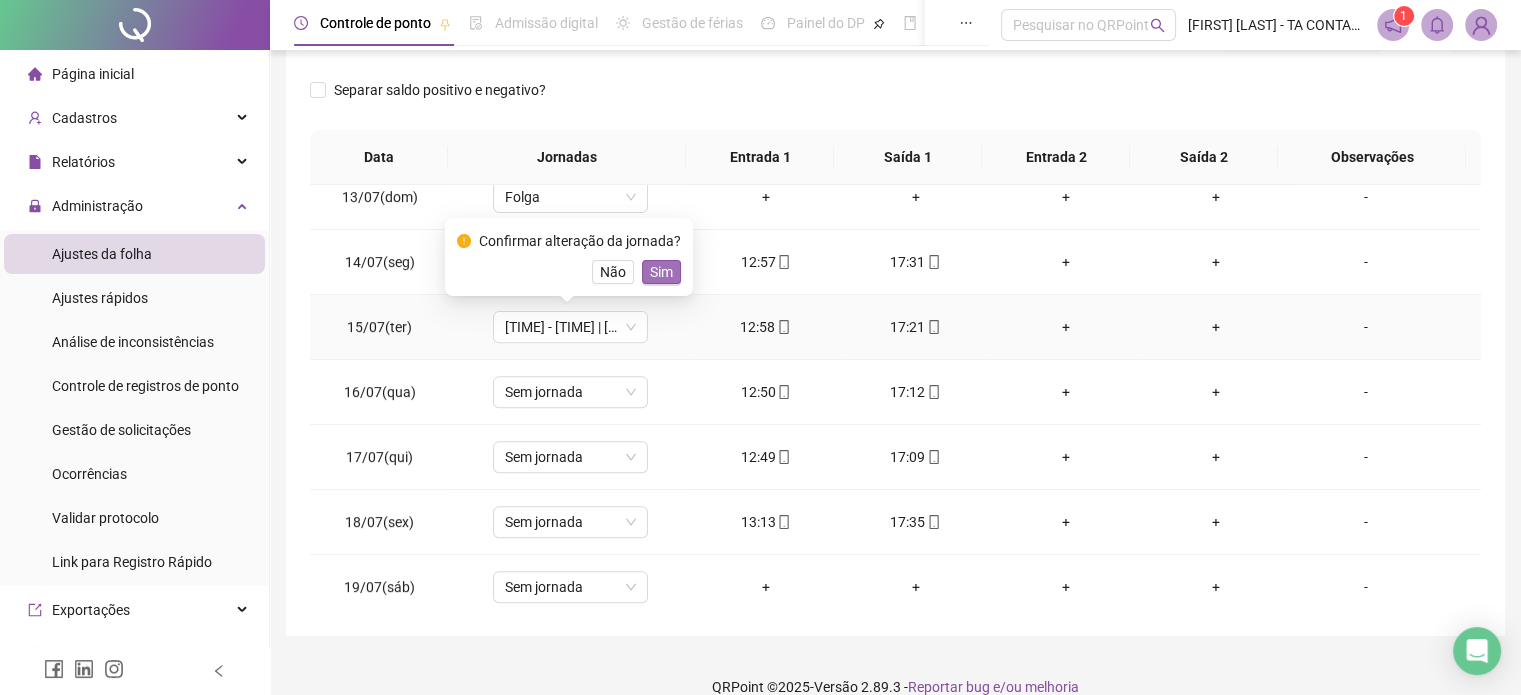 click on "Sim" at bounding box center [661, 272] 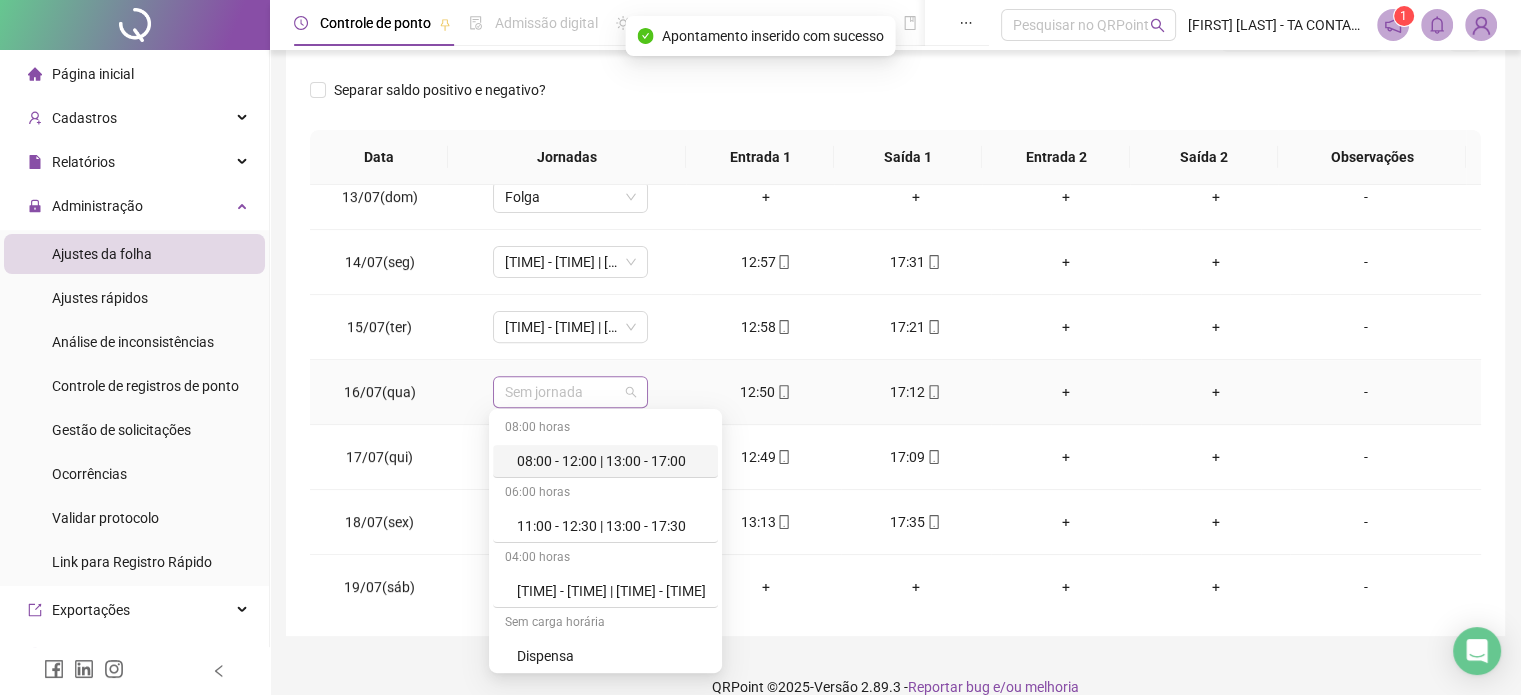 click on "Sem jornada" at bounding box center (570, 392) 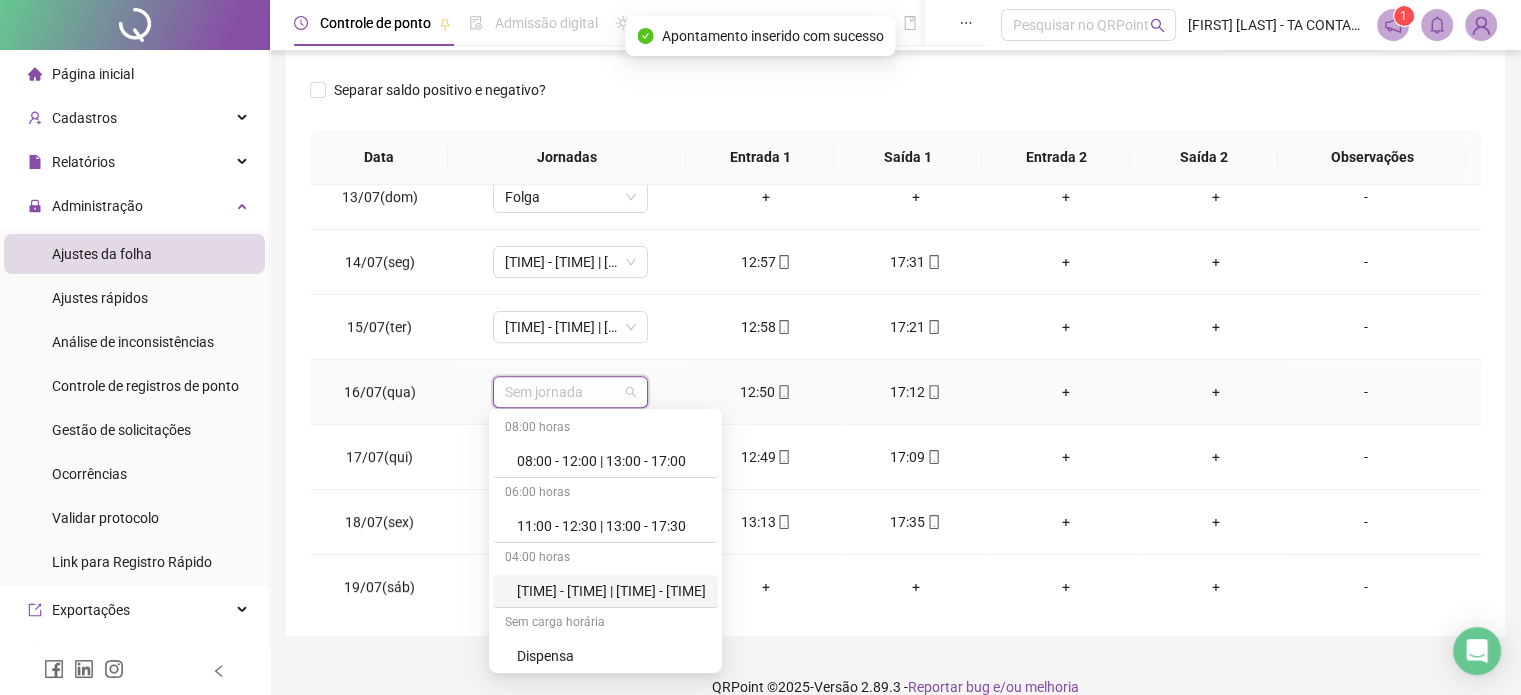 click on "[TIME] - [TIME] | [TIME] - [TIME]" at bounding box center [611, 591] 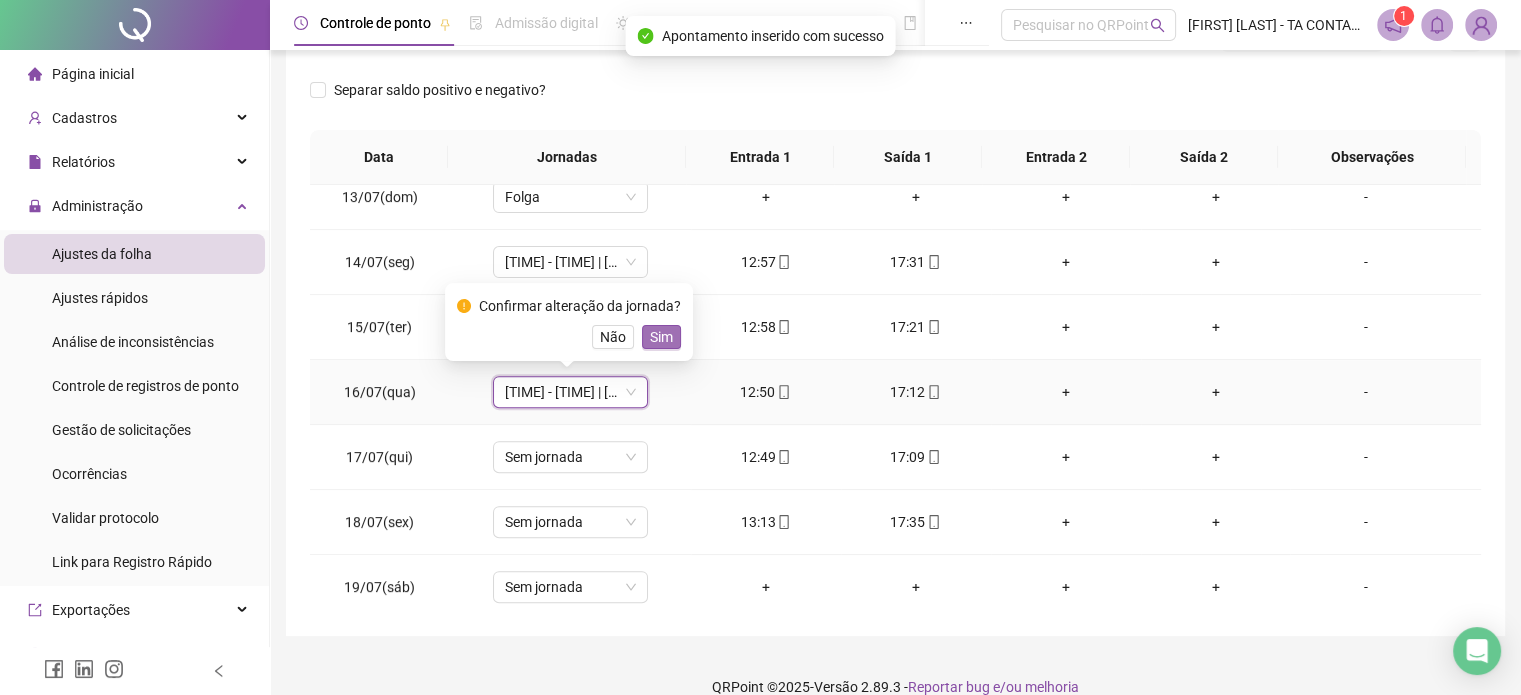 drag, startPoint x: 664, startPoint y: 324, endPoint x: 662, endPoint y: 335, distance: 11.18034 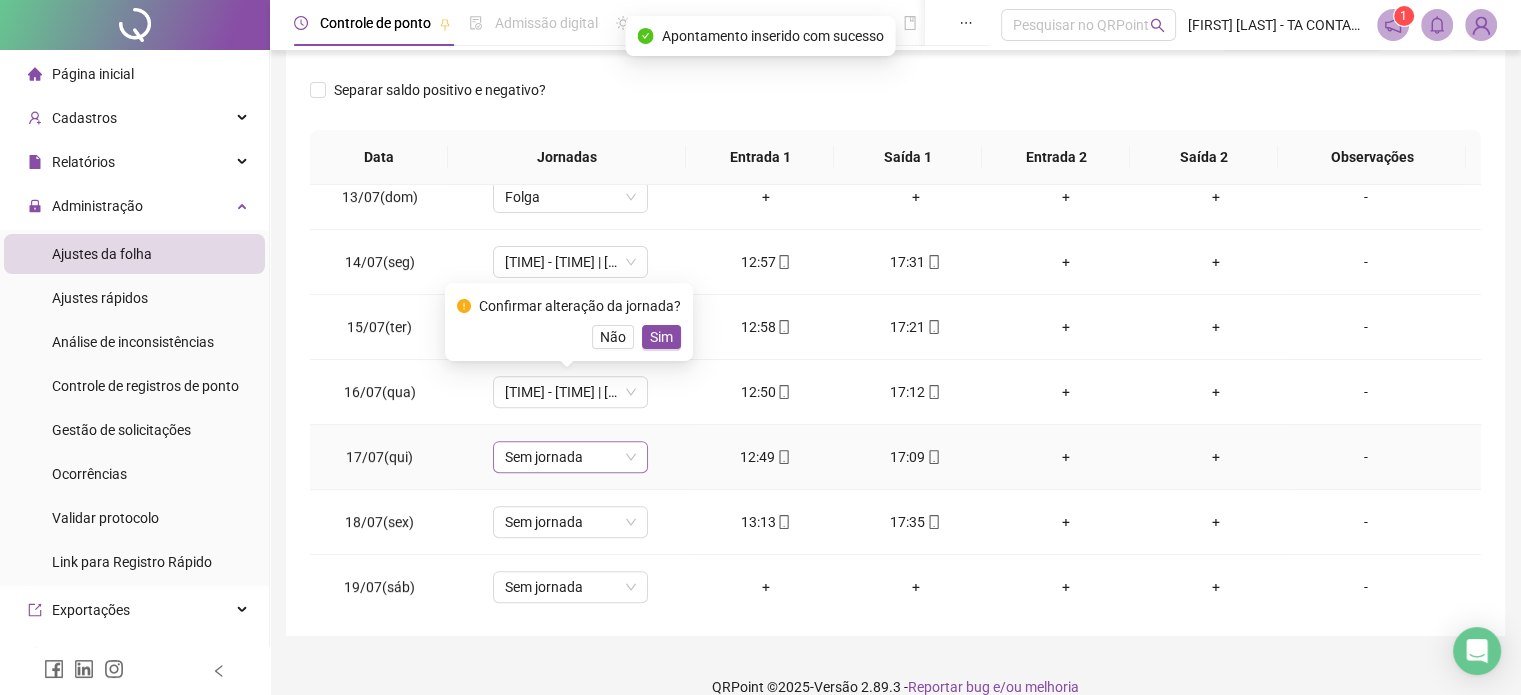 click on "Sem jornada" at bounding box center [570, 457] 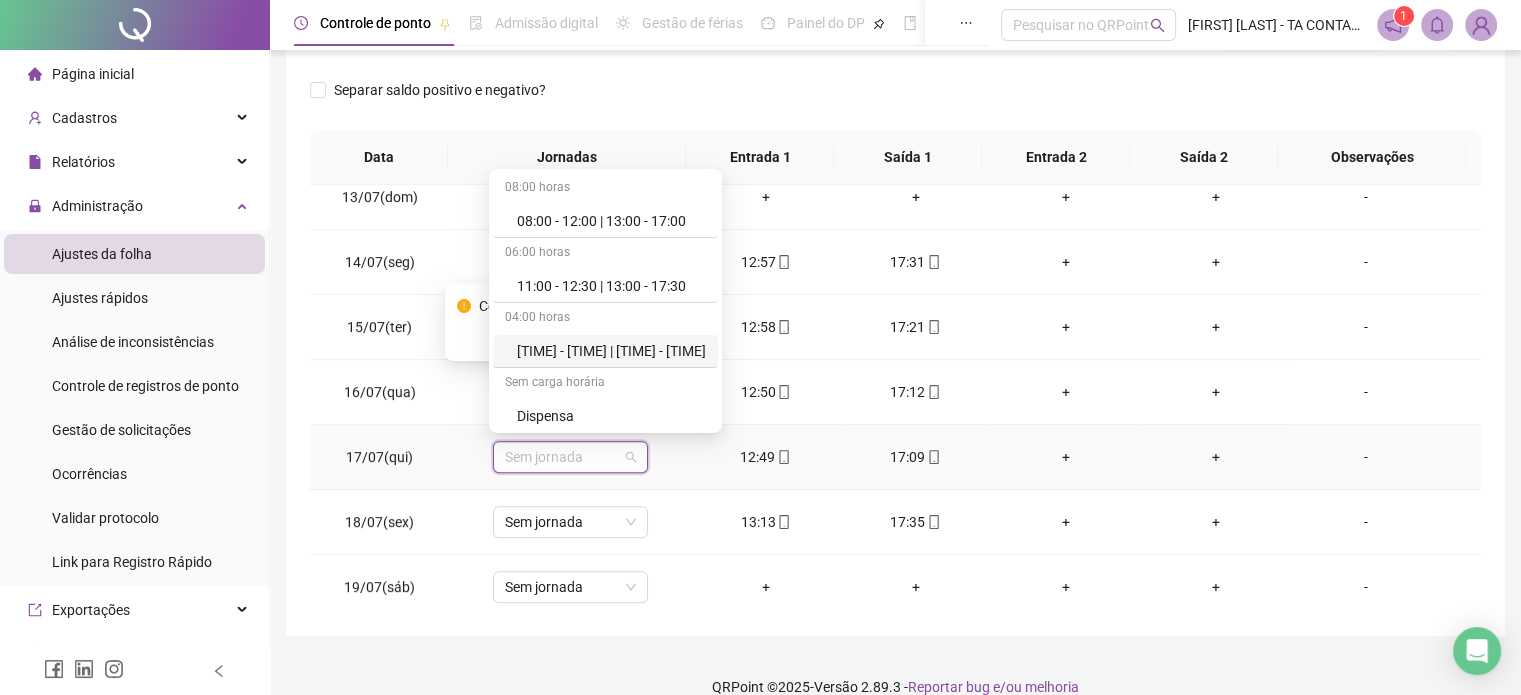 click on "[TIME] - [TIME] | [TIME] - [TIME]" at bounding box center [611, 351] 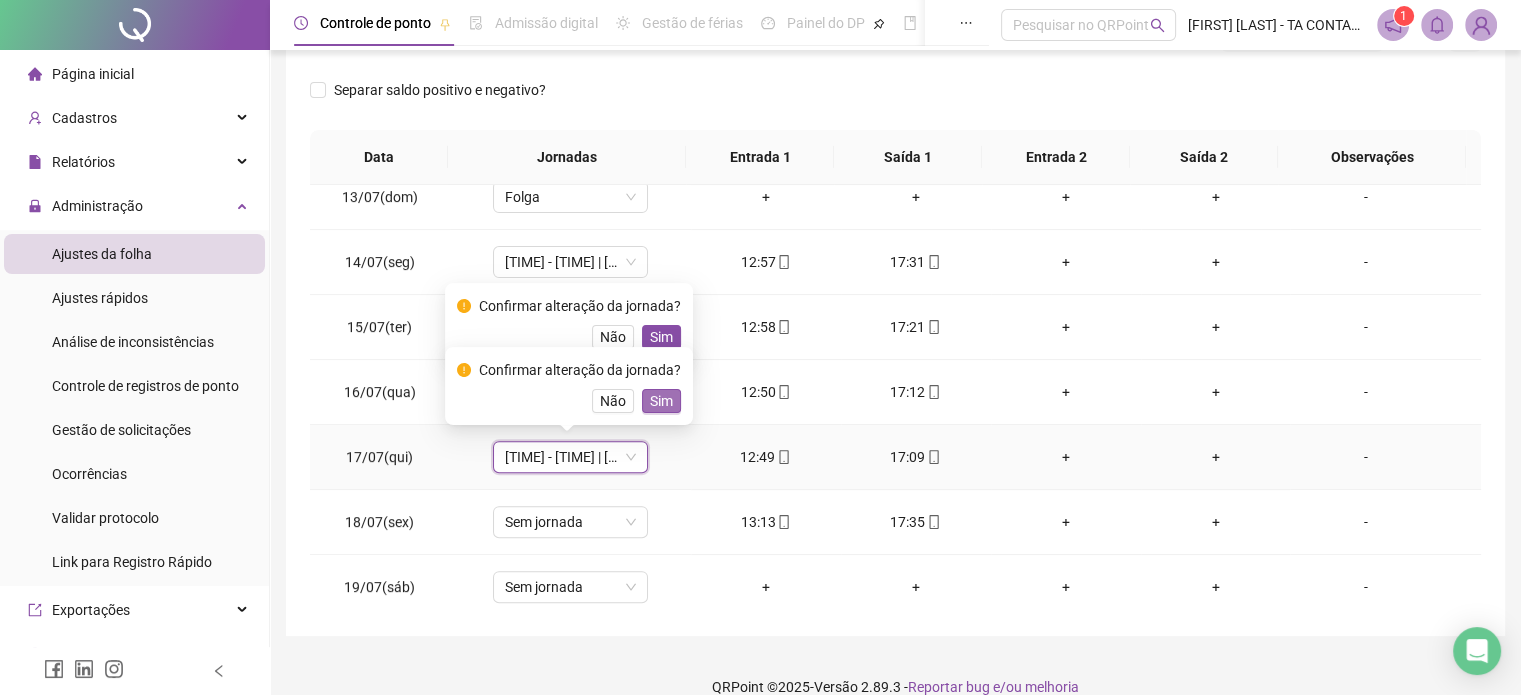 click on "Sim" at bounding box center [661, 401] 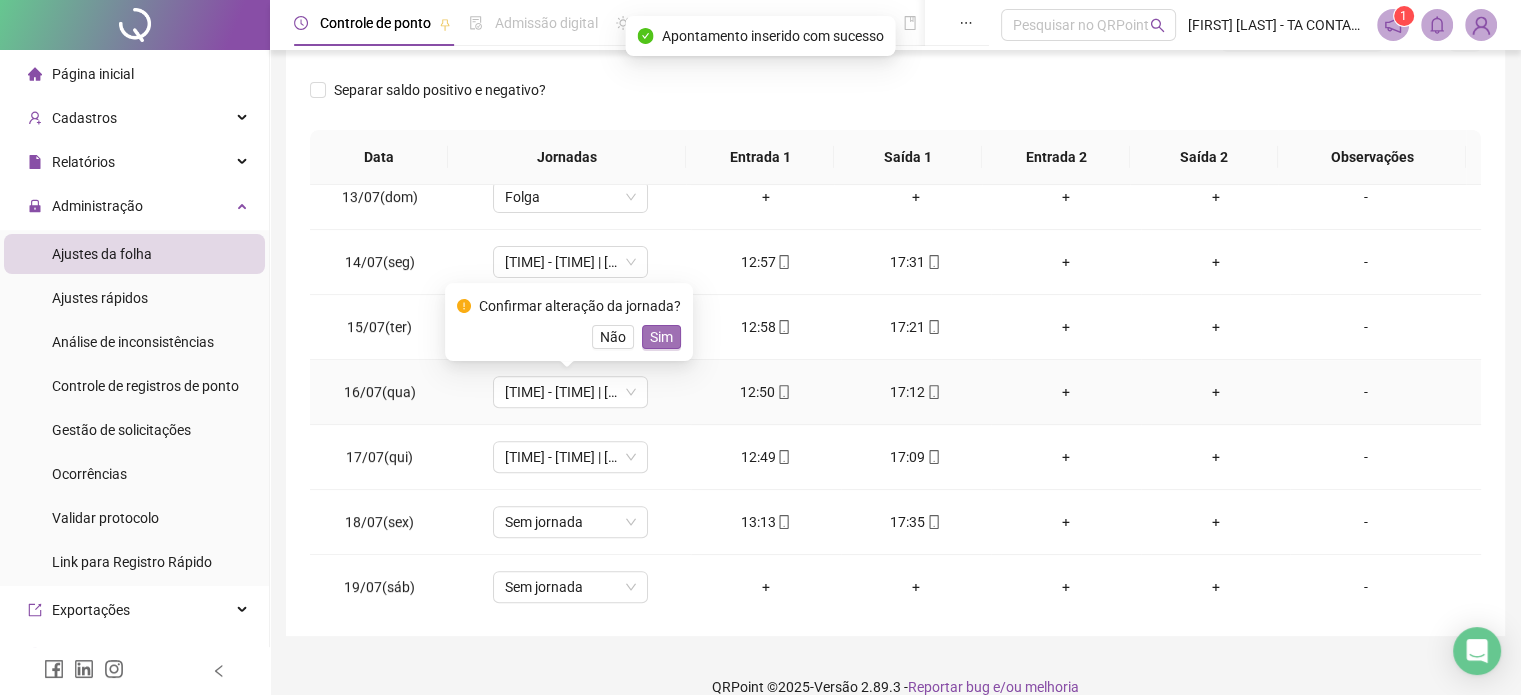 click on "Sim" at bounding box center (661, 337) 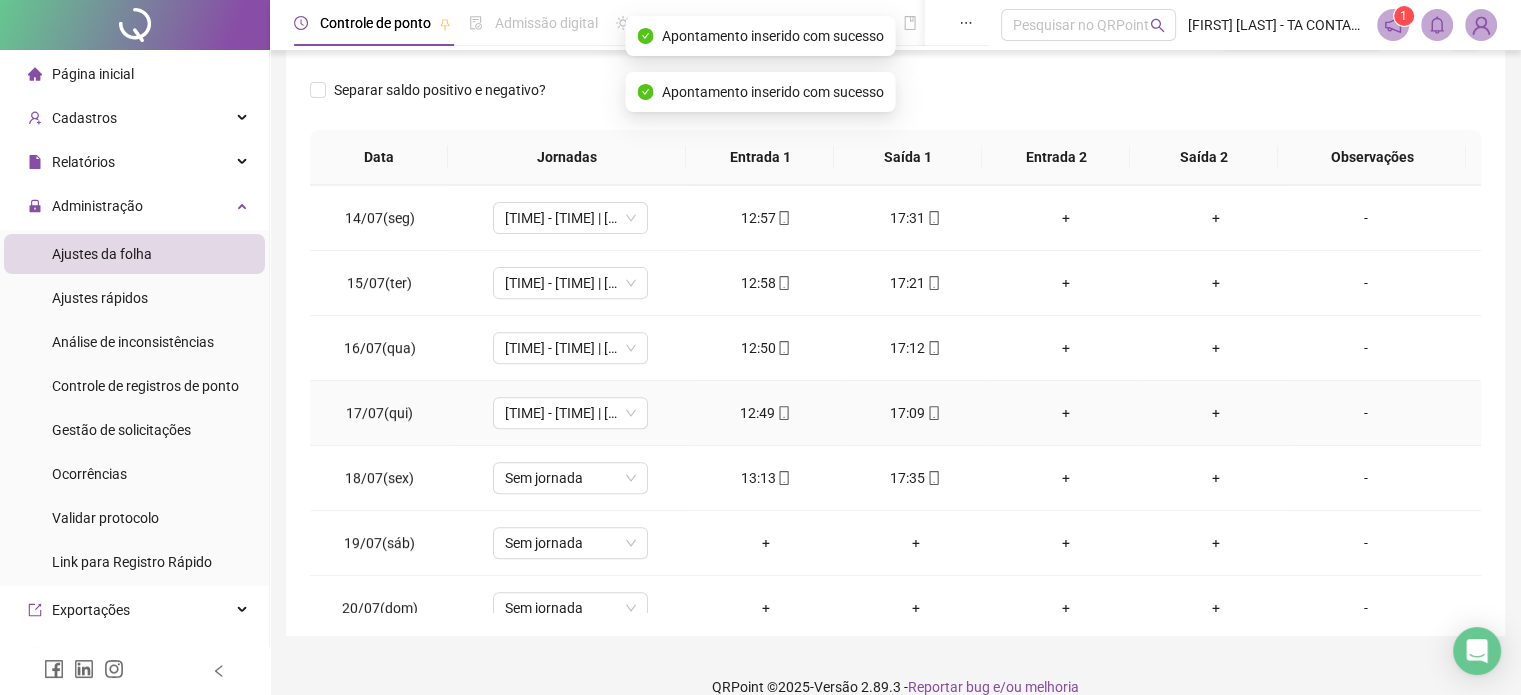 scroll, scrollTop: 900, scrollLeft: 0, axis: vertical 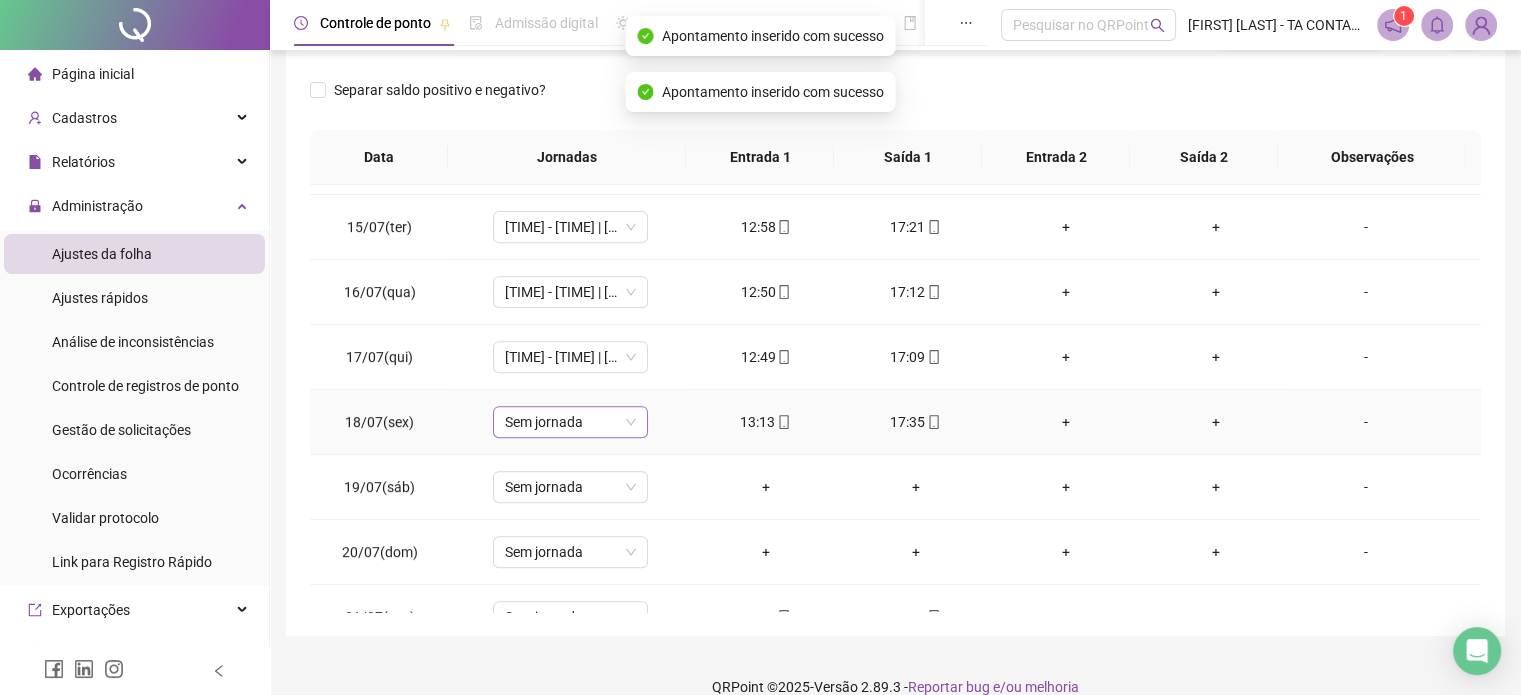 click on "Sem jornada" at bounding box center [570, 422] 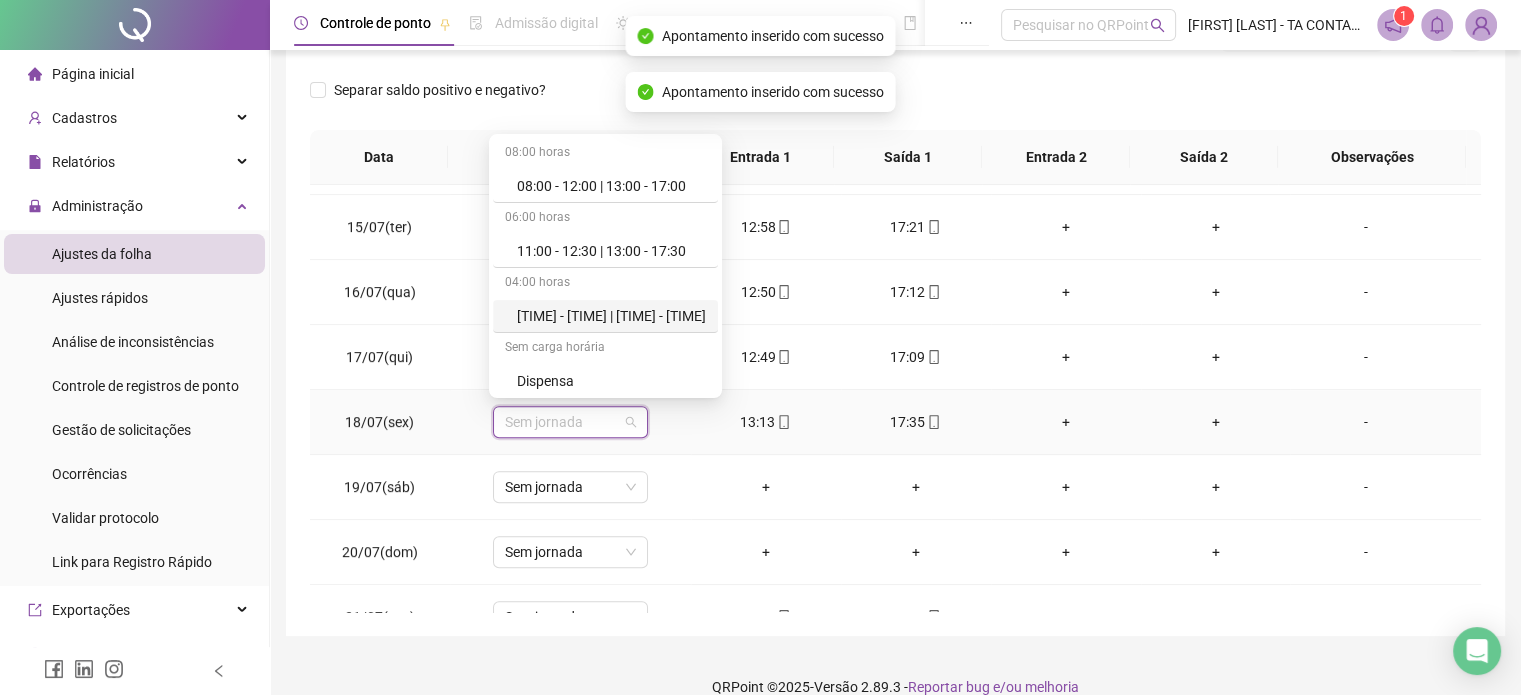 click on "[TIME] - [TIME] | [TIME] - [TIME]" at bounding box center (611, 316) 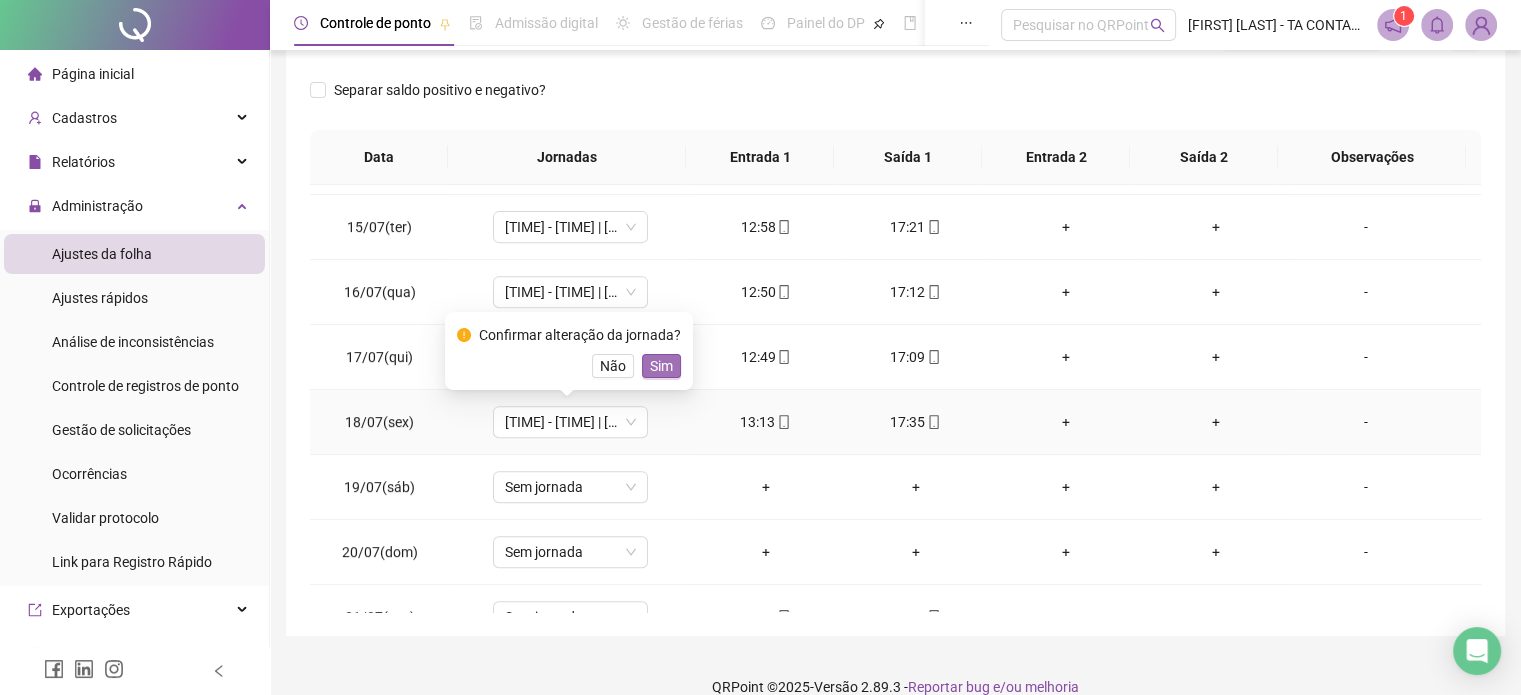 click on "Sim" at bounding box center [661, 366] 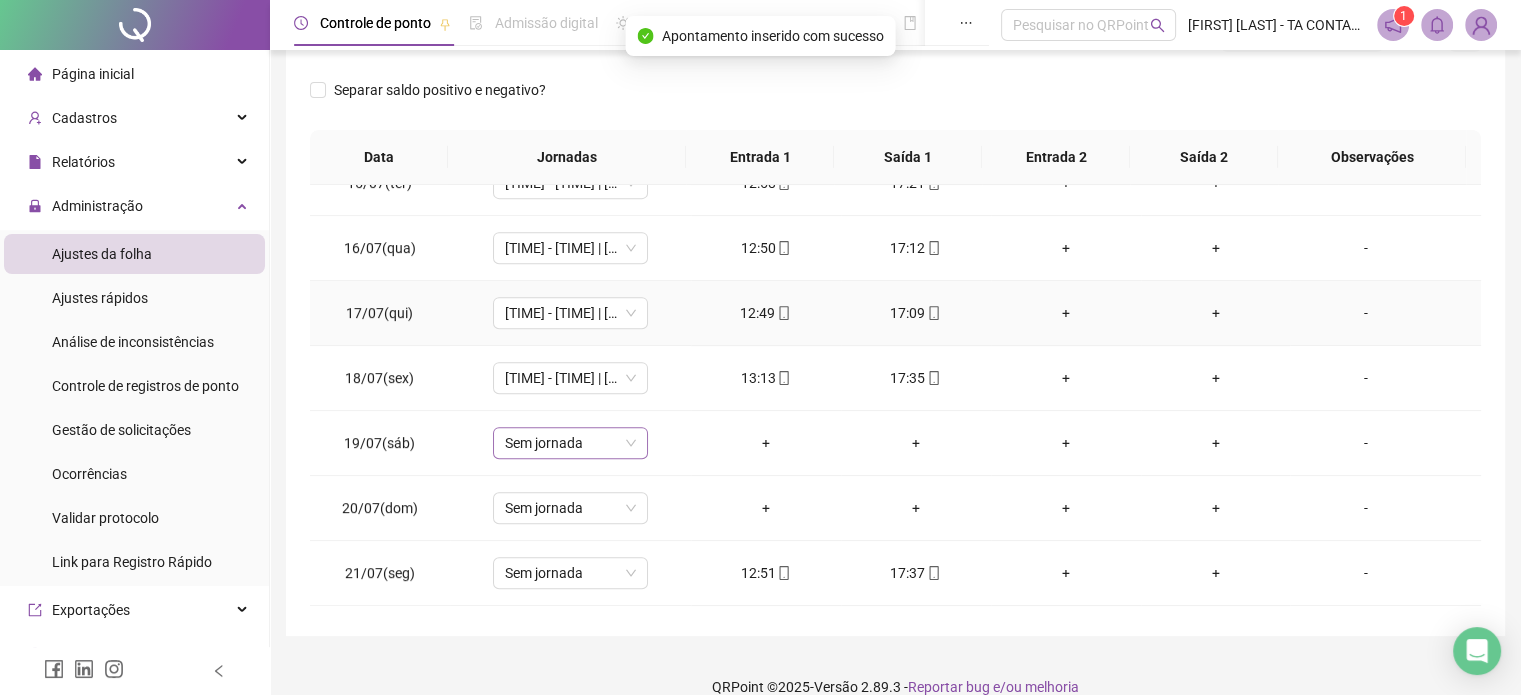 scroll, scrollTop: 1000, scrollLeft: 0, axis: vertical 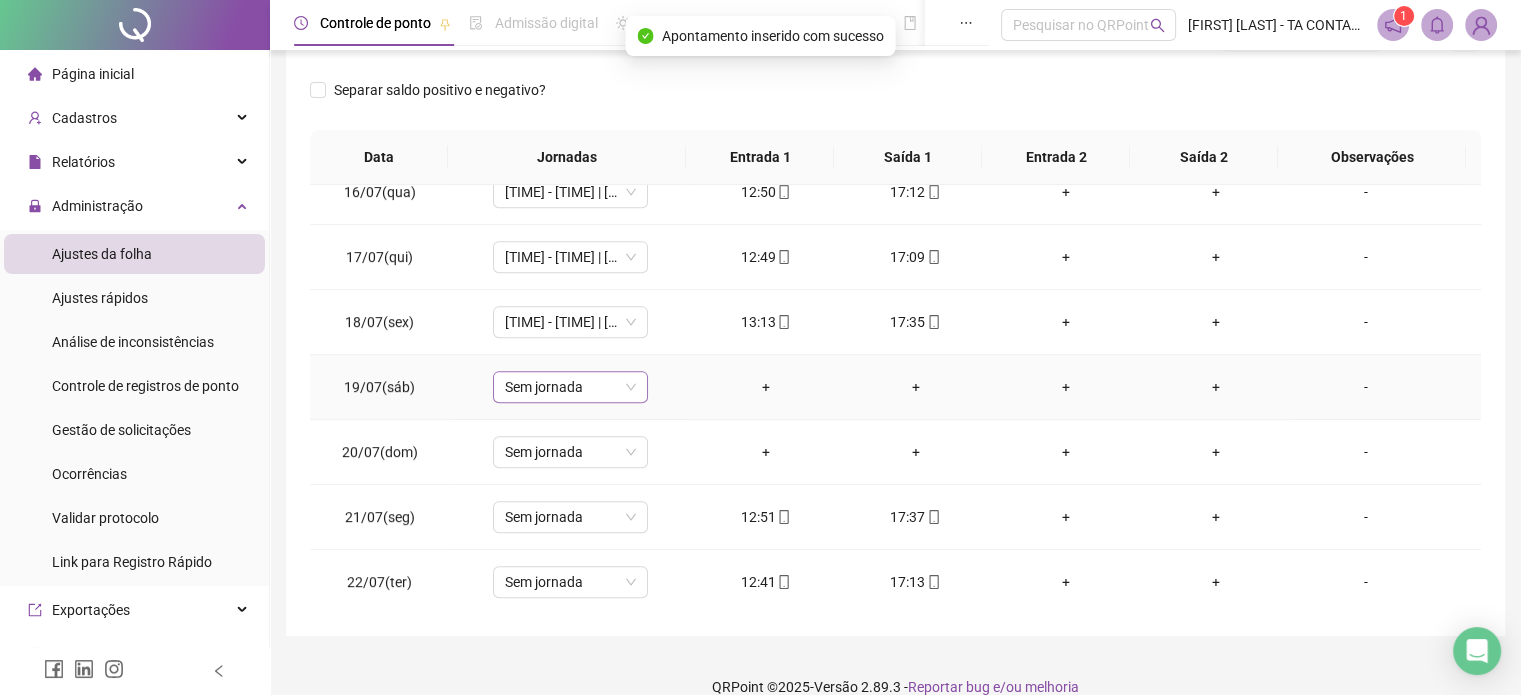 click on "Sem jornada" at bounding box center (570, 387) 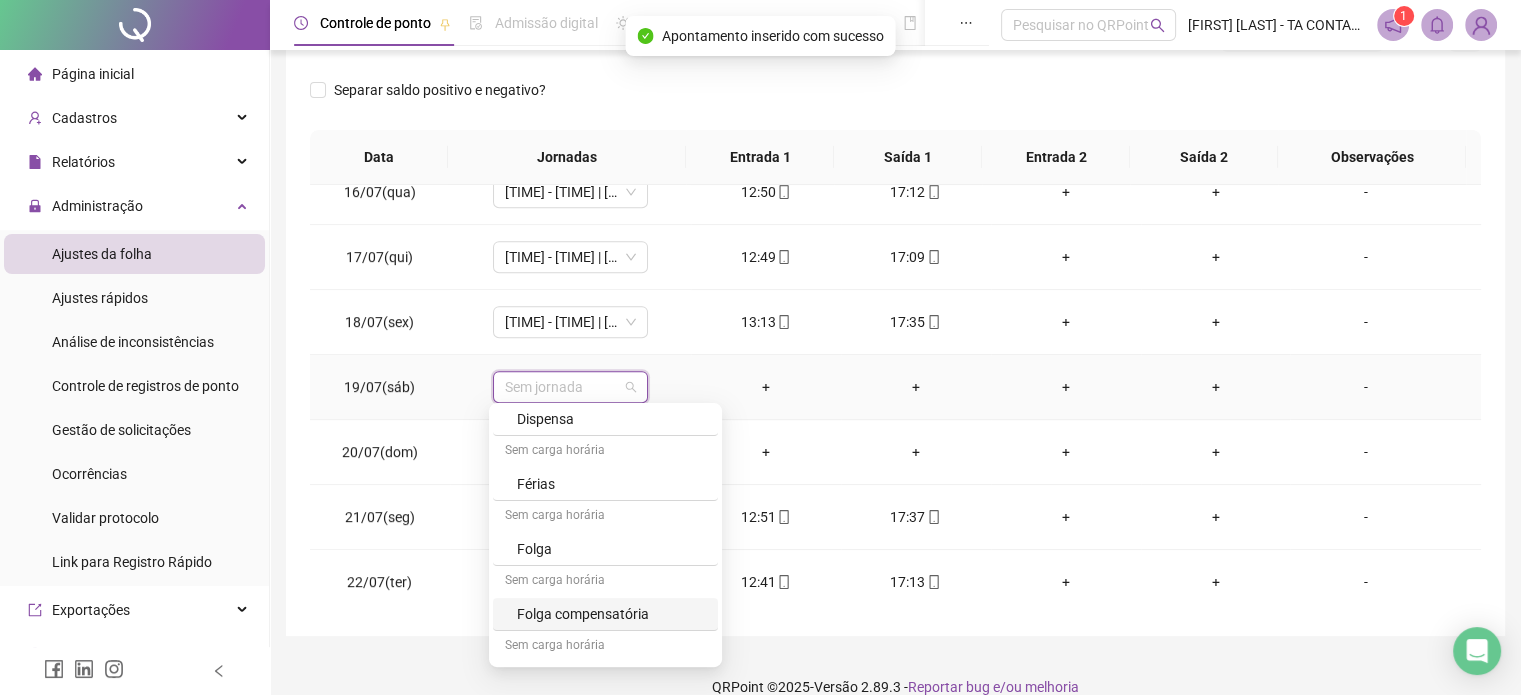 scroll, scrollTop: 262, scrollLeft: 0, axis: vertical 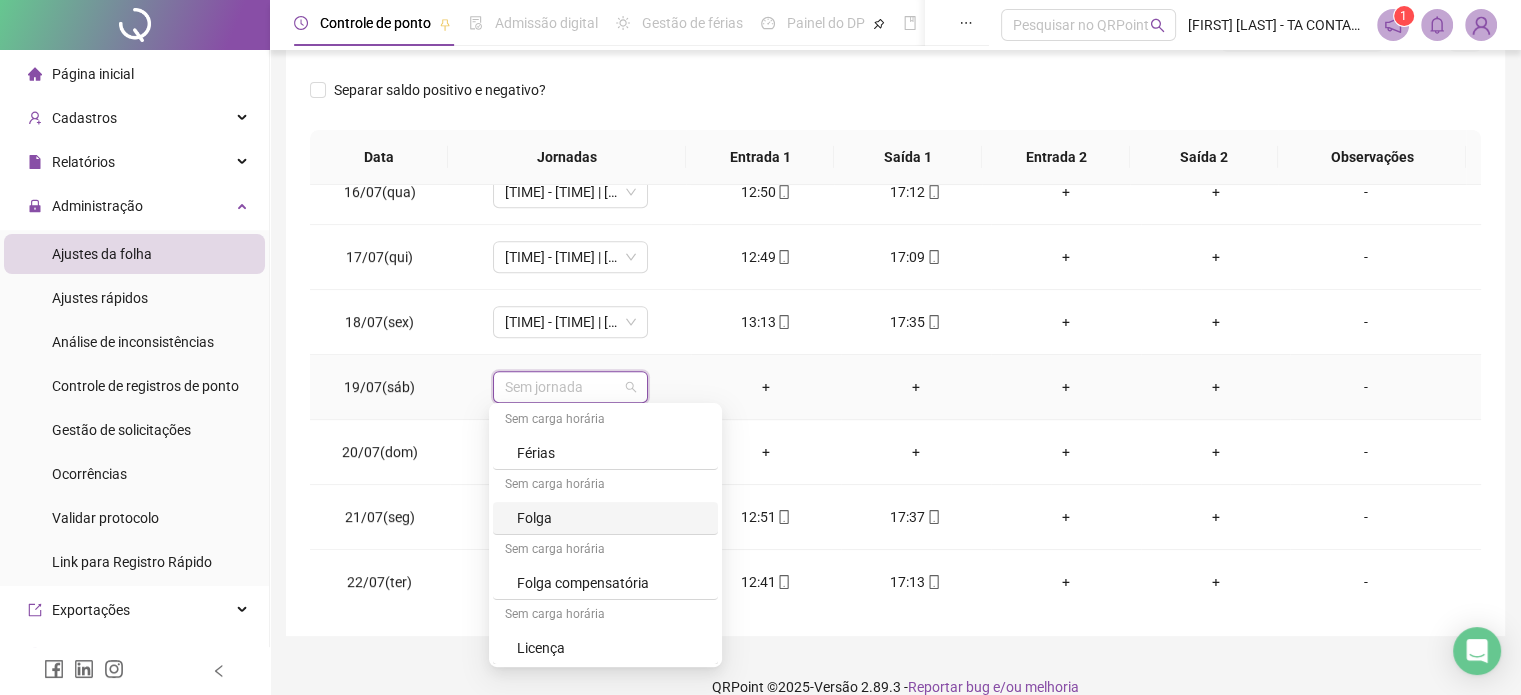 click on "Folga" at bounding box center (611, 518) 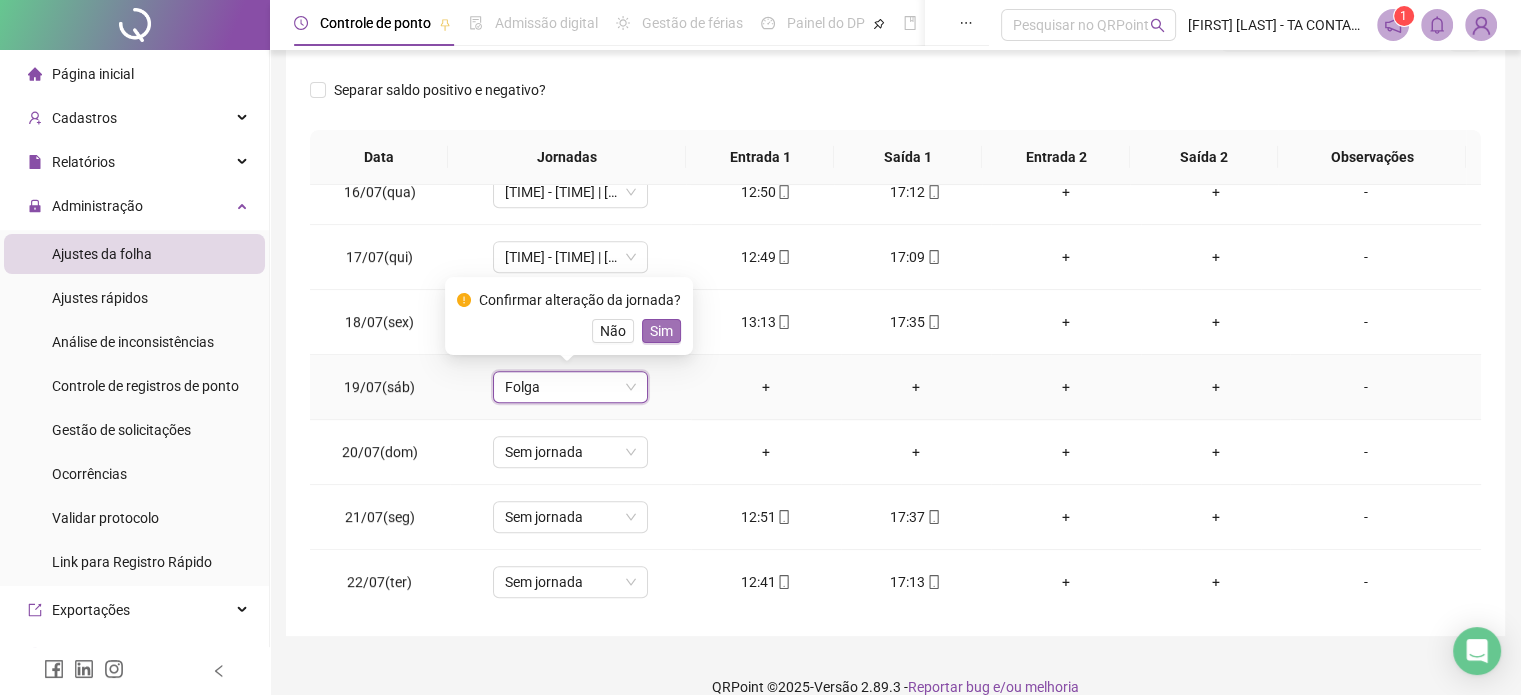 click on "Sim" at bounding box center (661, 331) 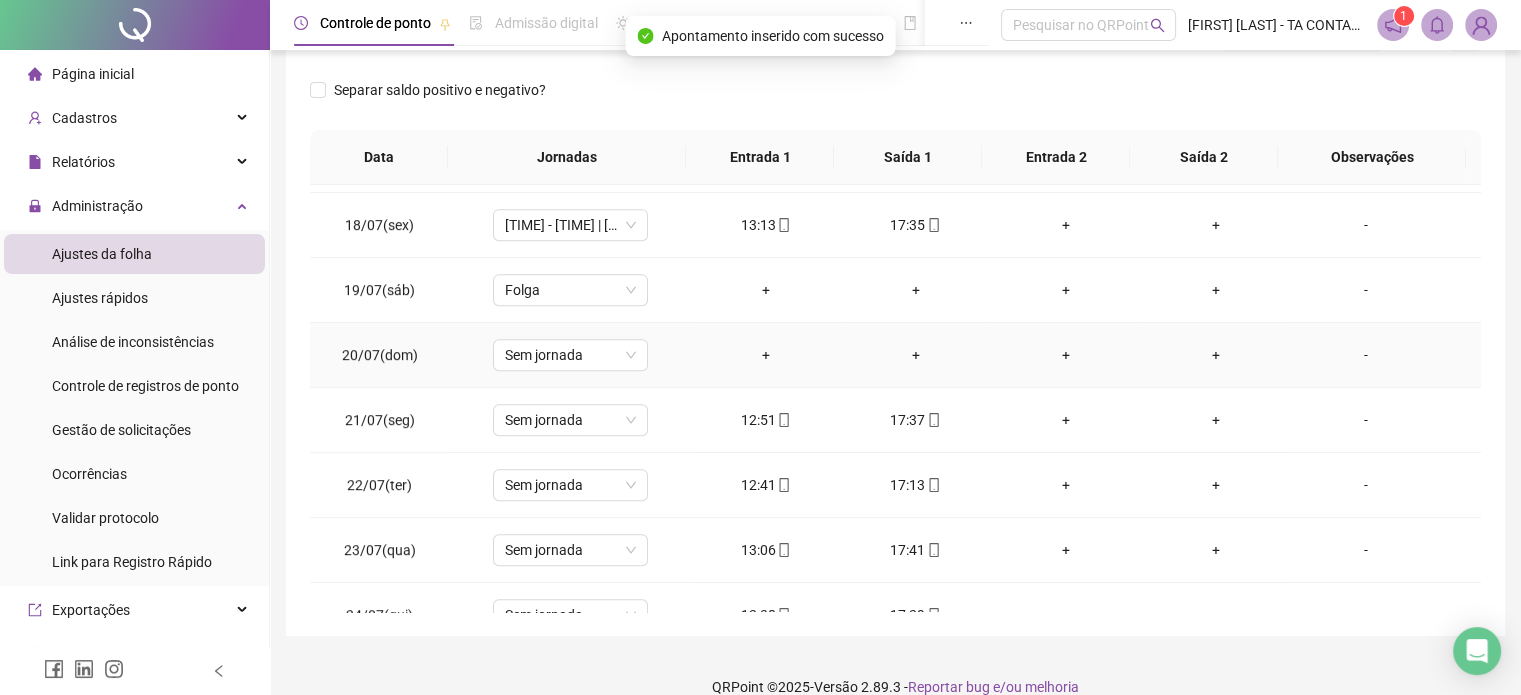 scroll, scrollTop: 1100, scrollLeft: 0, axis: vertical 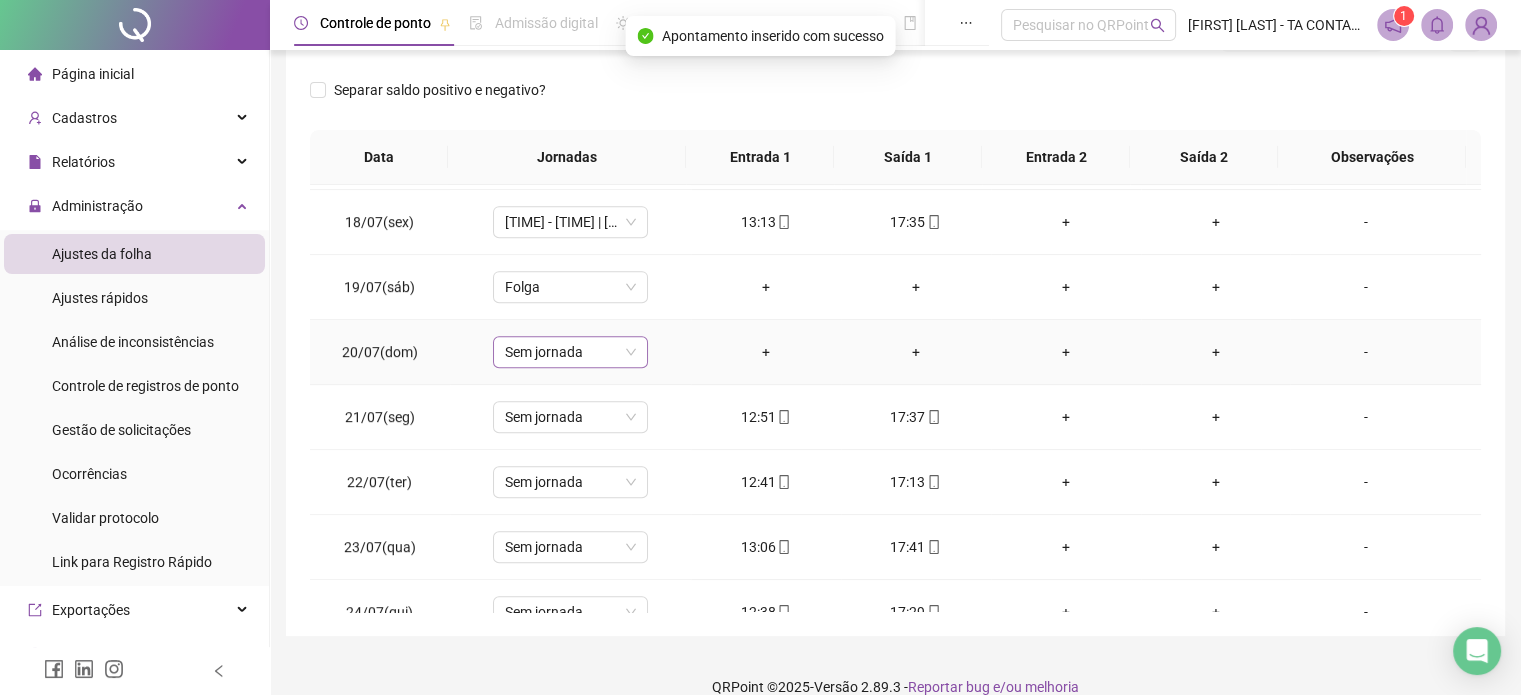 click on "Sem jornada" at bounding box center (570, 352) 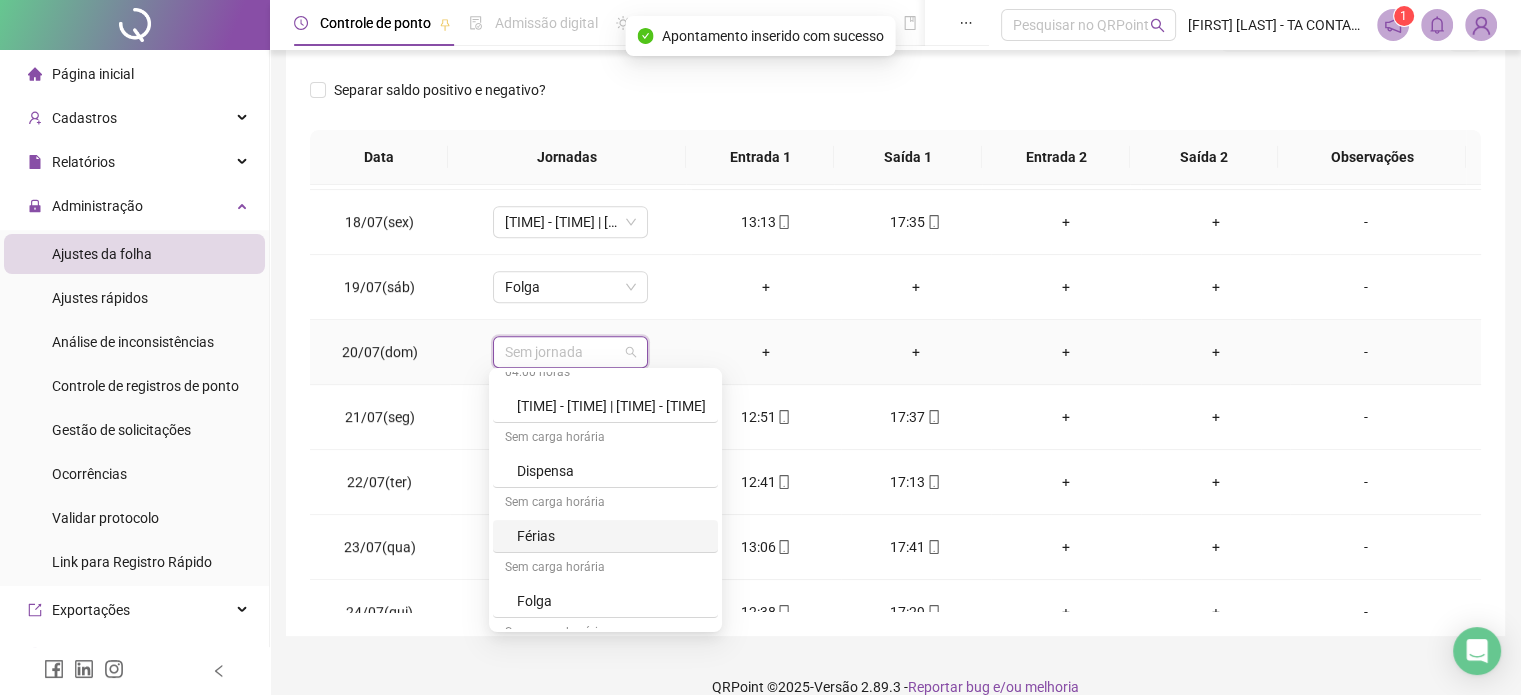 scroll, scrollTop: 262, scrollLeft: 0, axis: vertical 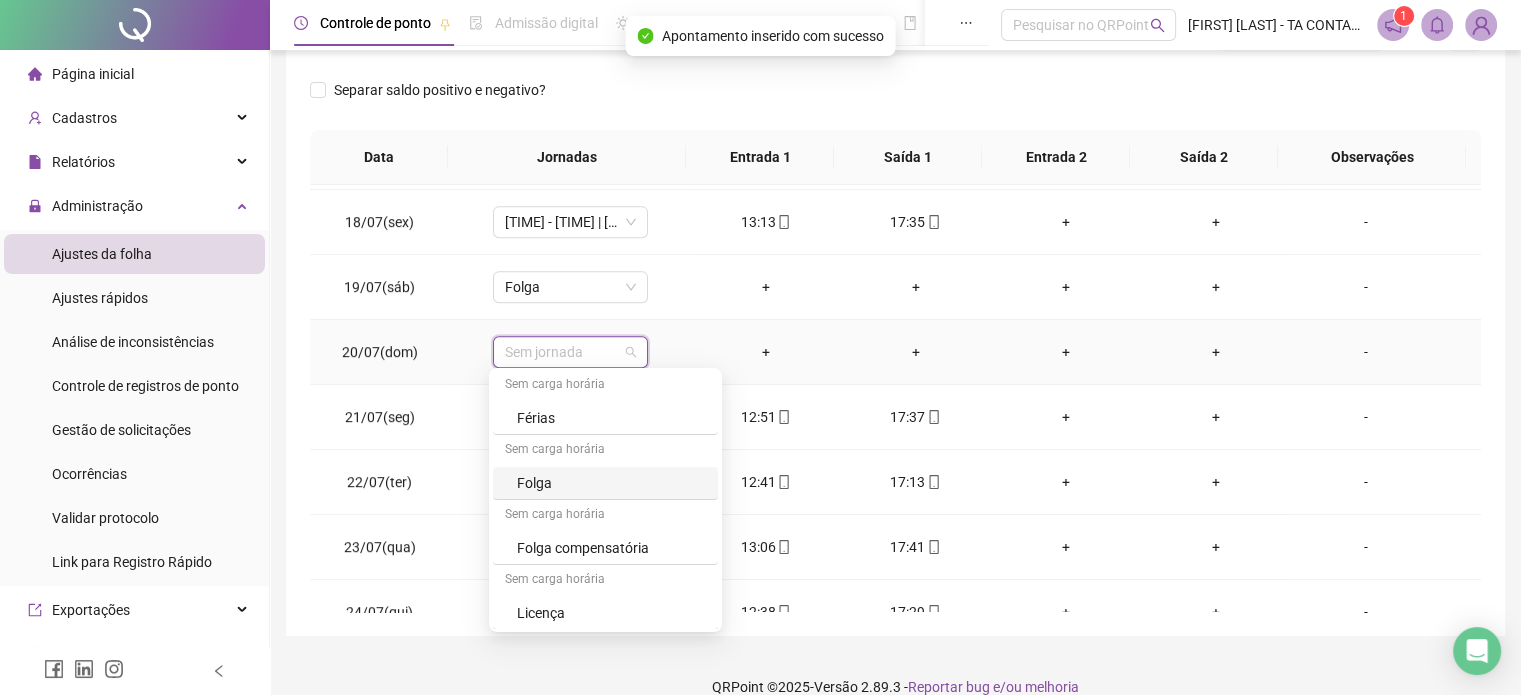 click on "Folga" at bounding box center [611, 483] 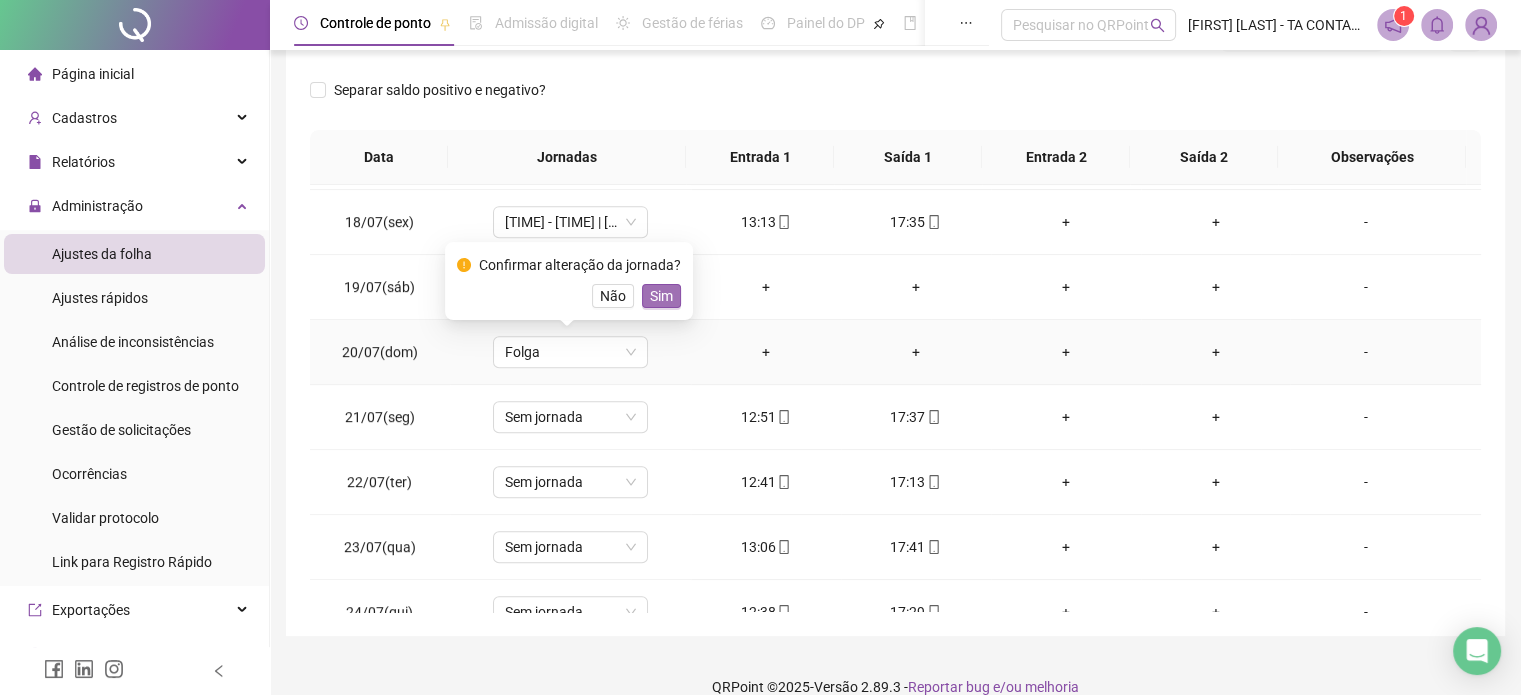click on "Sim" at bounding box center [661, 296] 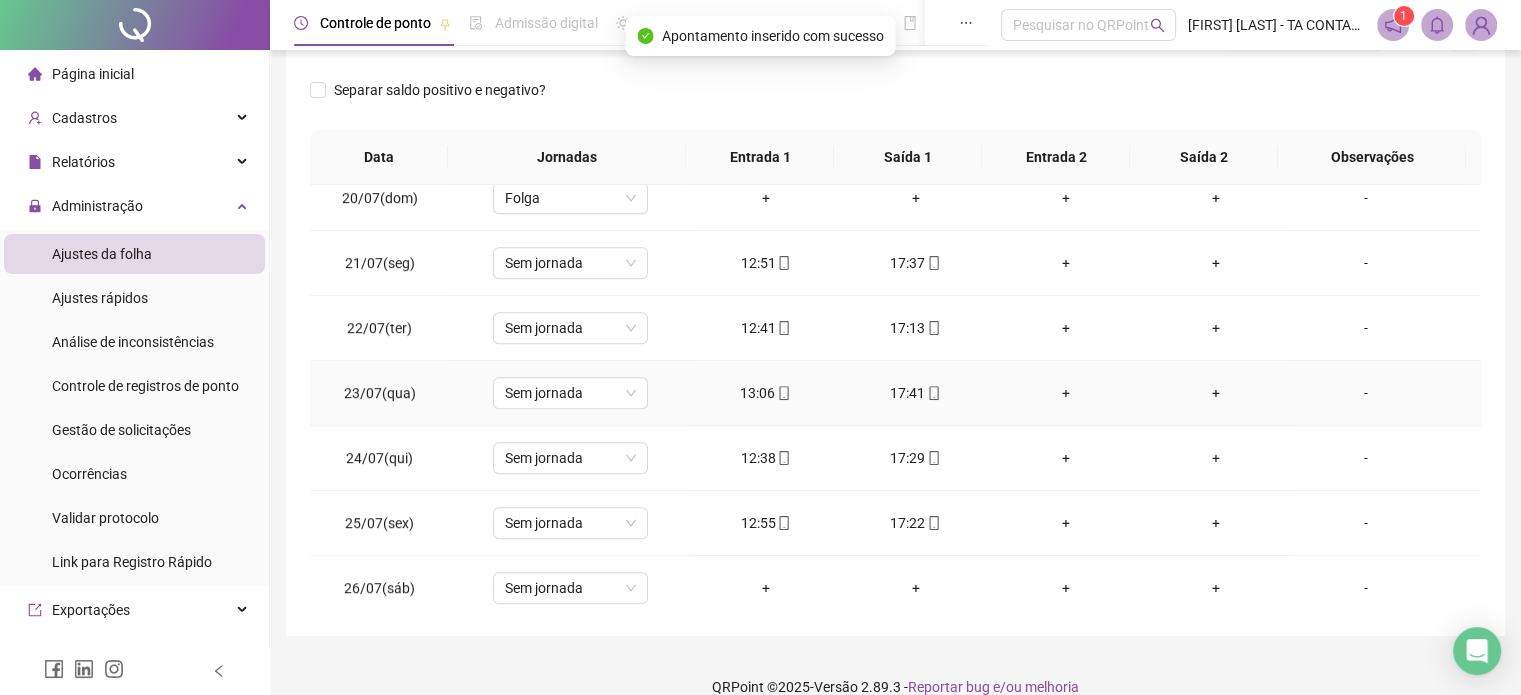 scroll, scrollTop: 1200, scrollLeft: 0, axis: vertical 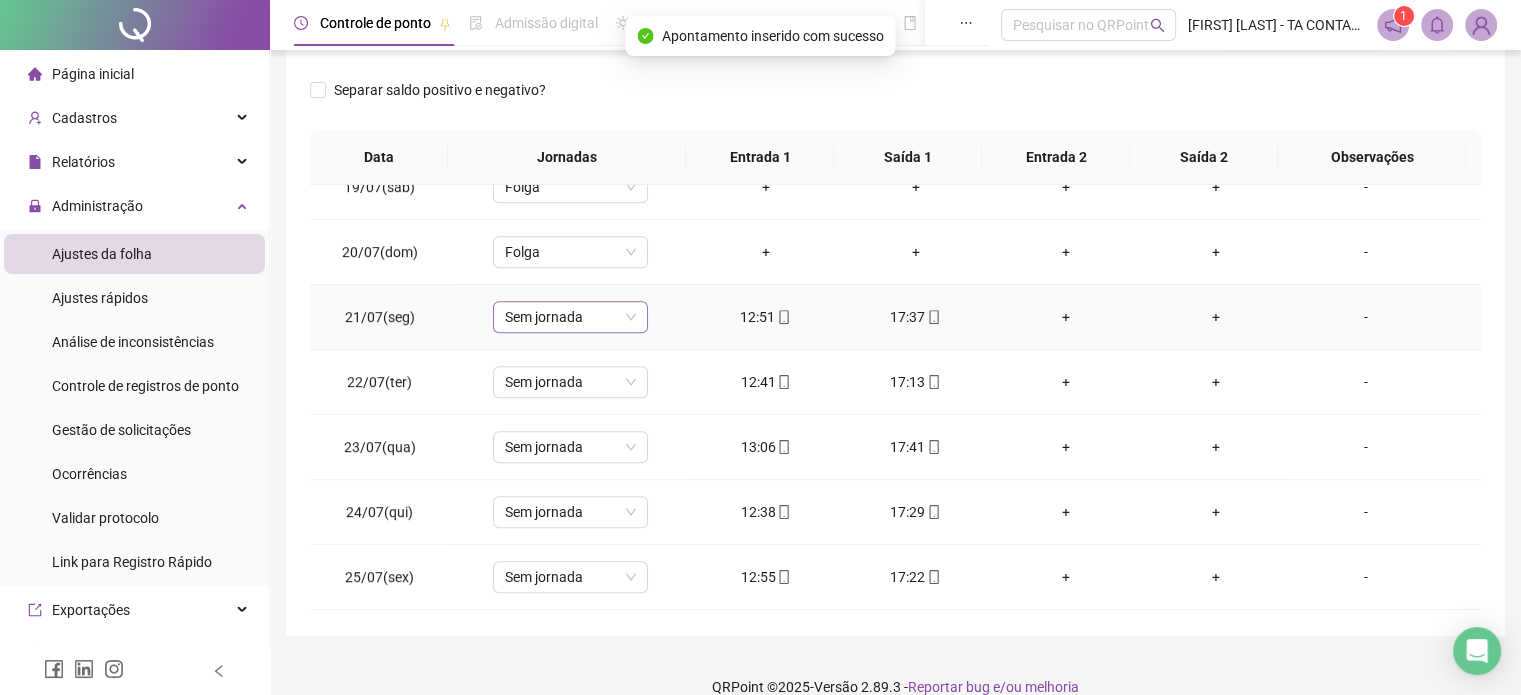 click on "Sem jornada" at bounding box center (570, 317) 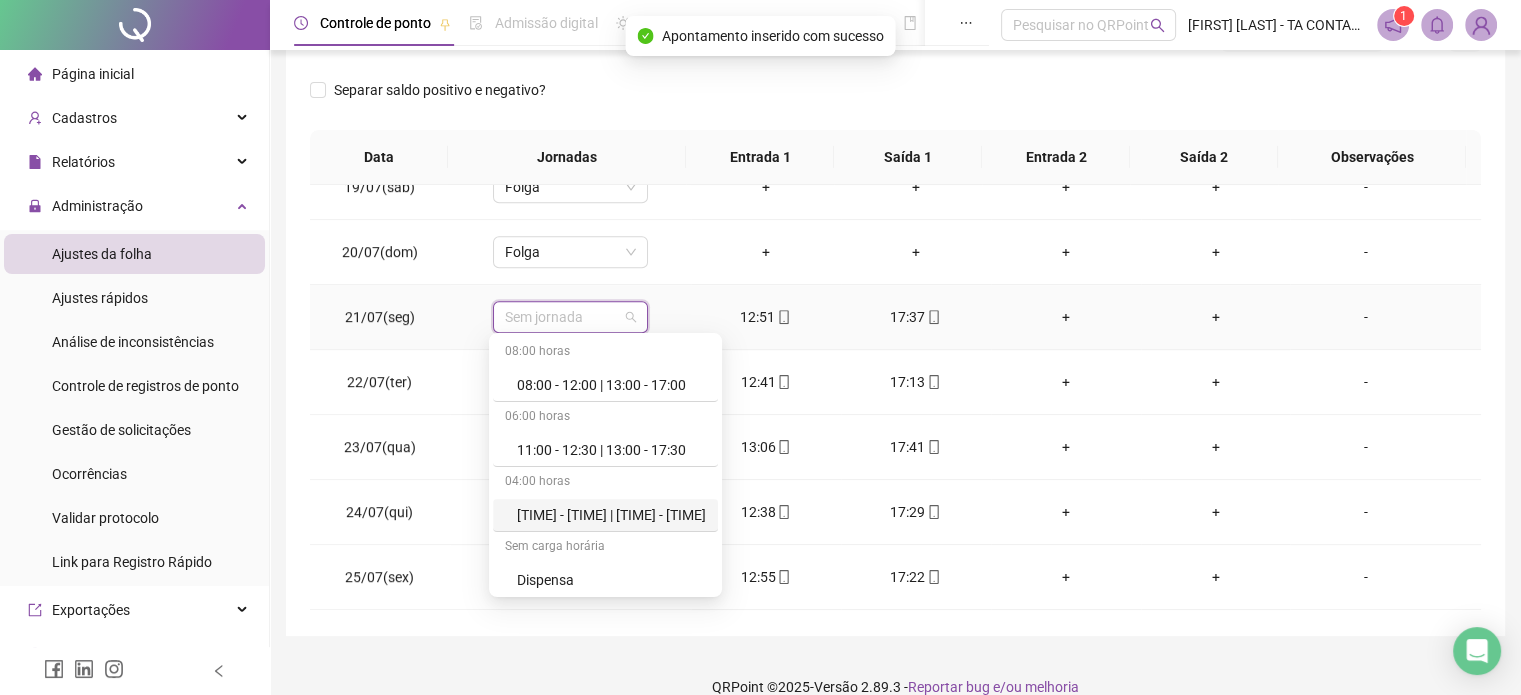 click on "[TIME] - [TIME] | [TIME] - [TIME]" at bounding box center [611, 515] 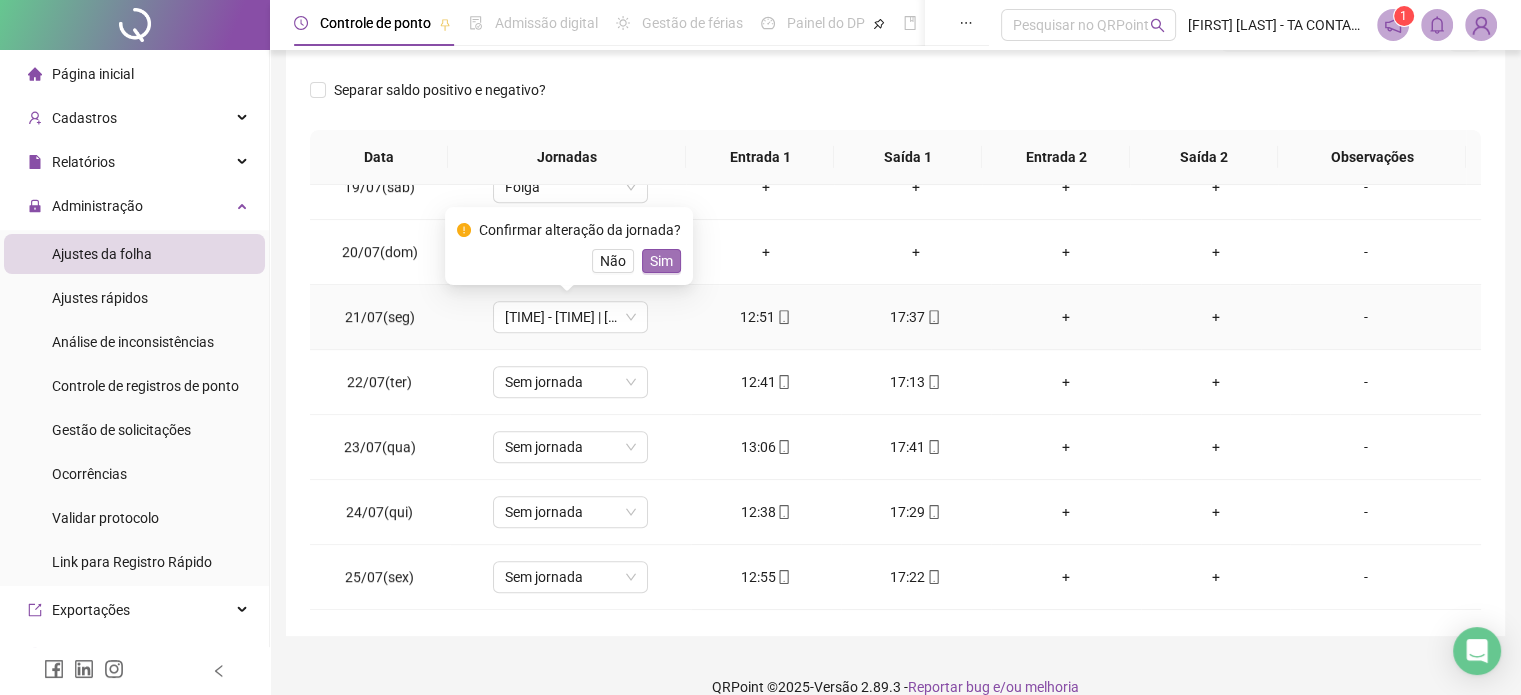 click on "Sim" at bounding box center (661, 261) 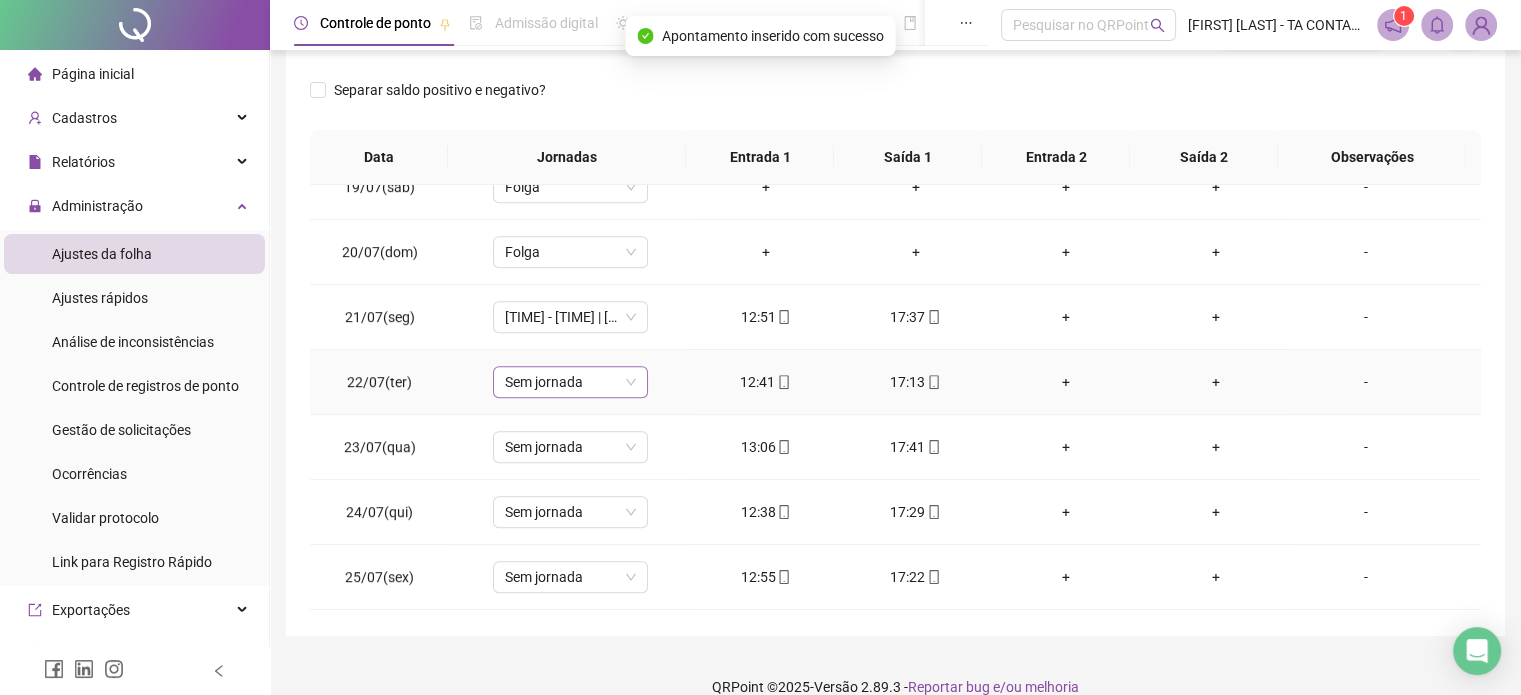 click on "Sem jornada" at bounding box center [570, 382] 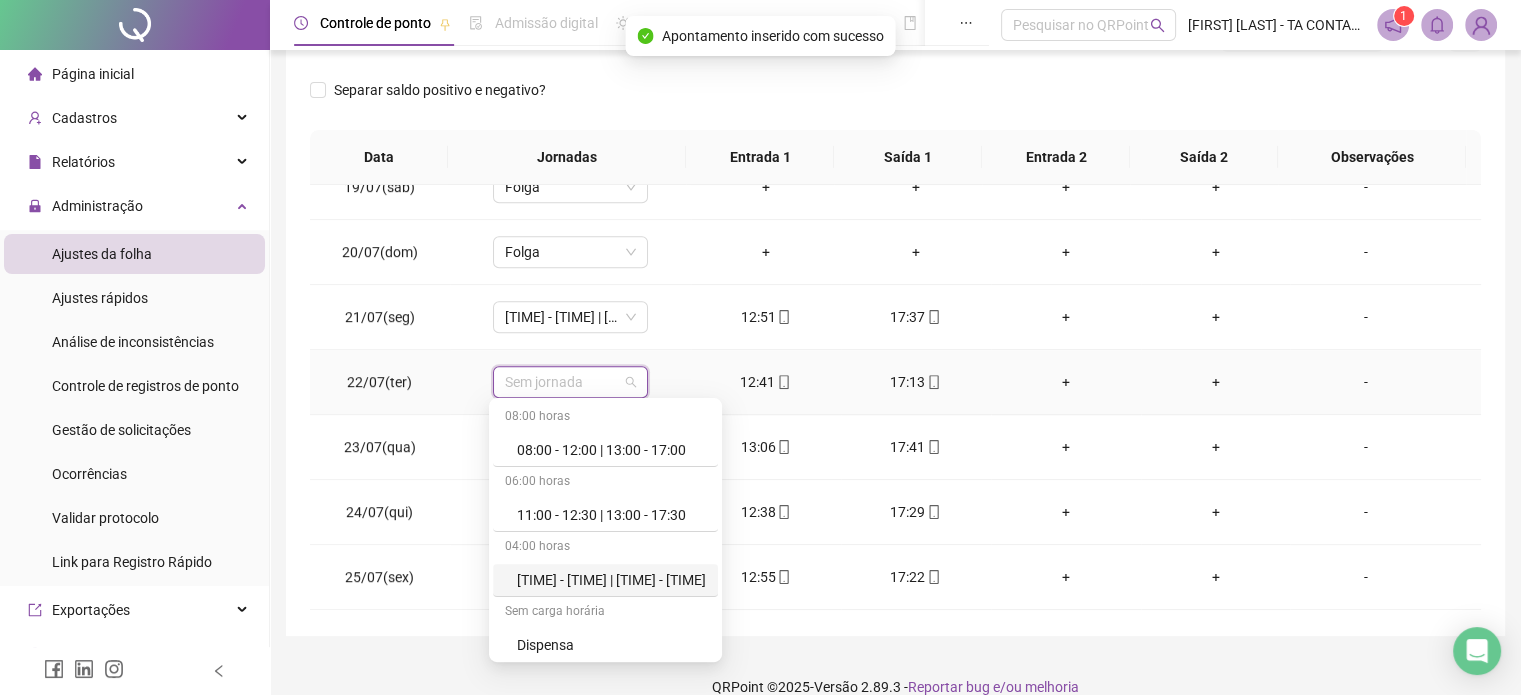 click on "[TIME] - [TIME] | [TIME] - [TIME]" at bounding box center (611, 580) 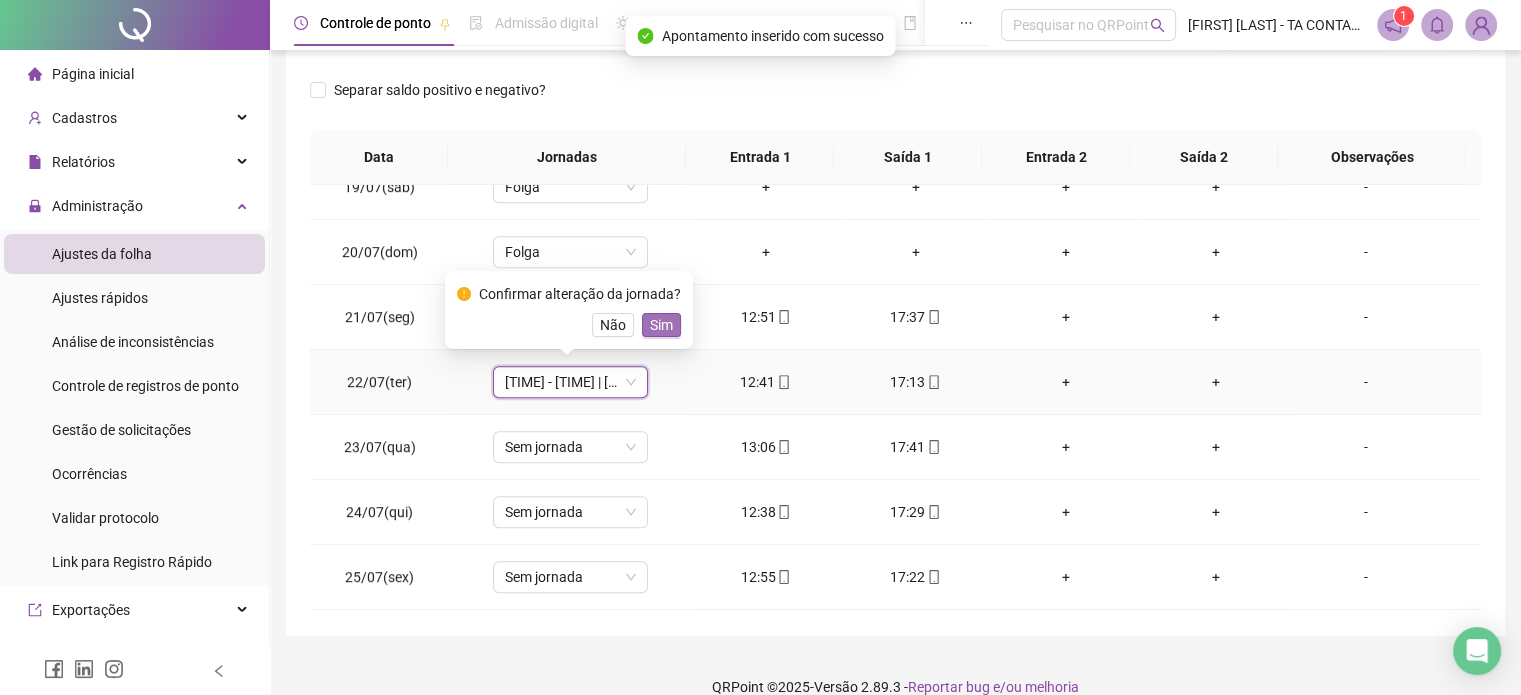 click on "Sim" at bounding box center [661, 325] 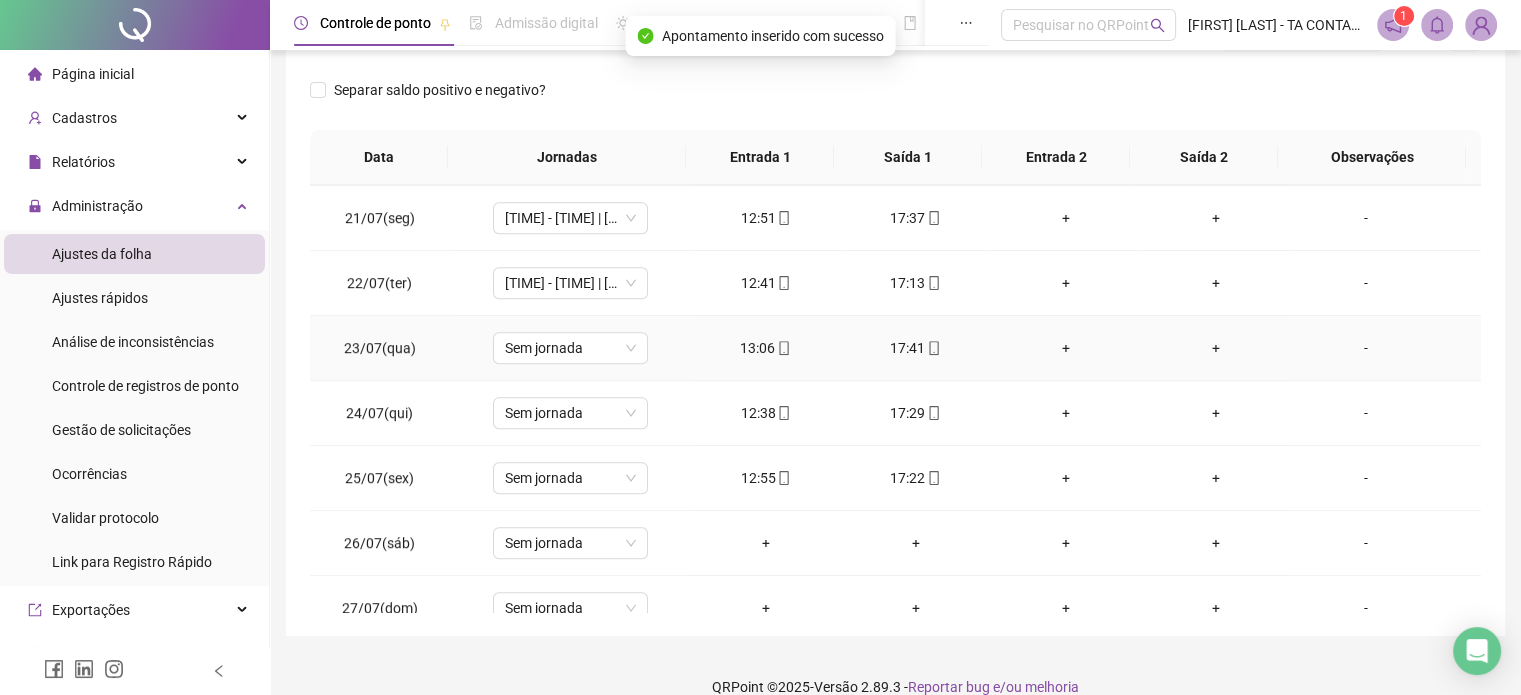 scroll, scrollTop: 1300, scrollLeft: 0, axis: vertical 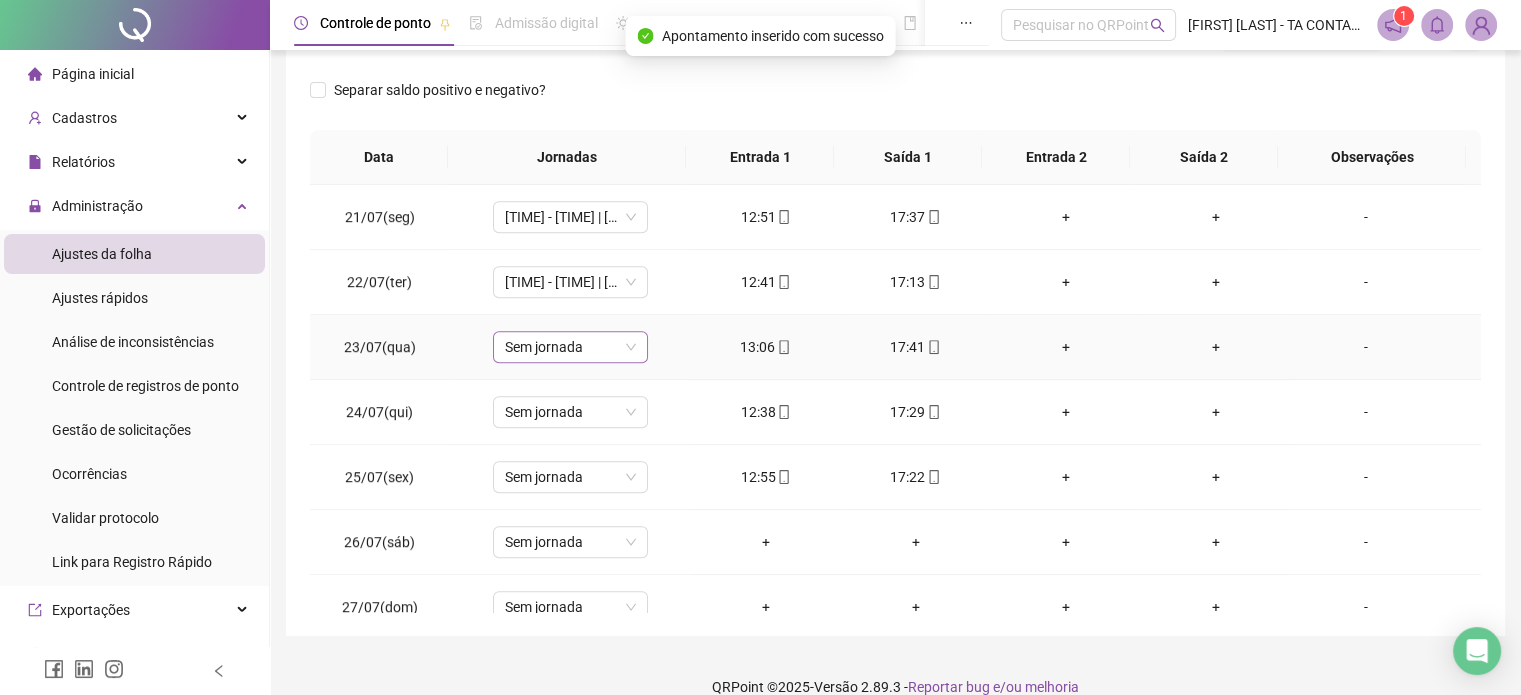click on "Sem jornada" at bounding box center (570, 347) 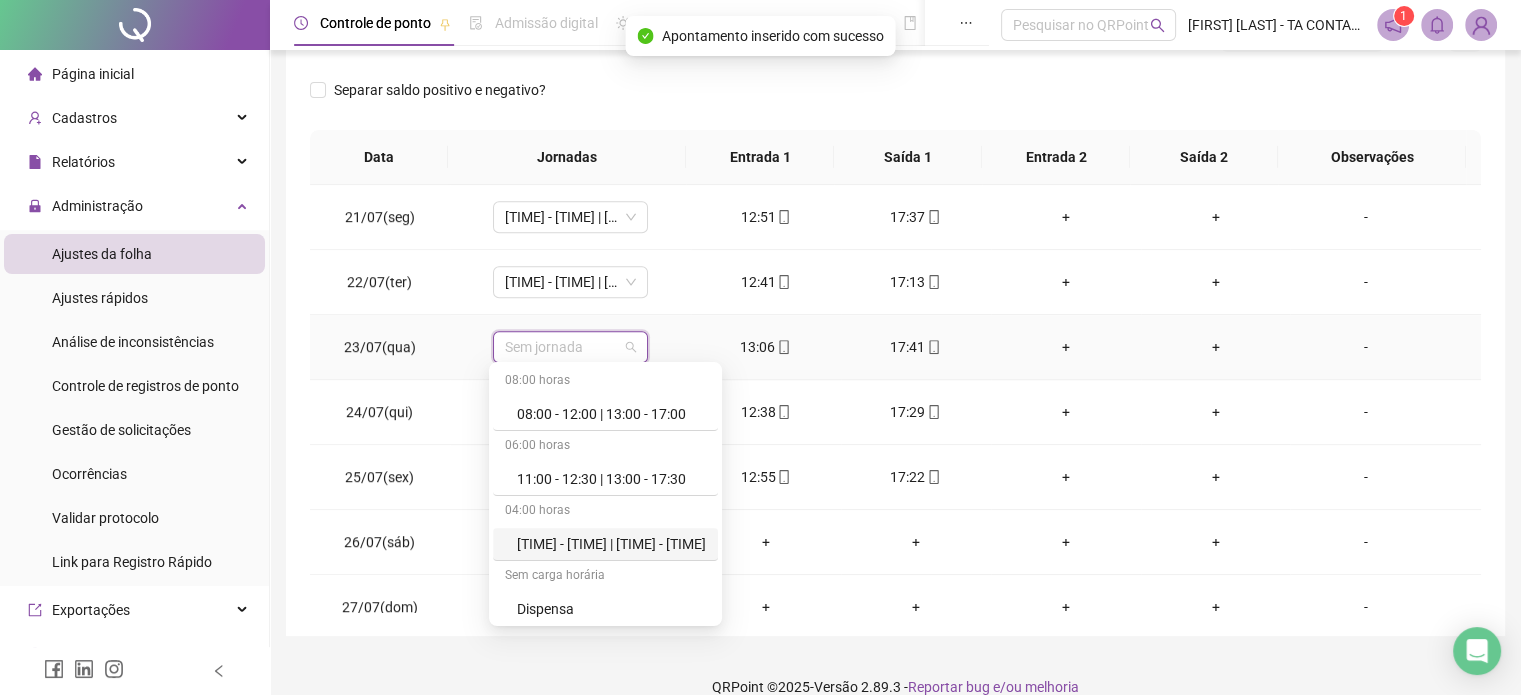 click on "[TIME] - [TIME] | [TIME] - [TIME]" at bounding box center [611, 544] 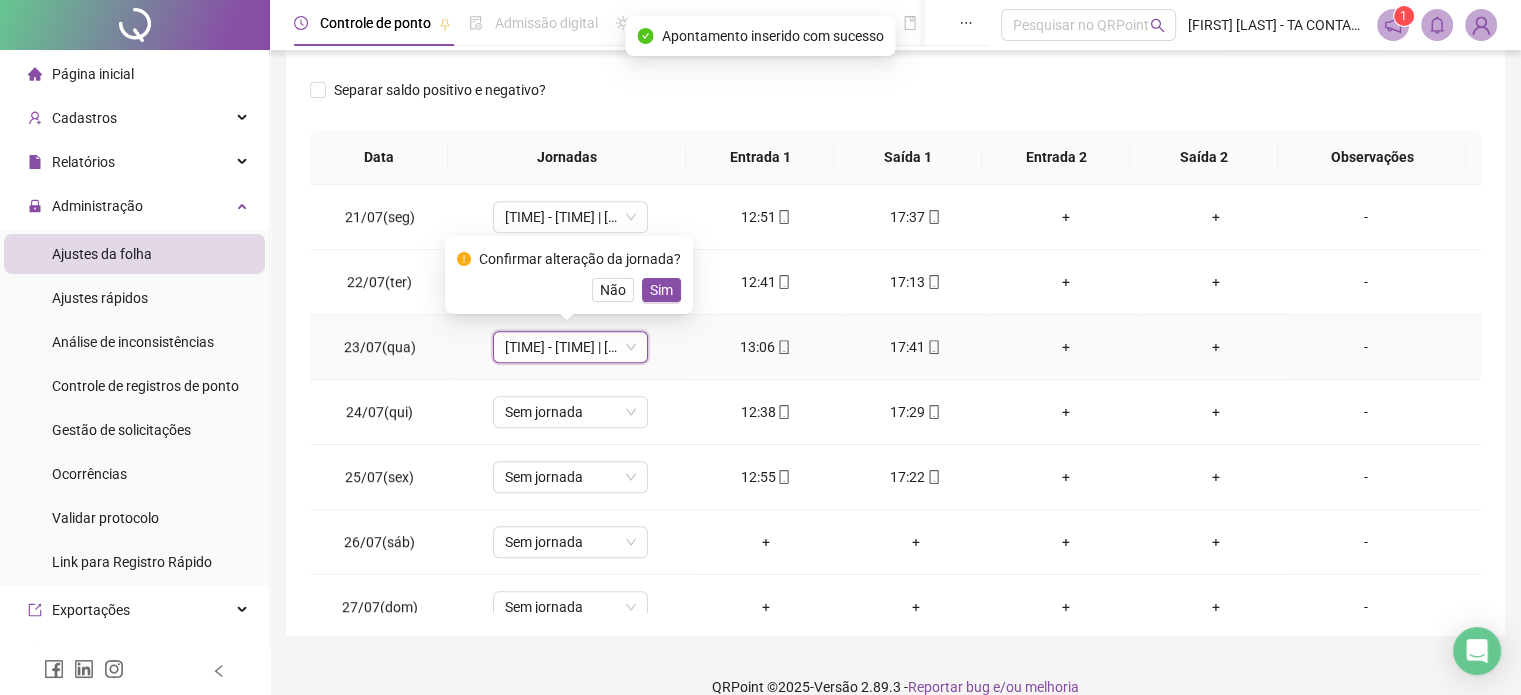 drag, startPoint x: 656, startPoint y: 287, endPoint x: 656, endPoint y: 303, distance: 16 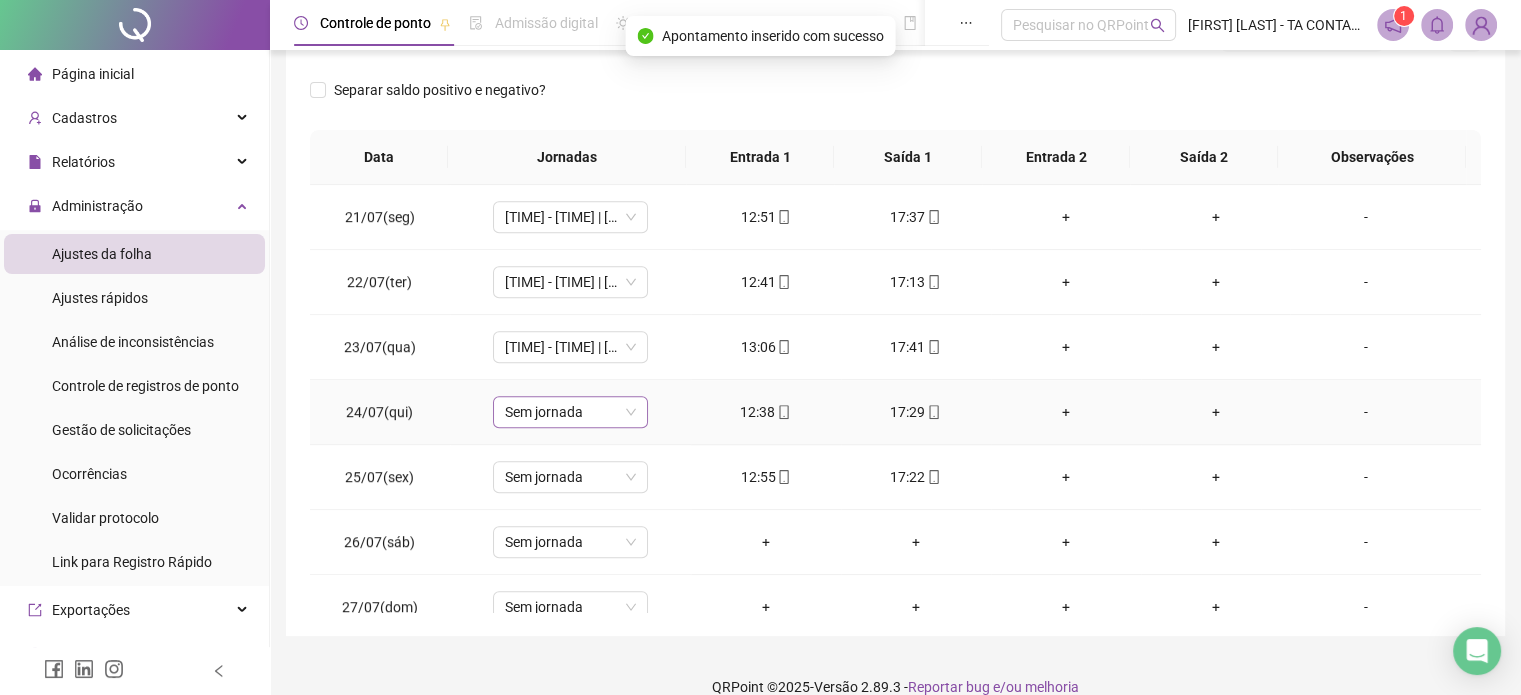 click on "Sem jornada" at bounding box center (570, 412) 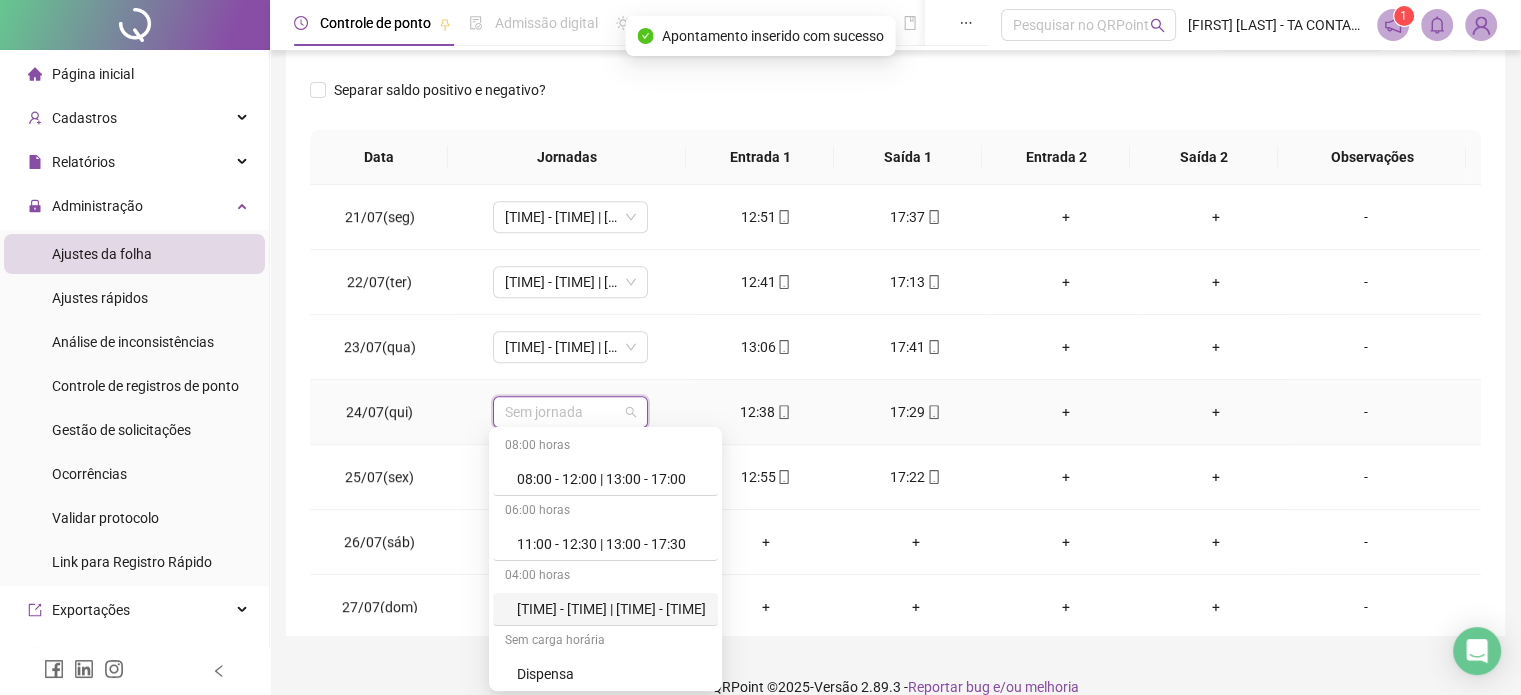click on "[TIME] - [TIME] | [TIME] - [TIME]" at bounding box center (611, 609) 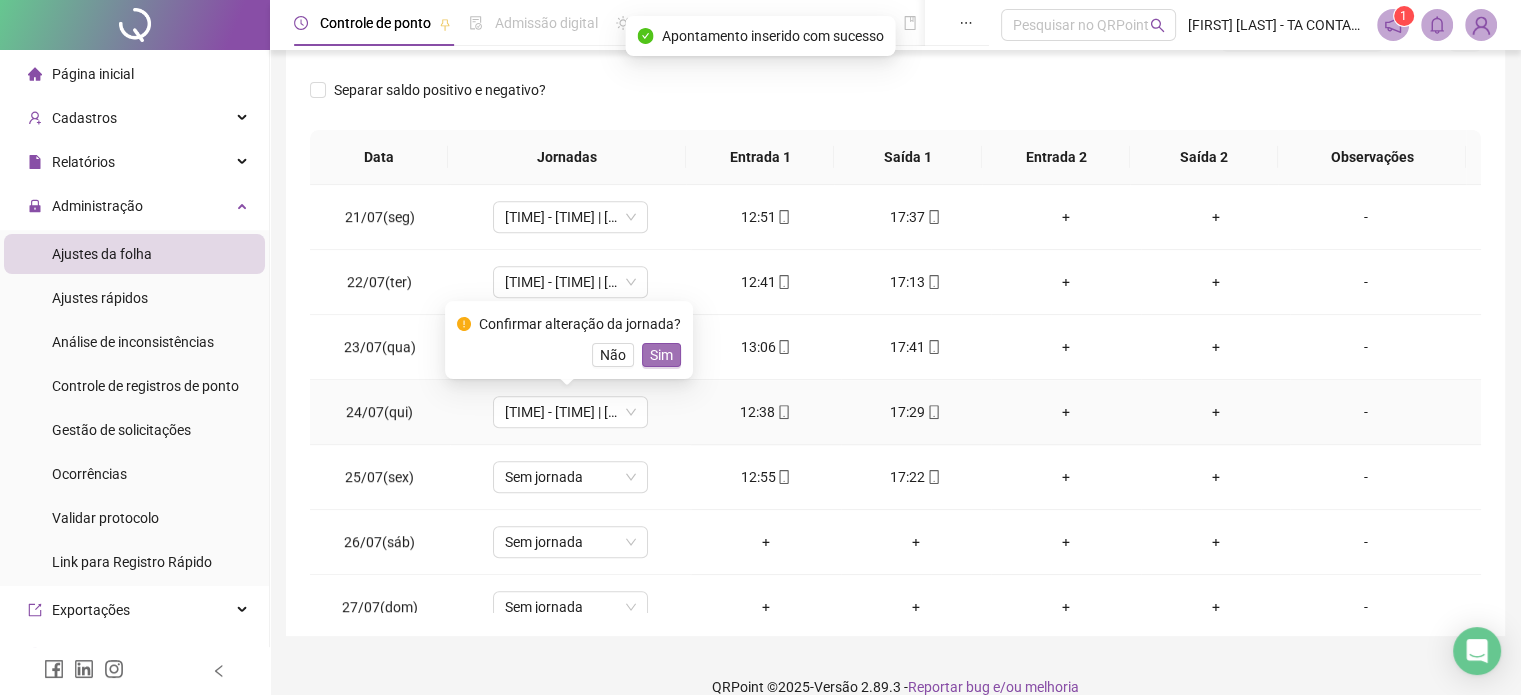 click on "Sim" at bounding box center [661, 355] 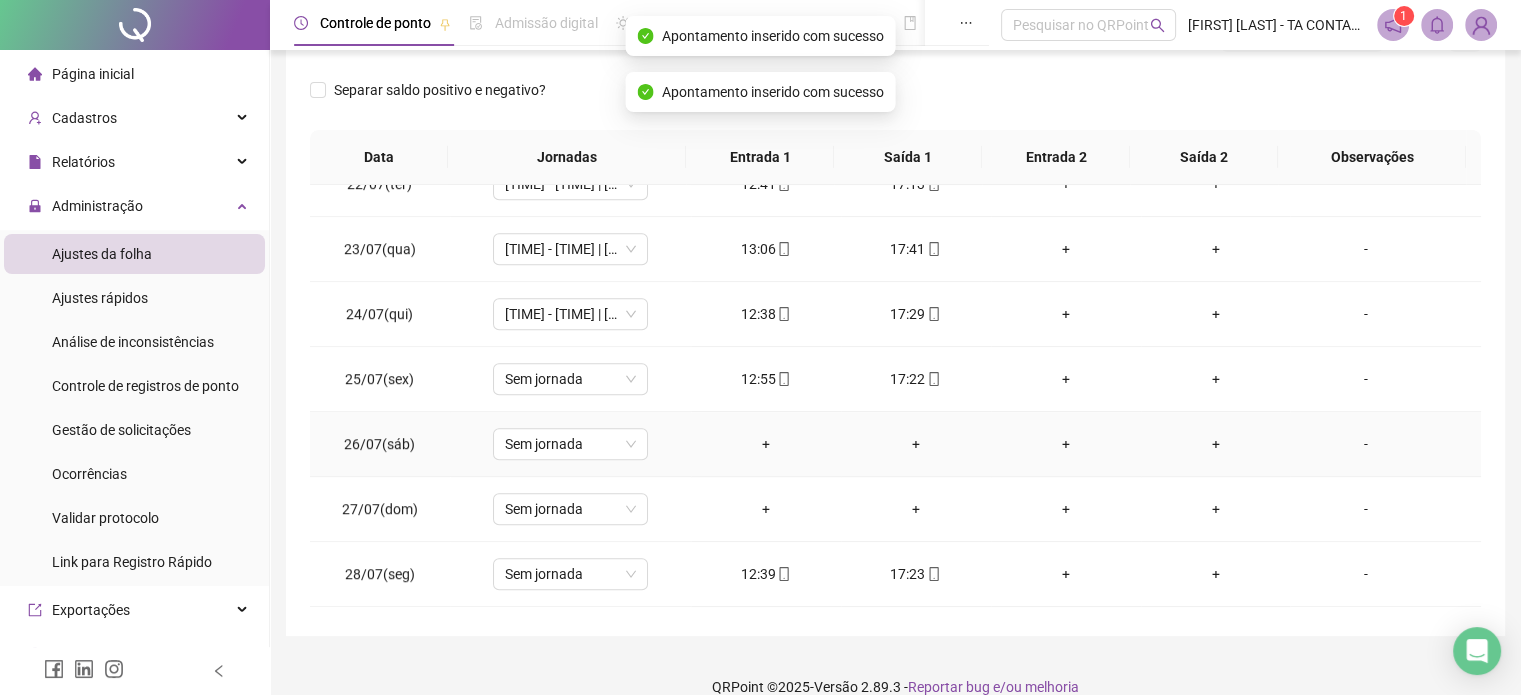 scroll, scrollTop: 1400, scrollLeft: 0, axis: vertical 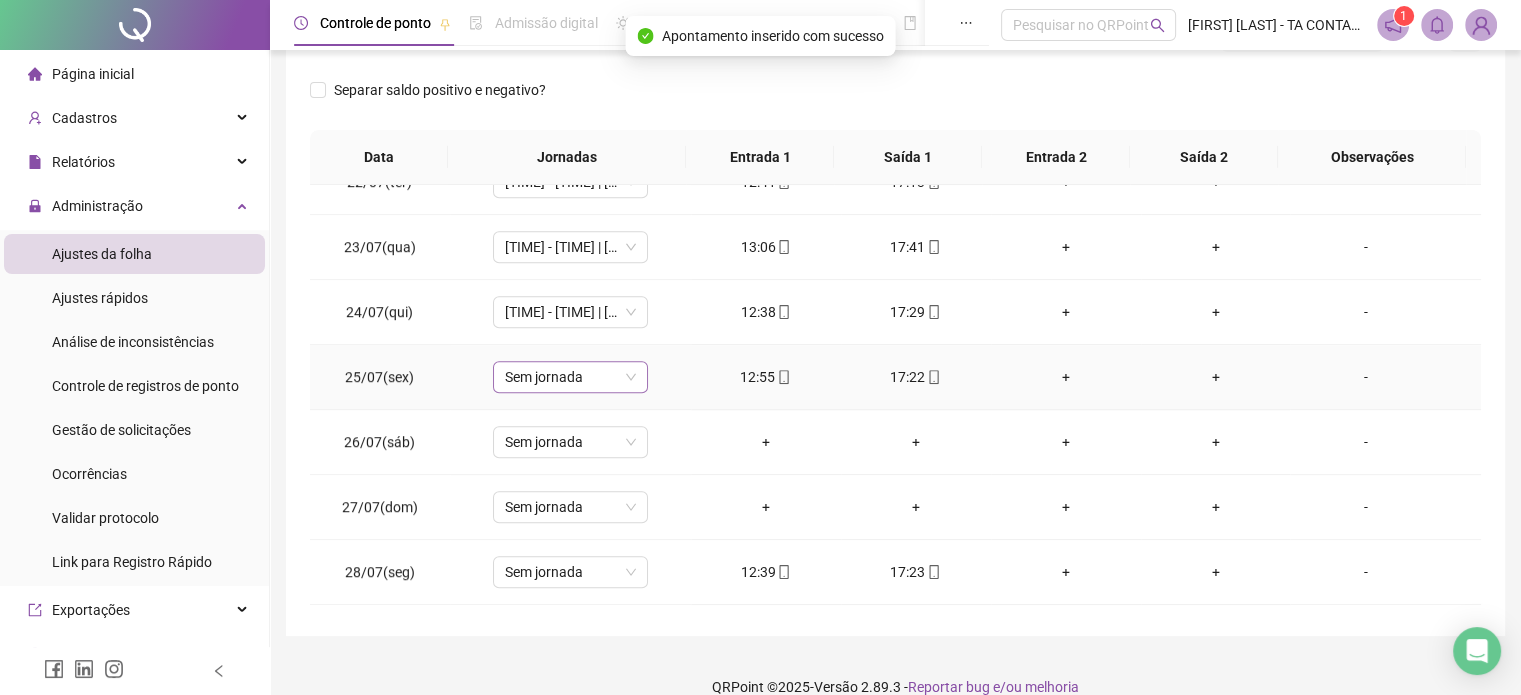 click on "Sem jornada" at bounding box center (570, 377) 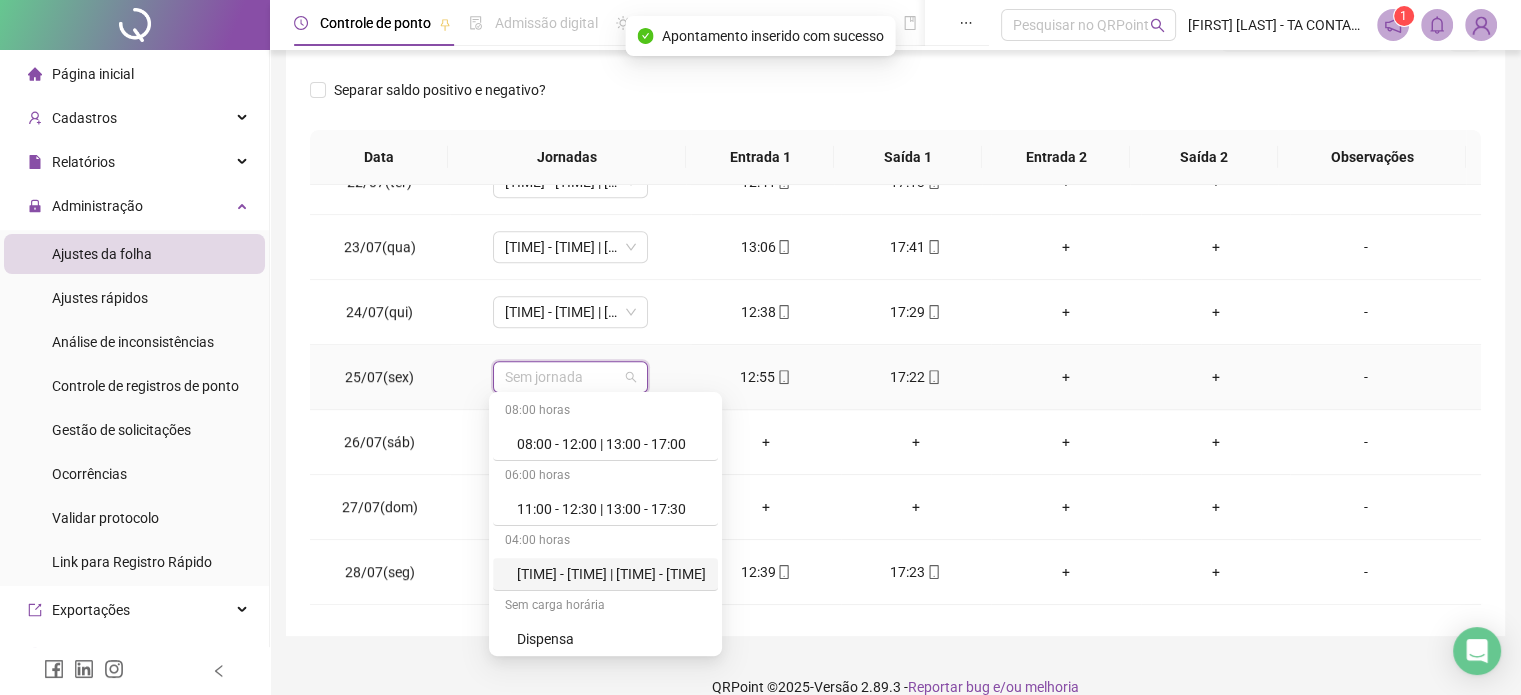 click on "[TIME] - [TIME] | [TIME] - [TIME]" at bounding box center (611, 574) 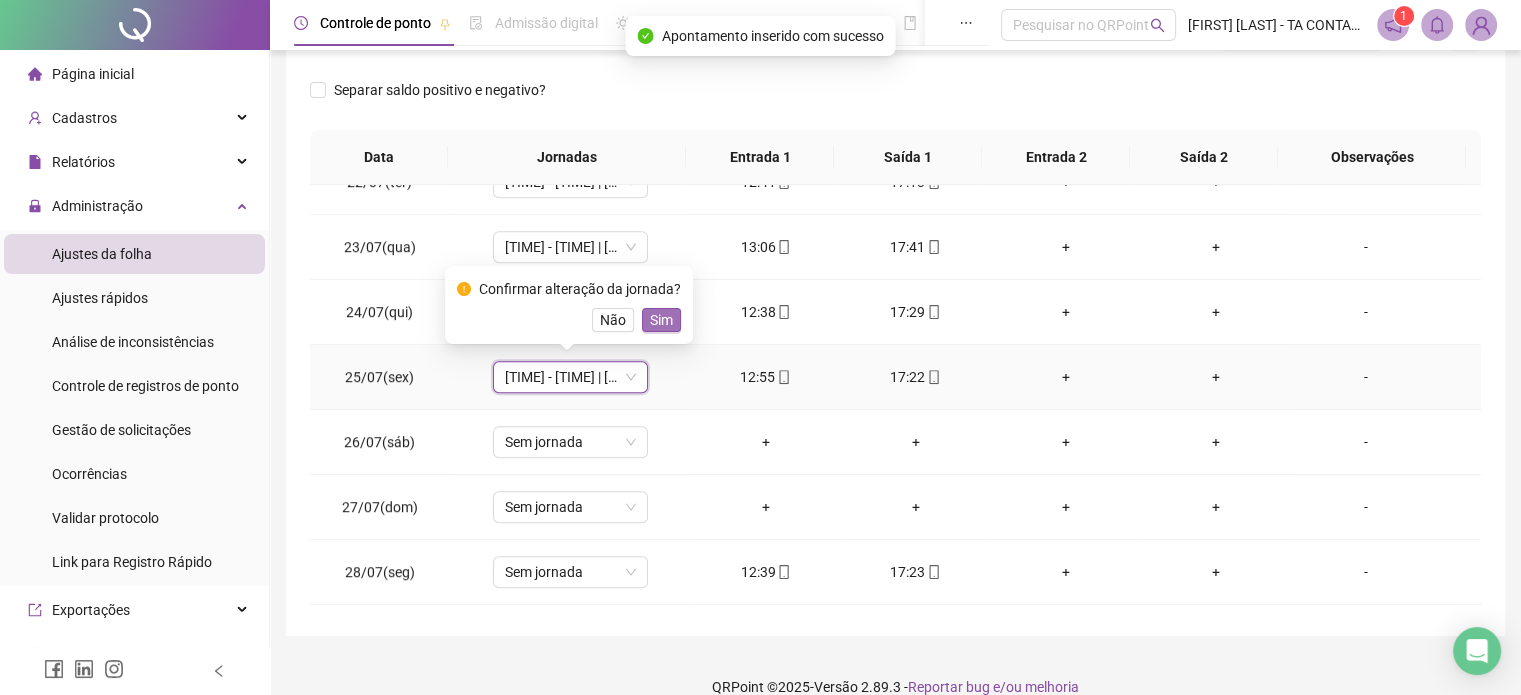 click on "Sim" at bounding box center [661, 320] 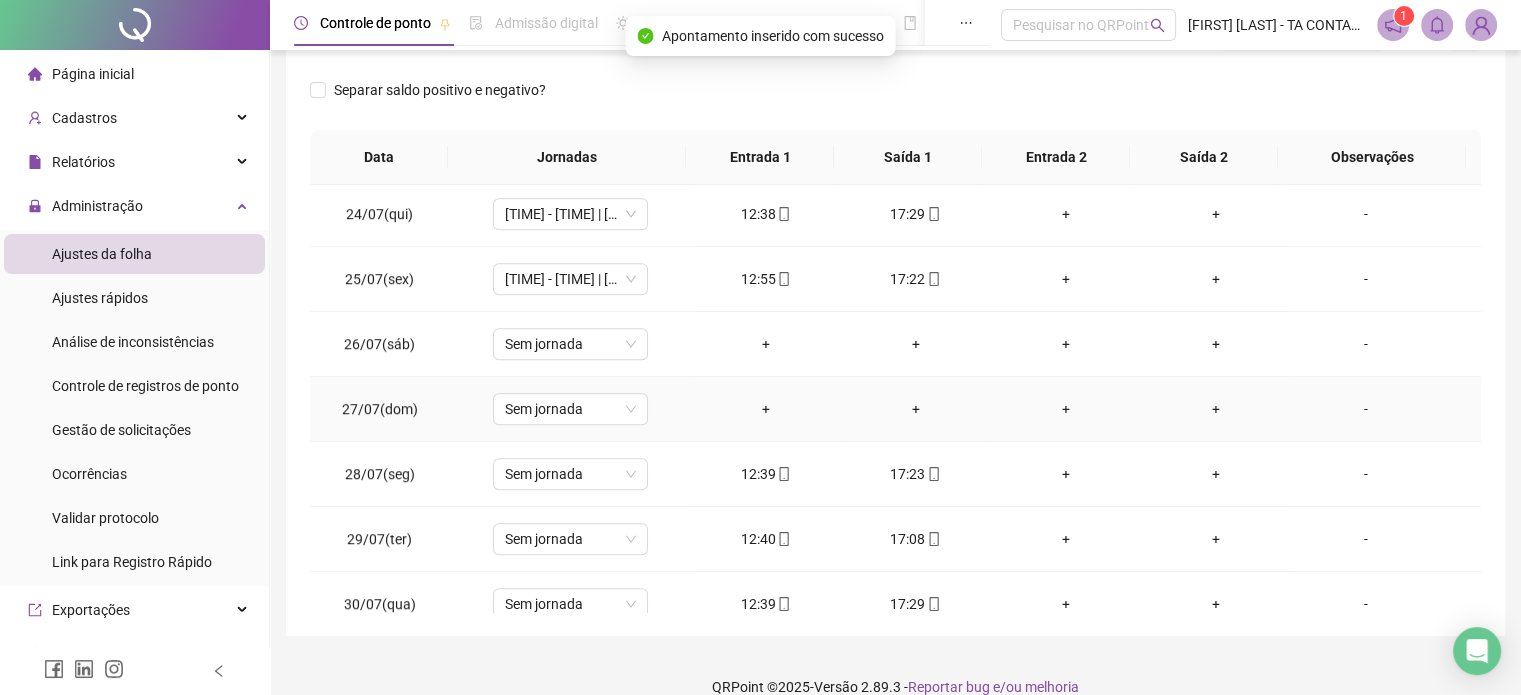 scroll, scrollTop: 1500, scrollLeft: 0, axis: vertical 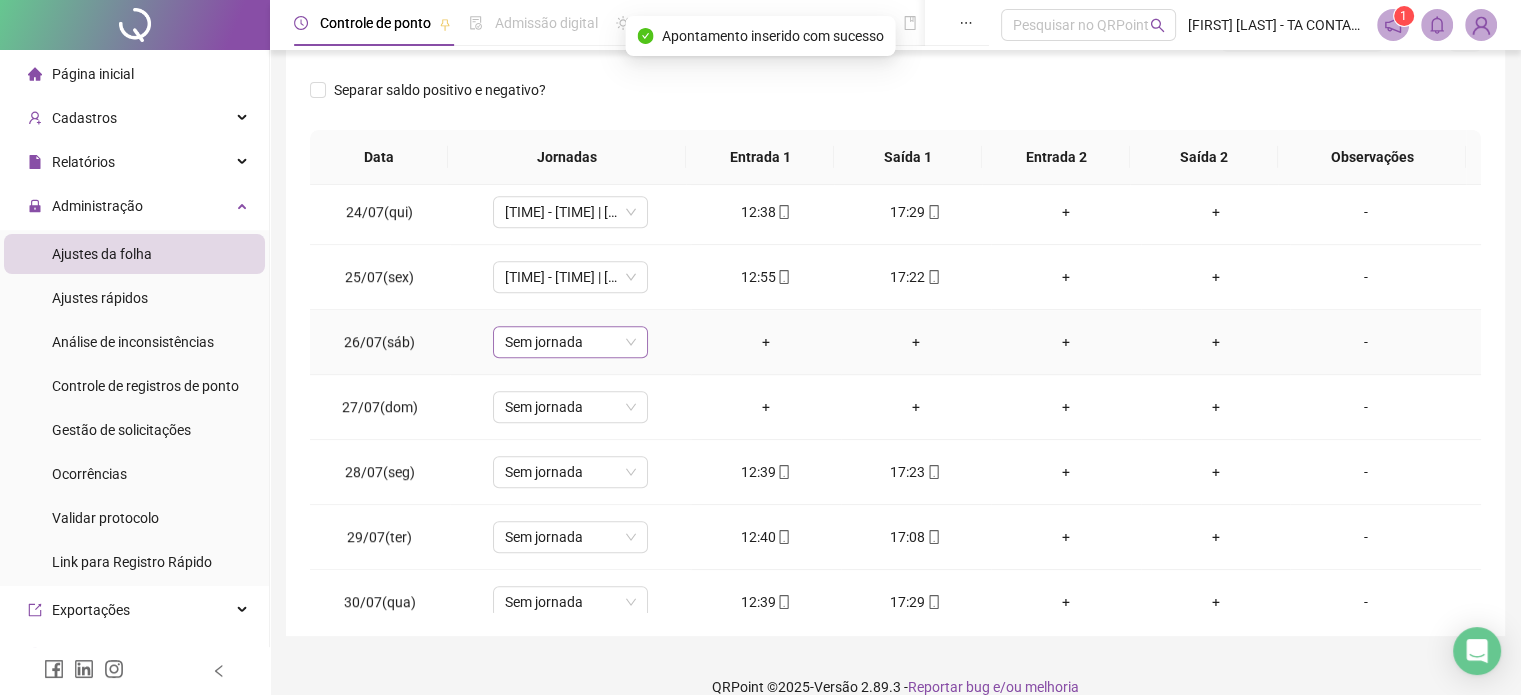 click on "Sem jornada" at bounding box center (570, 342) 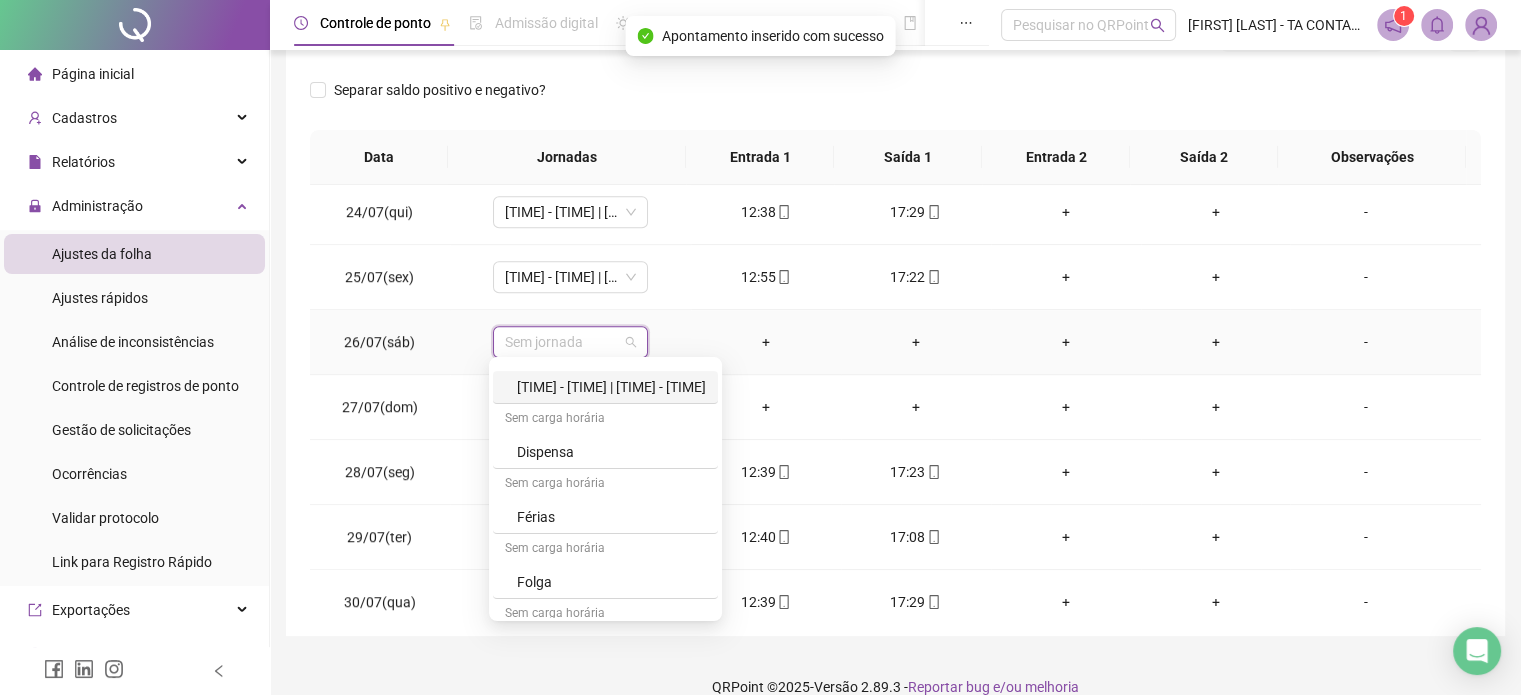 scroll, scrollTop: 200, scrollLeft: 0, axis: vertical 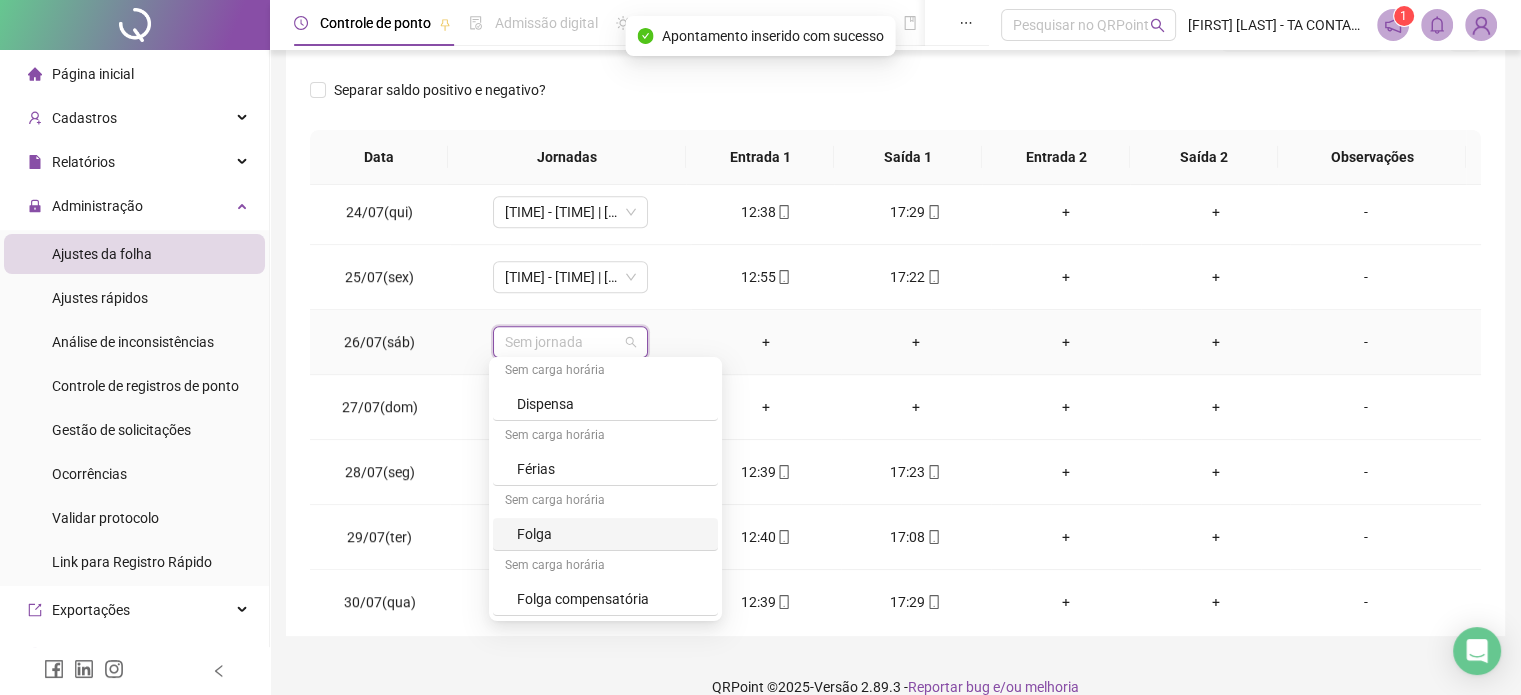 click on "Folga" at bounding box center (611, 534) 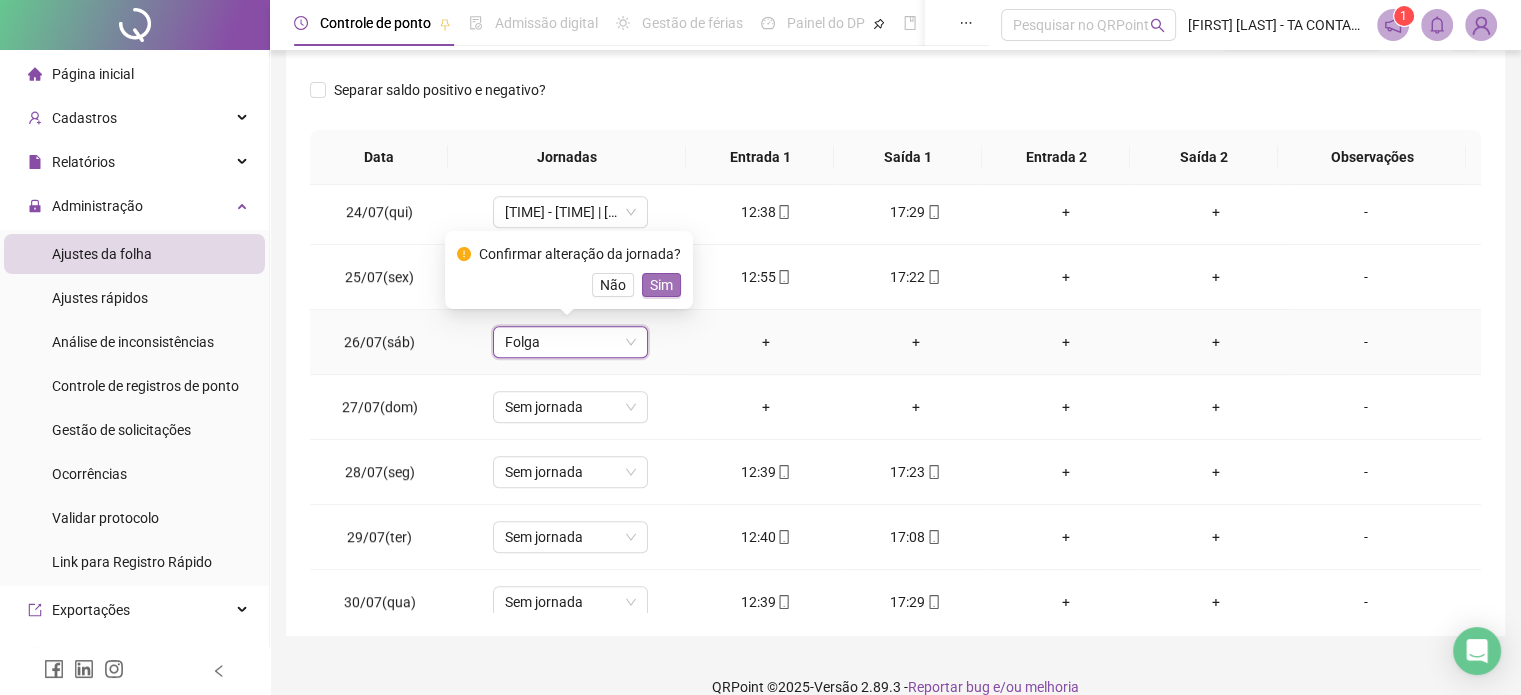 click on "Sim" at bounding box center (661, 285) 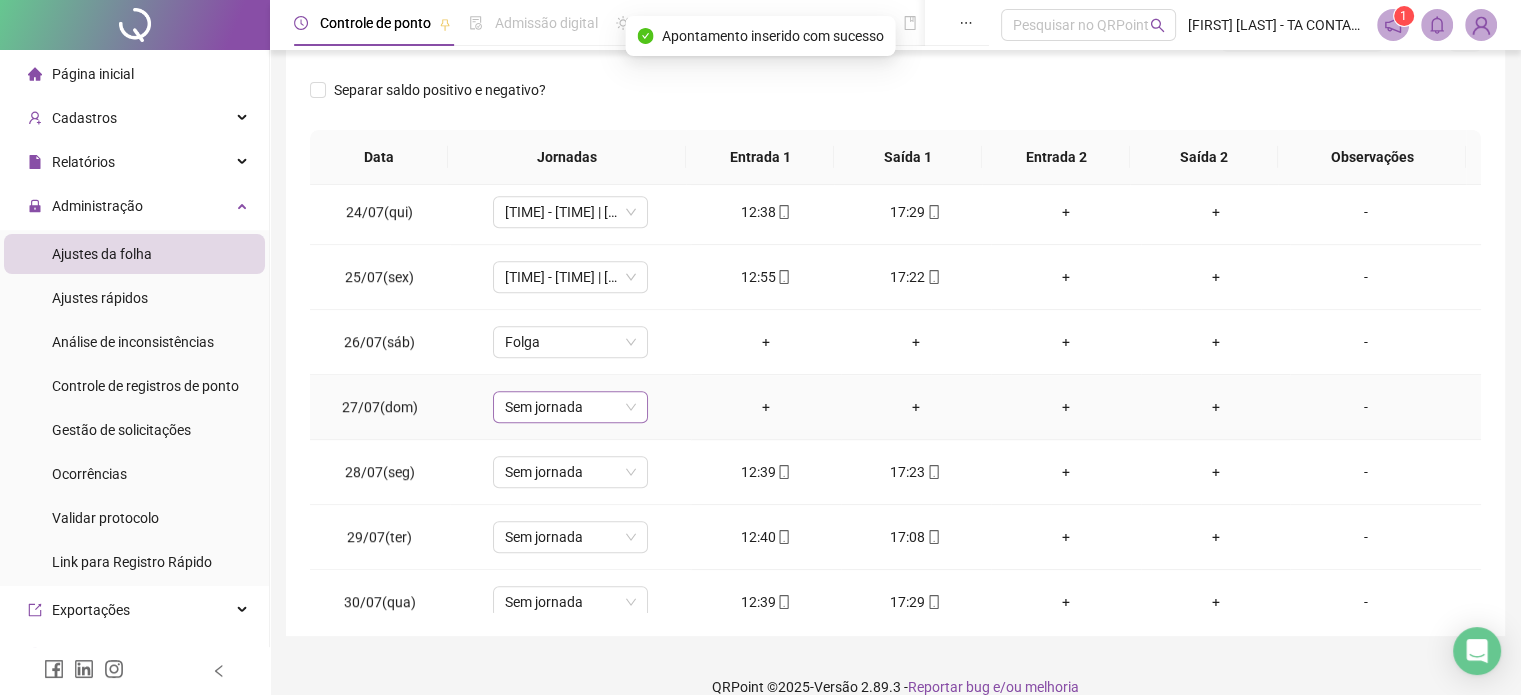 click on "Sem jornada" at bounding box center (570, 407) 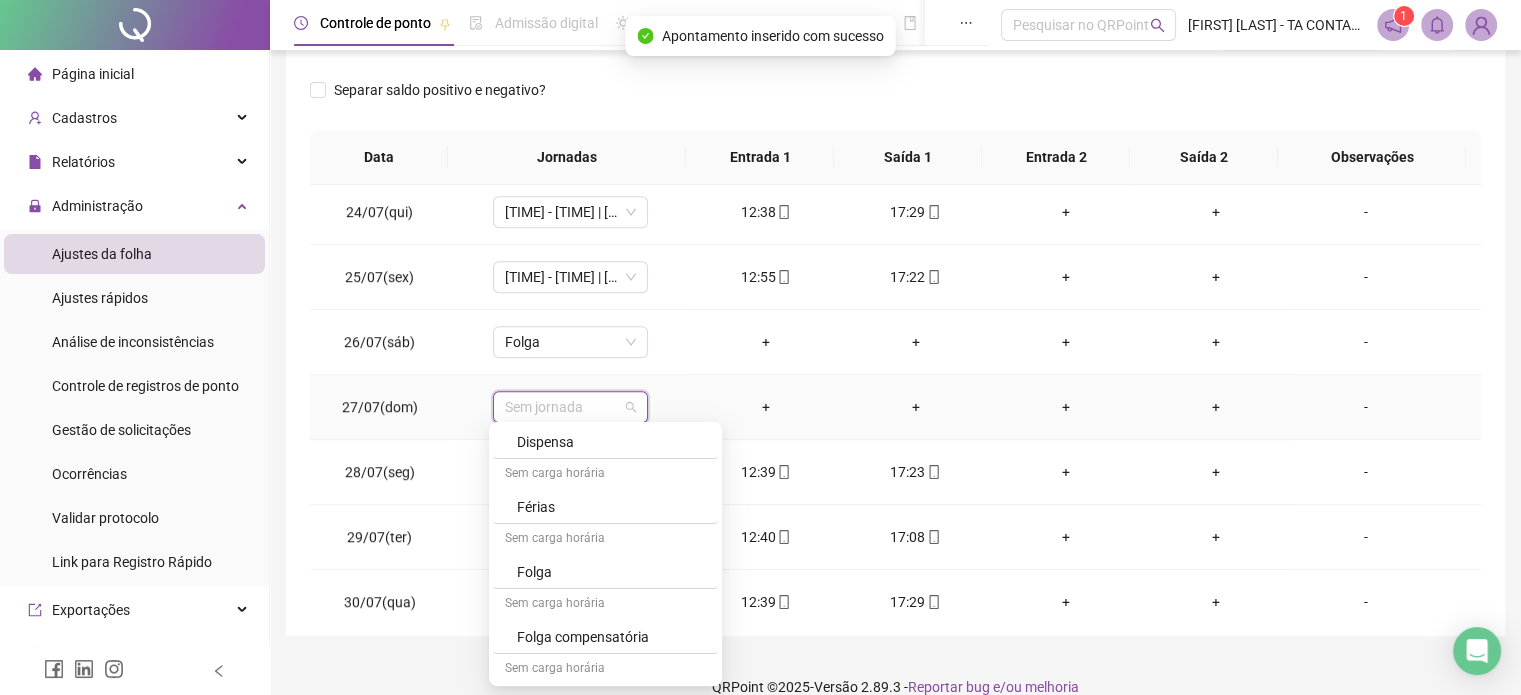 scroll, scrollTop: 262, scrollLeft: 0, axis: vertical 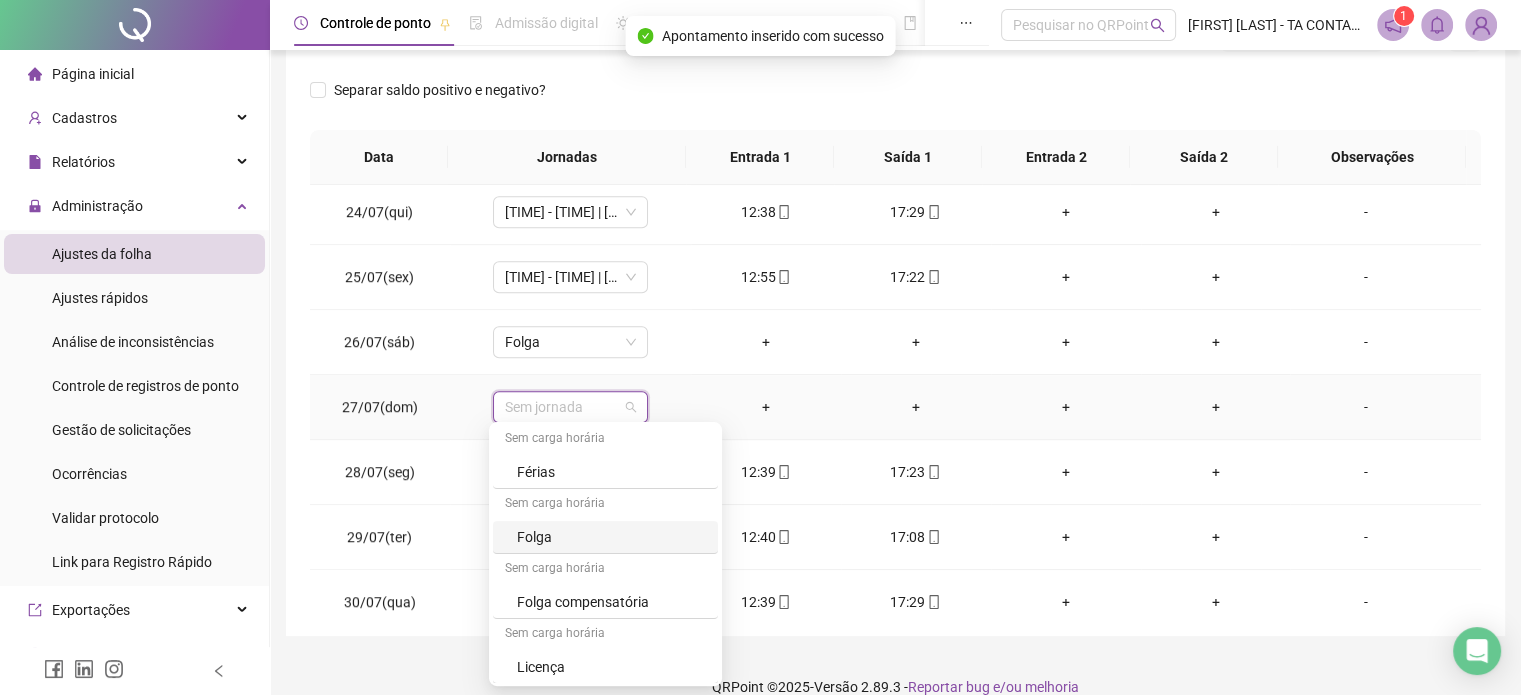 click on "Folga" at bounding box center [611, 537] 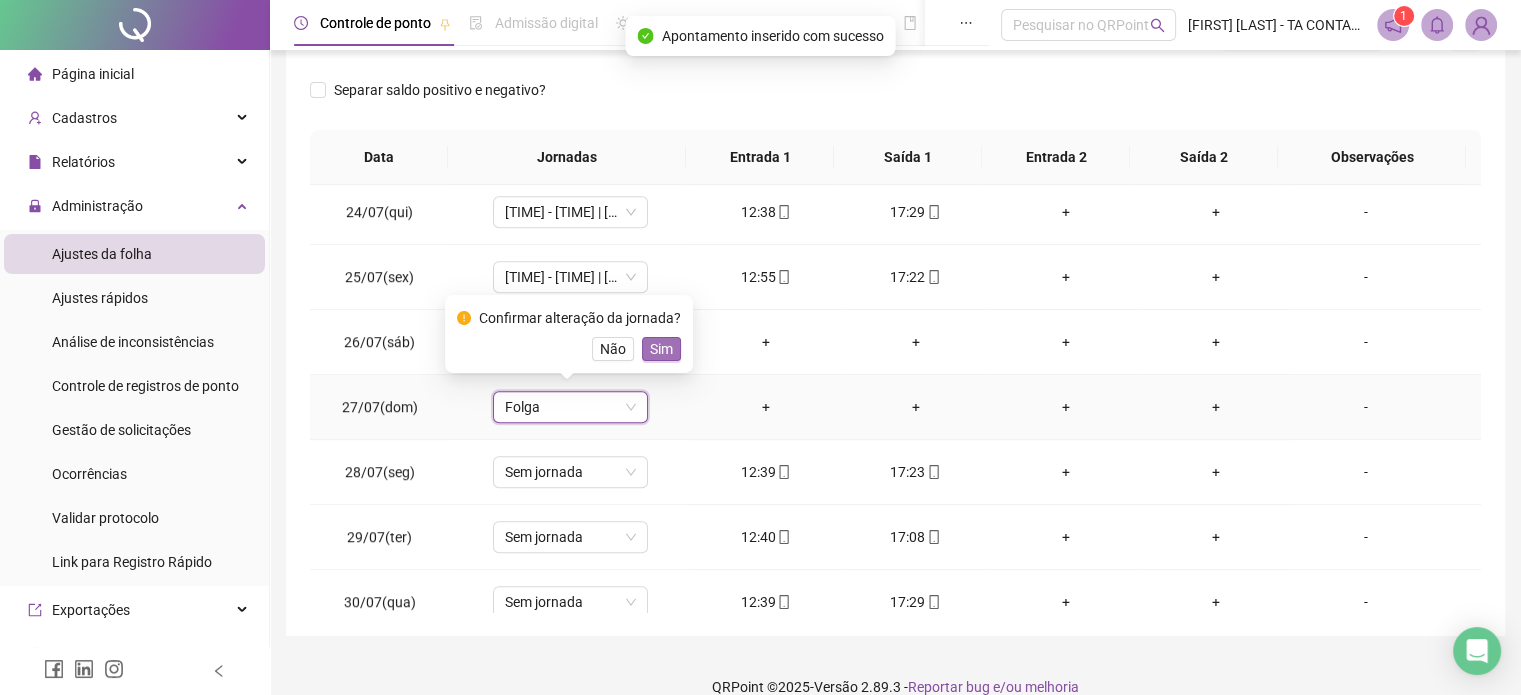 click on "Sim" at bounding box center [661, 349] 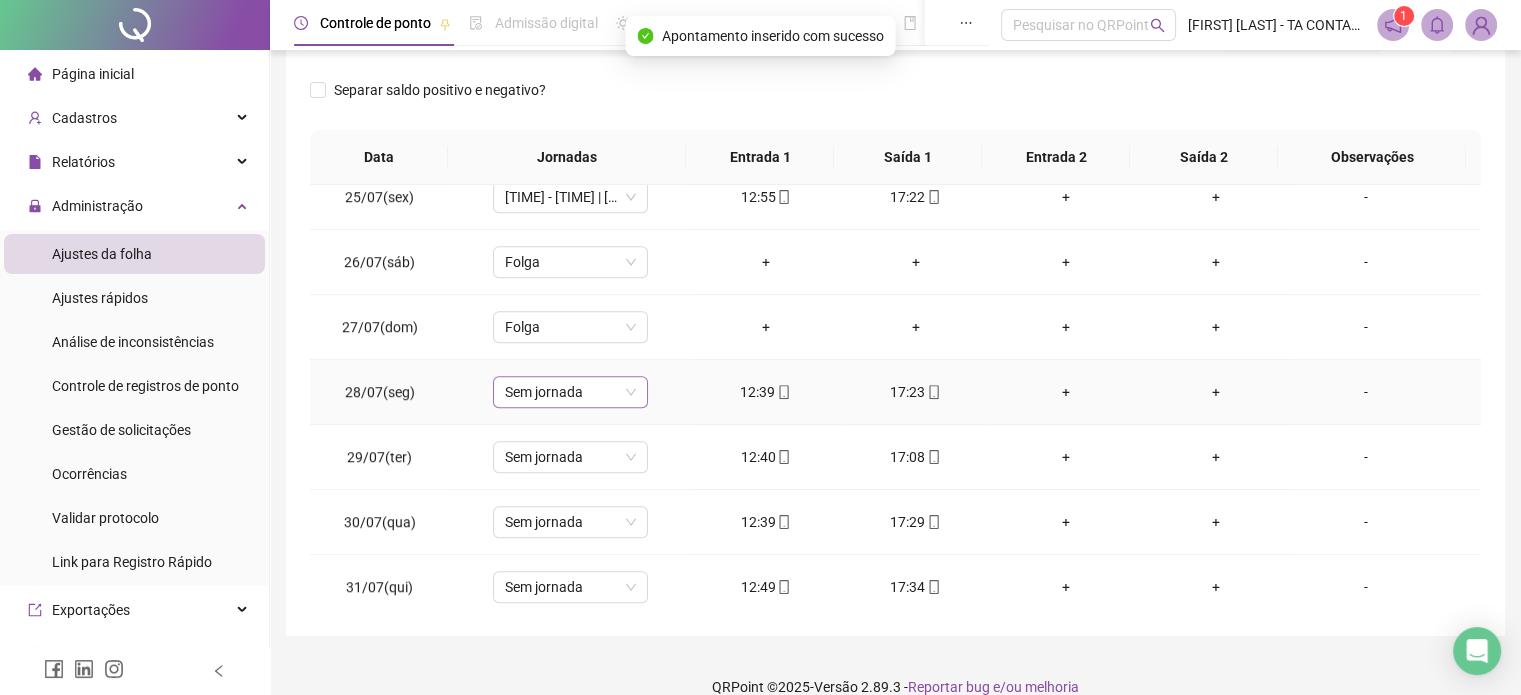scroll, scrollTop: 1581, scrollLeft: 0, axis: vertical 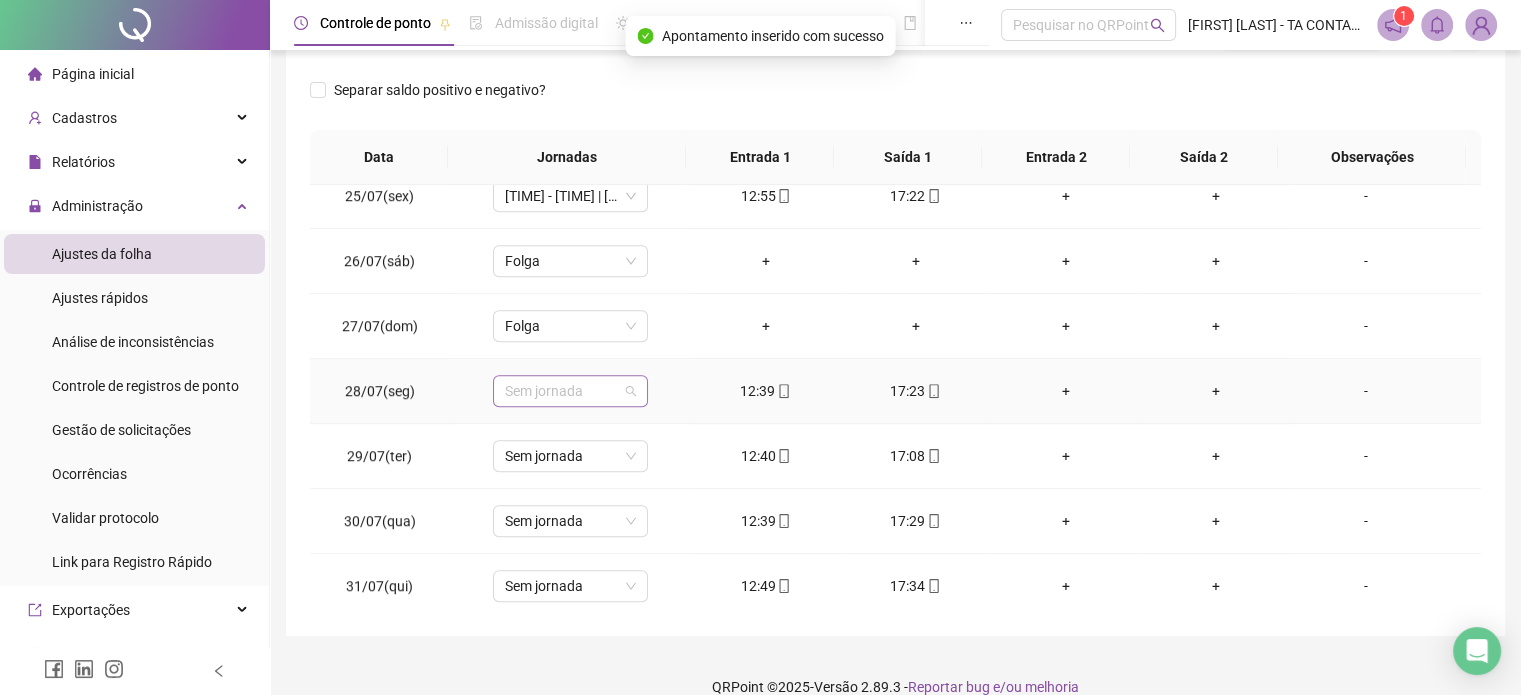click on "Sem jornada" at bounding box center [570, 391] 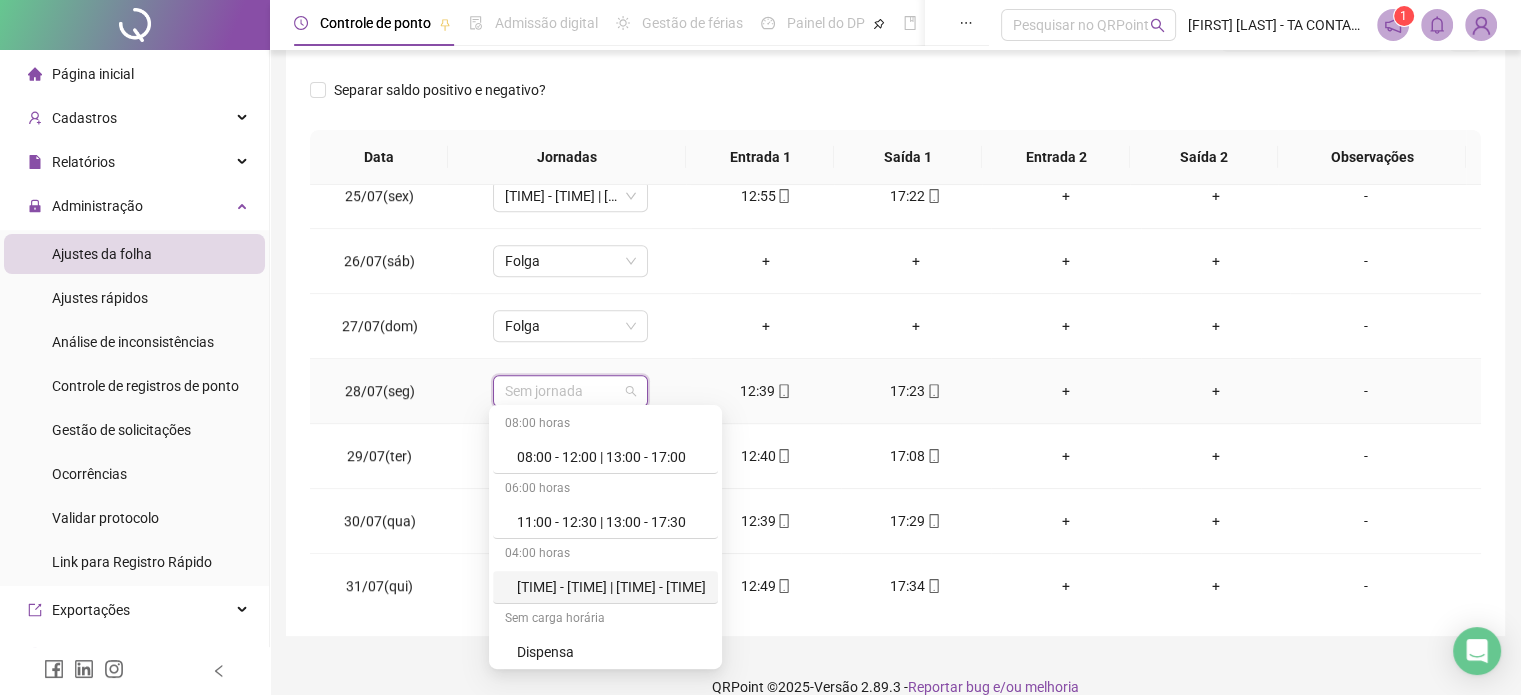 click on "[TIME] - [TIME] | [TIME] - [TIME]" at bounding box center [611, 587] 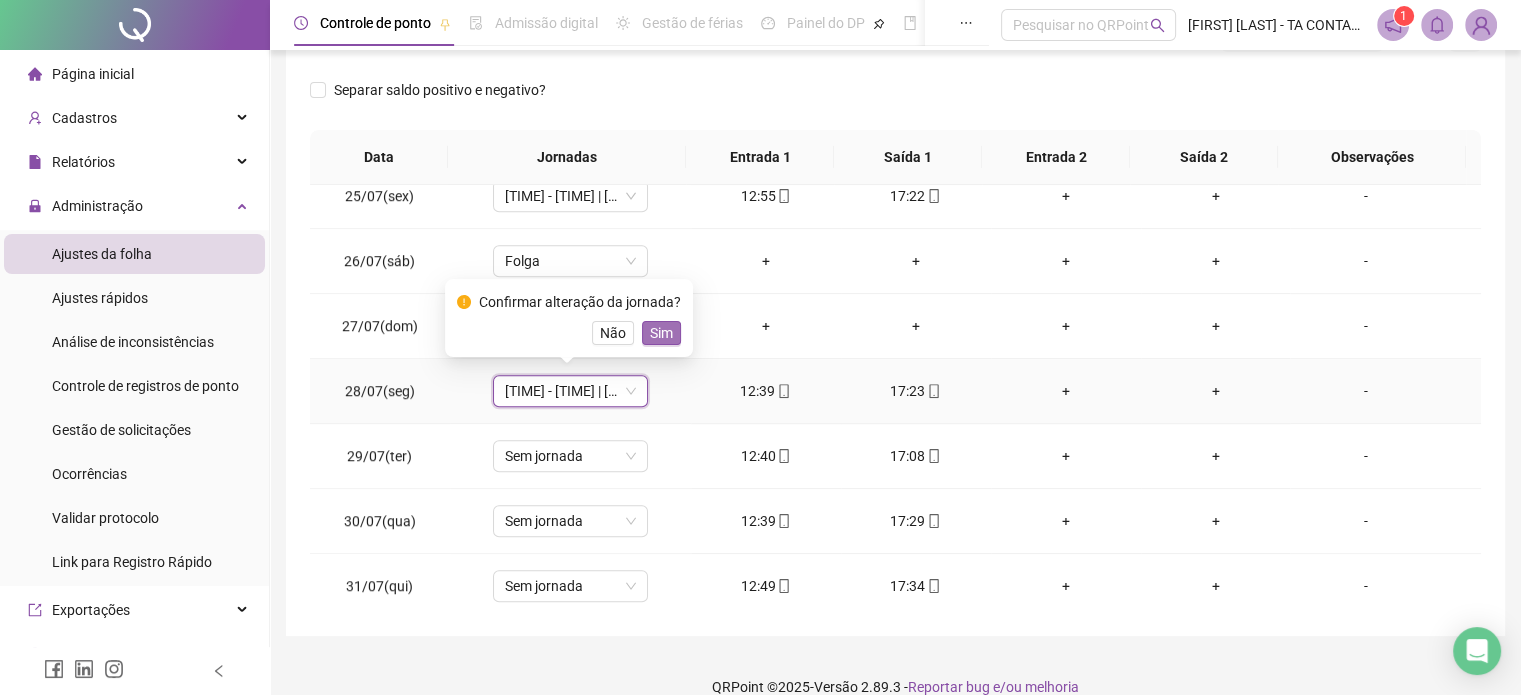 click on "Sim" at bounding box center [661, 333] 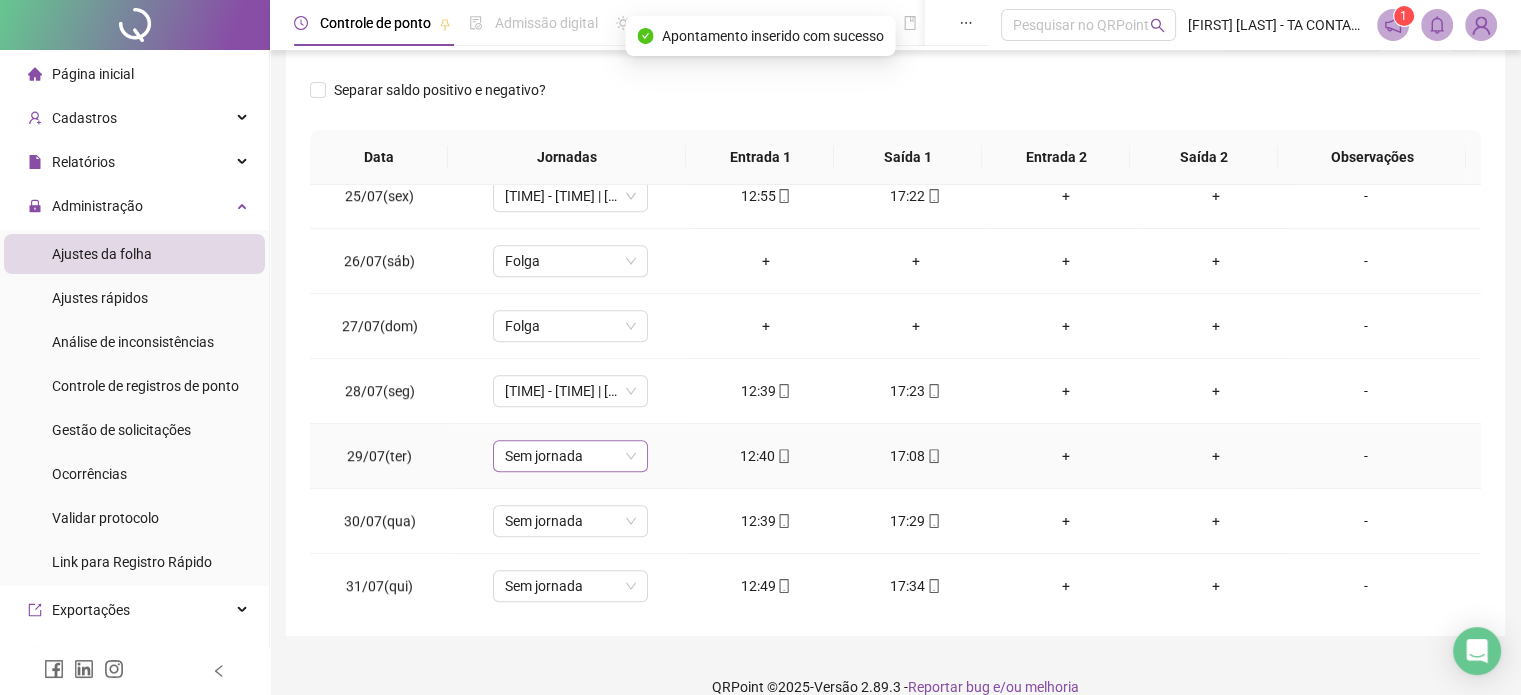 click on "Sem jornada" at bounding box center (570, 456) 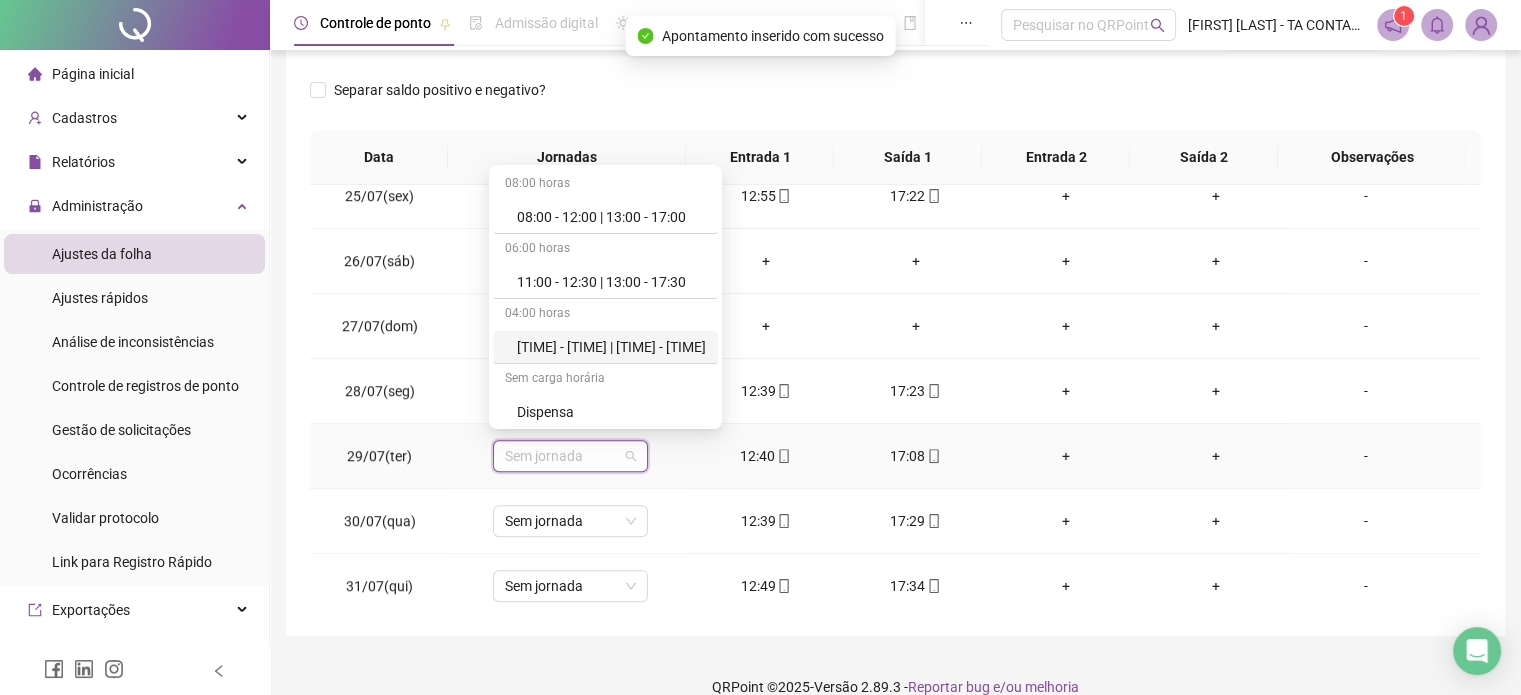 click on "[TIME] - [TIME] | [TIME] - [TIME]" at bounding box center [611, 347] 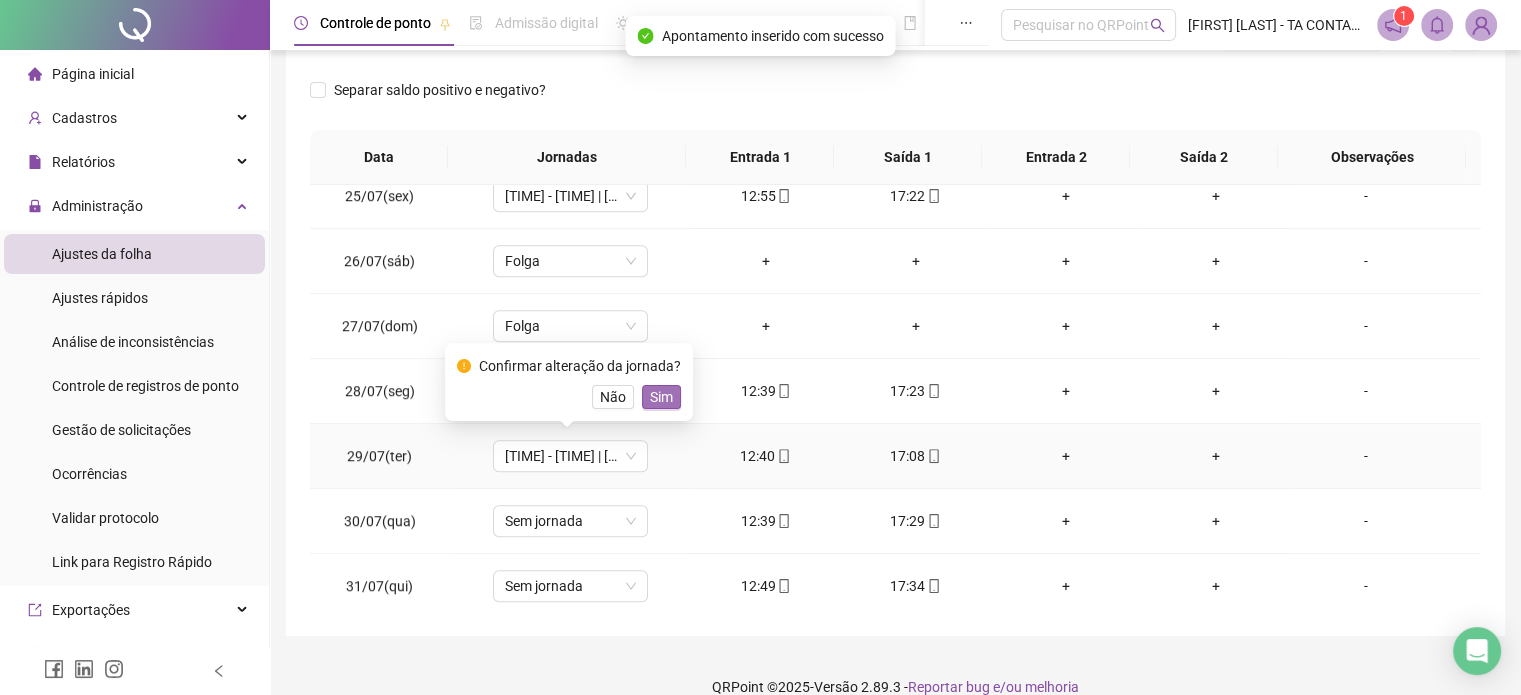 click on "Sim" at bounding box center (661, 397) 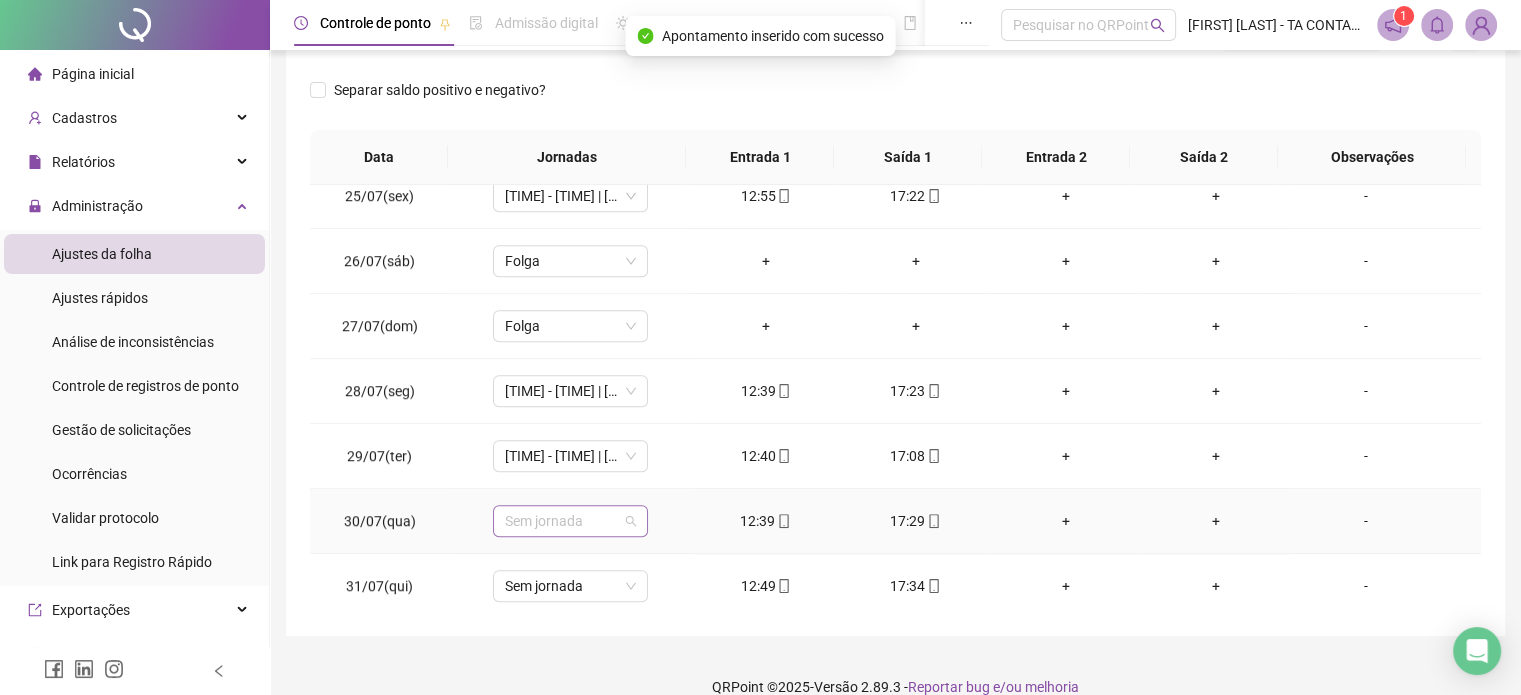 click on "Sem jornada" at bounding box center (570, 521) 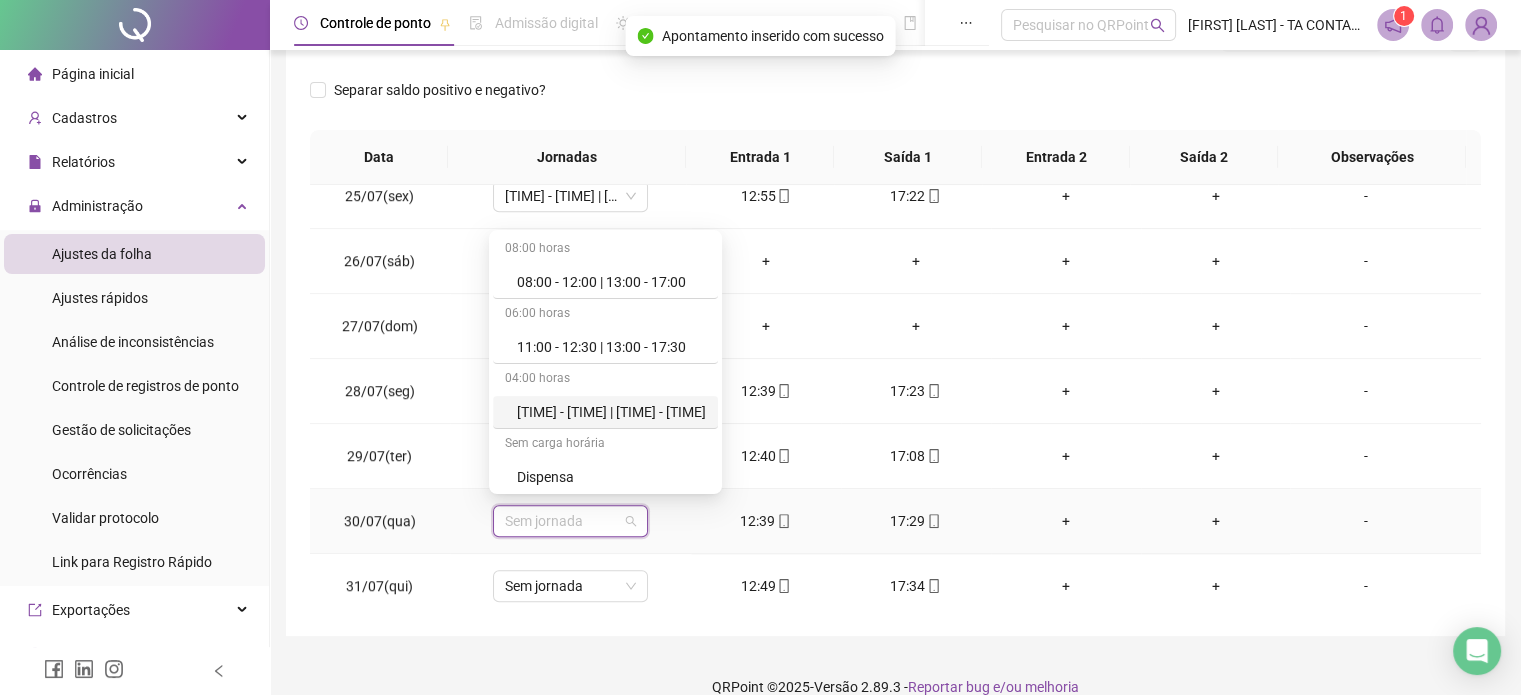 click on "[TIME] - [TIME] | [TIME] - [TIME]" at bounding box center (605, 412) 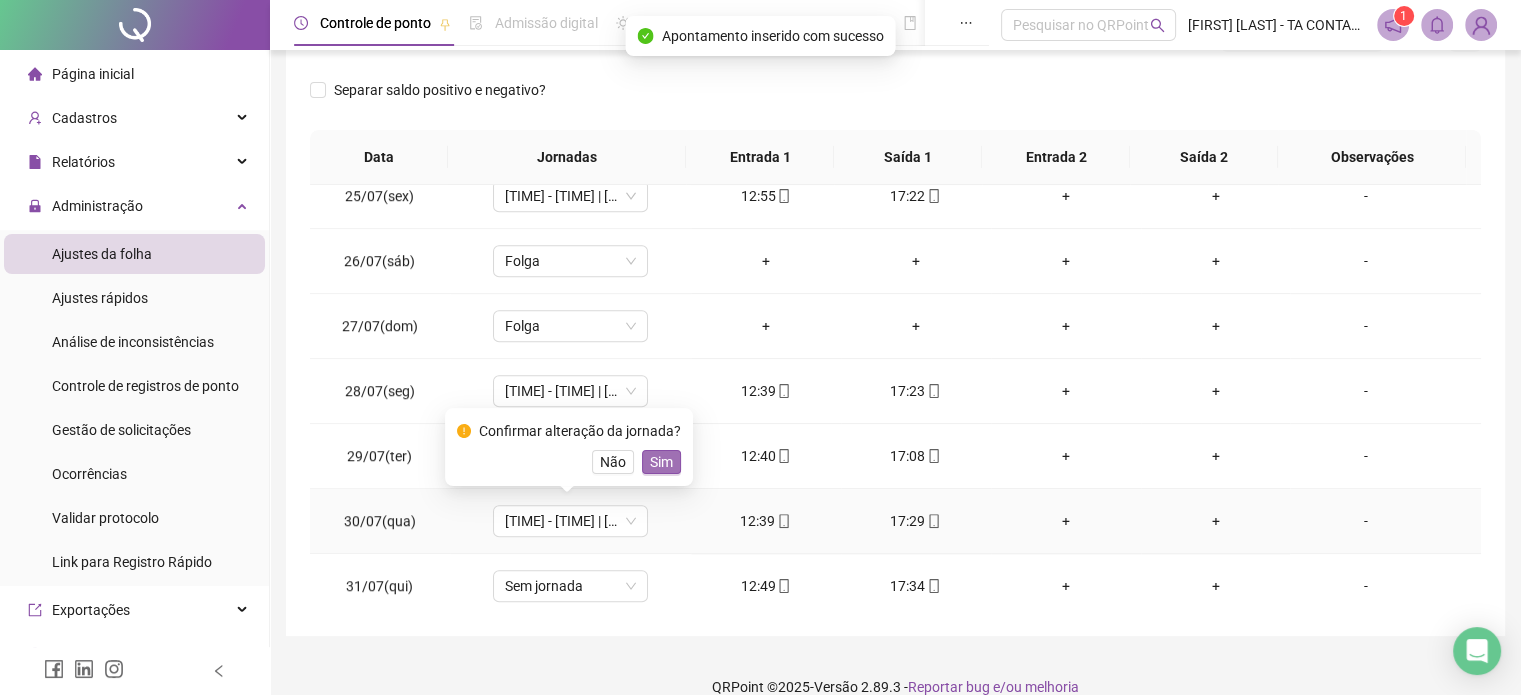 click on "Sim" at bounding box center [661, 462] 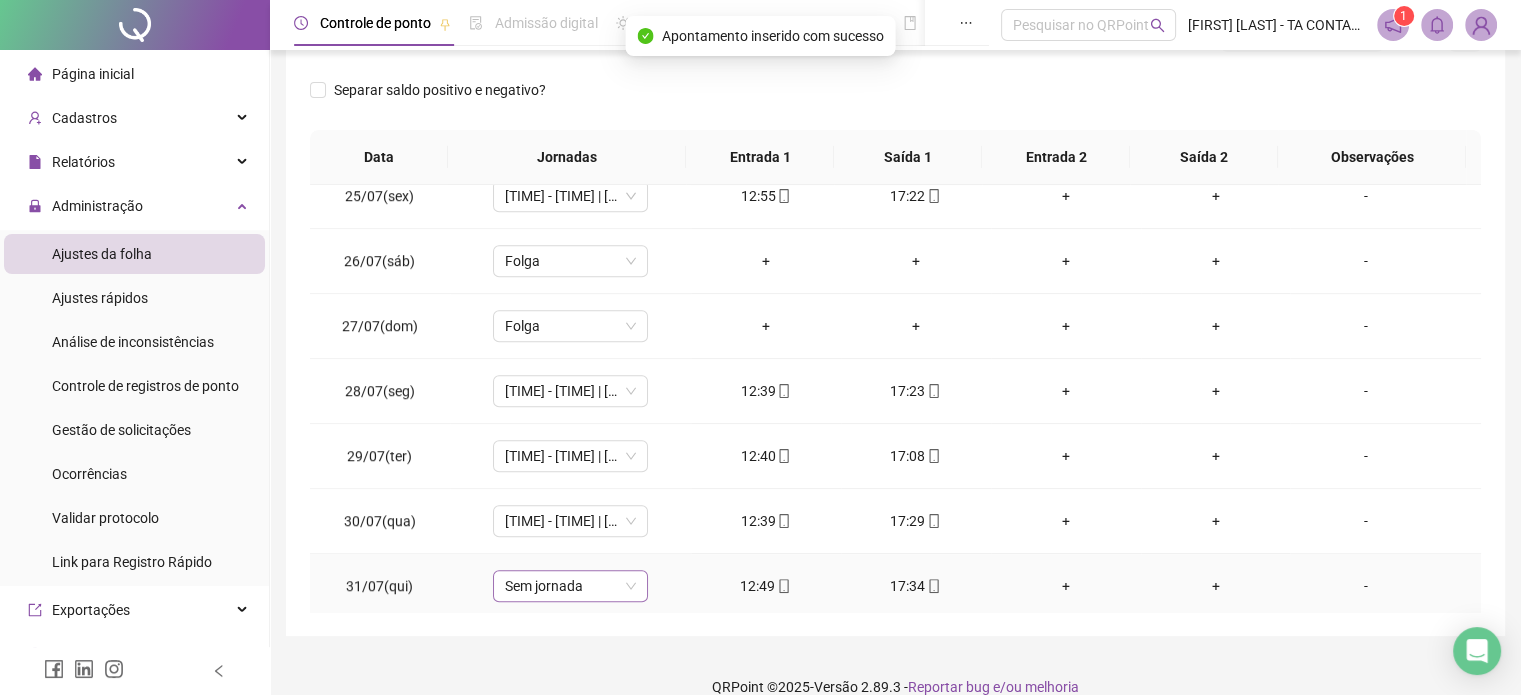 click on "Sem jornada" at bounding box center (570, 586) 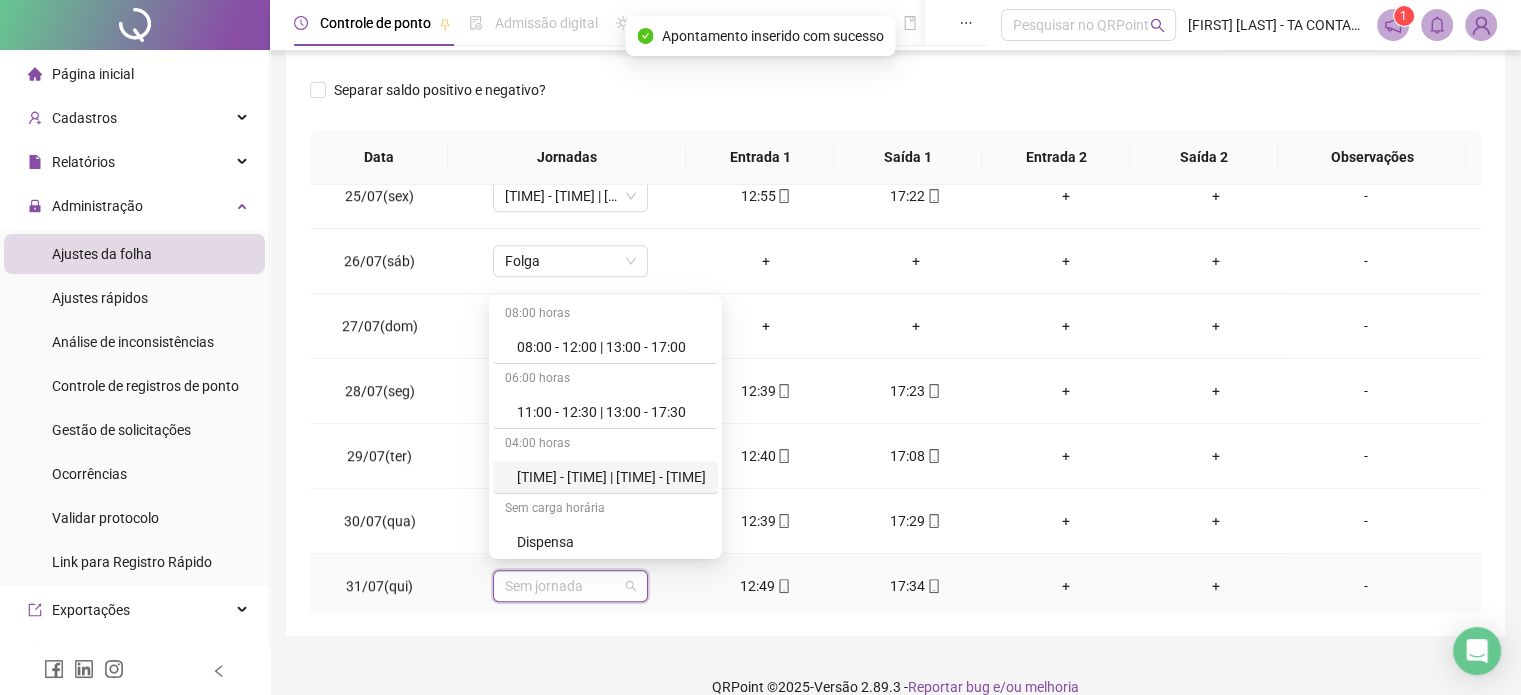 click on "[TIME] - [TIME] | [TIME] - [TIME]" at bounding box center (605, 477) 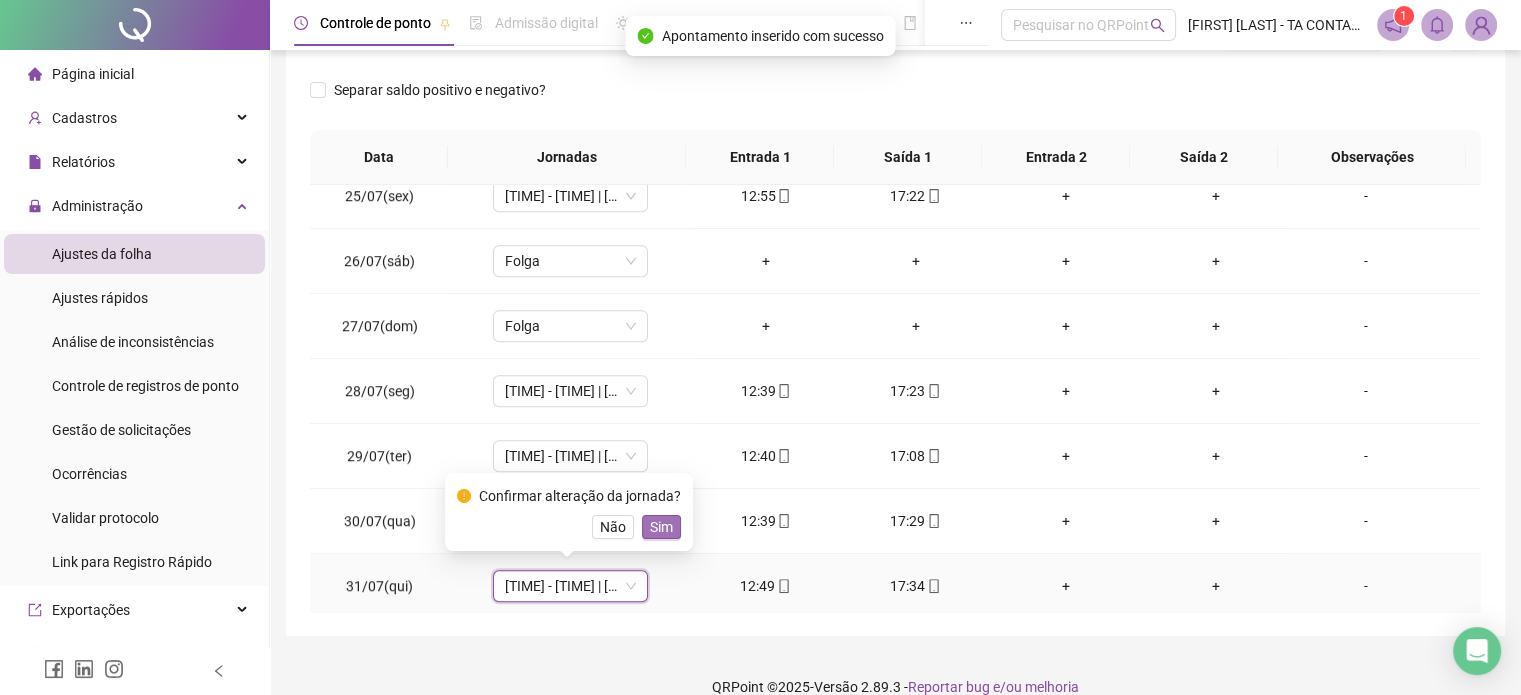 click on "Sim" at bounding box center [661, 527] 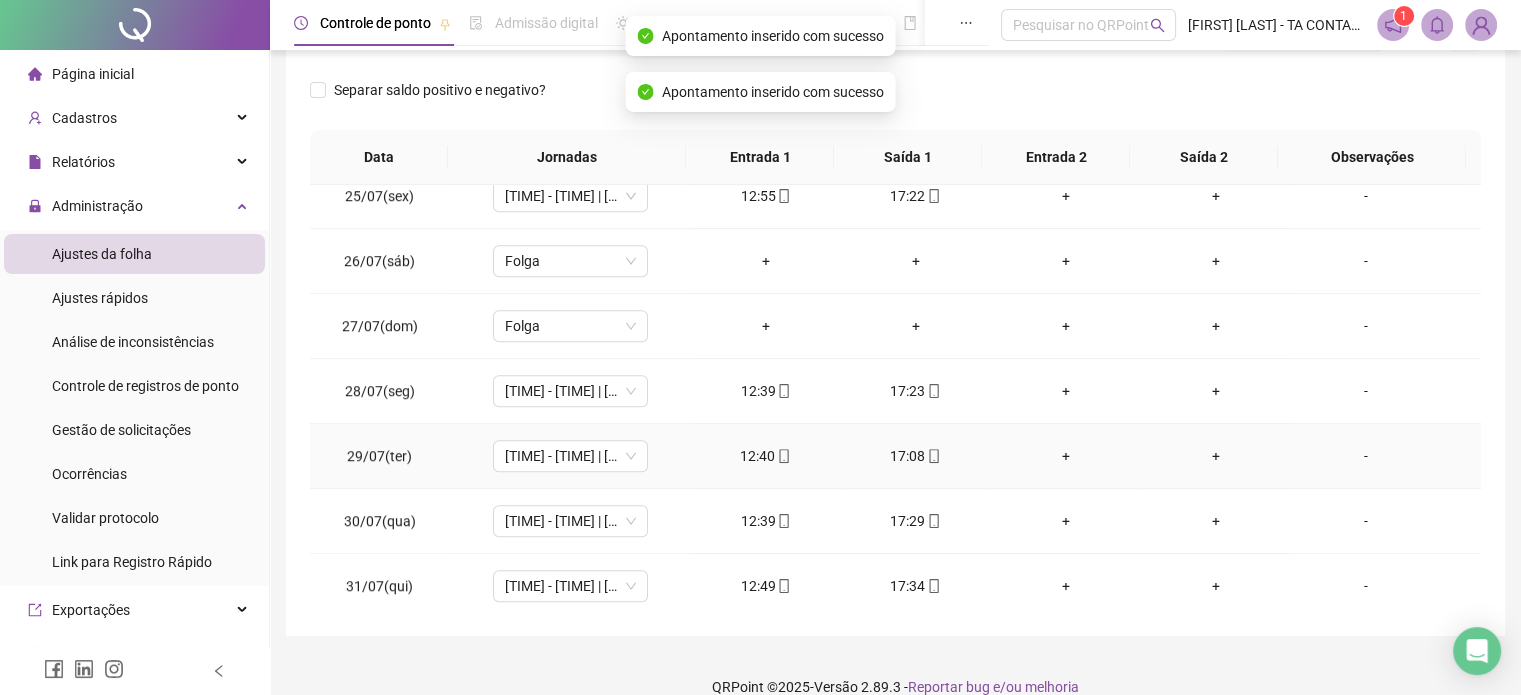 scroll, scrollTop: 326, scrollLeft: 0, axis: vertical 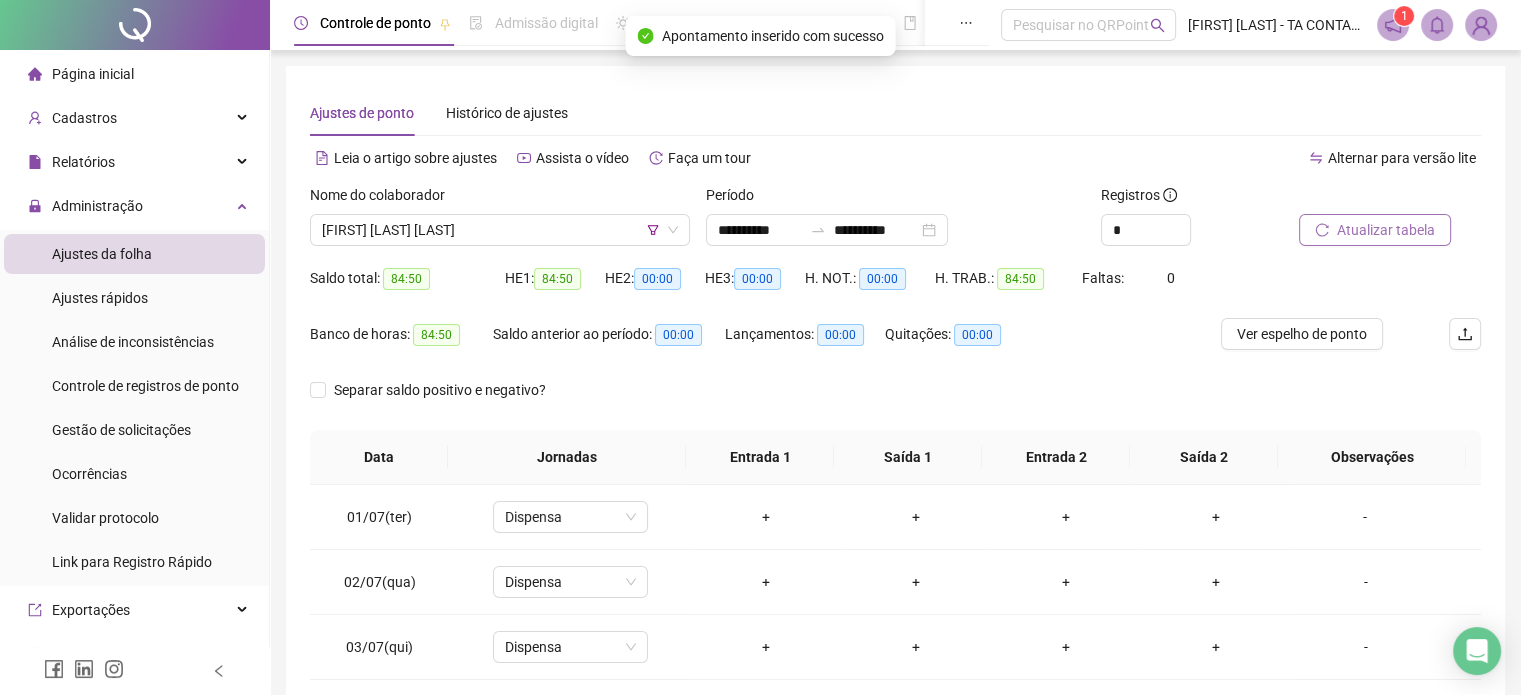 click on "Atualizar tabela" at bounding box center (1386, 230) 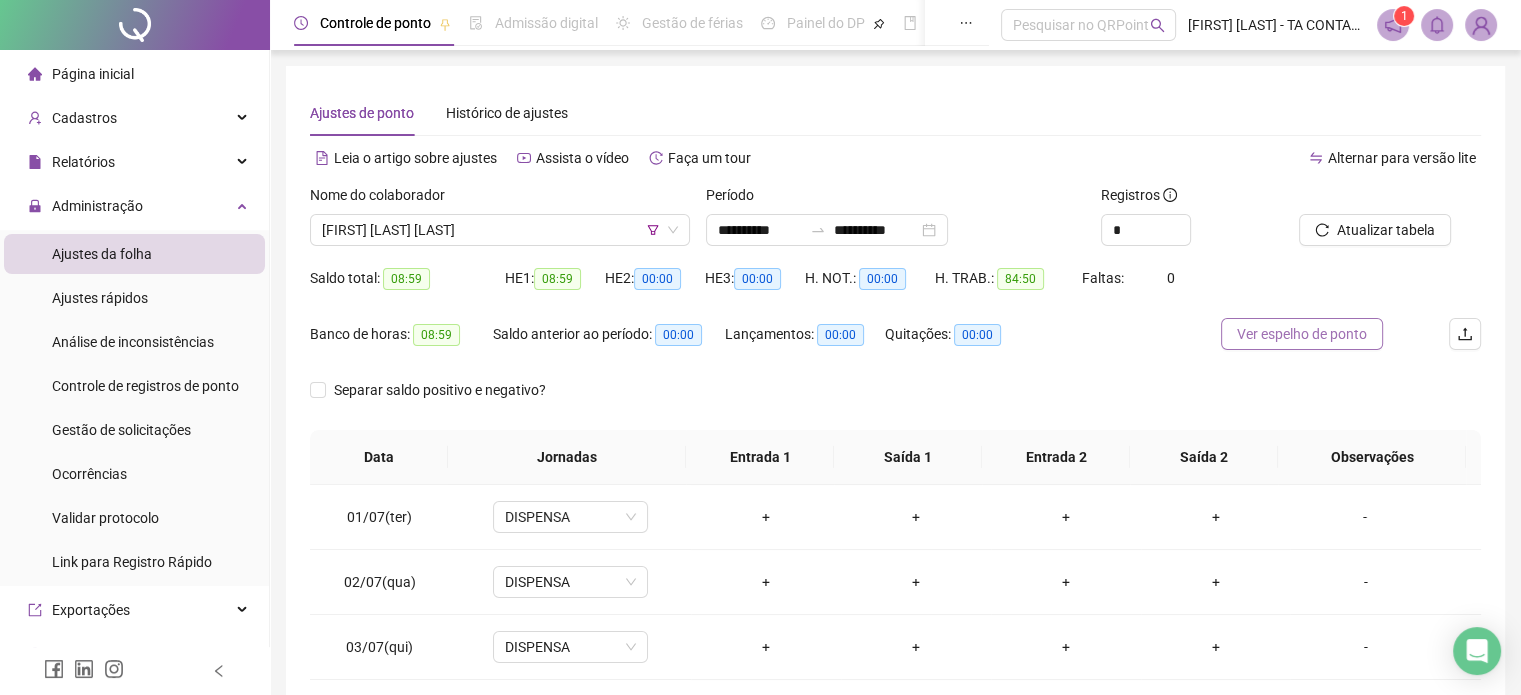 click on "Ver espelho de ponto" at bounding box center [1302, 334] 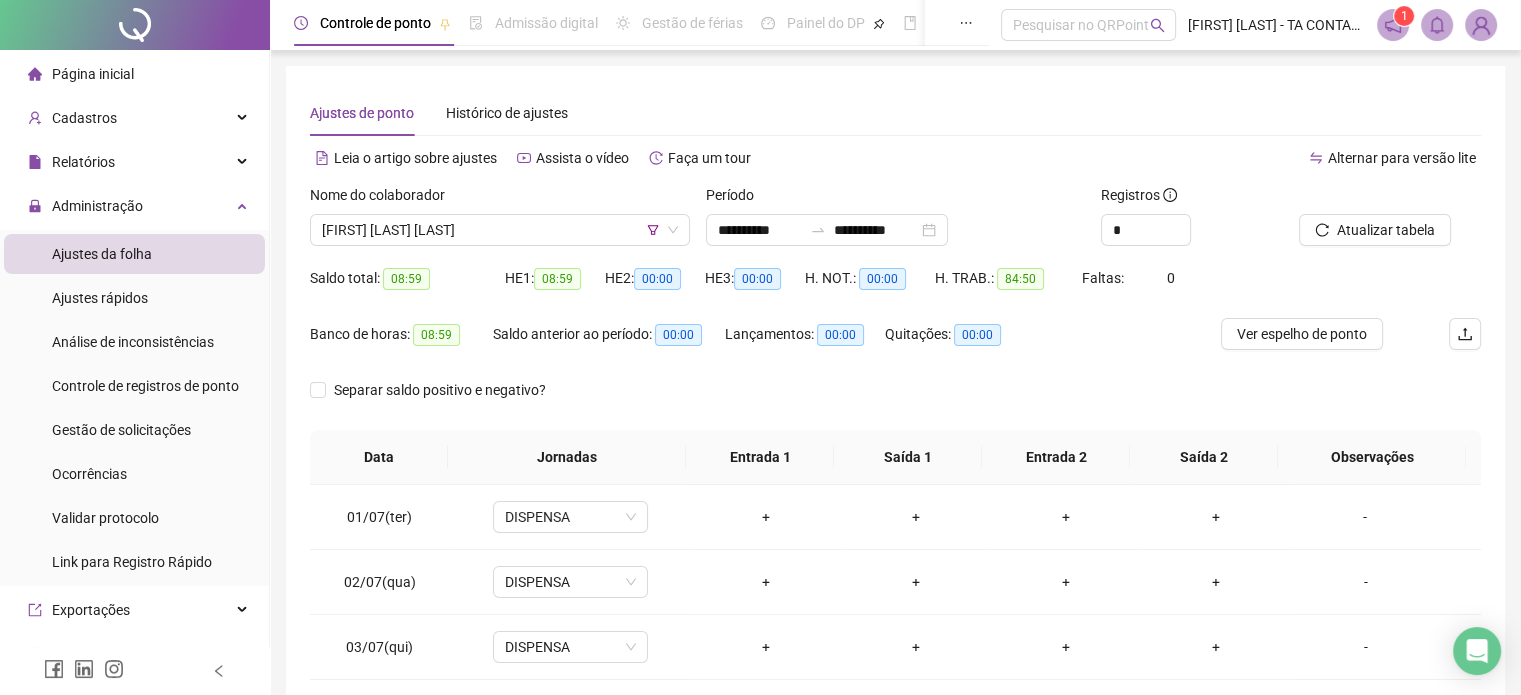click on "Página inicial" at bounding box center (93, 74) 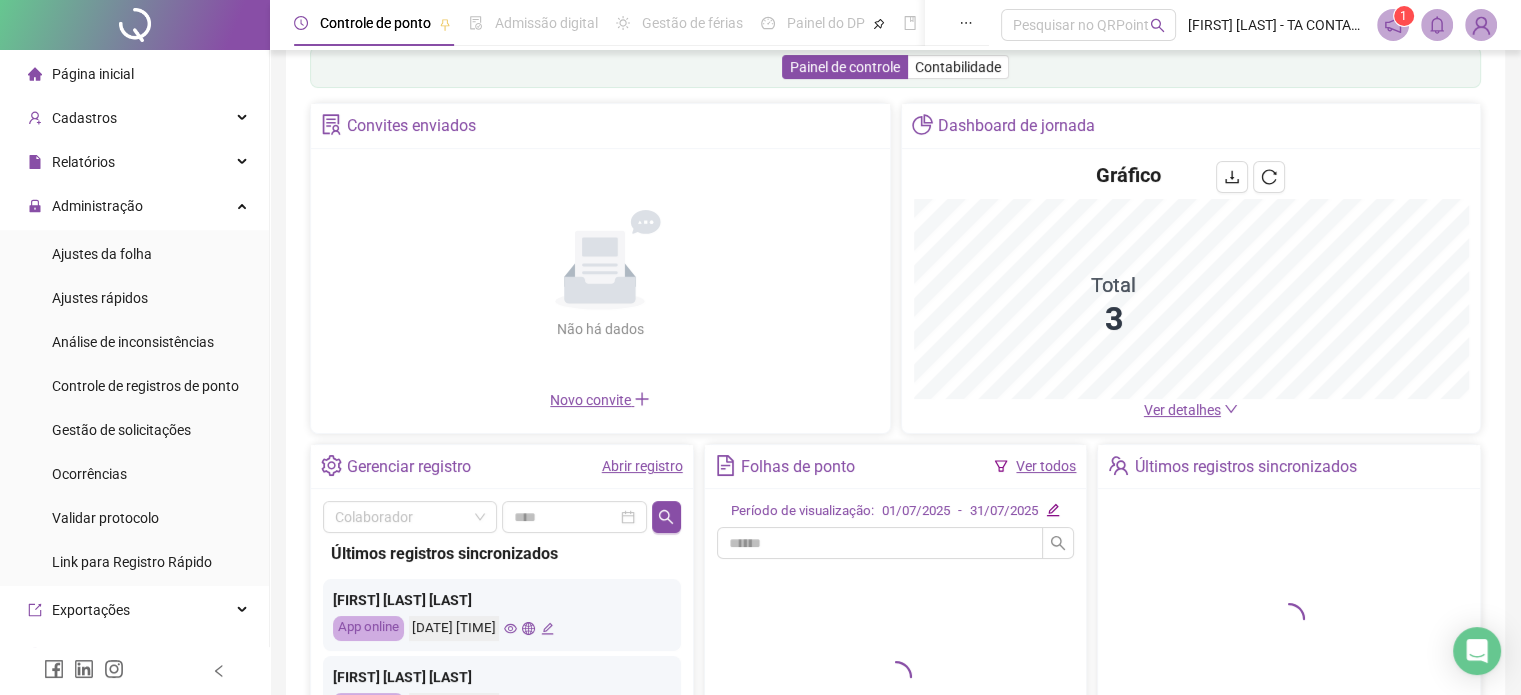 scroll, scrollTop: 267, scrollLeft: 0, axis: vertical 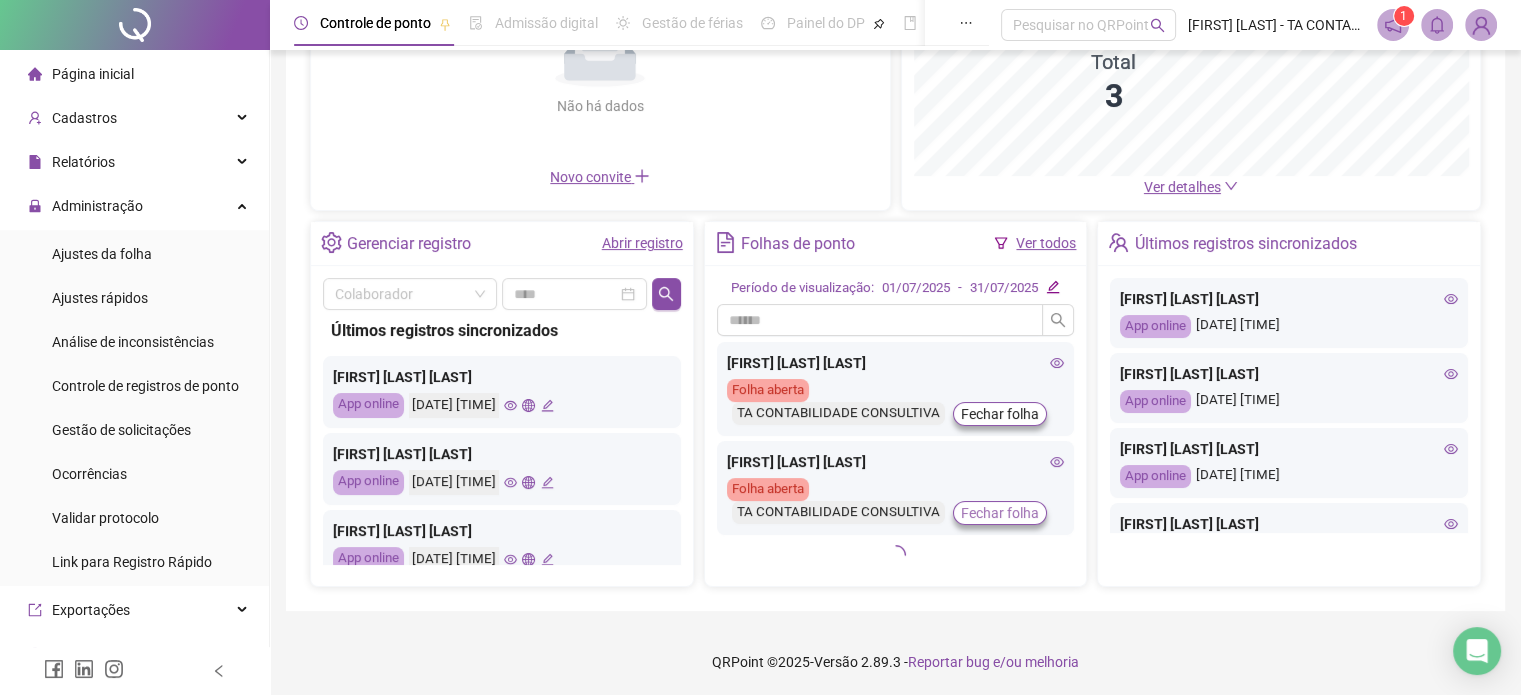 click on "Fechar folha" at bounding box center (1000, 513) 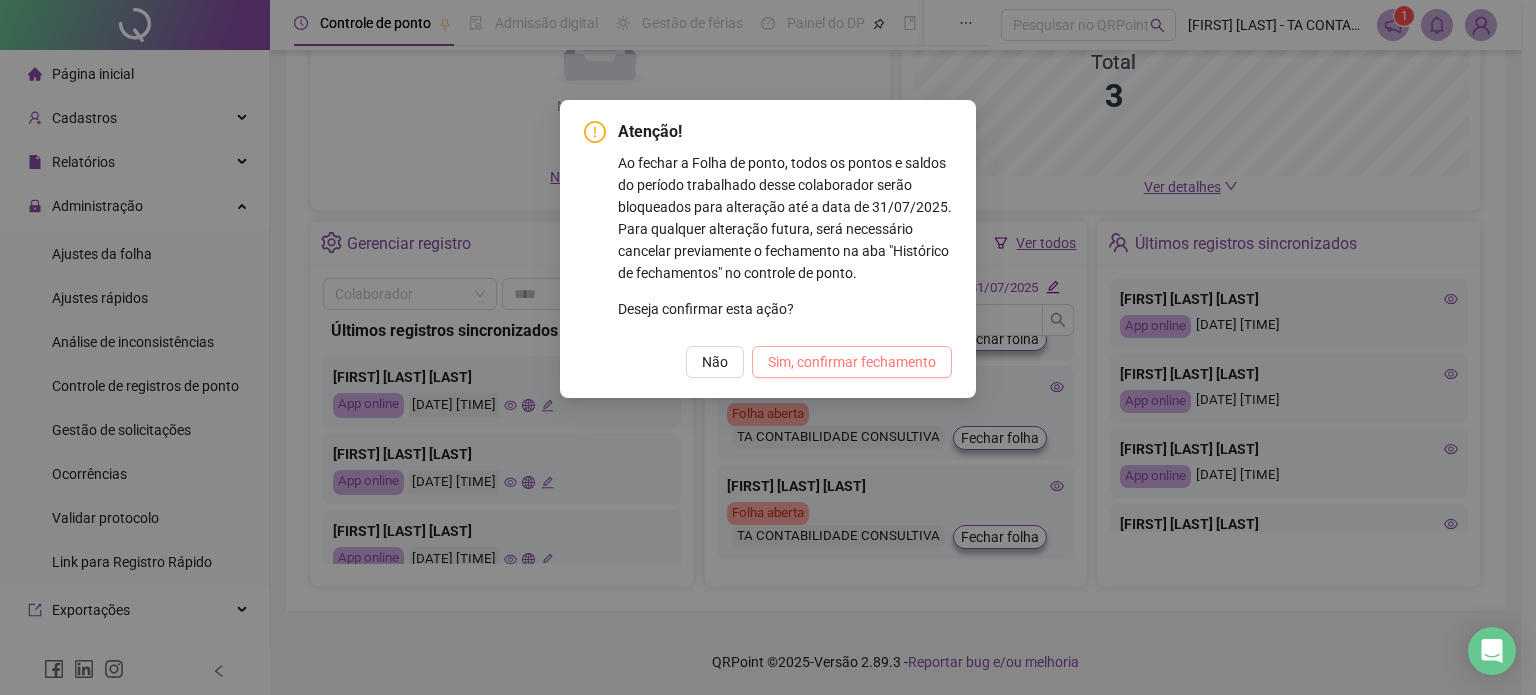 scroll, scrollTop: 68, scrollLeft: 0, axis: vertical 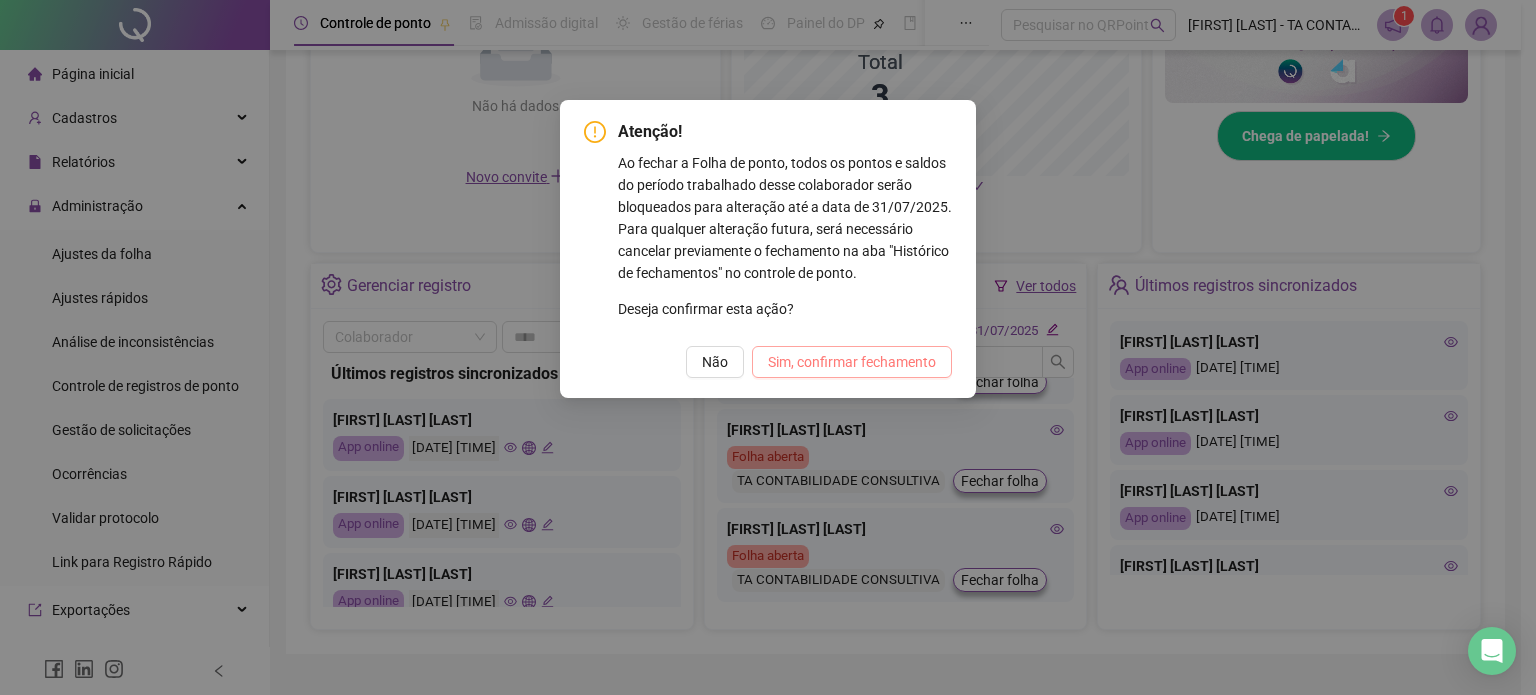 click on "Sim, confirmar fechamento" at bounding box center [852, 362] 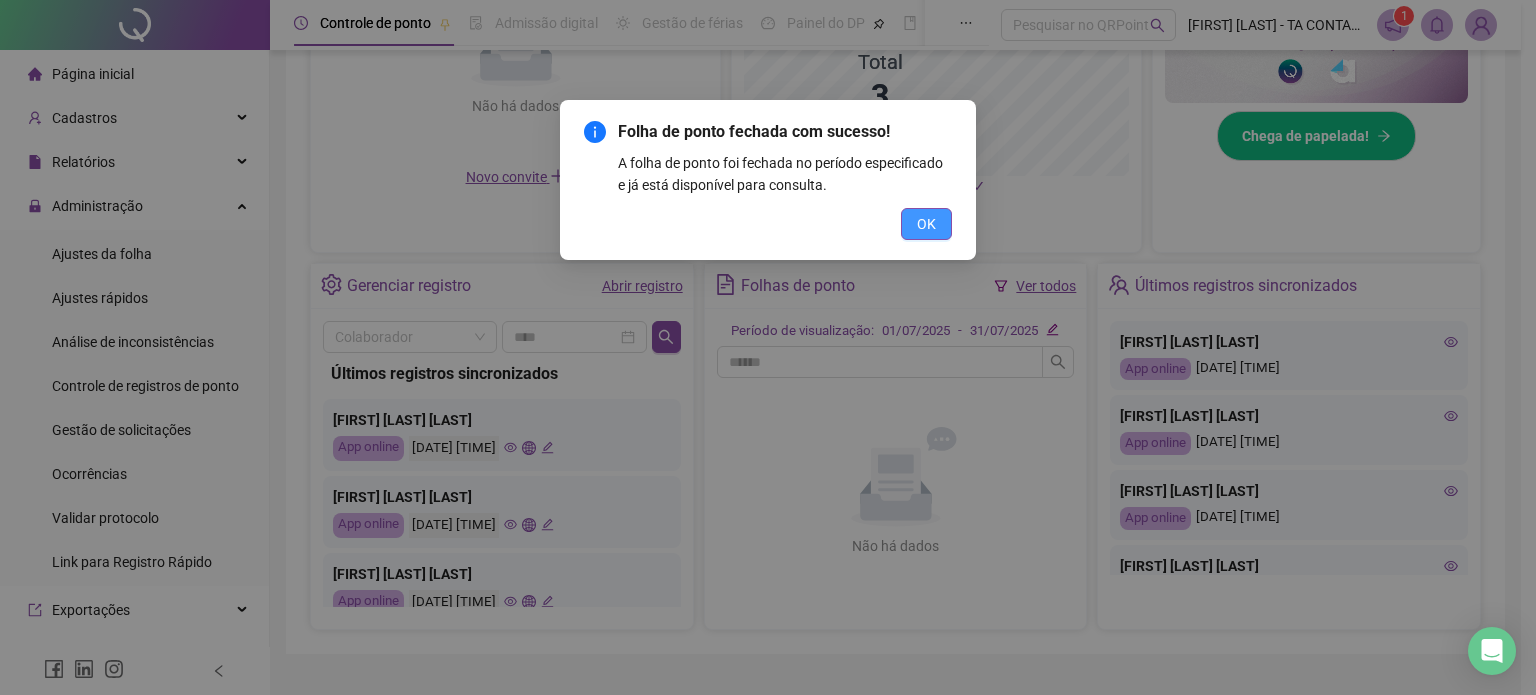 click on "OK" at bounding box center (926, 224) 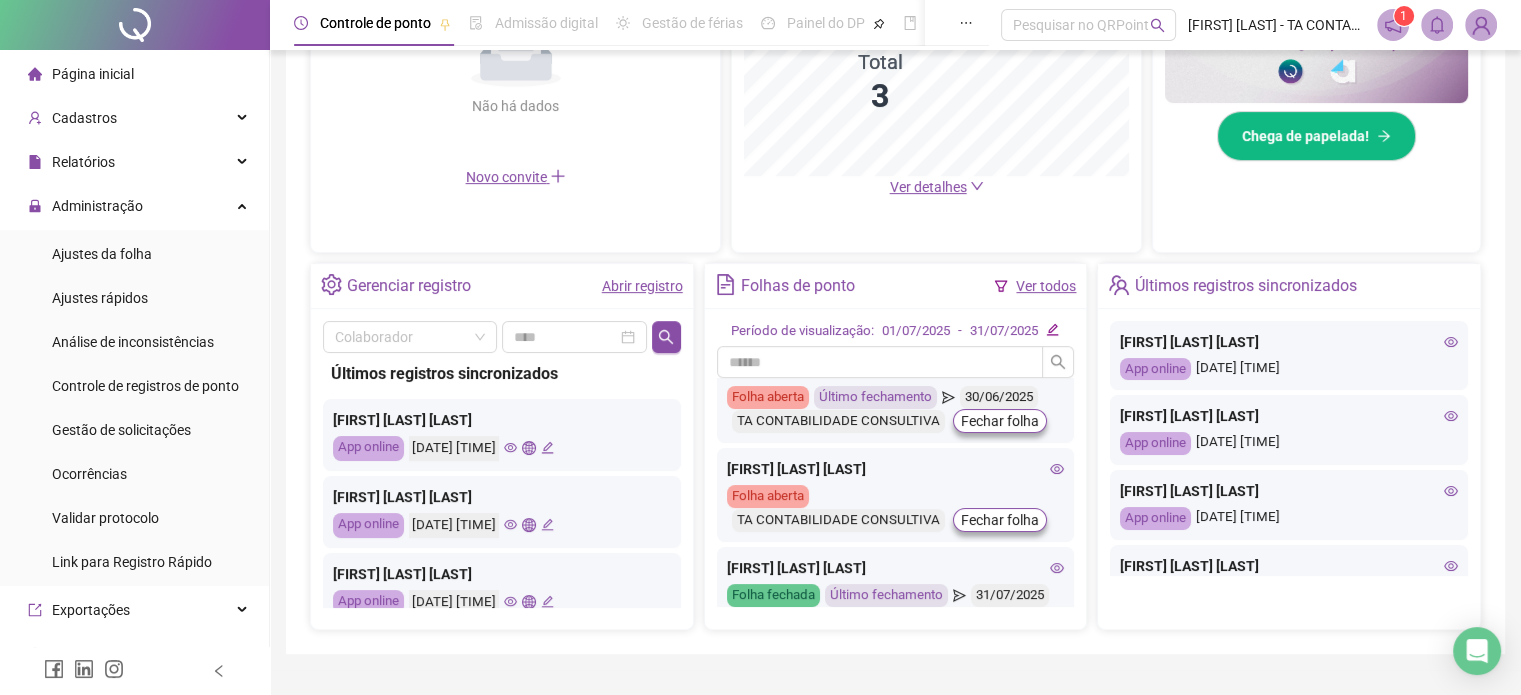 scroll, scrollTop: 68, scrollLeft: 0, axis: vertical 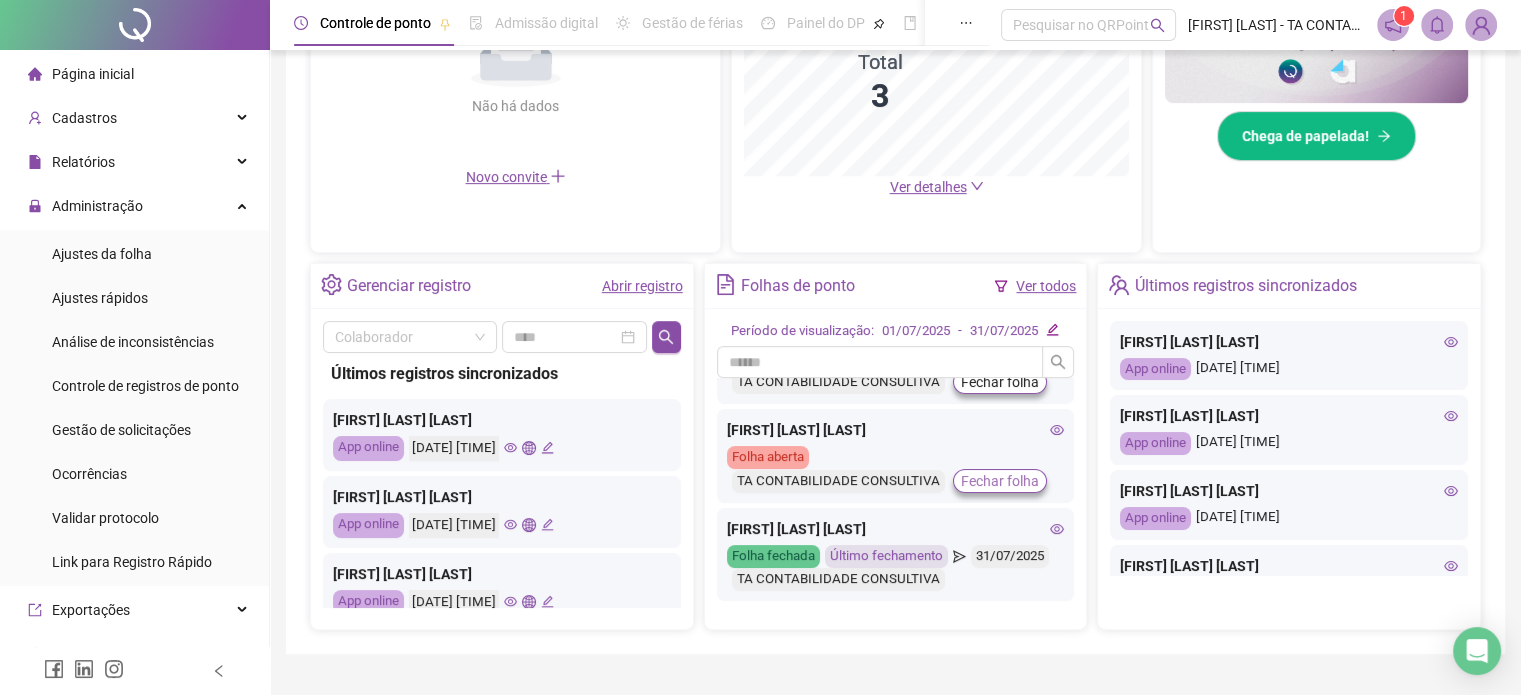 click on "Fechar folha" at bounding box center [1000, 481] 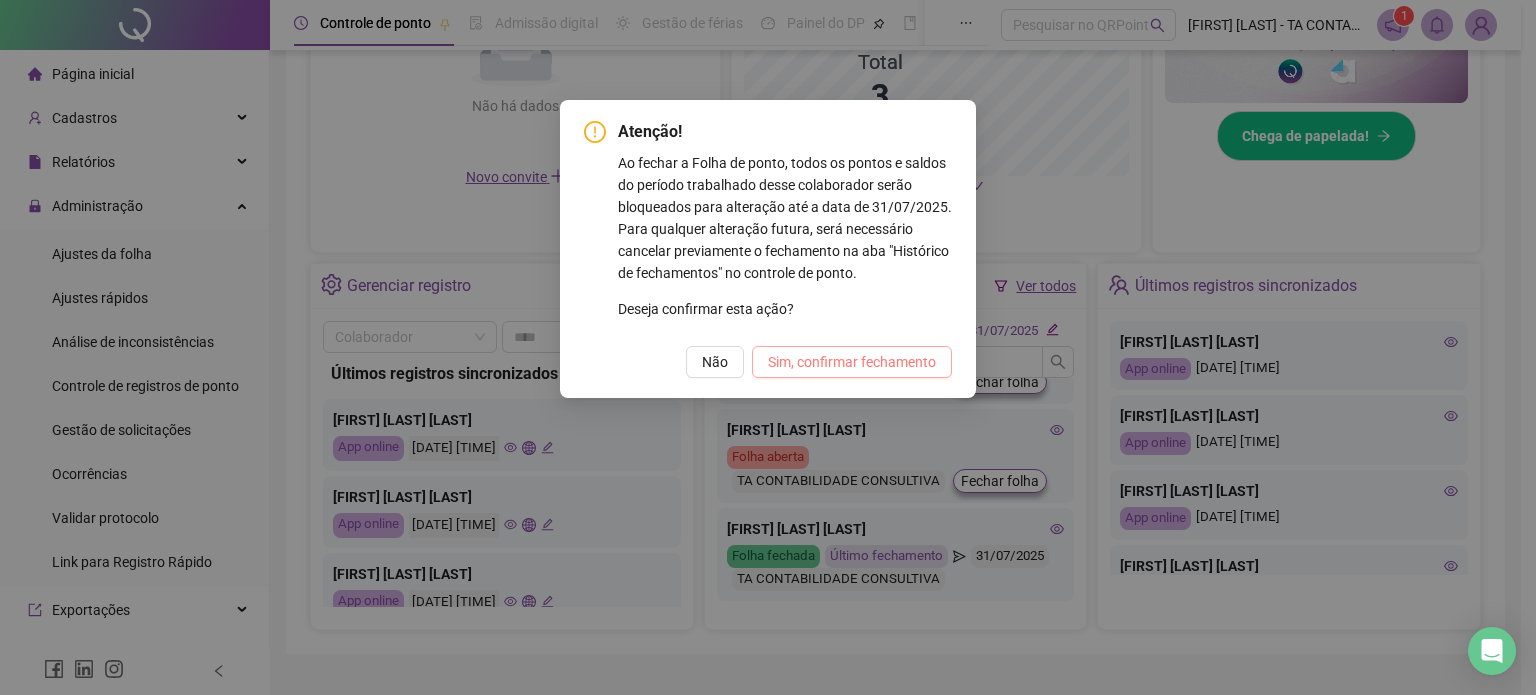 click on "Sim, confirmar fechamento" at bounding box center [852, 362] 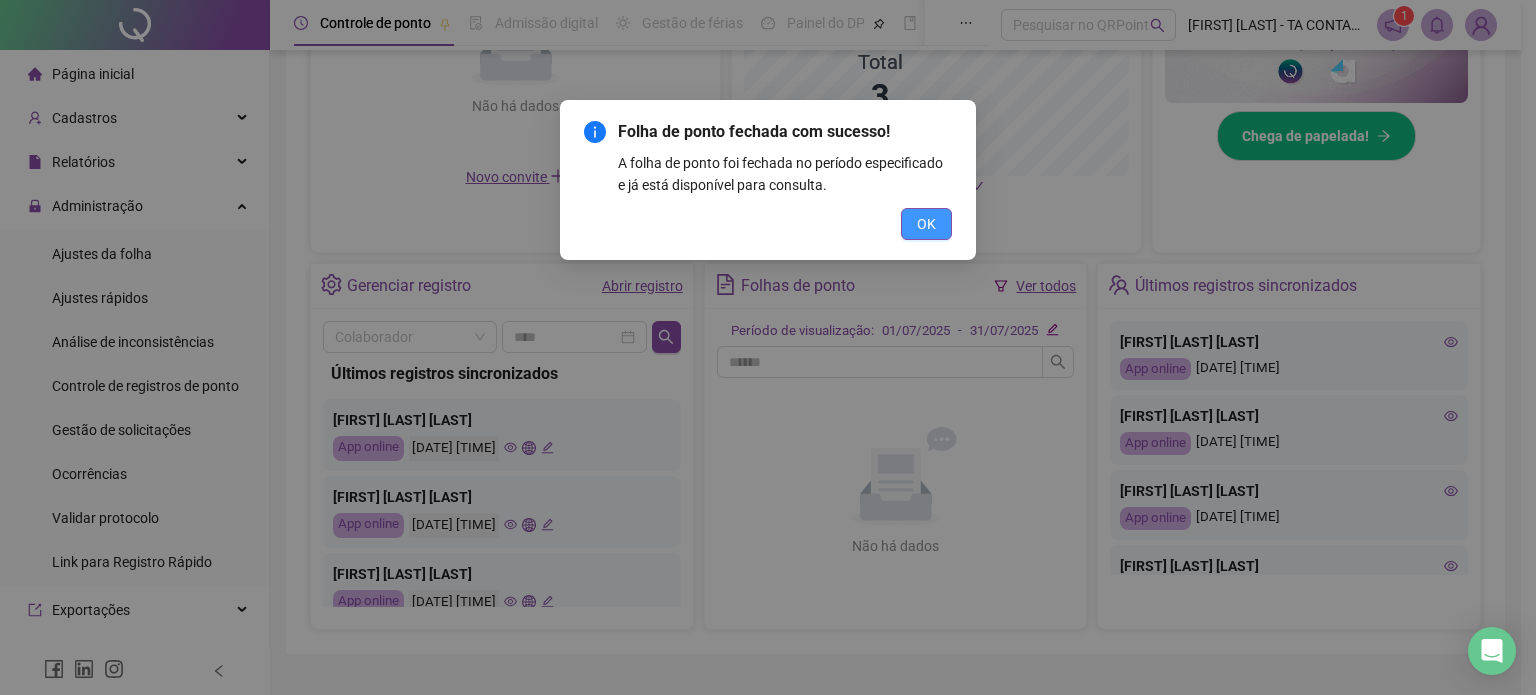 click on "OK" at bounding box center [926, 224] 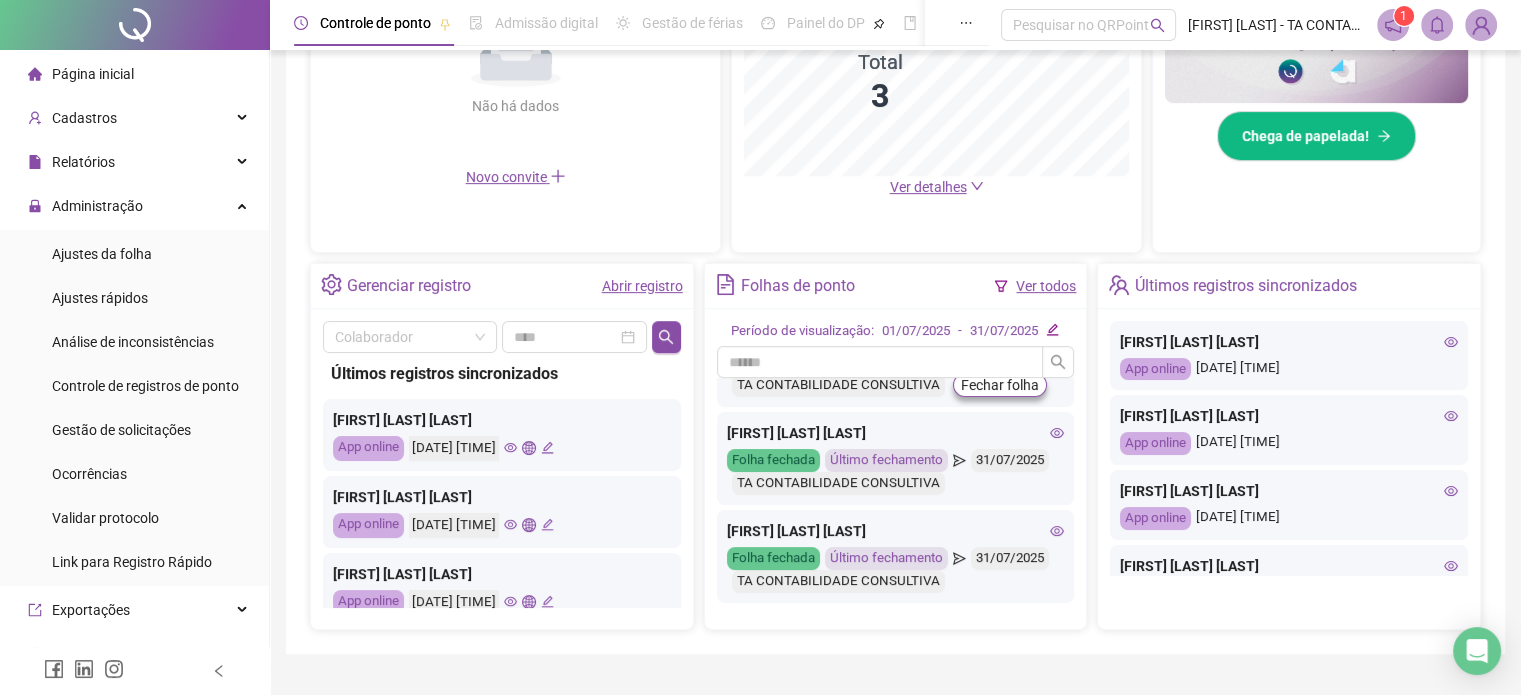 scroll, scrollTop: 66, scrollLeft: 0, axis: vertical 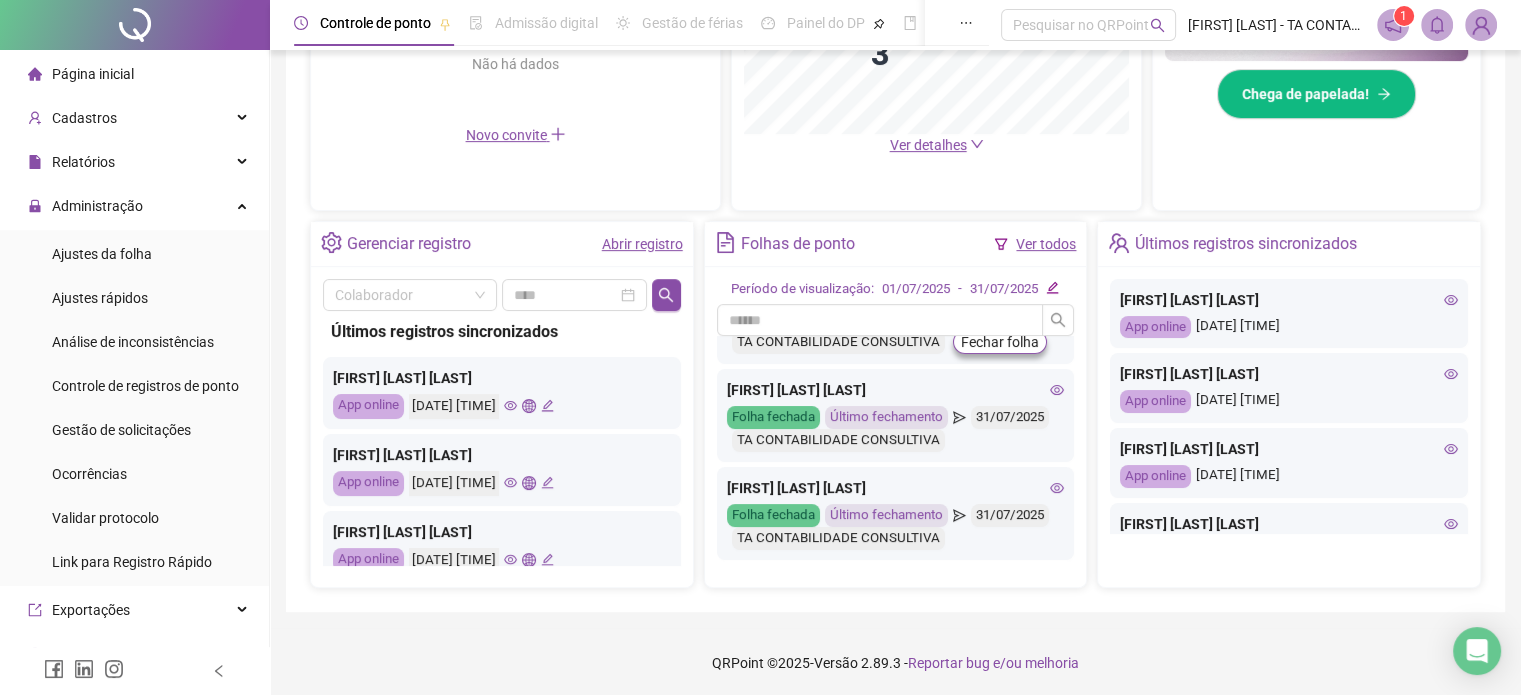 click 